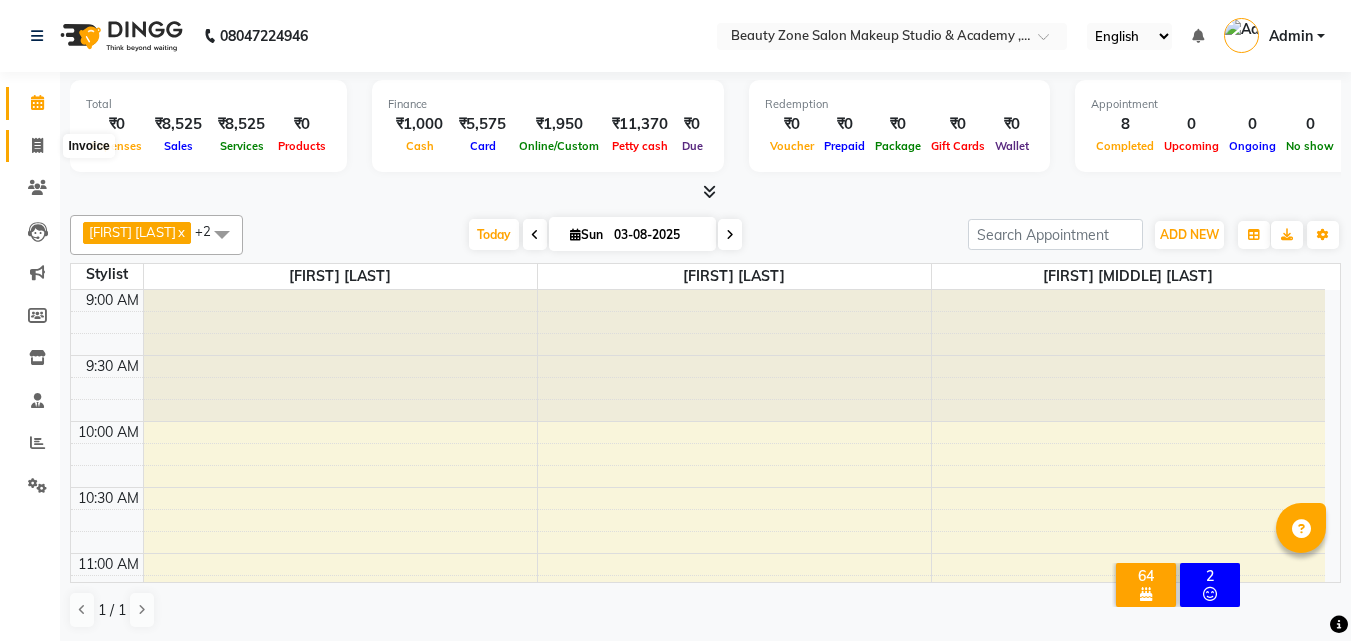 scroll, scrollTop: 1, scrollLeft: 0, axis: vertical 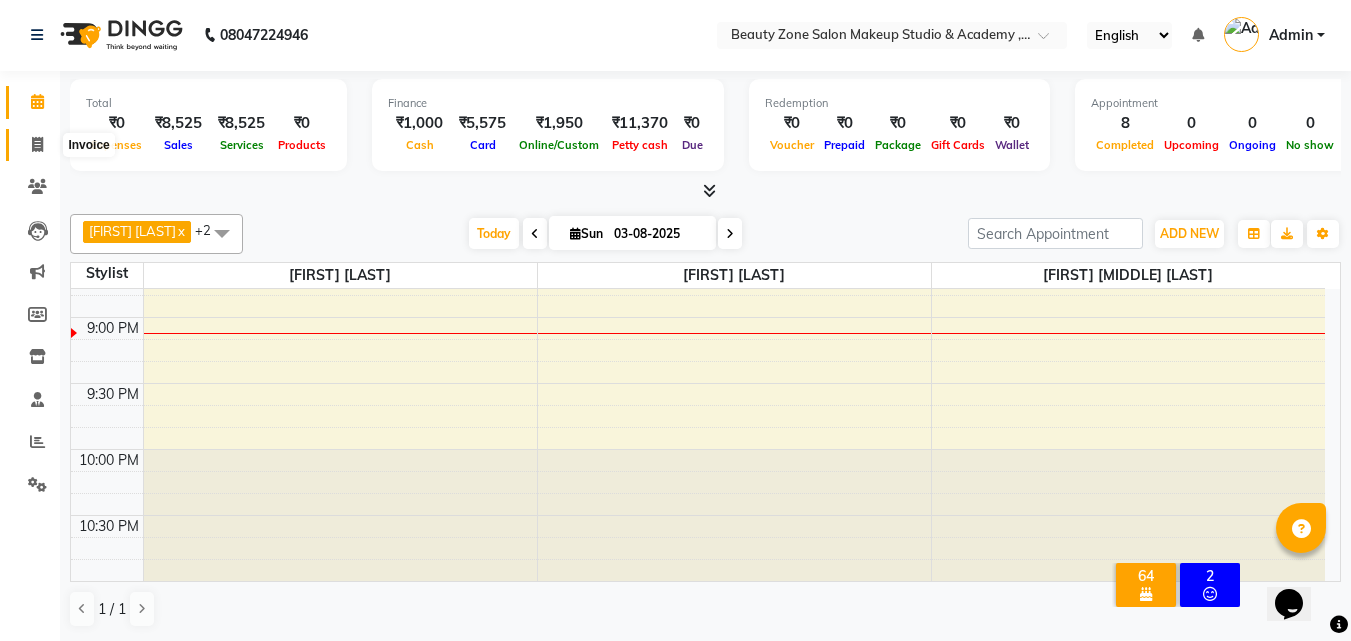 click 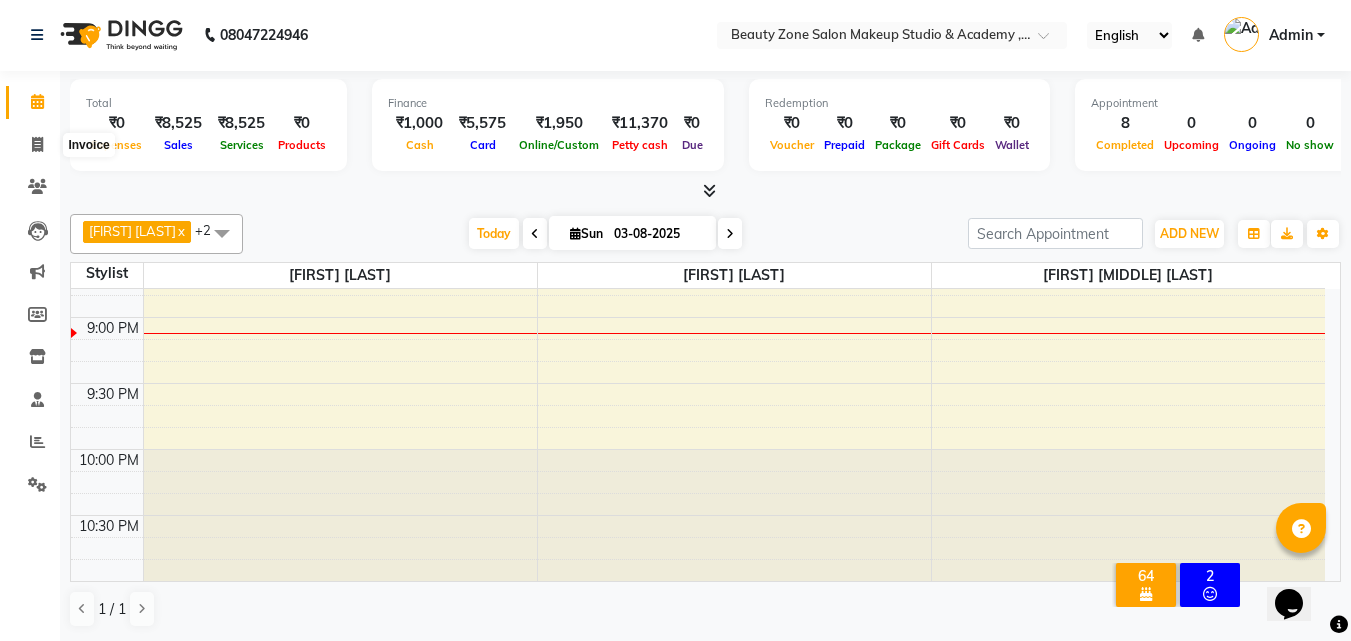 select on "service" 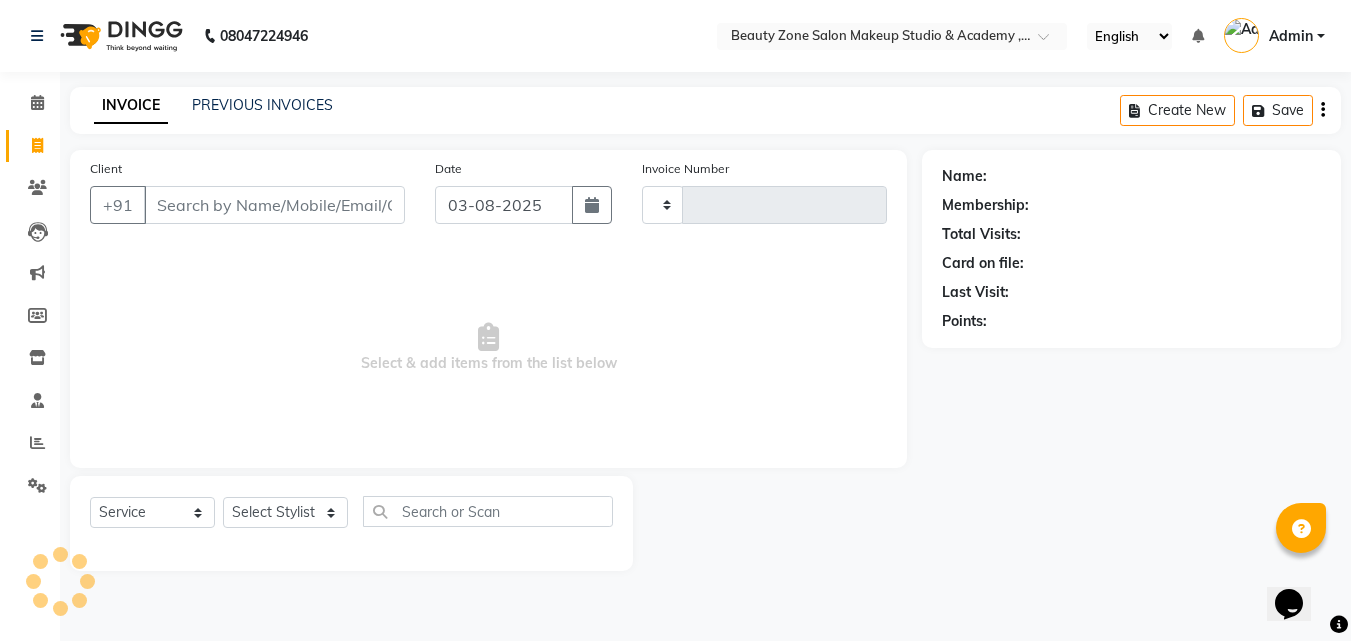 scroll, scrollTop: 0, scrollLeft: 0, axis: both 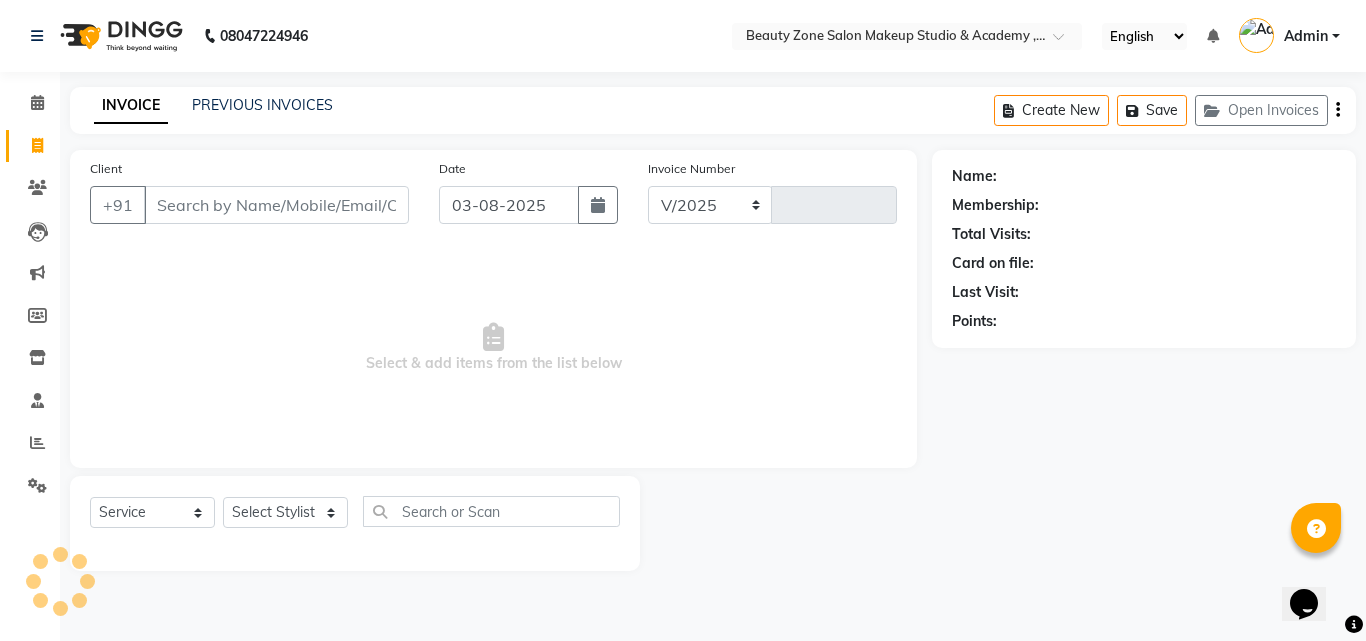select on "4568" 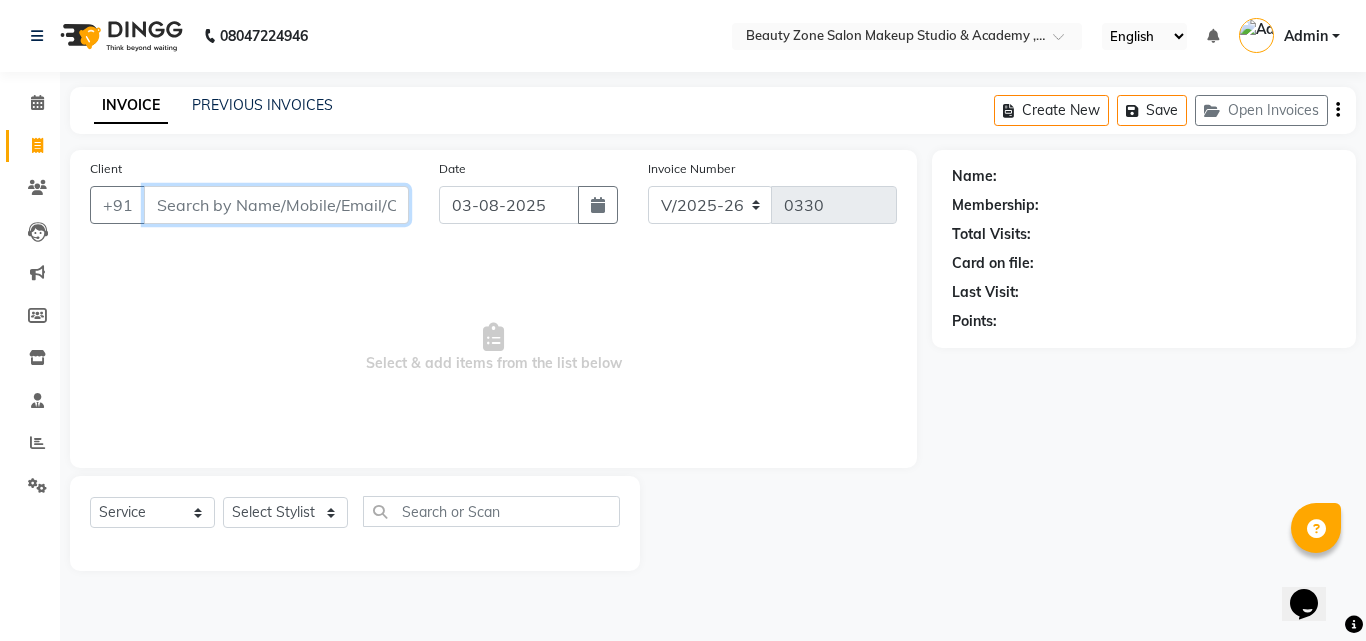 click on "Client" at bounding box center [276, 205] 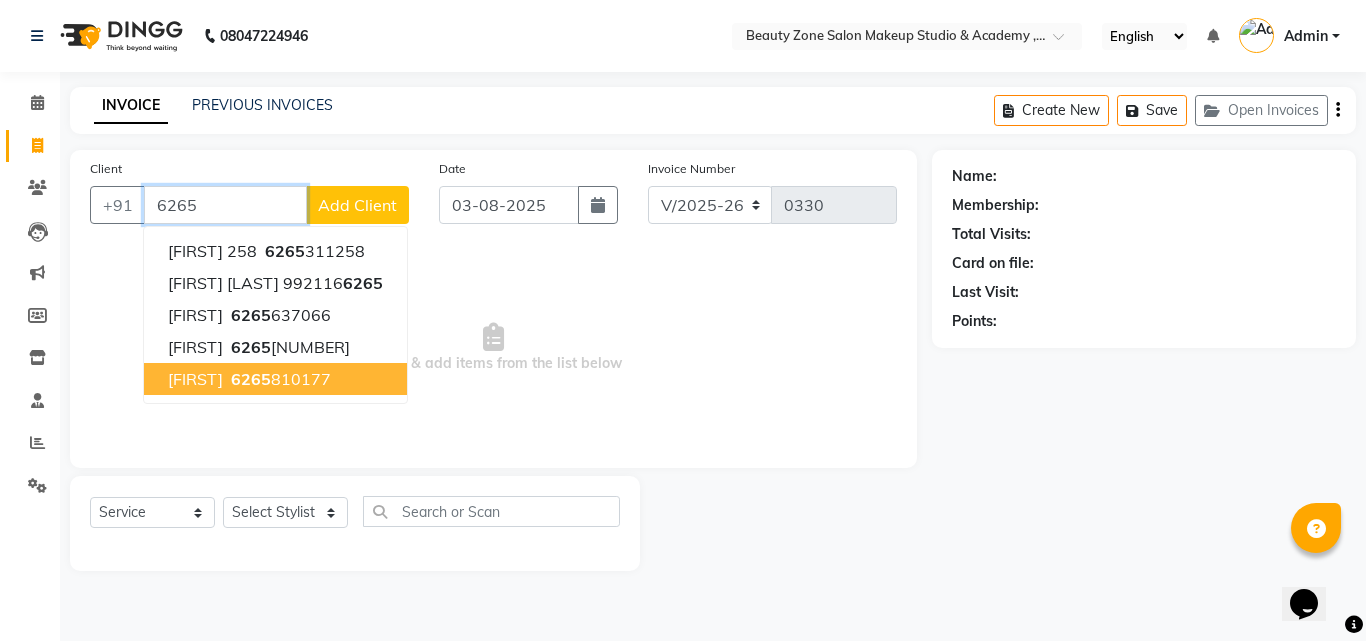 click on "6265 810177" at bounding box center [279, 379] 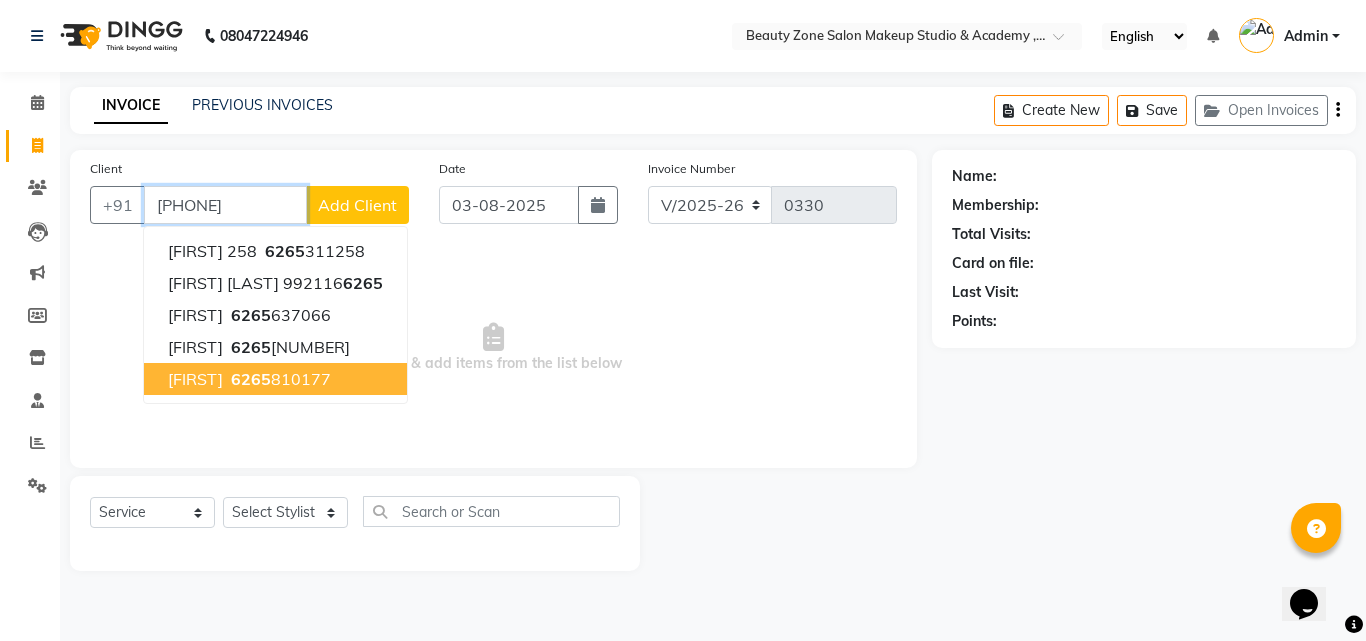 type on "6265810177" 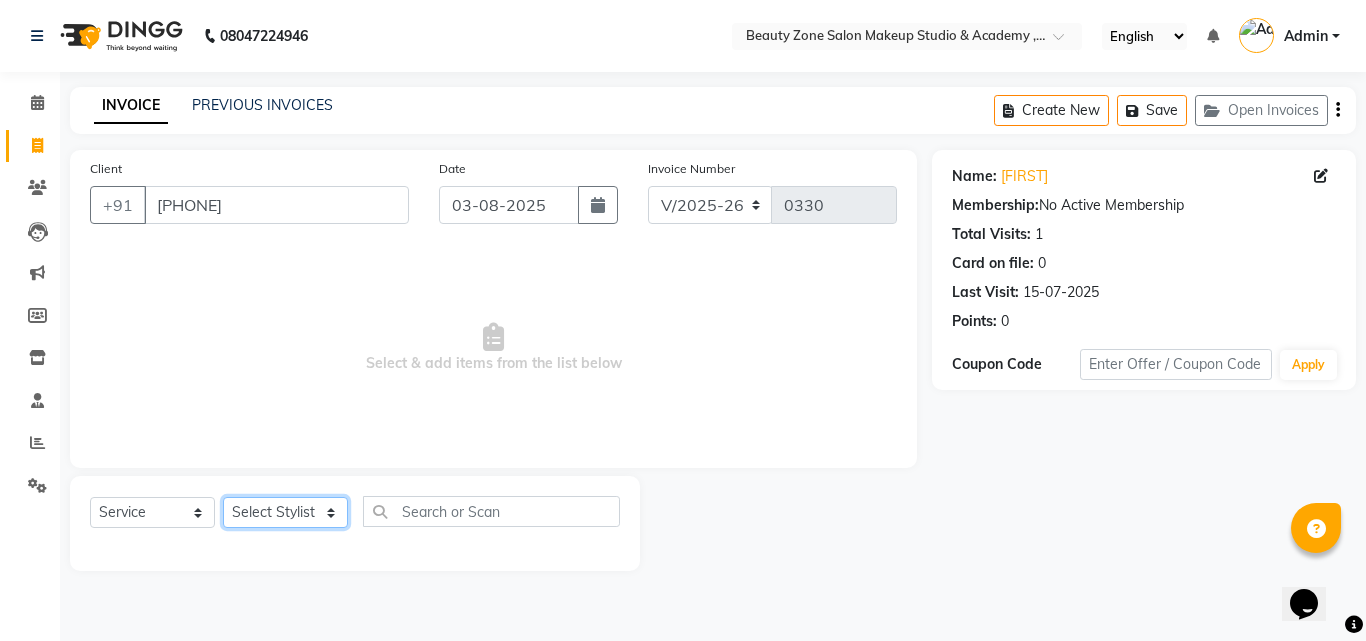 click on "Select Stylist Amol Walke Meghna Meshram Shivani Eknath Khade" 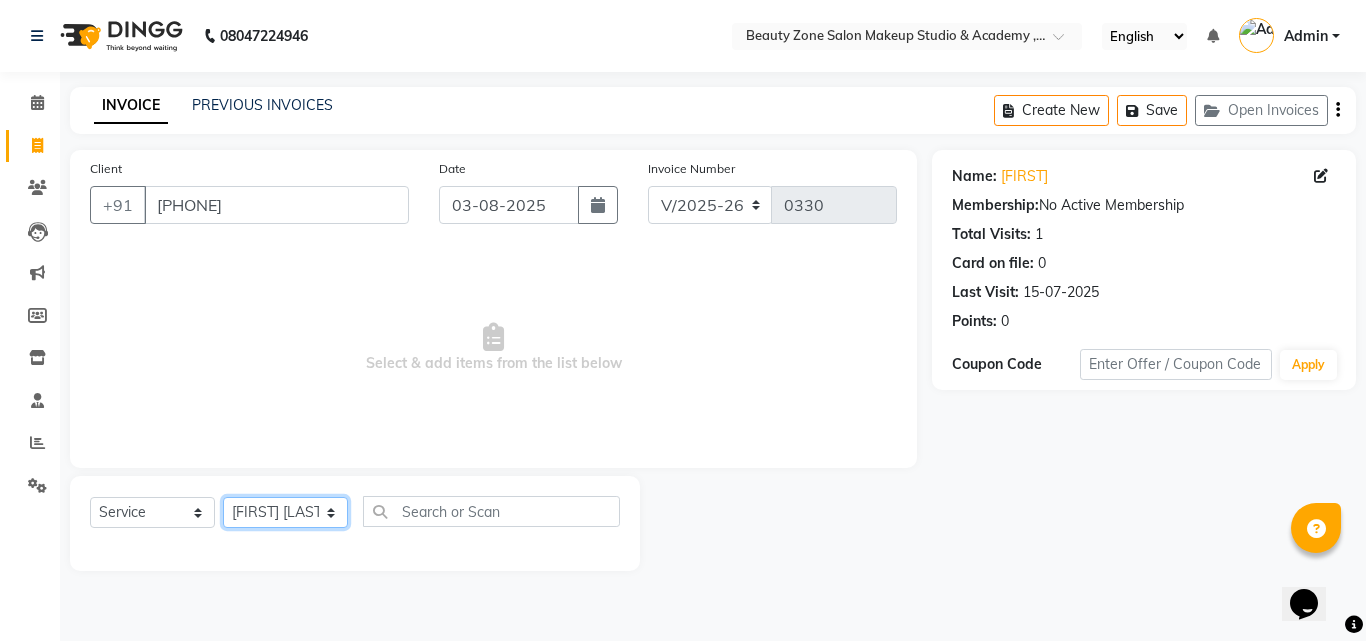 click on "Select Stylist Amol Walke Meghna Meshram Shivani Eknath Khade" 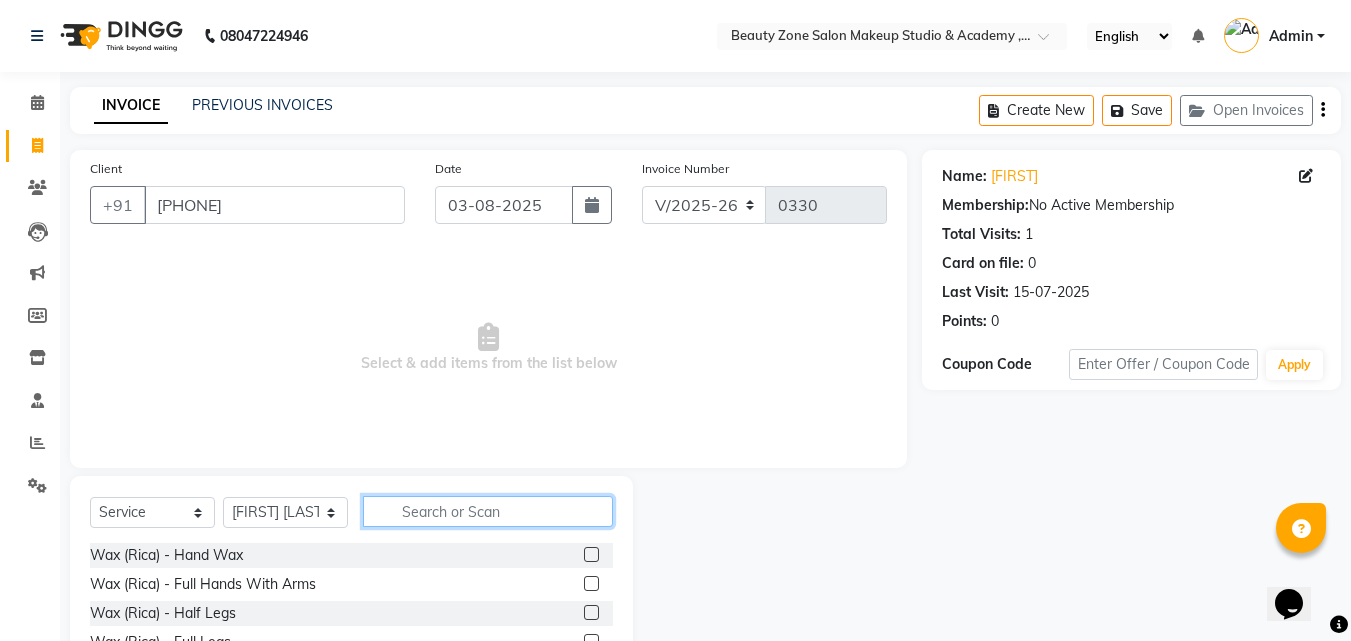 click 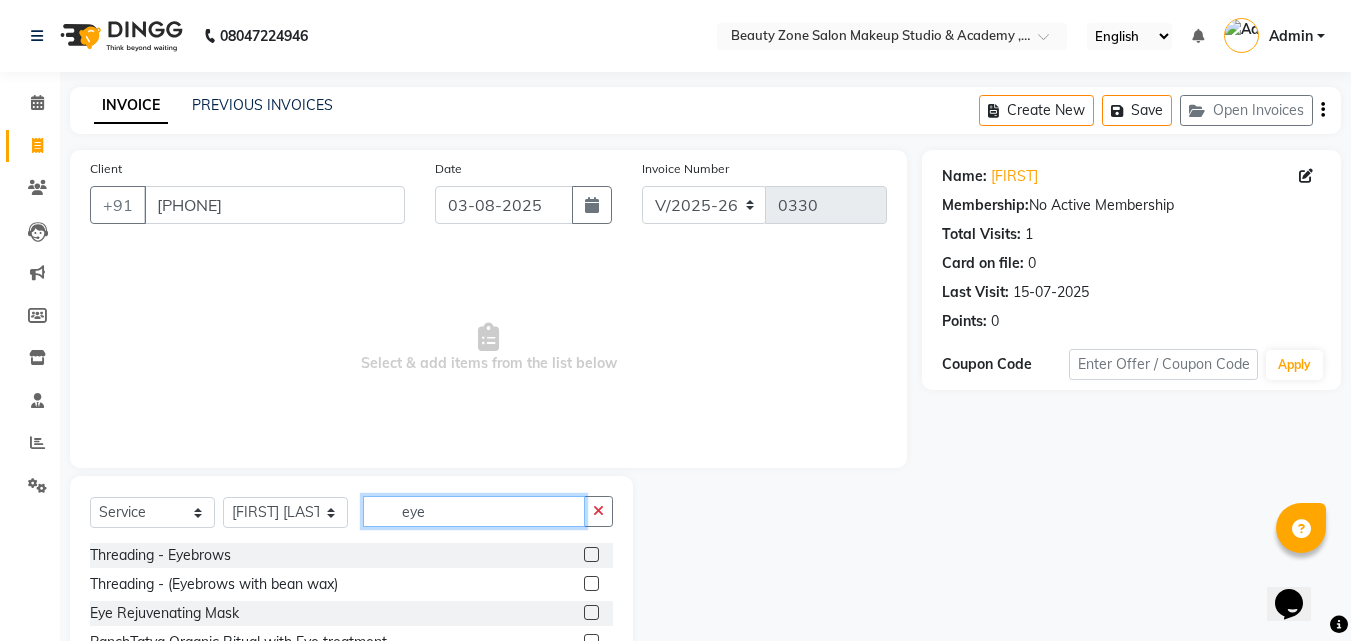 type on "eye" 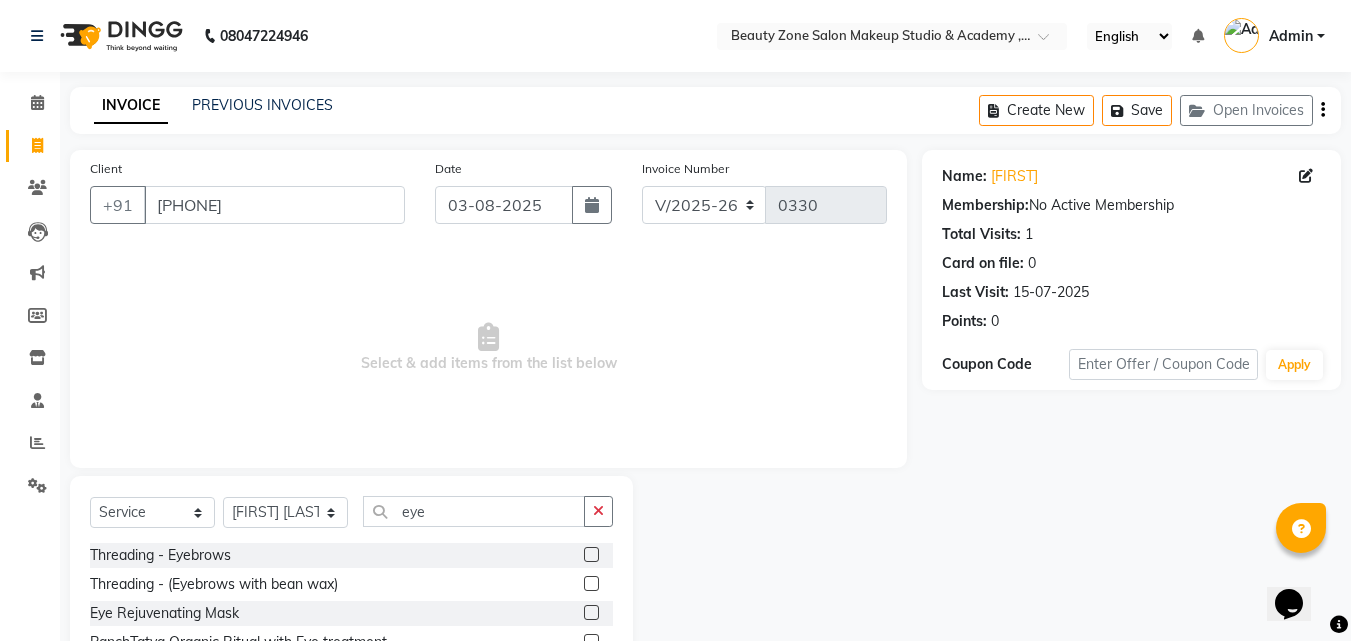 click 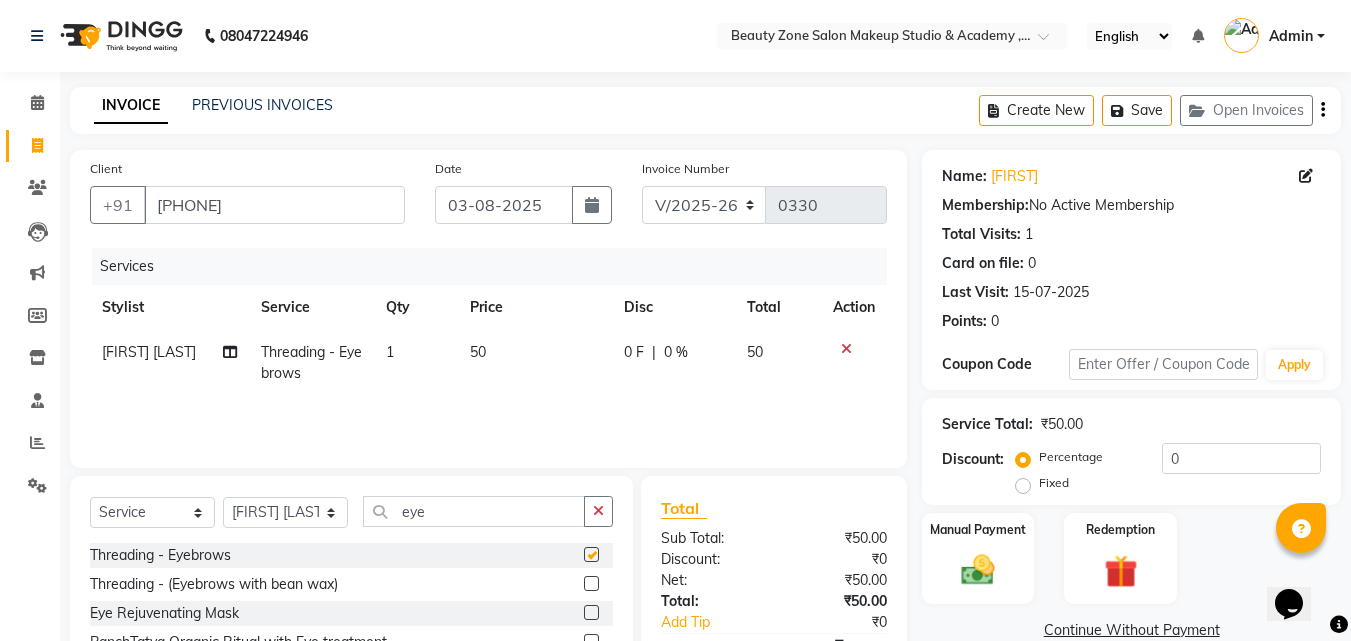 checkbox on "false" 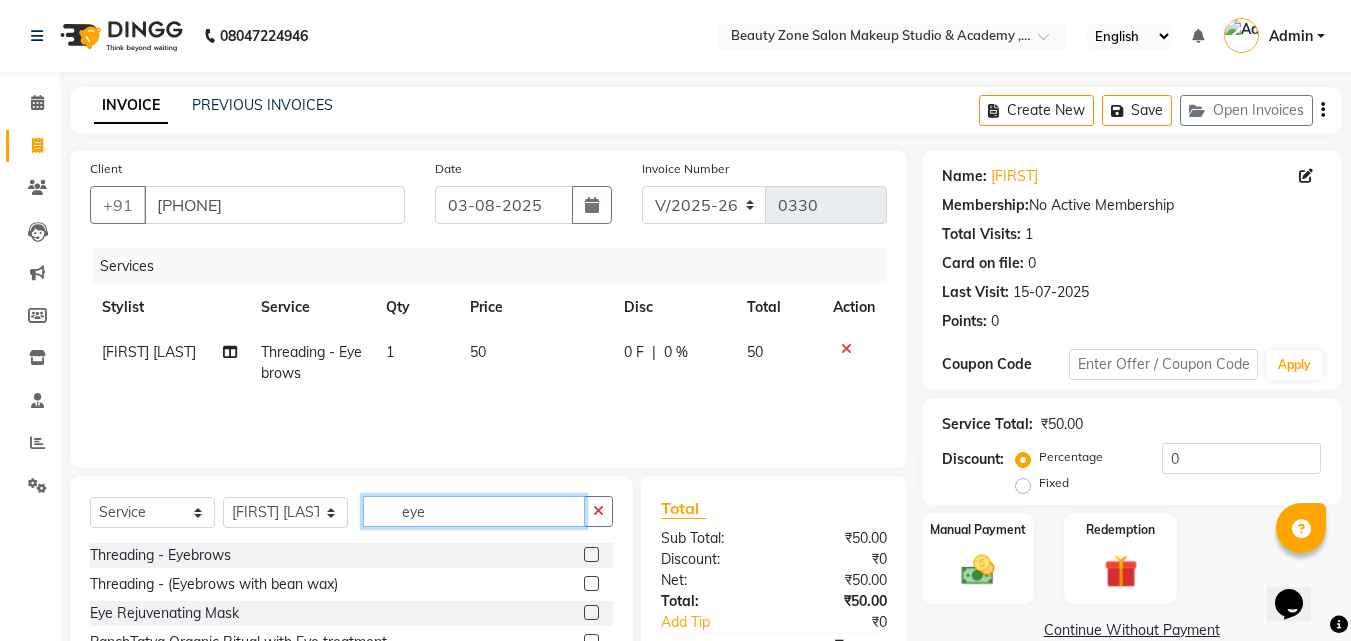 click on "eye" 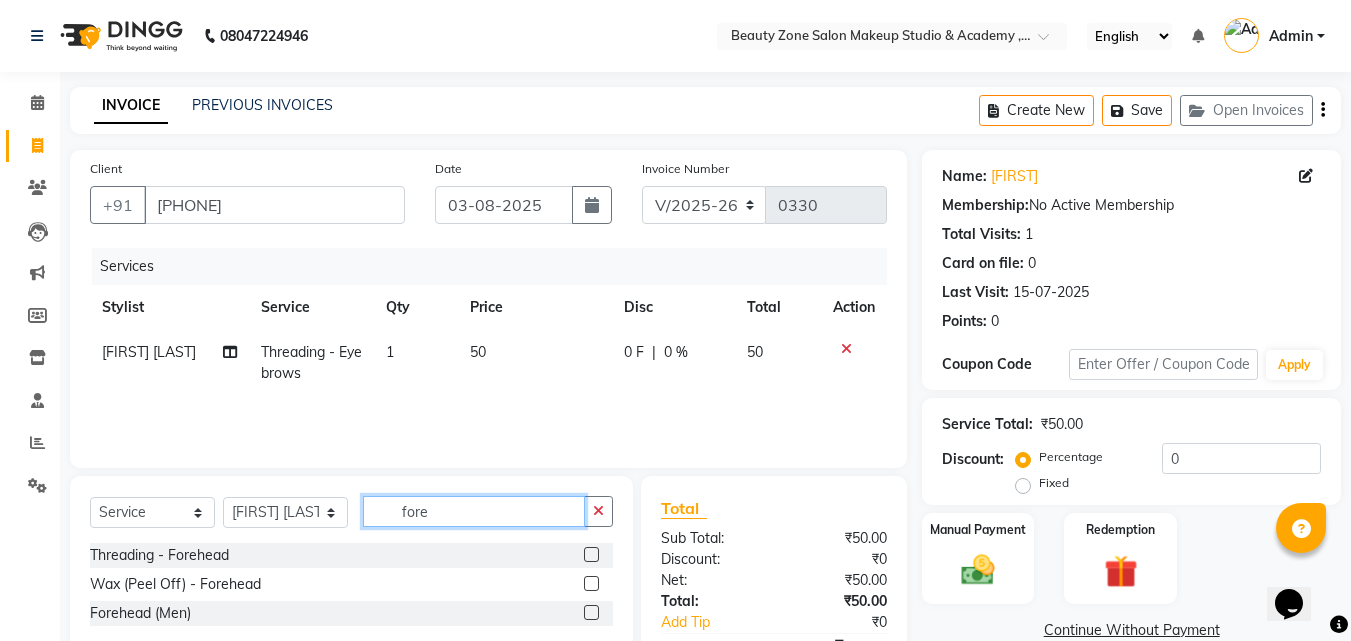 type on "fore" 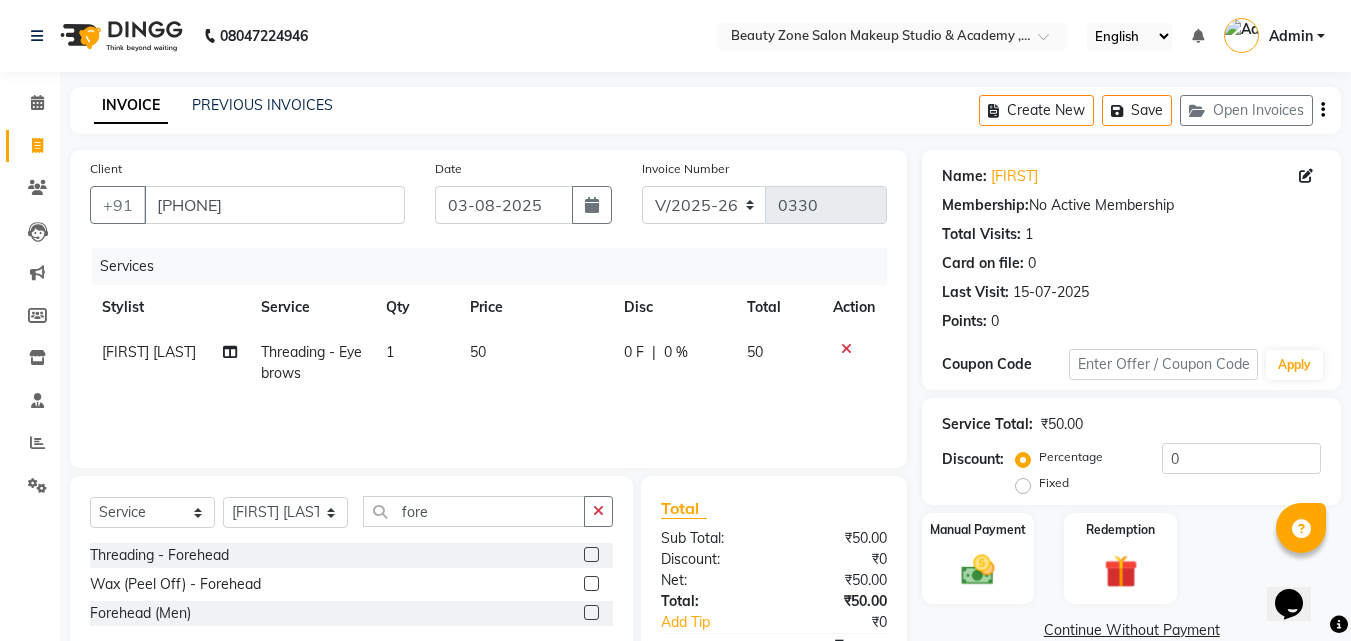 click 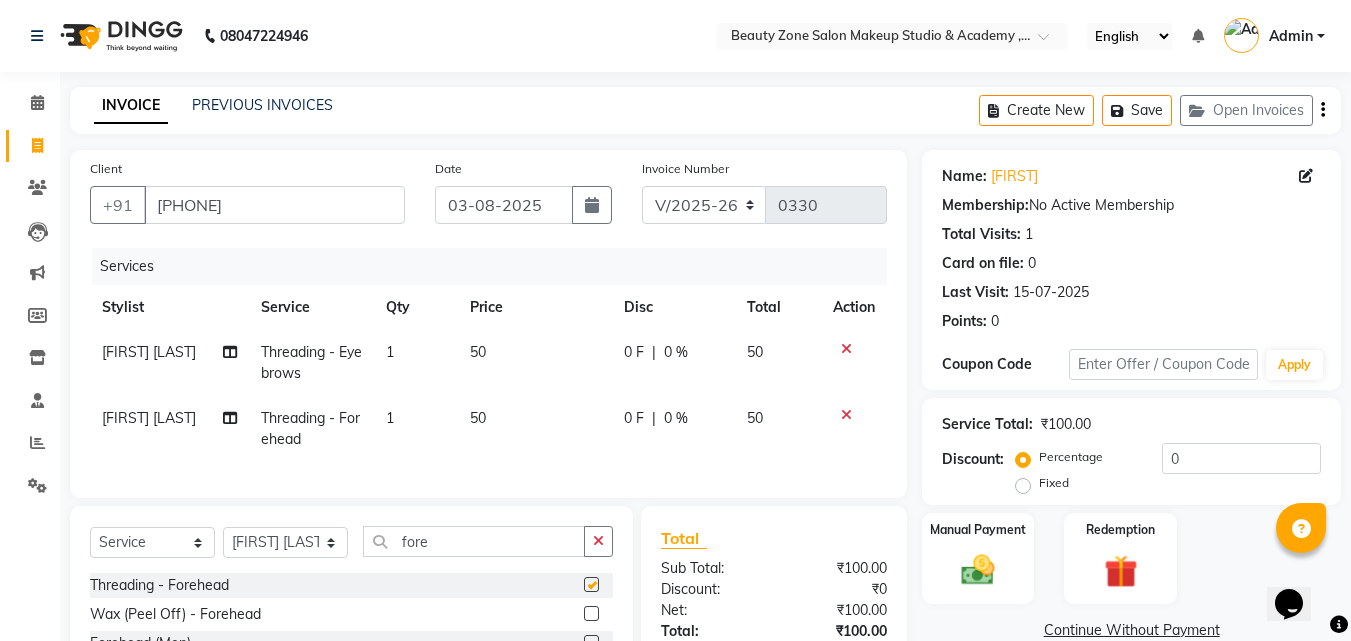 checkbox on "false" 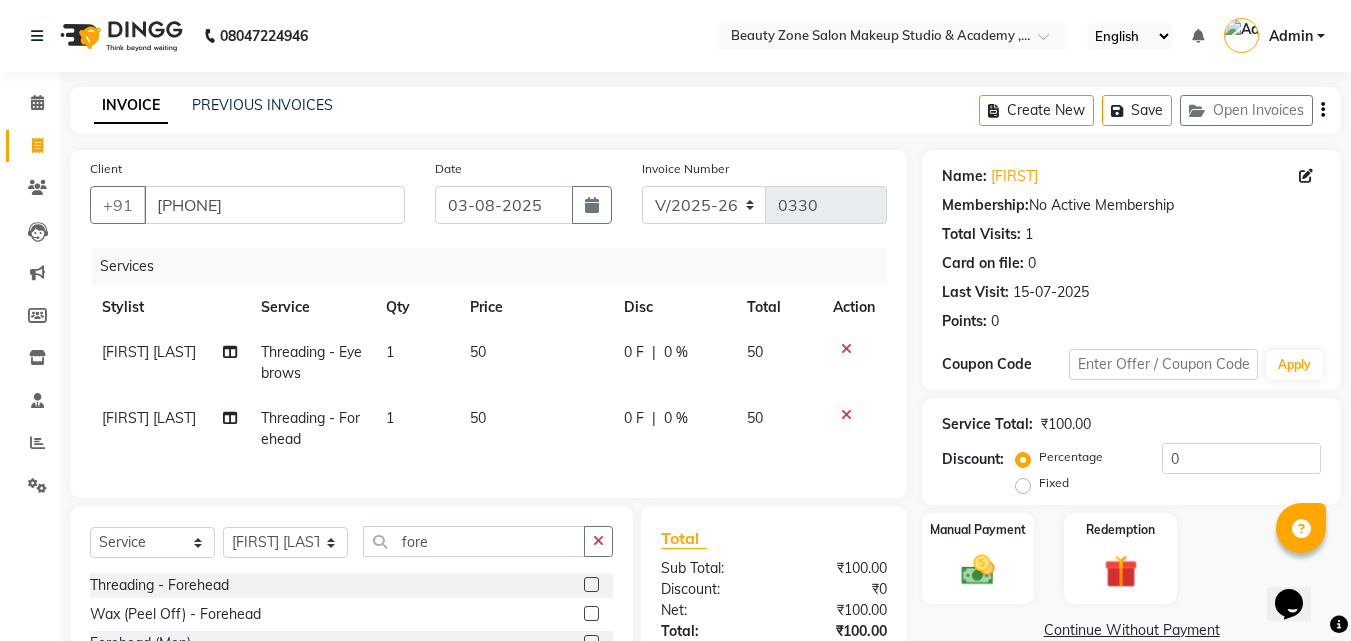 click on "Select  Service  Product  Membership  Package Voucher Prepaid Gift Card  Select Stylist Amol Walke Meghna Meshram Shivani Eknath Khade fore Threading   -  Forehead  Wax (Peel Off)  -  Forehead  Forehead (Men)" 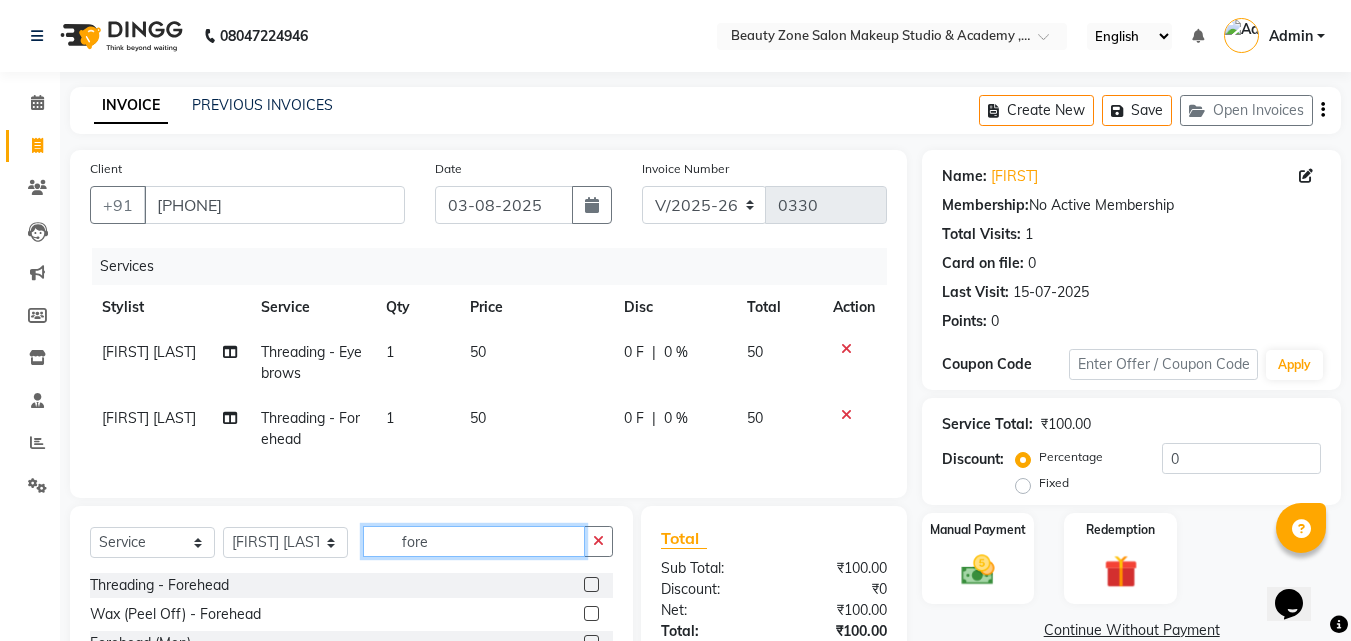 click on "fore" 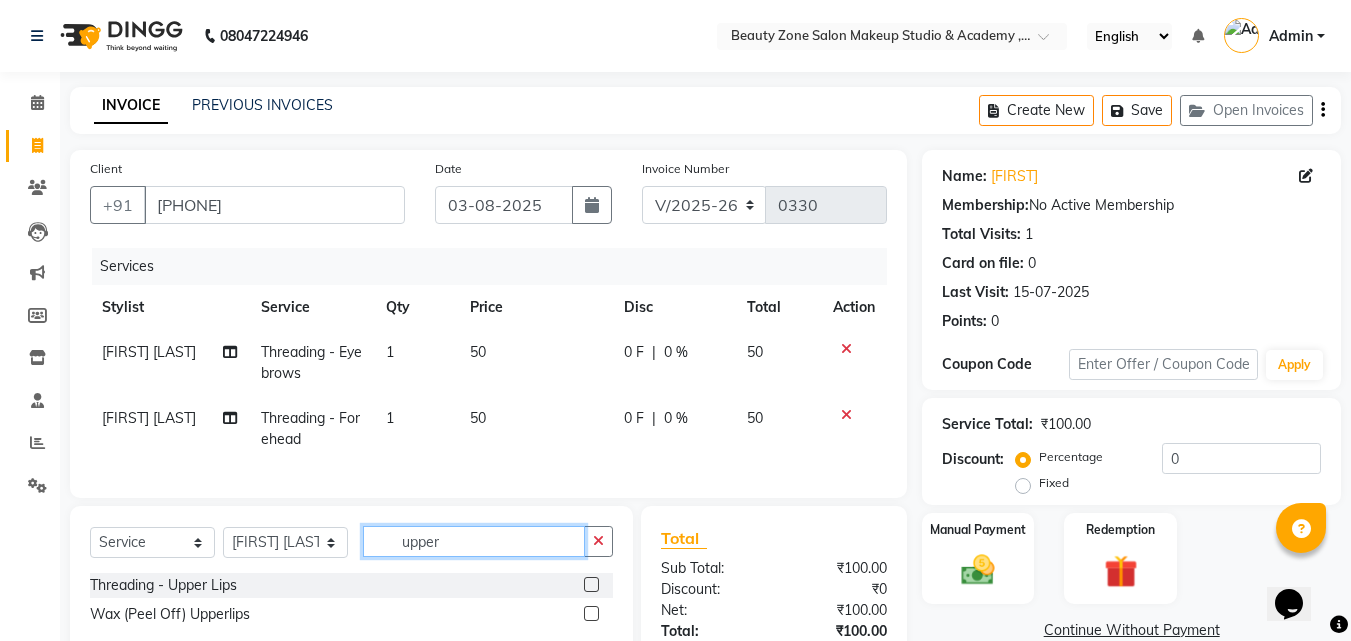 type on "upper" 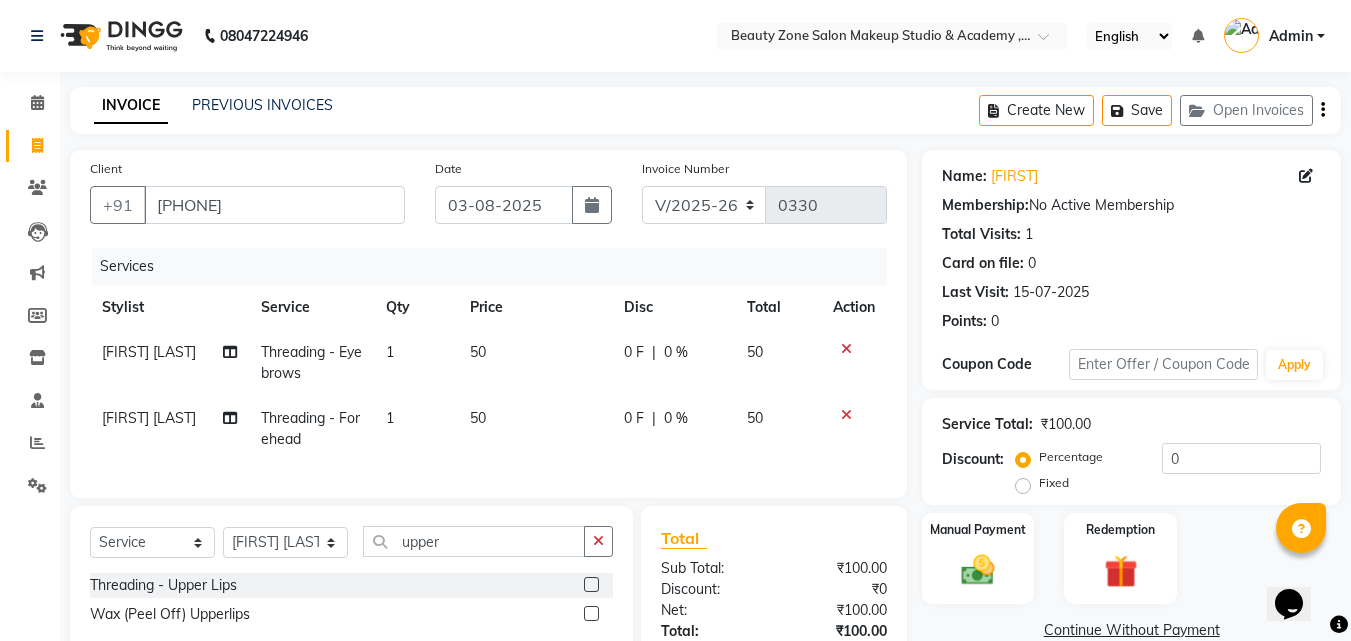 click 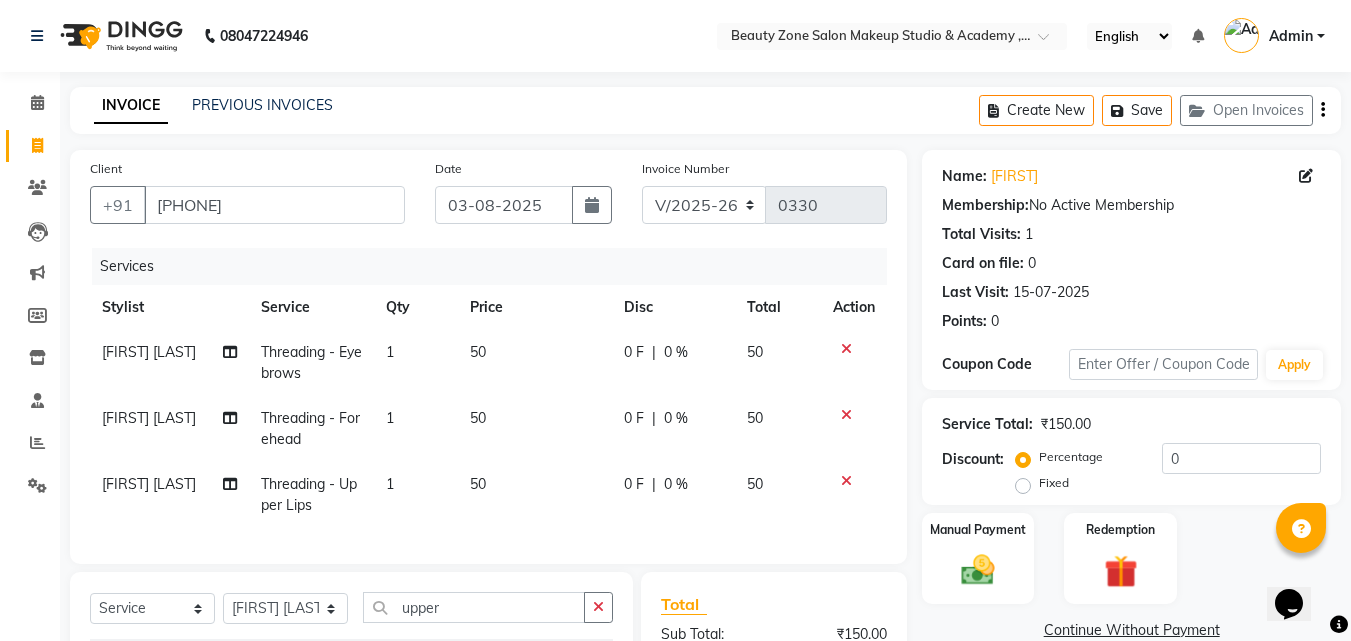 checkbox on "false" 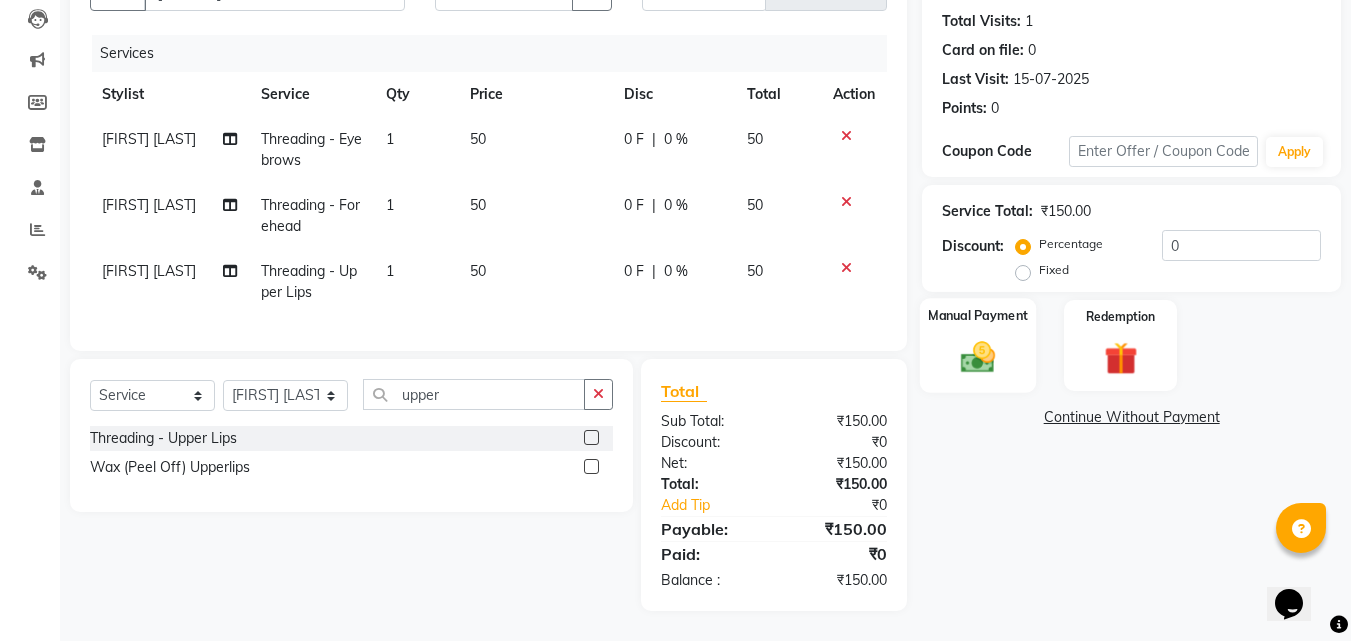 click 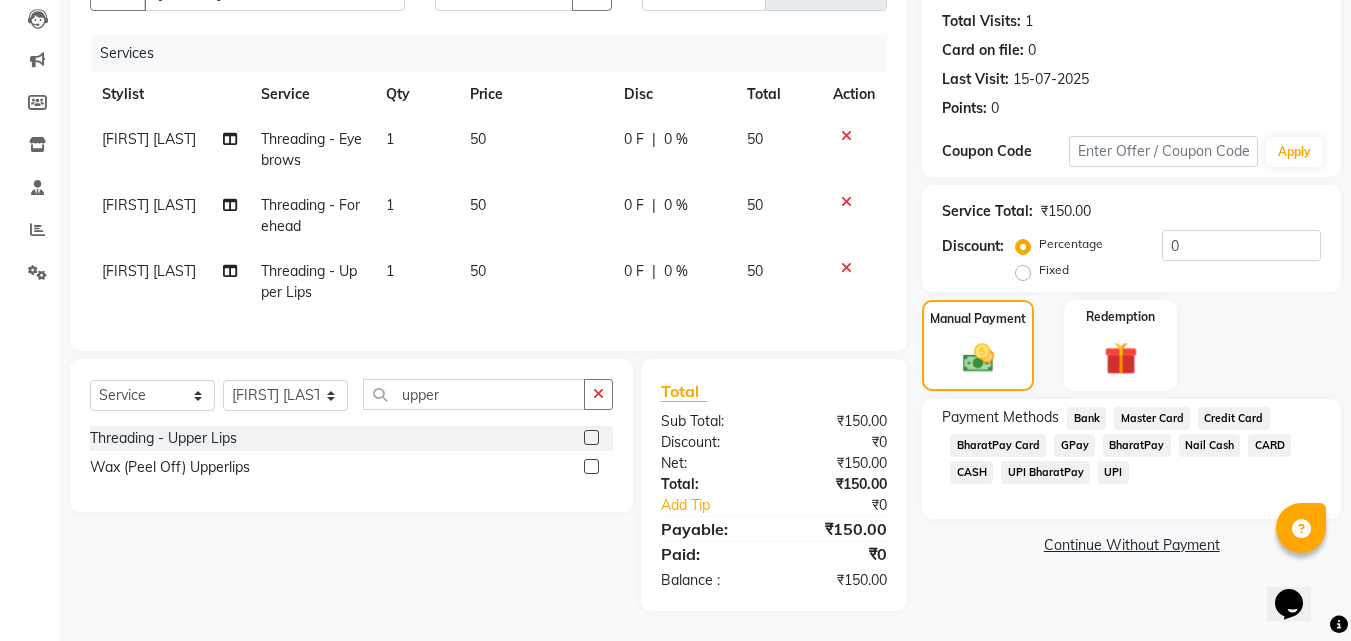 click on "UPI BharatPay" 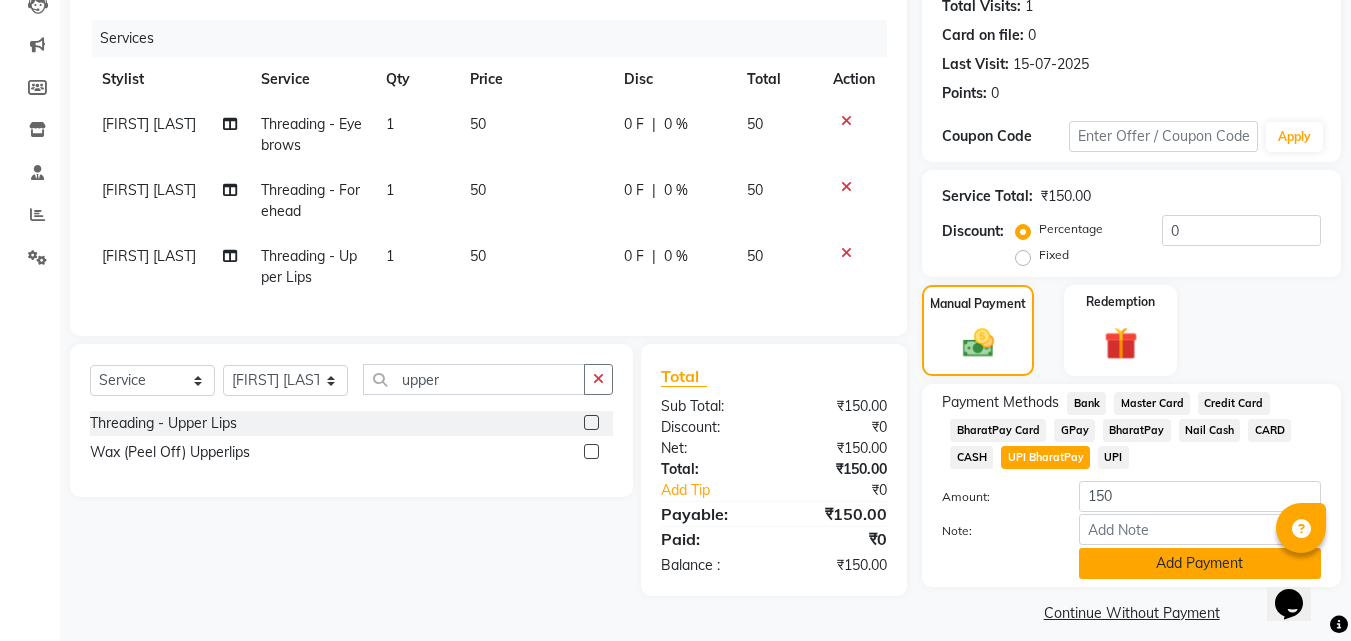 click on "Add Payment" 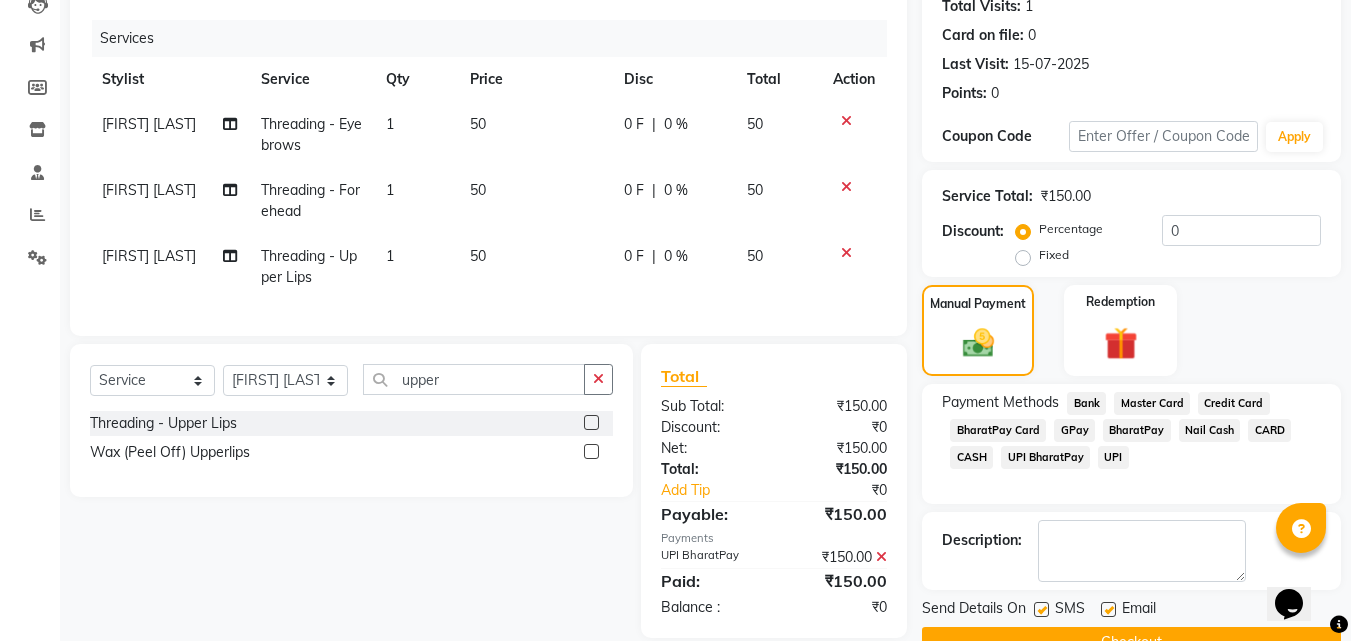 click 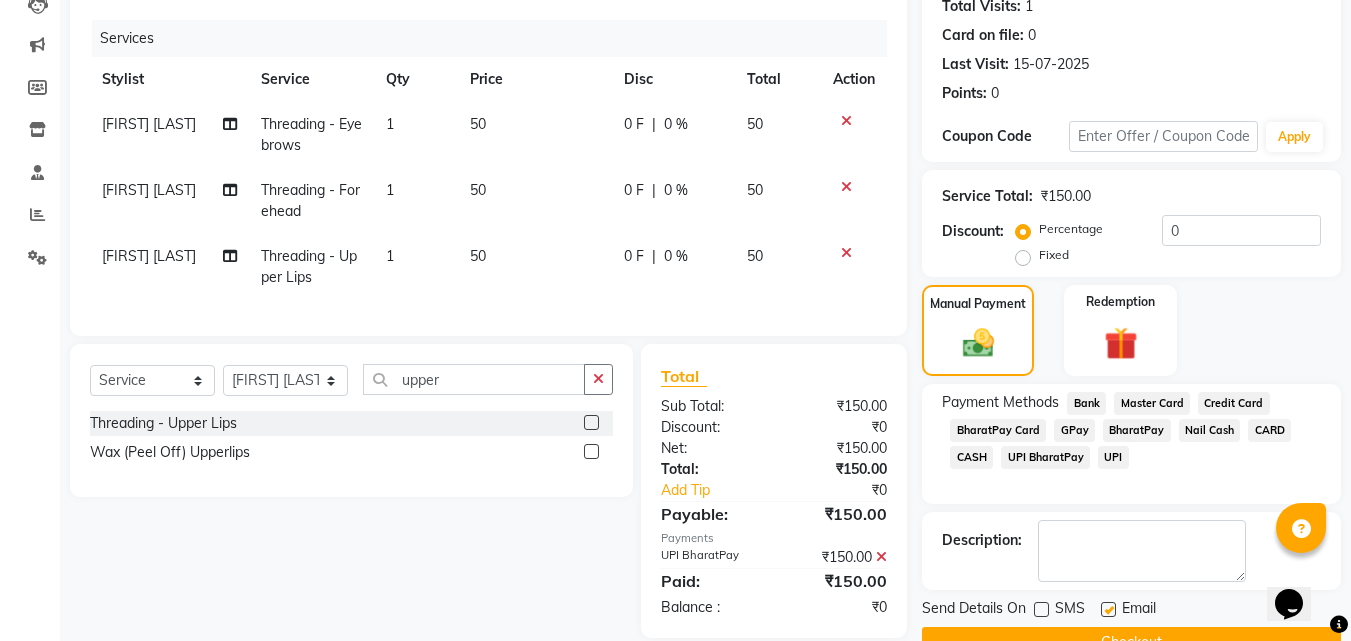 click 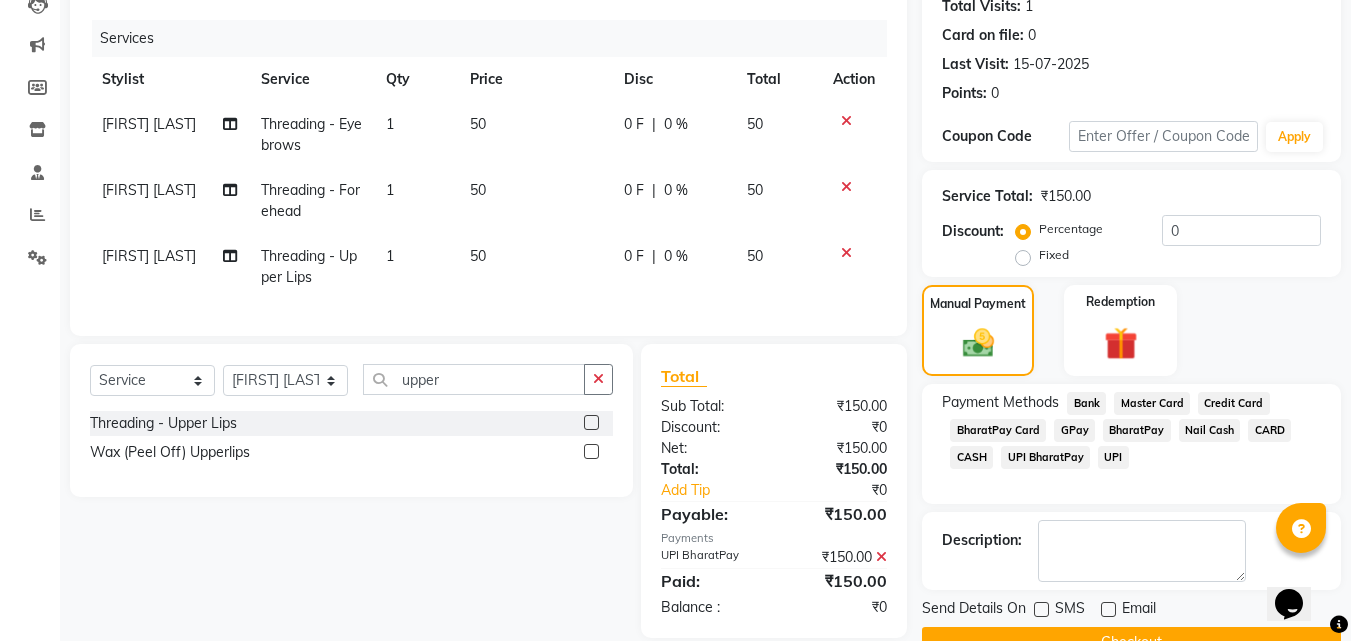 scroll, scrollTop: 275, scrollLeft: 0, axis: vertical 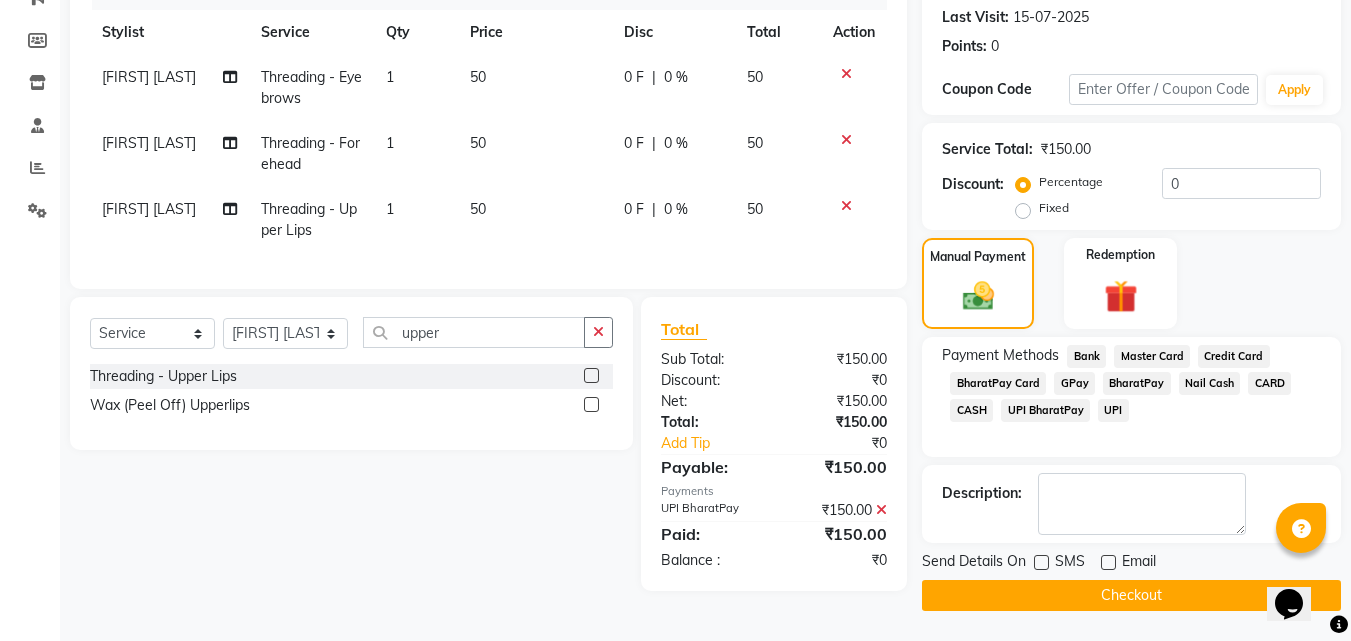 click on "Checkout" 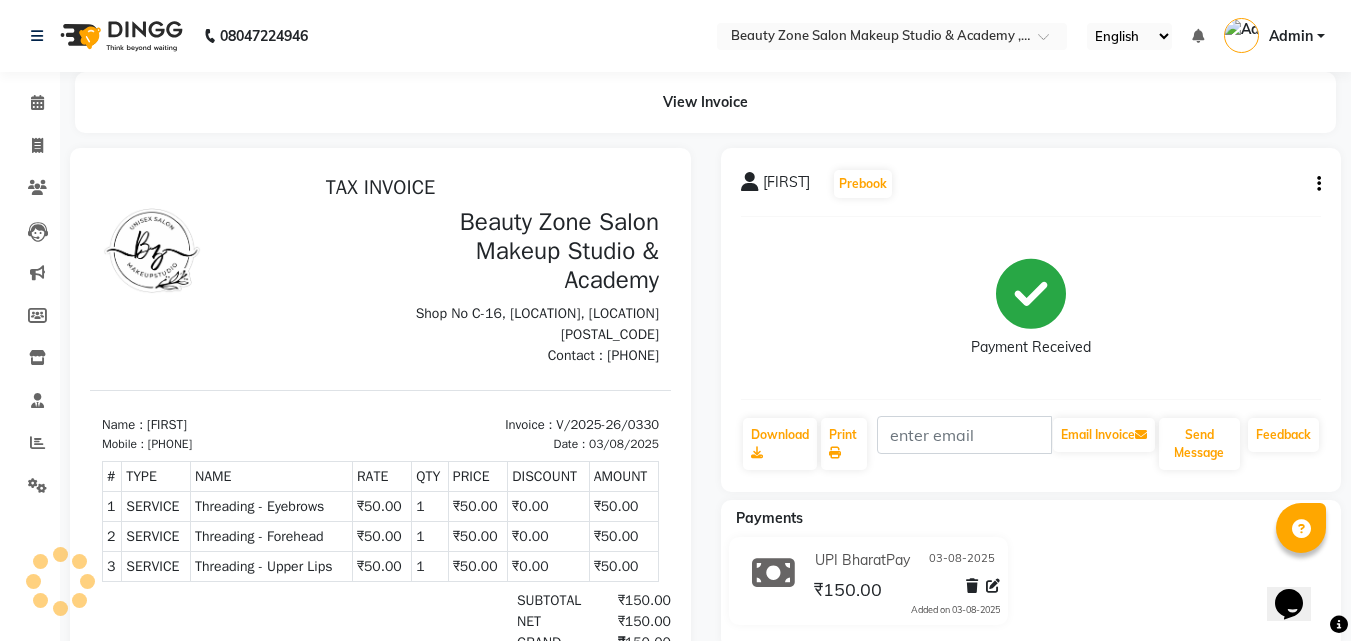 scroll, scrollTop: 185, scrollLeft: 0, axis: vertical 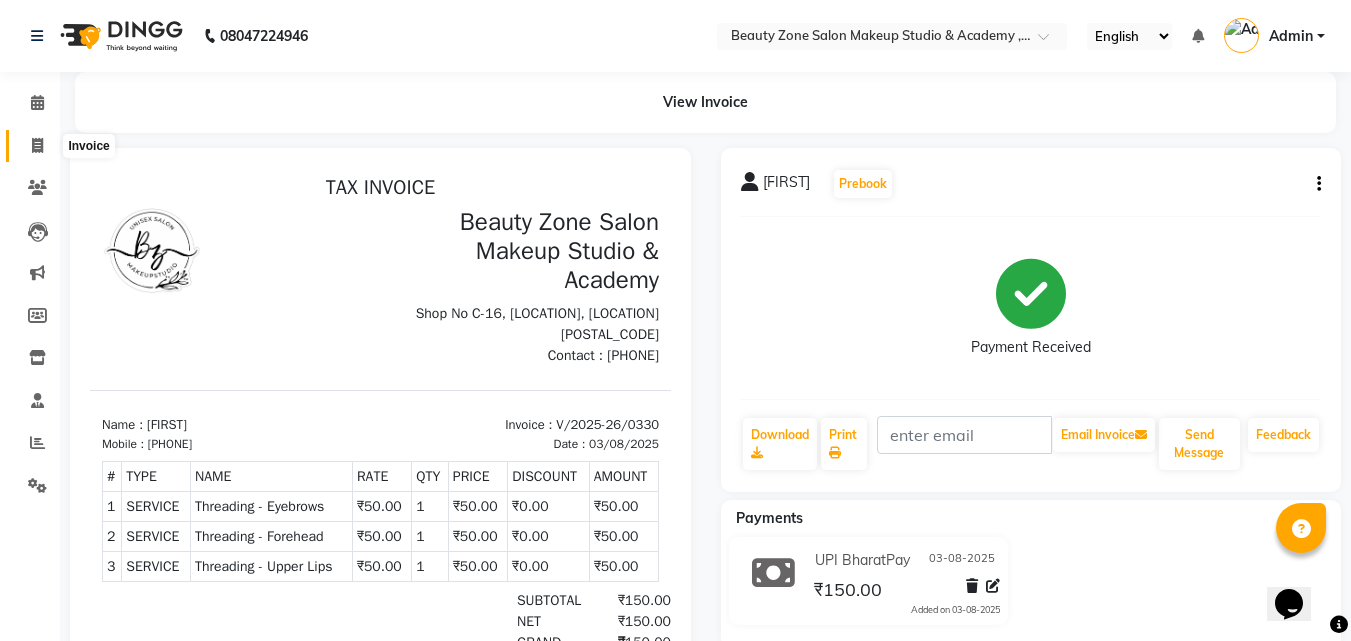 click 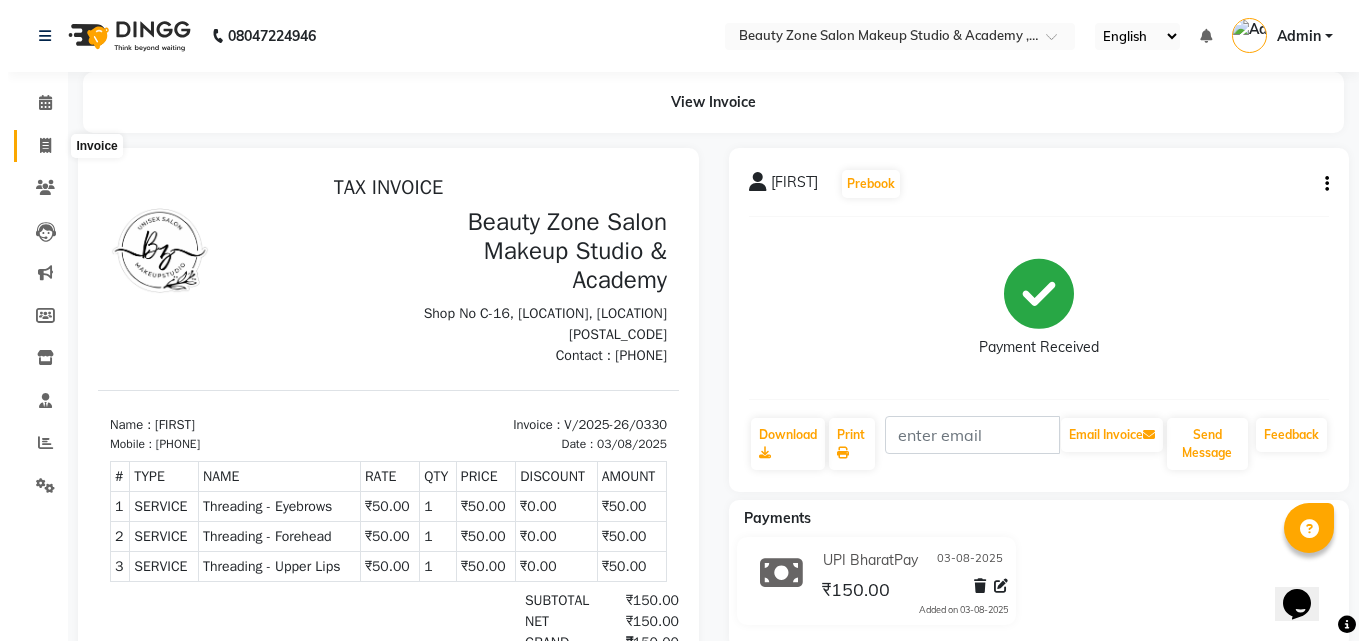 select on "4568" 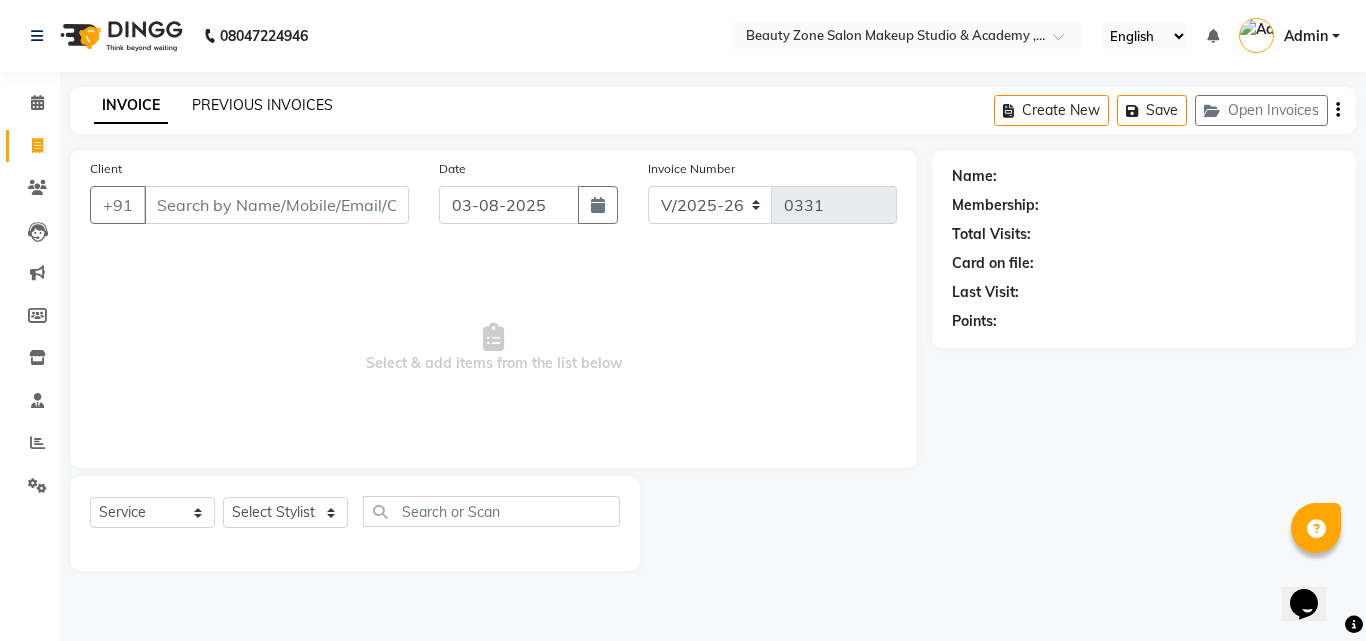 click on "PREVIOUS INVOICES" 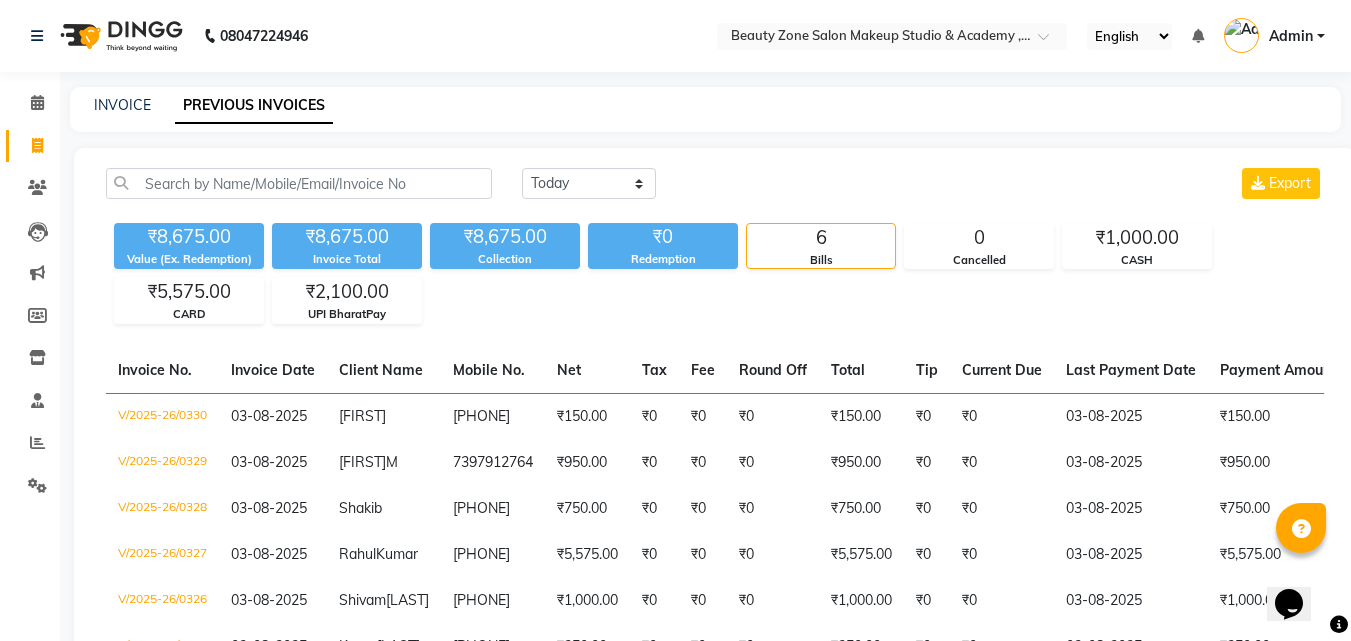 click on "INVOICE PREVIOUS INVOICES" 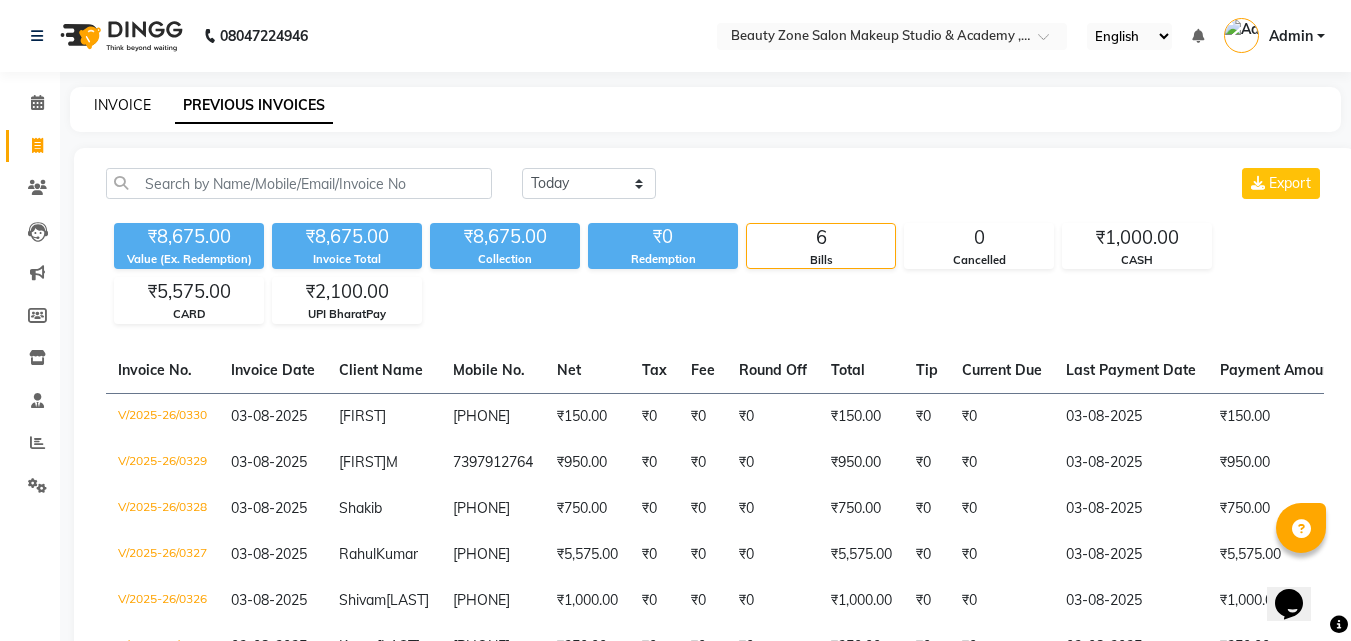 click on "INVOICE" 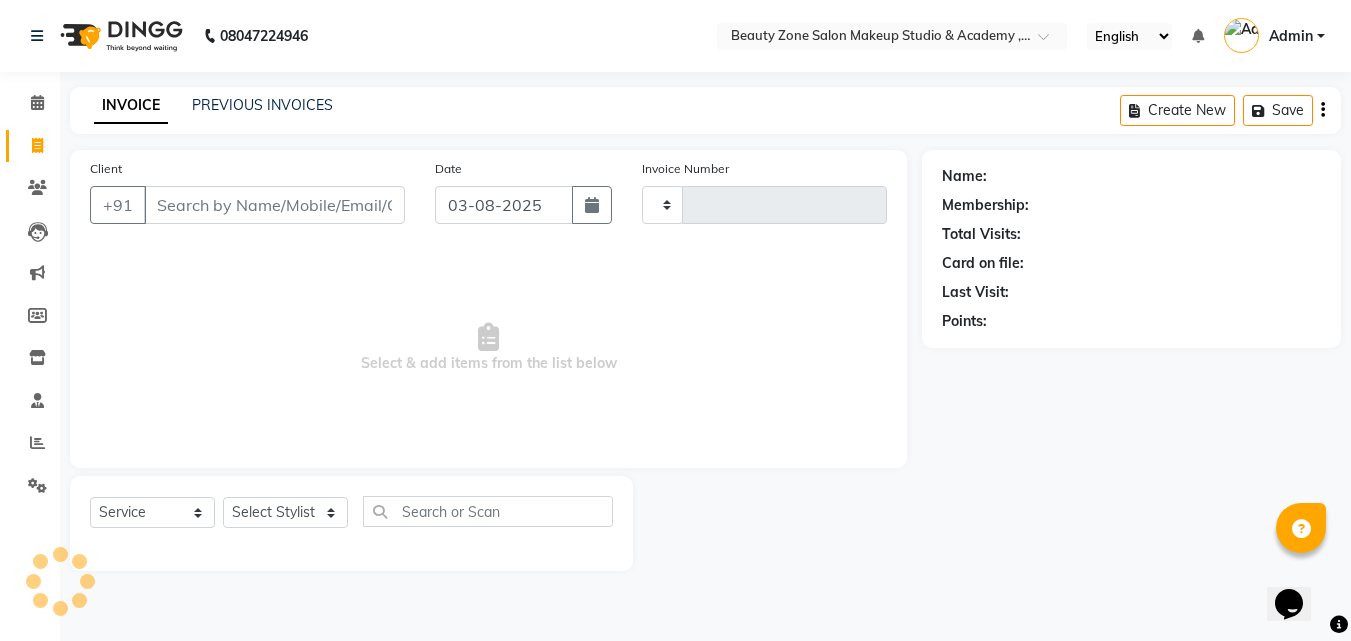 type on "0331" 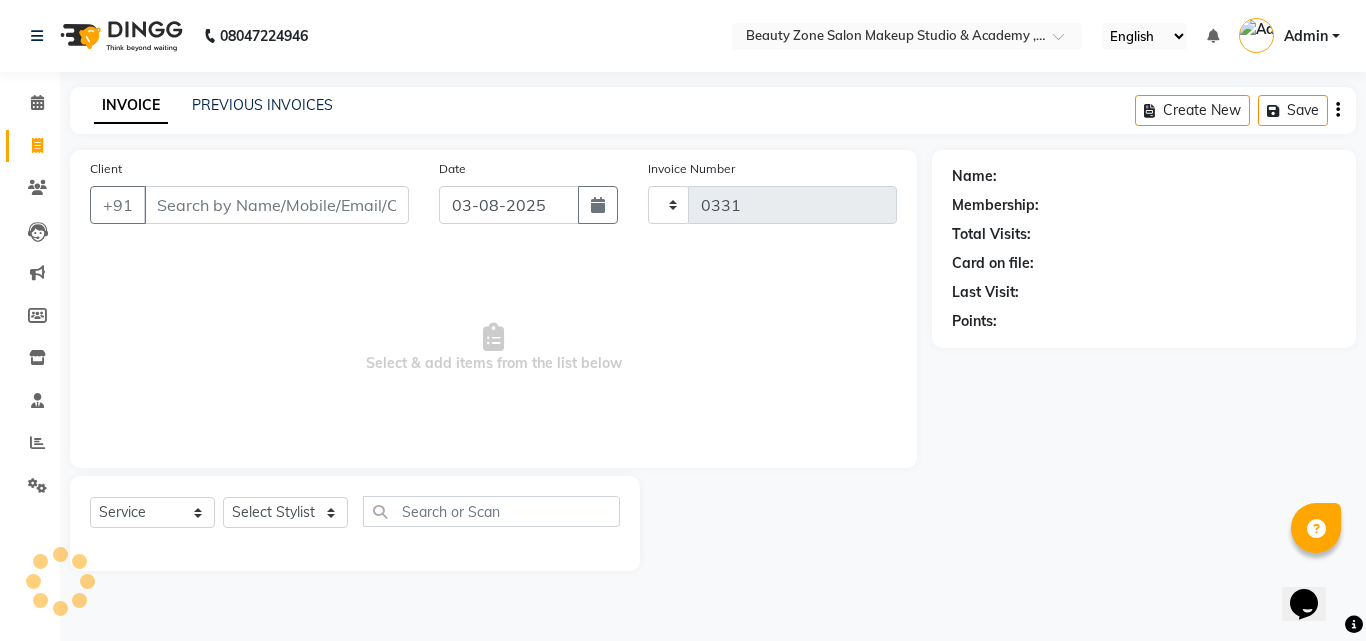 select on "4568" 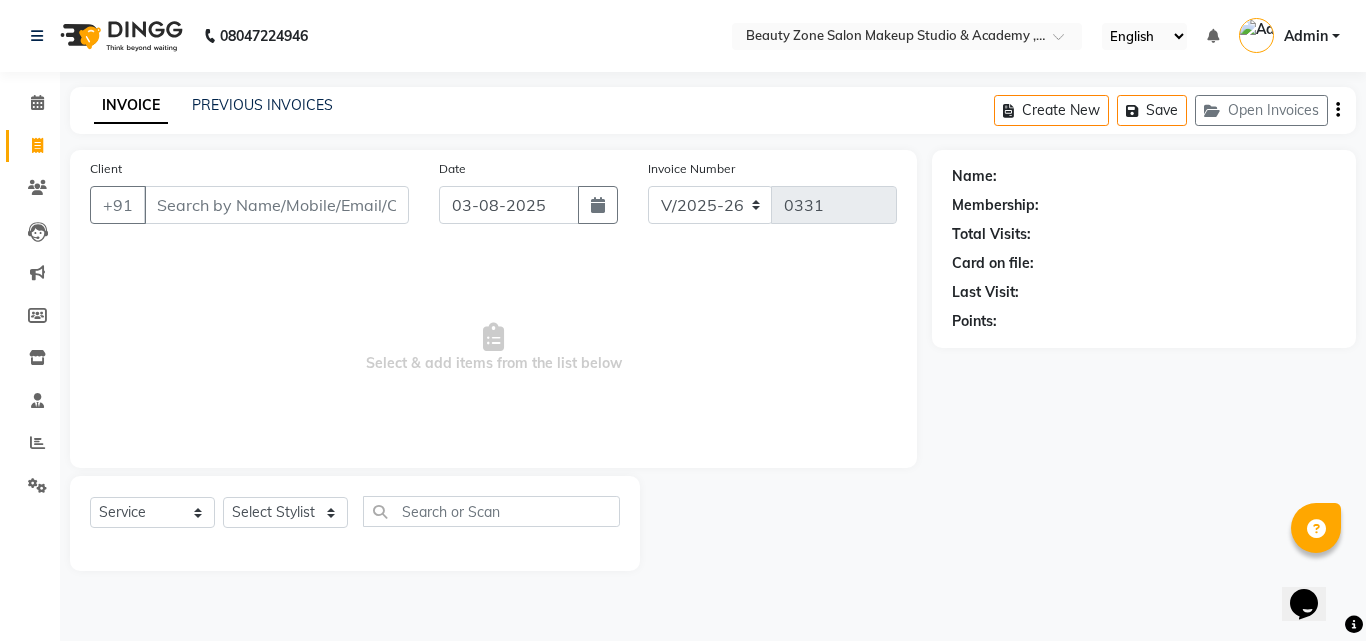 click on "Client" at bounding box center [276, 205] 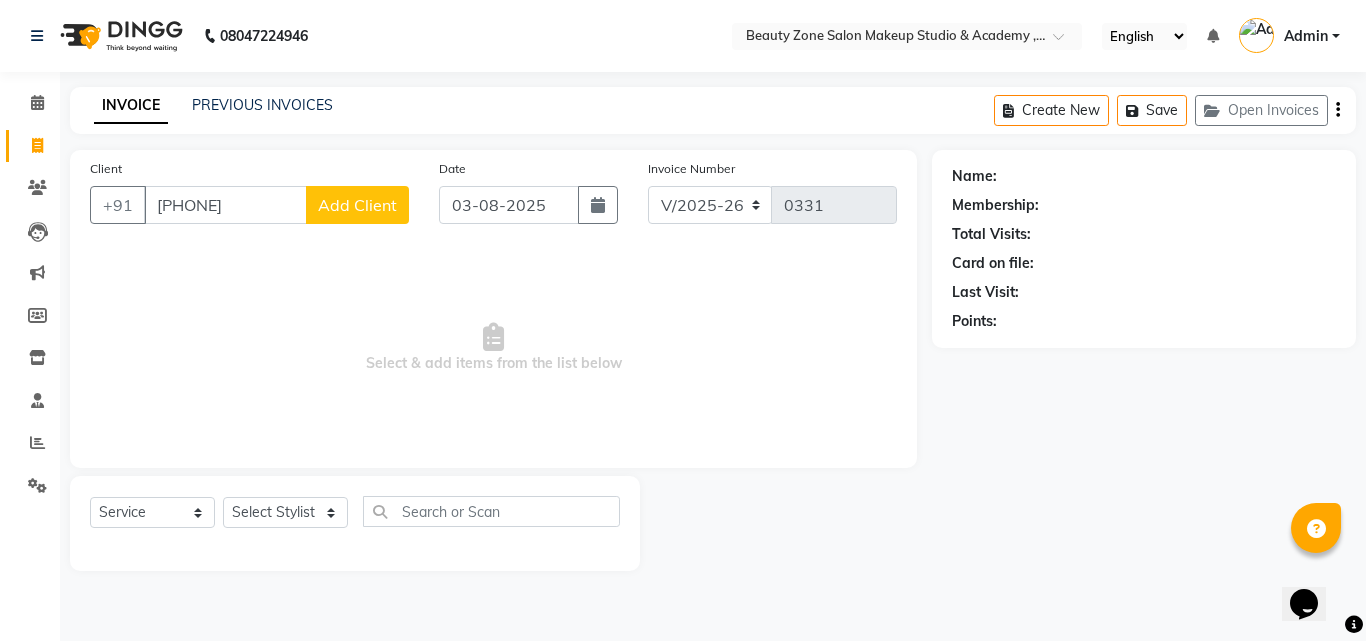type on "9686153905" 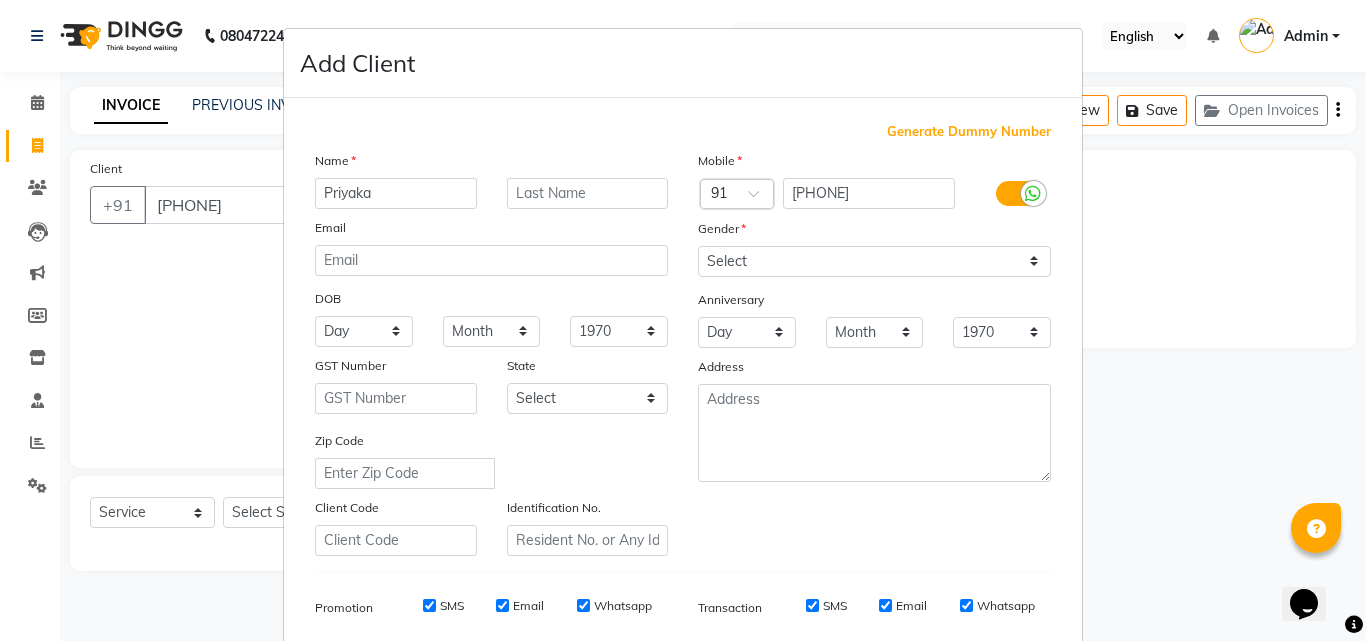 click on "Priyaka" at bounding box center [396, 193] 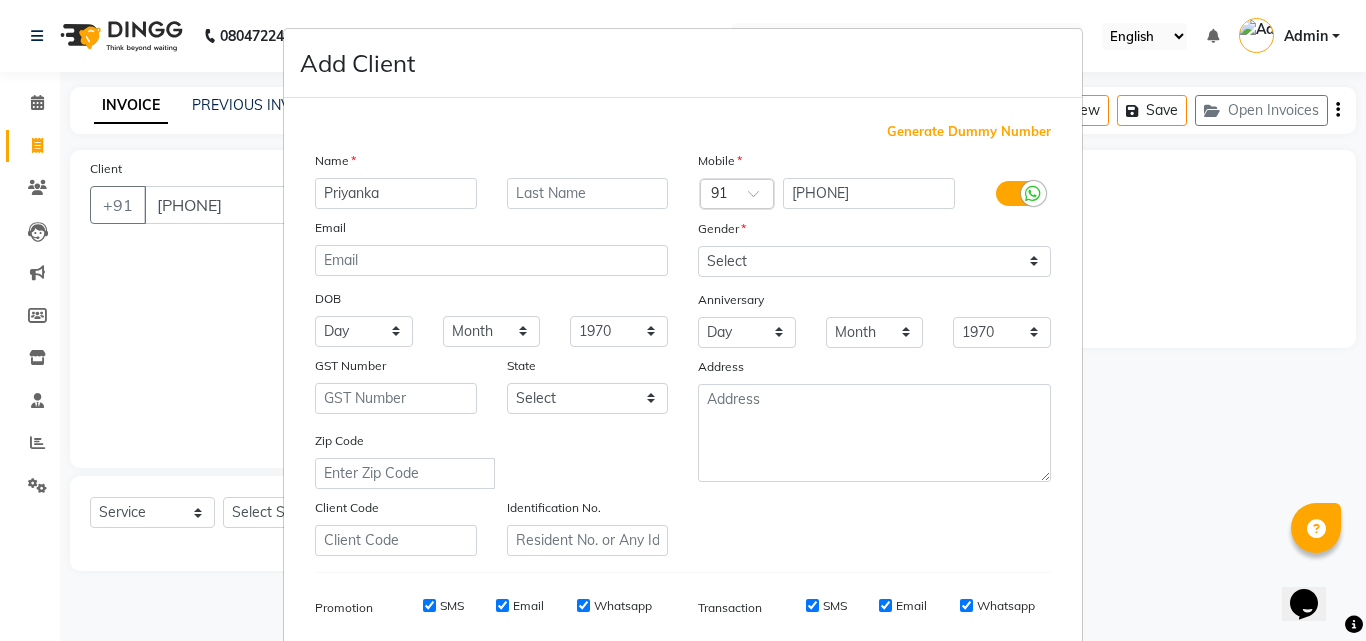 type on "Priyanka" 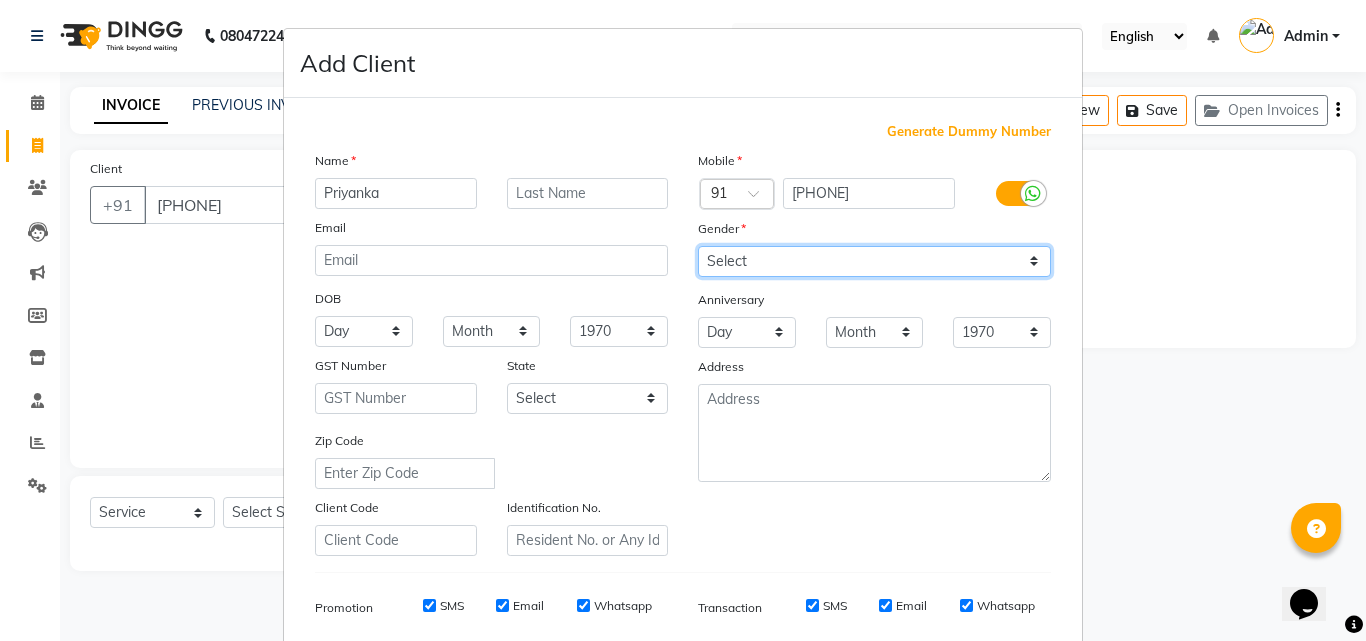 click on "Select Male Female Other Prefer Not To Say" at bounding box center (874, 261) 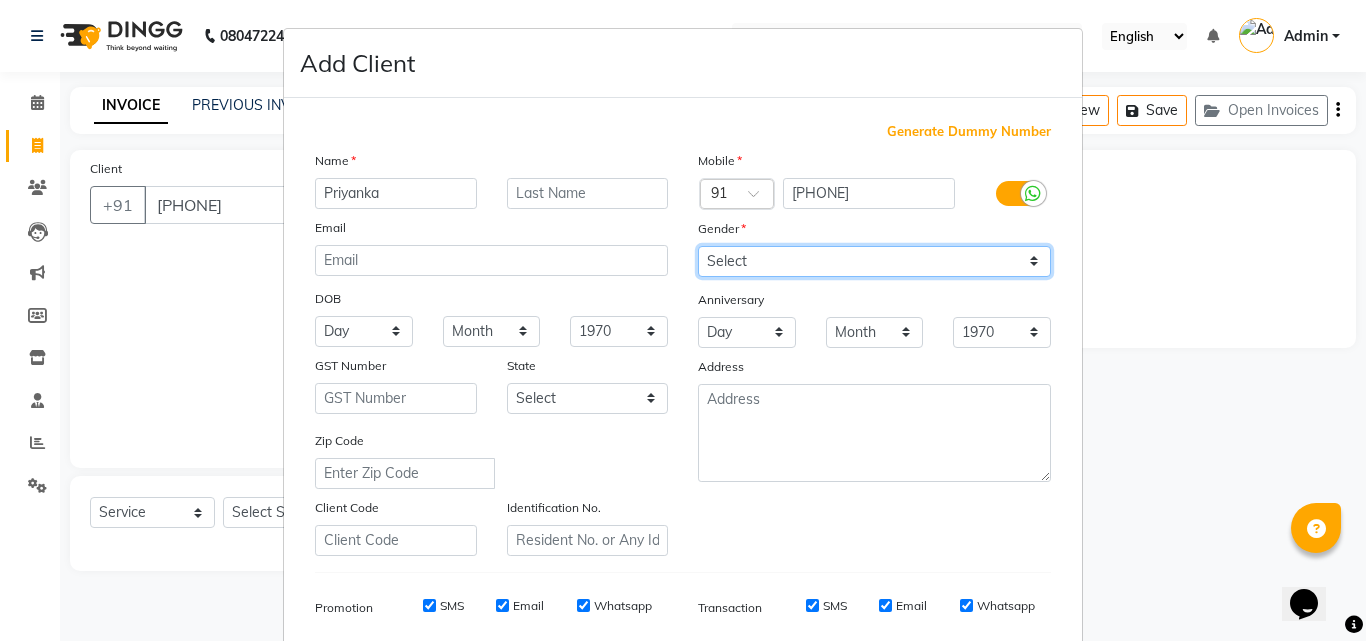 select on "female" 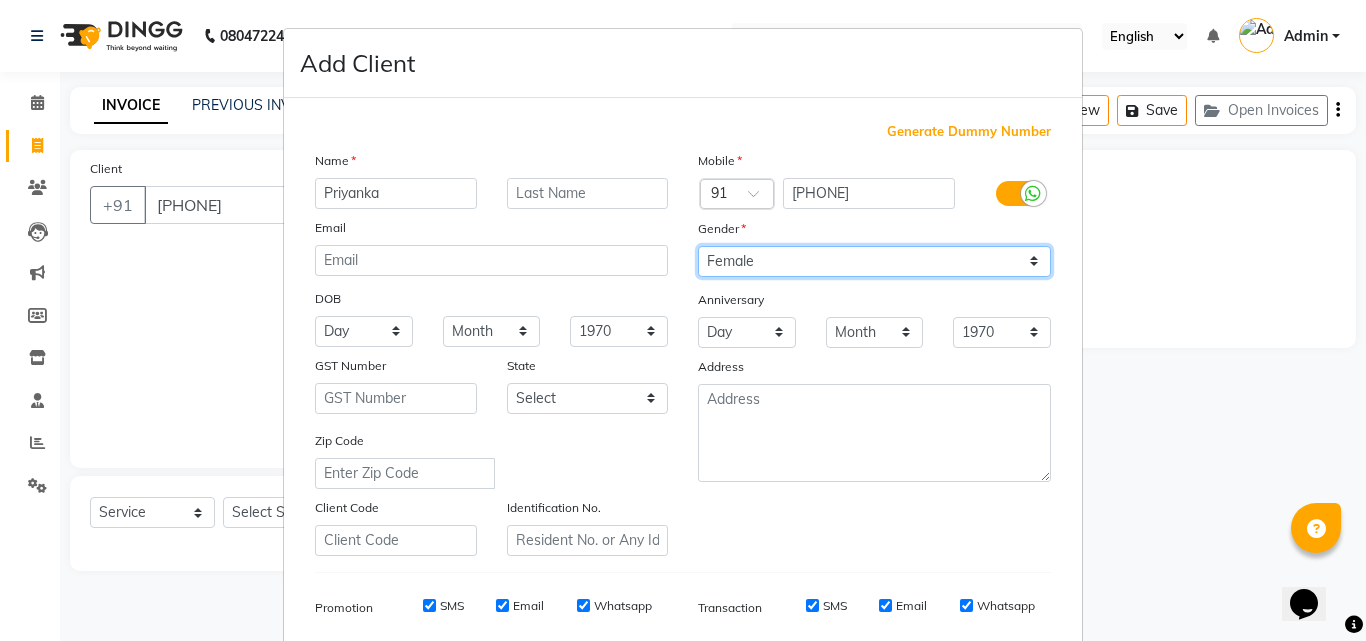 click on "Select Male Female Other Prefer Not To Say" at bounding box center [874, 261] 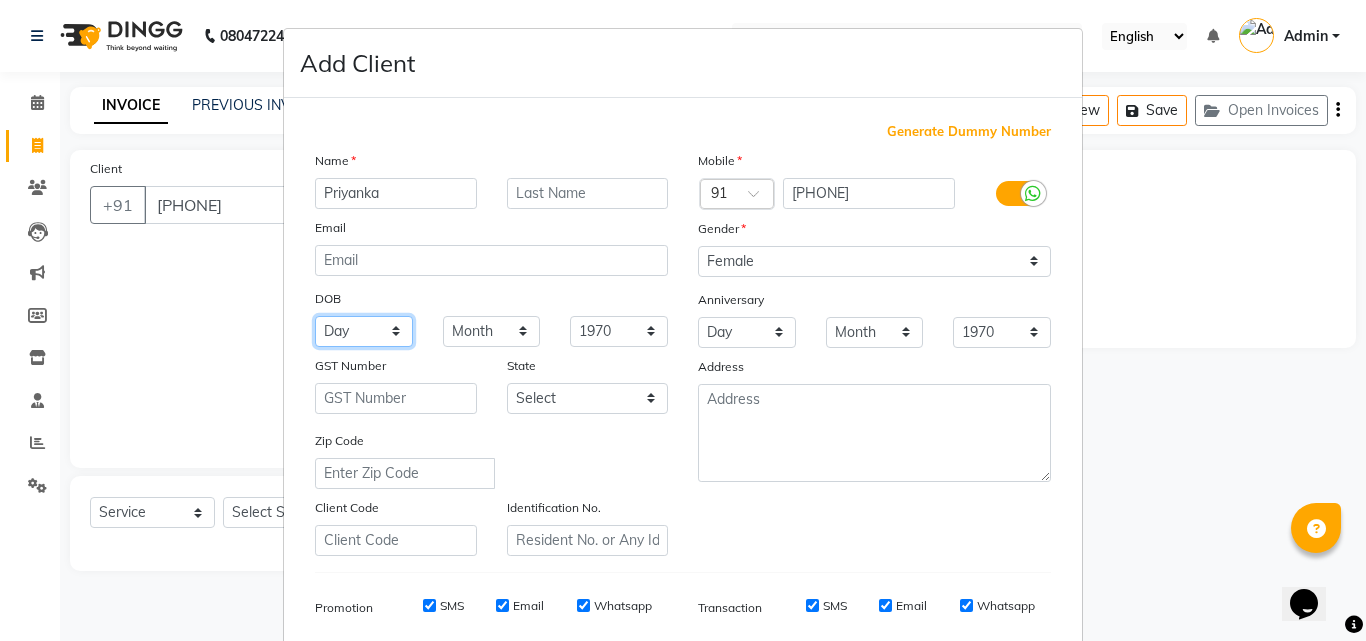 click on "Day 01 02 03 04 05 06 07 08 09 10 11 12 13 14 15 16 17 18 19 20 21 22 23 24 25 26 27 28 29 30 31" at bounding box center (364, 331) 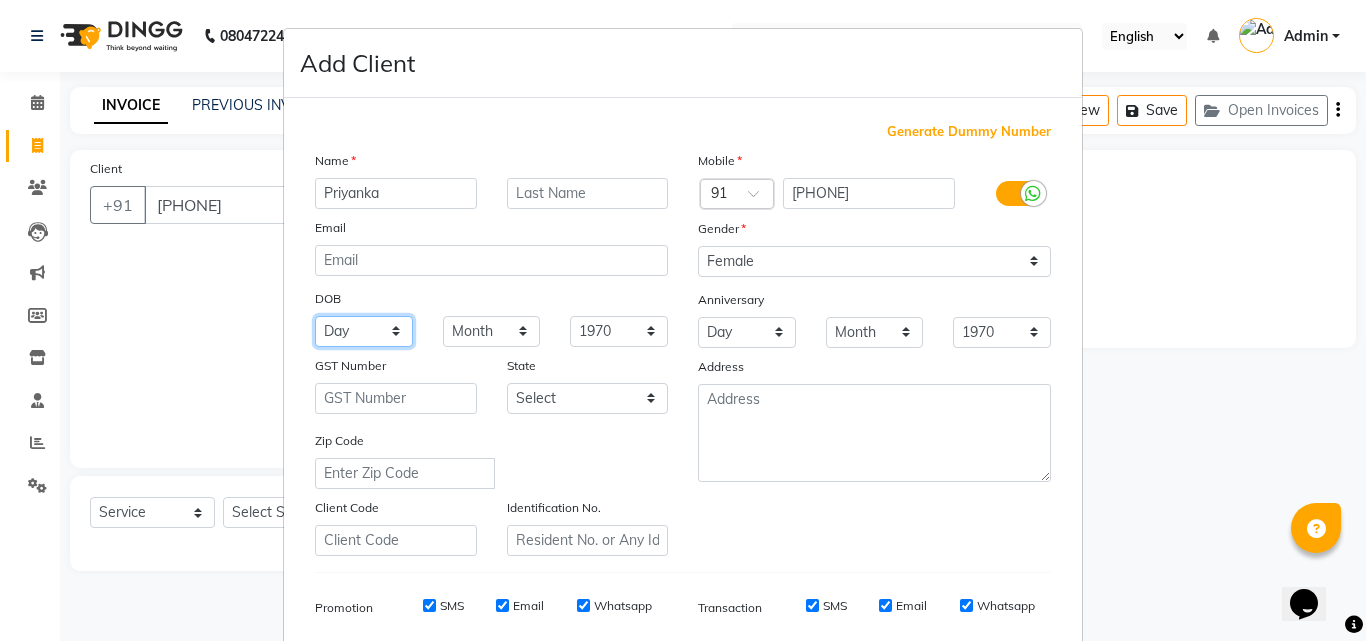 select on "07" 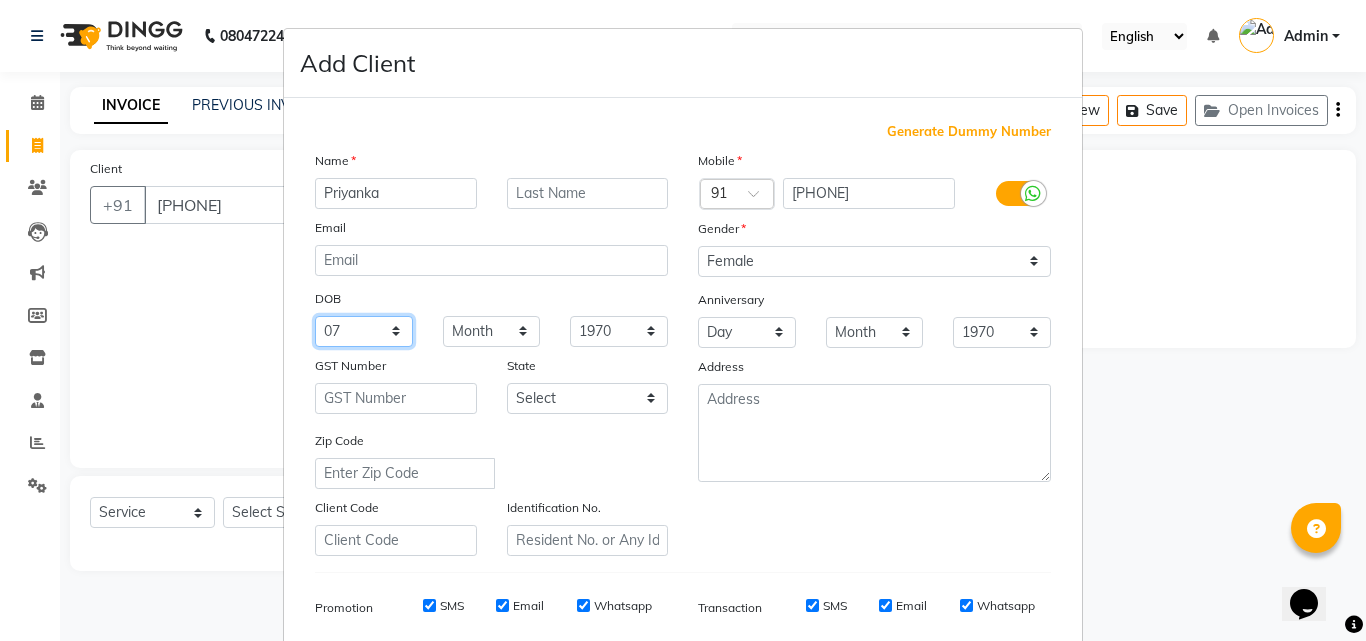 click on "Day 01 02 03 04 05 06 07 08 09 10 11 12 13 14 15 16 17 18 19 20 21 22 23 24 25 26 27 28 29 30 31" at bounding box center [364, 331] 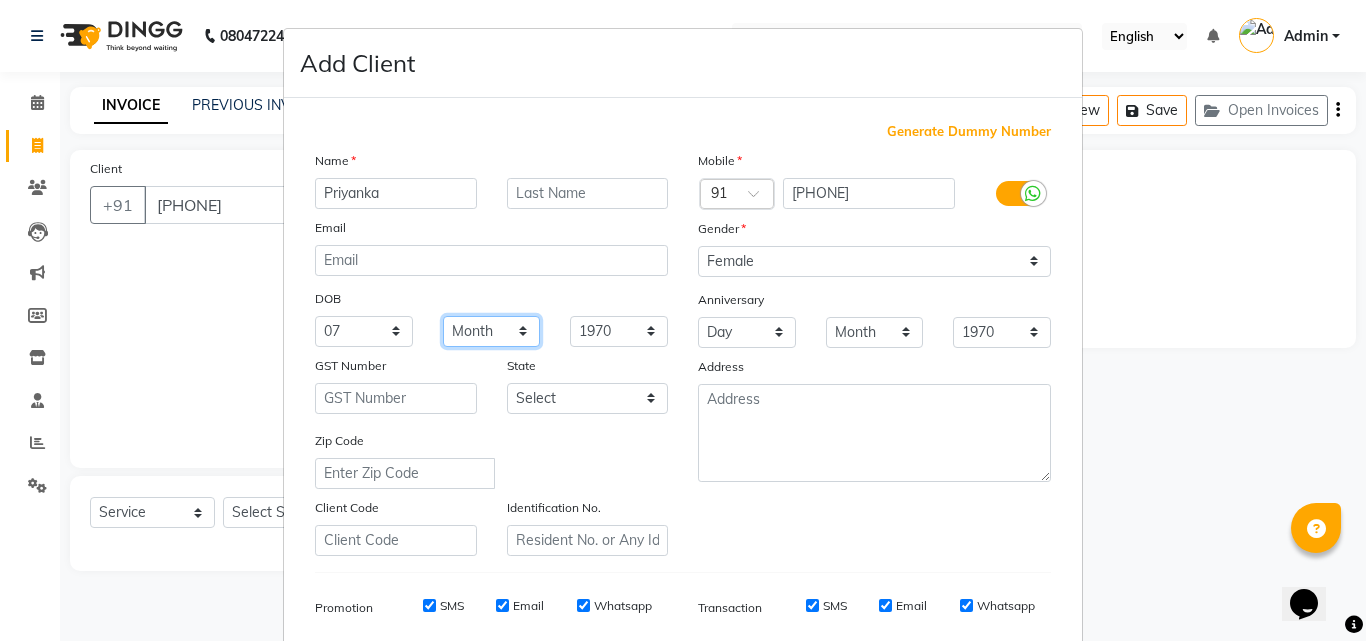 click on "Month January February March April May June July August September October November December" at bounding box center (492, 331) 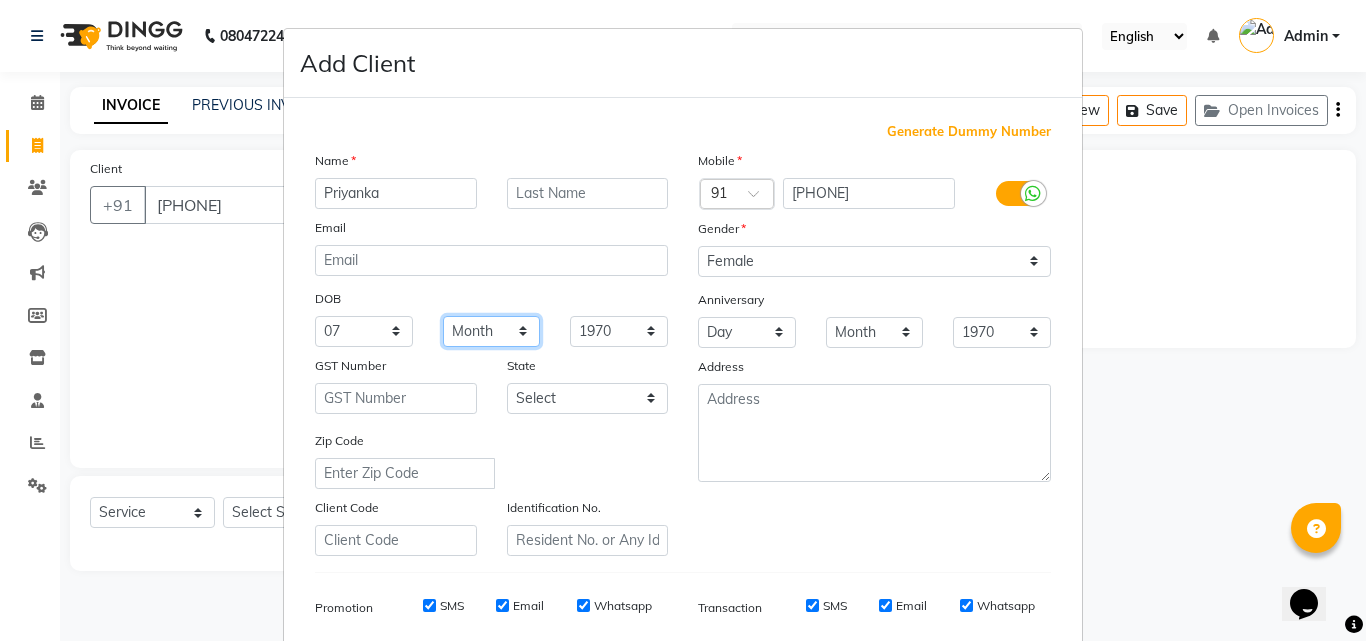select on "02" 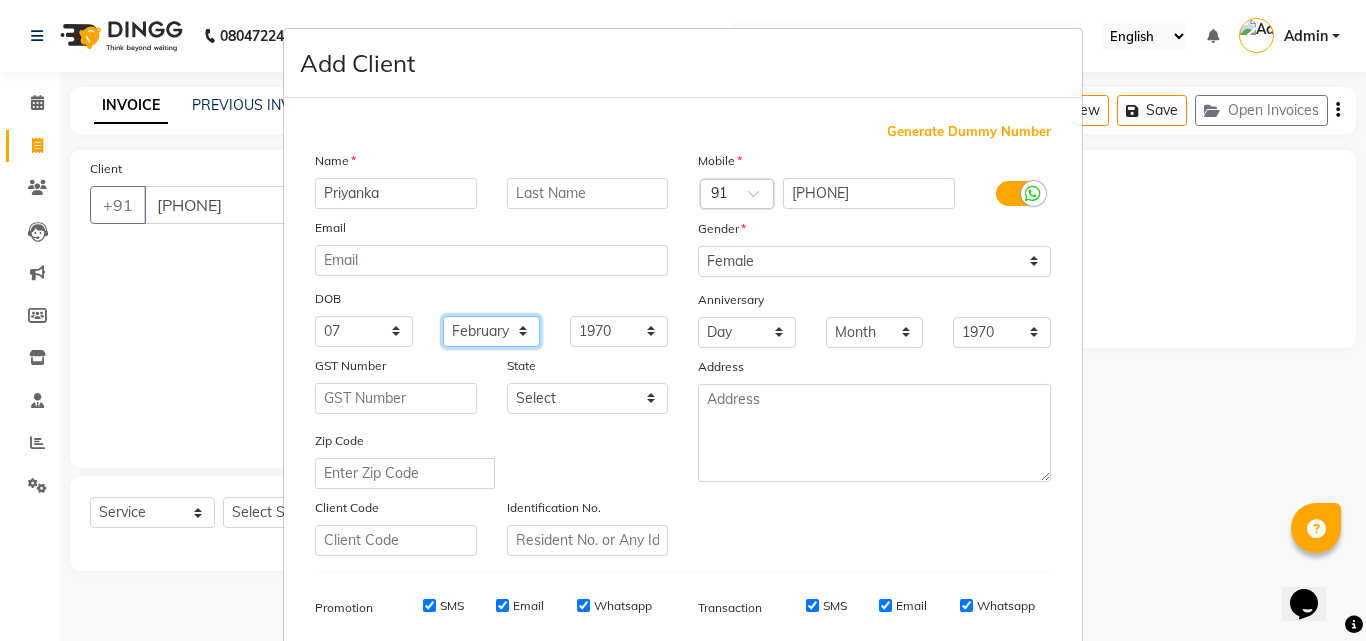 click on "Month January February March April May June July August September October November December" at bounding box center [492, 331] 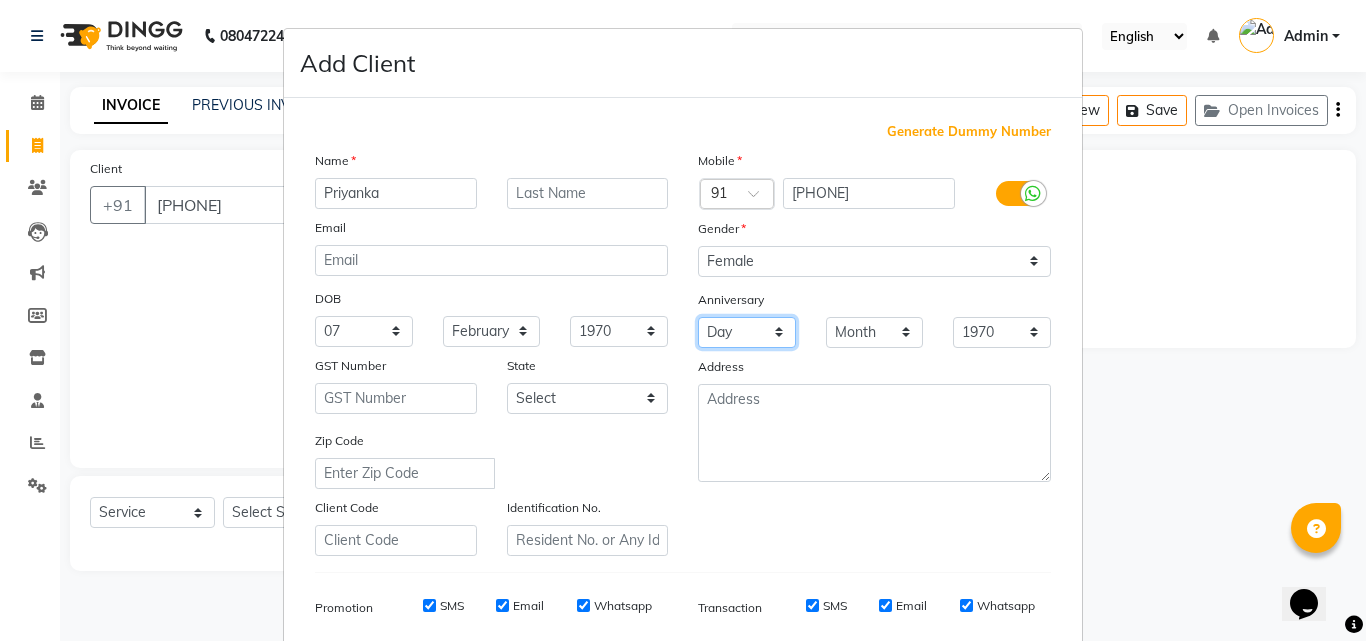 click on "Day 01 02 03 04 05 06 07 08 09 10 11 12 13 14 15 16 17 18 19 20 21 22 23 24 25 26 27 28 29 30 31" at bounding box center (747, 332) 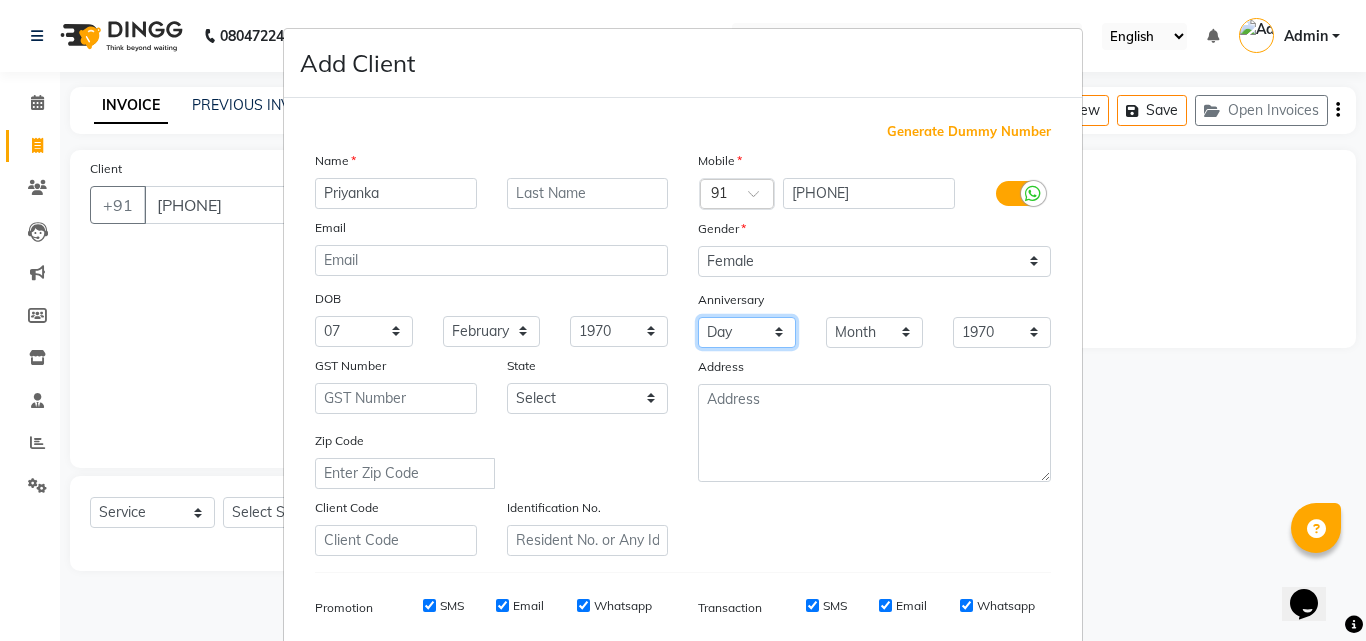 select on "01" 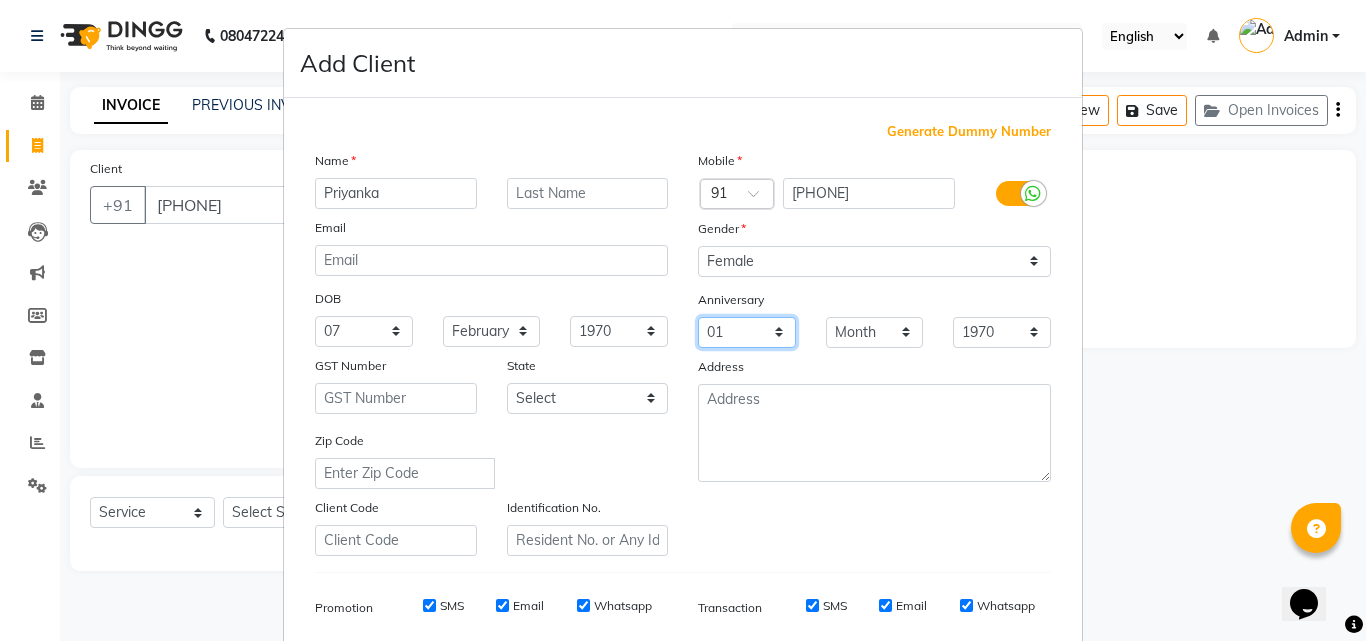 click on "Day 01 02 03 04 05 06 07 08 09 10 11 12 13 14 15 16 17 18 19 20 21 22 23 24 25 26 27 28 29 30 31" at bounding box center [747, 332] 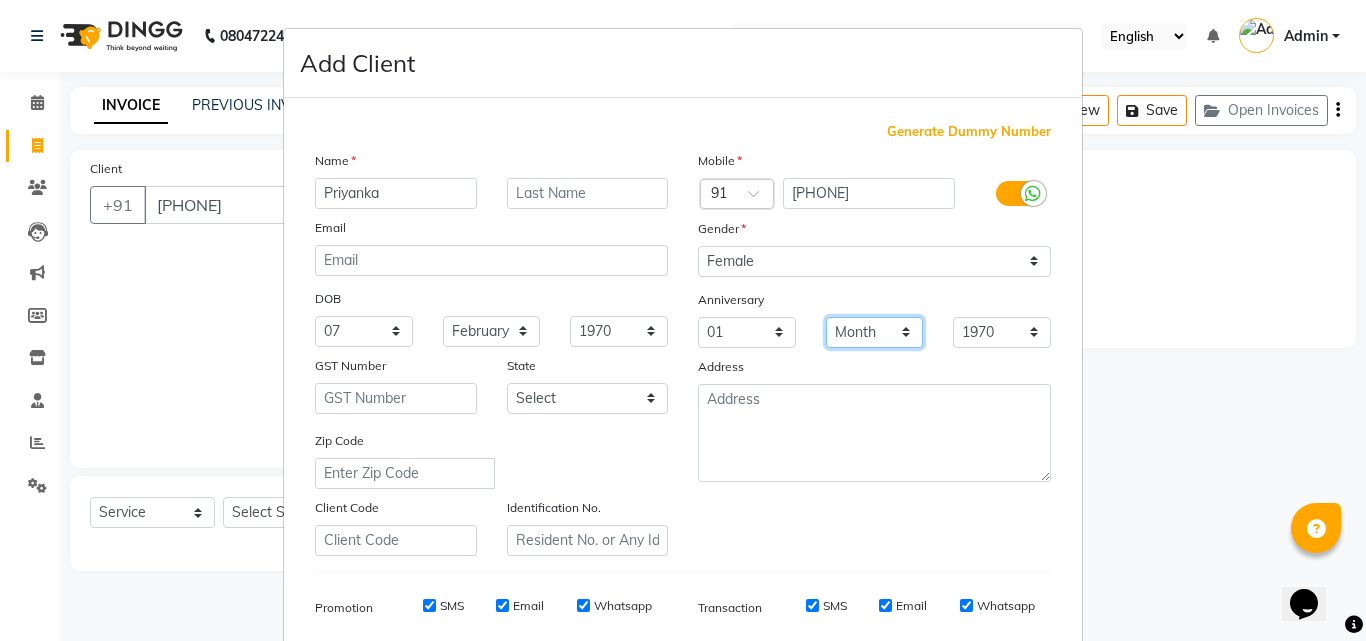 click on "Month January February March April May June July August September October November December" at bounding box center (875, 332) 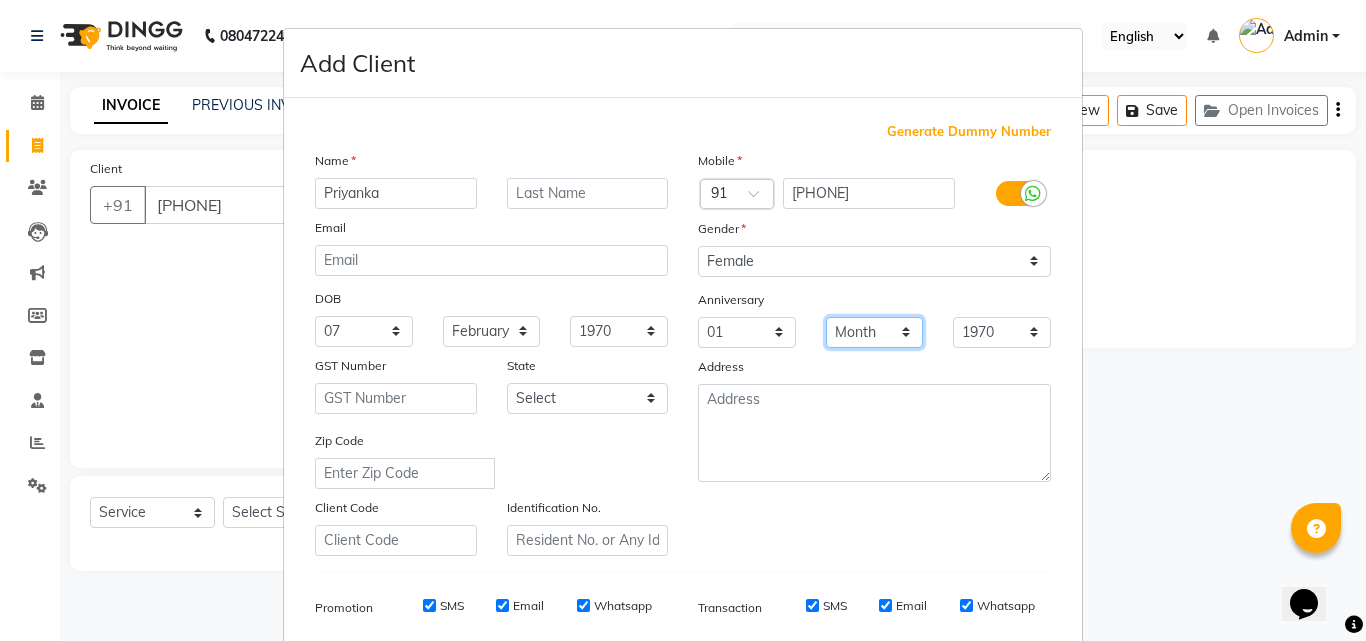 select on "05" 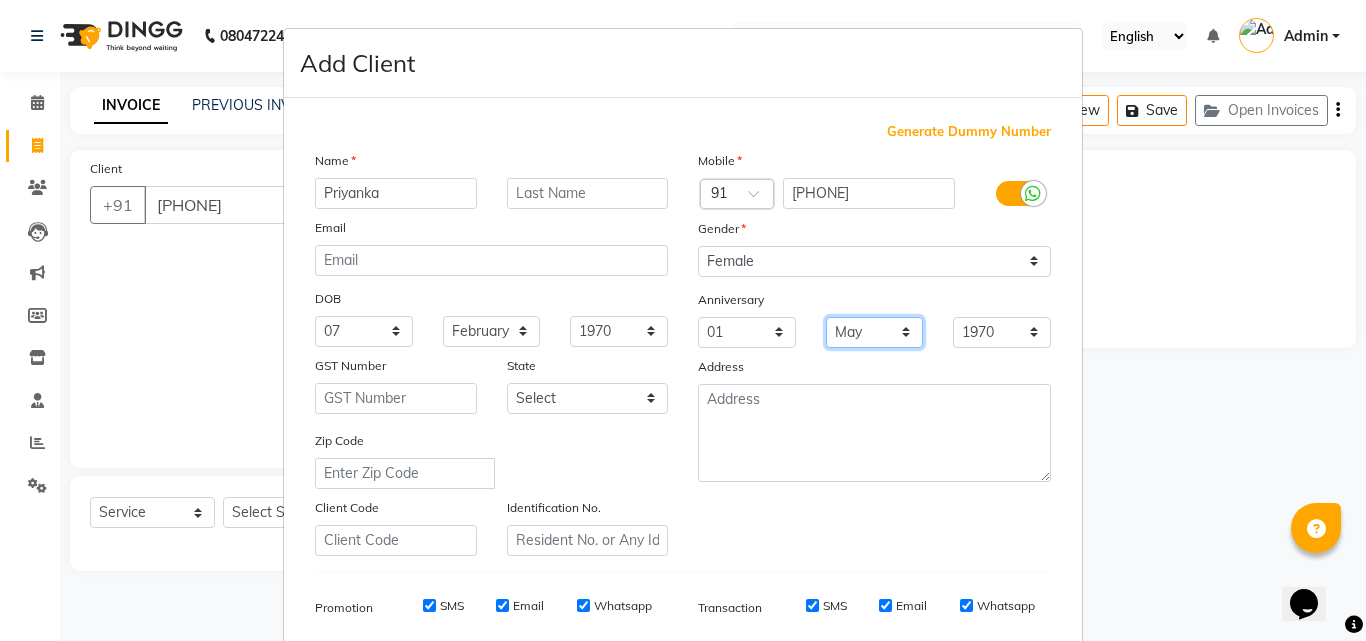 click on "Month January February March April May June July August September October November December" at bounding box center [875, 332] 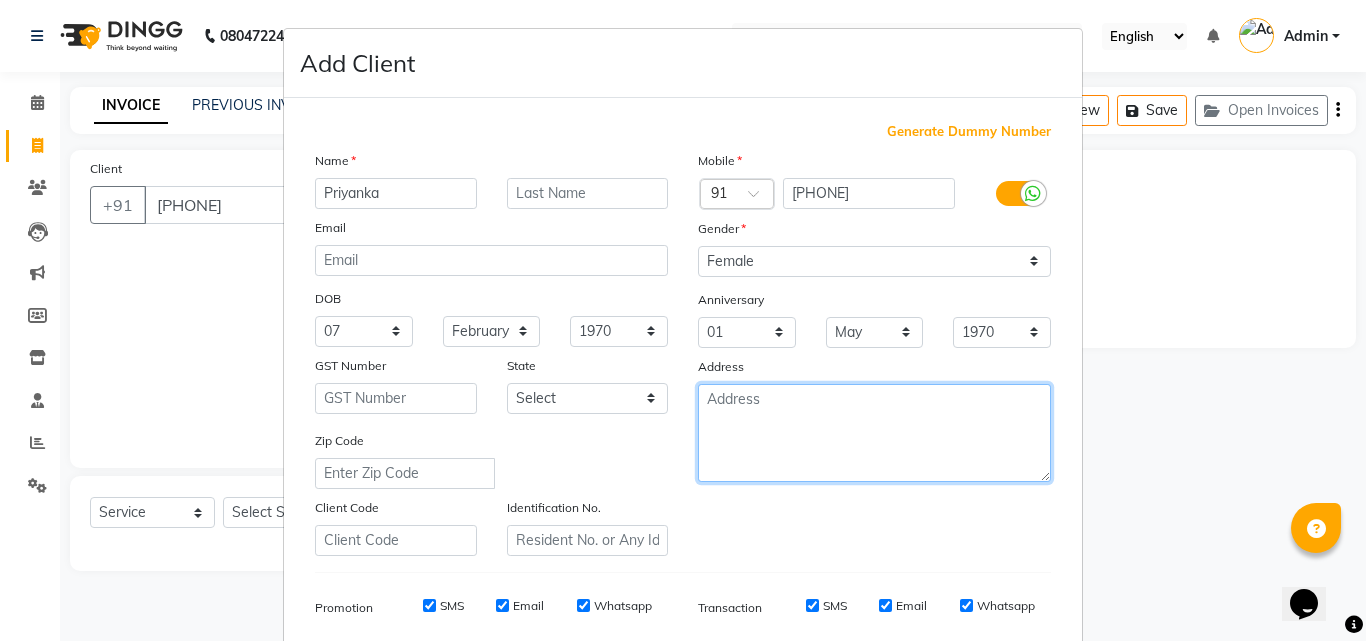 click at bounding box center [874, 433] 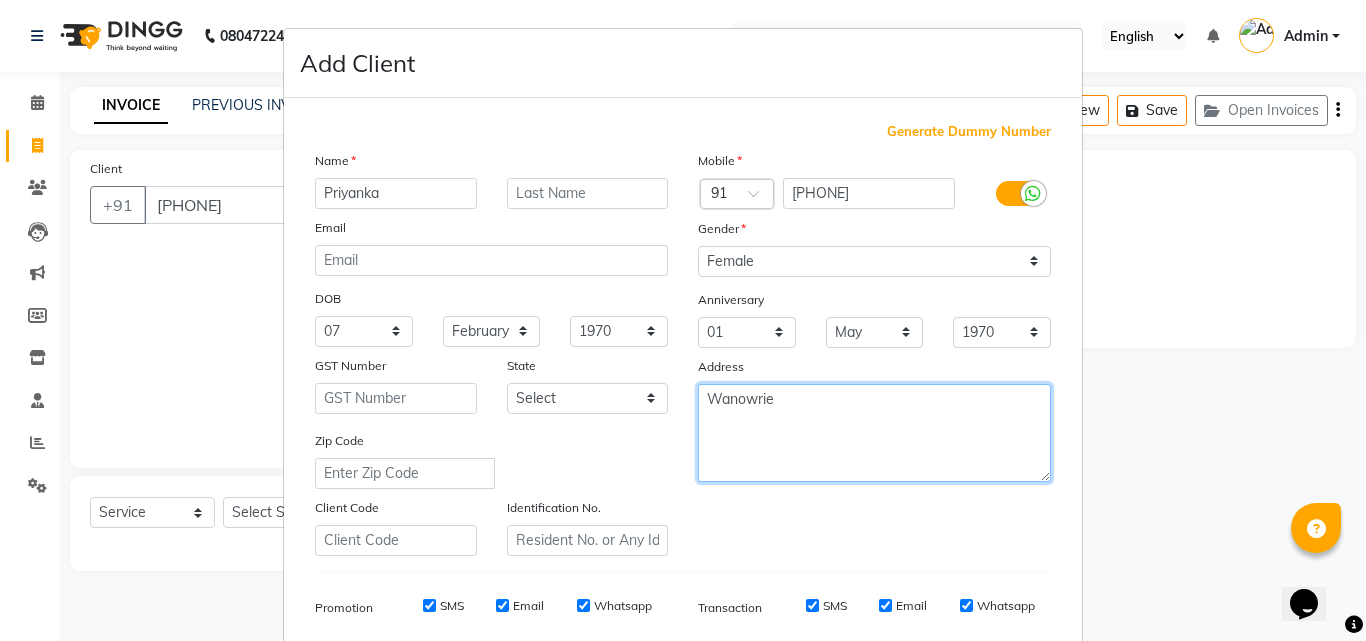 type on "Wanowrie" 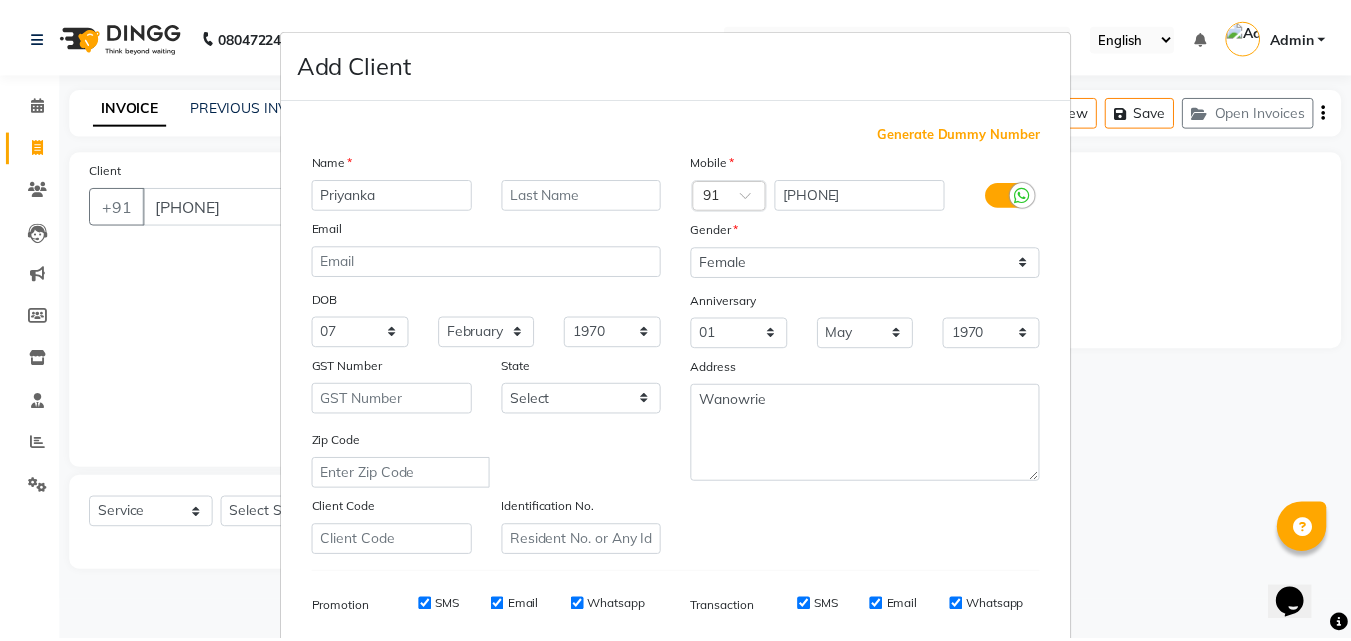 scroll, scrollTop: 282, scrollLeft: 0, axis: vertical 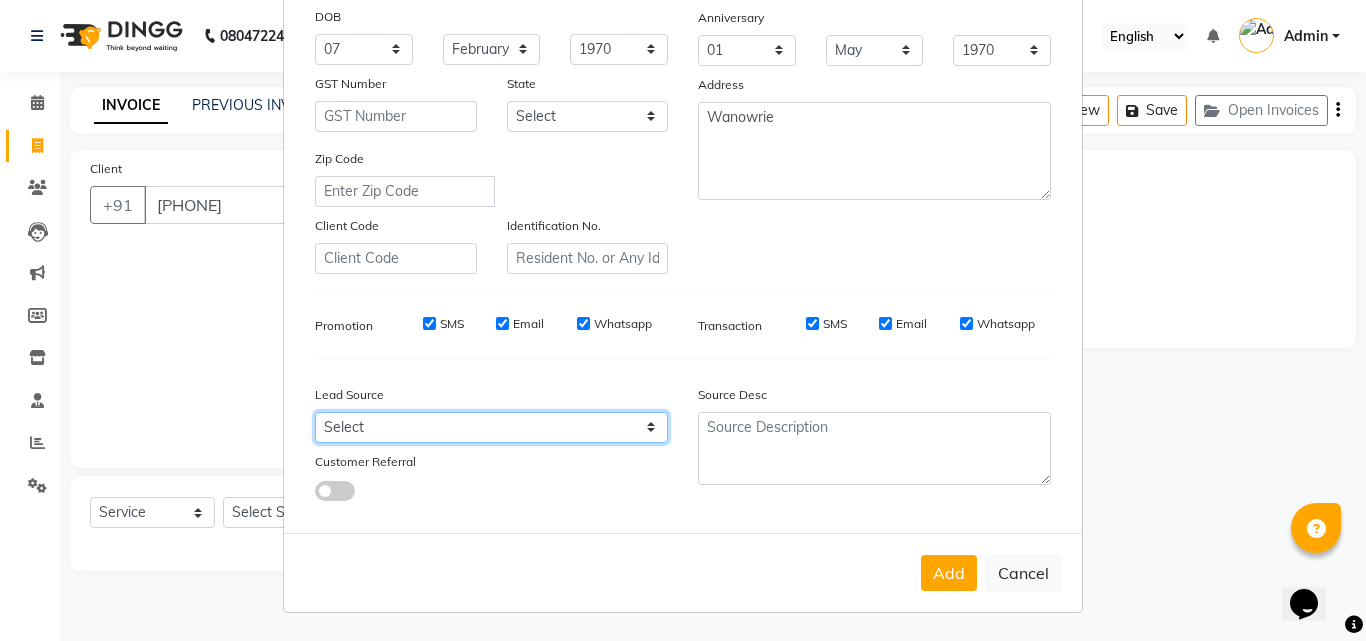 click on "Select Walk-in Referral Internet Friend Word of Mouth Advertisement Facebook JustDial Google Other Instagram  YouTube  WhatsApp" at bounding box center [491, 427] 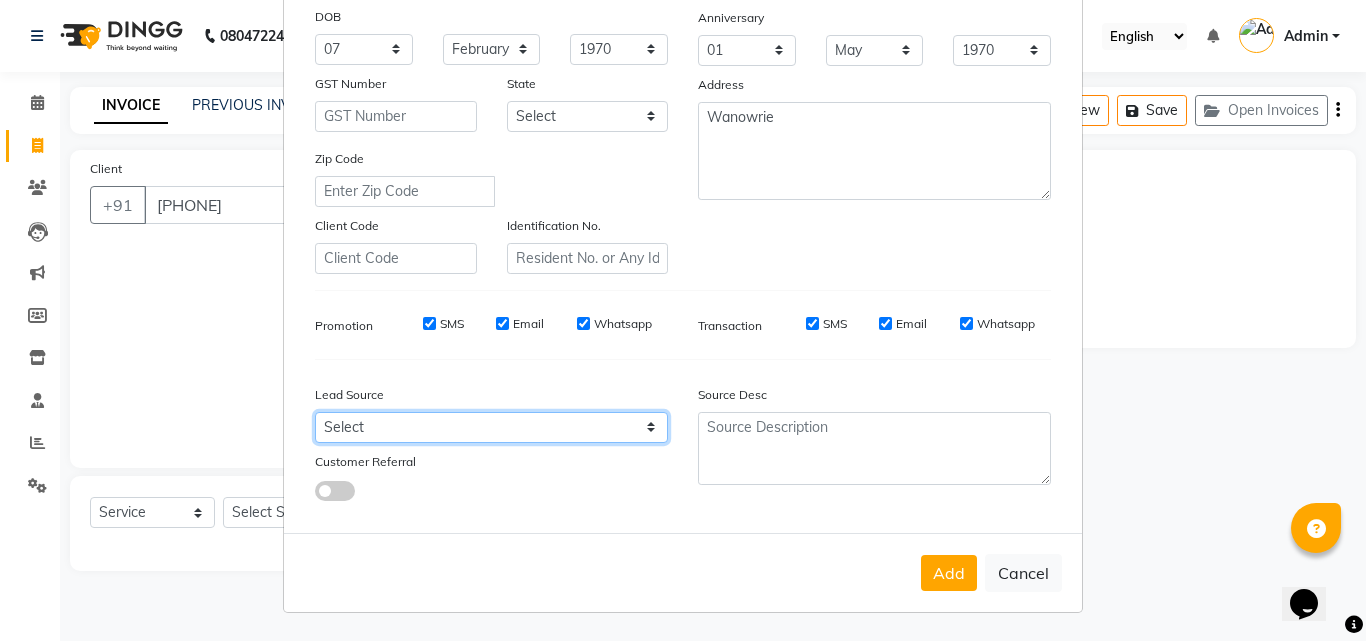 select on "31036" 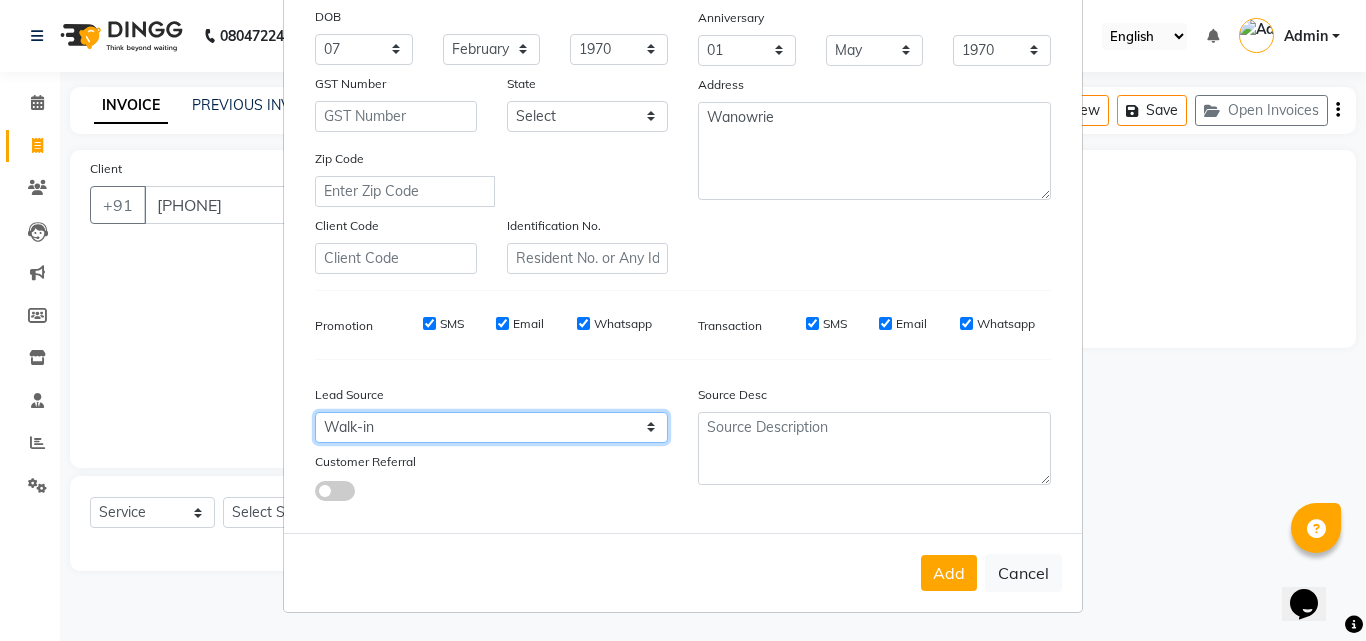 click on "Select Walk-in Referral Internet Friend Word of Mouth Advertisement Facebook JustDial Google Other Instagram  YouTube  WhatsApp" at bounding box center (491, 427) 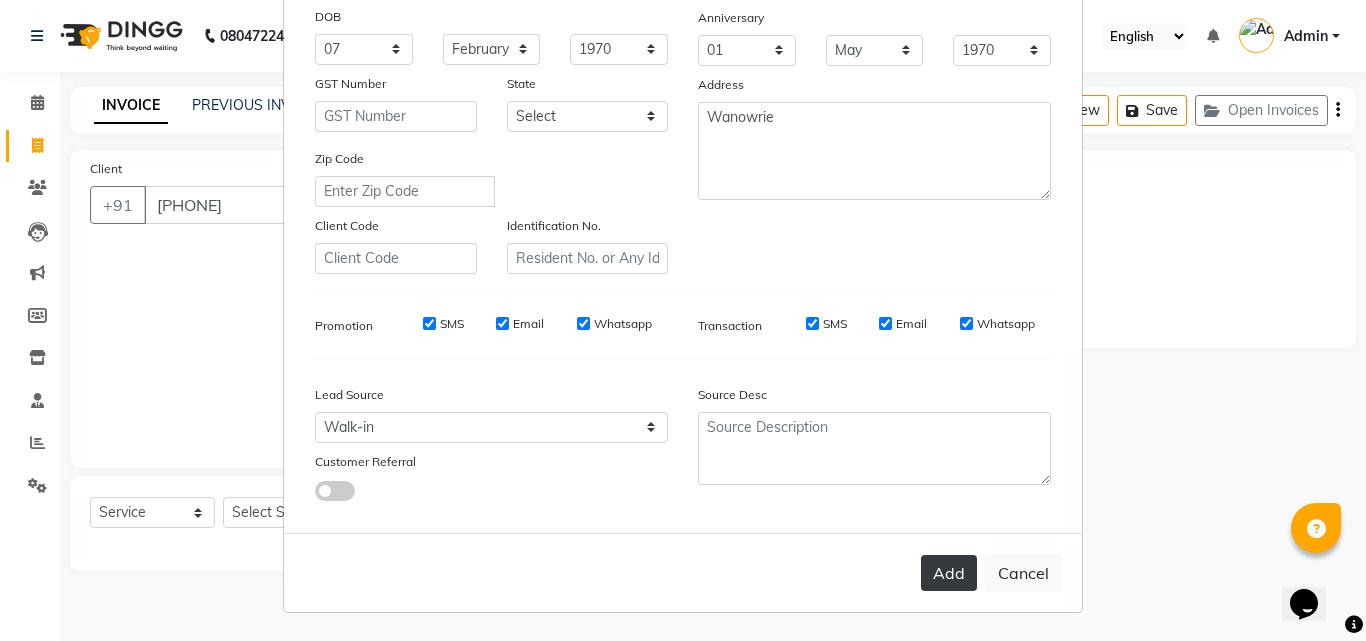 click on "Add" at bounding box center (949, 573) 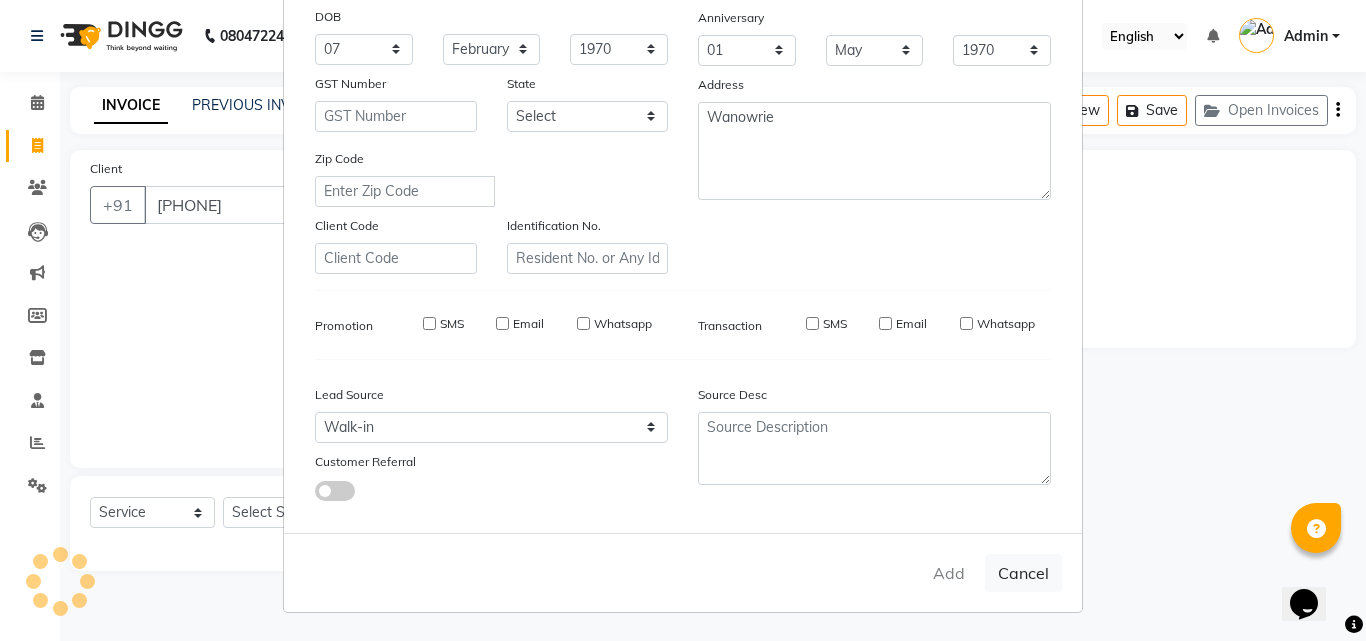 type 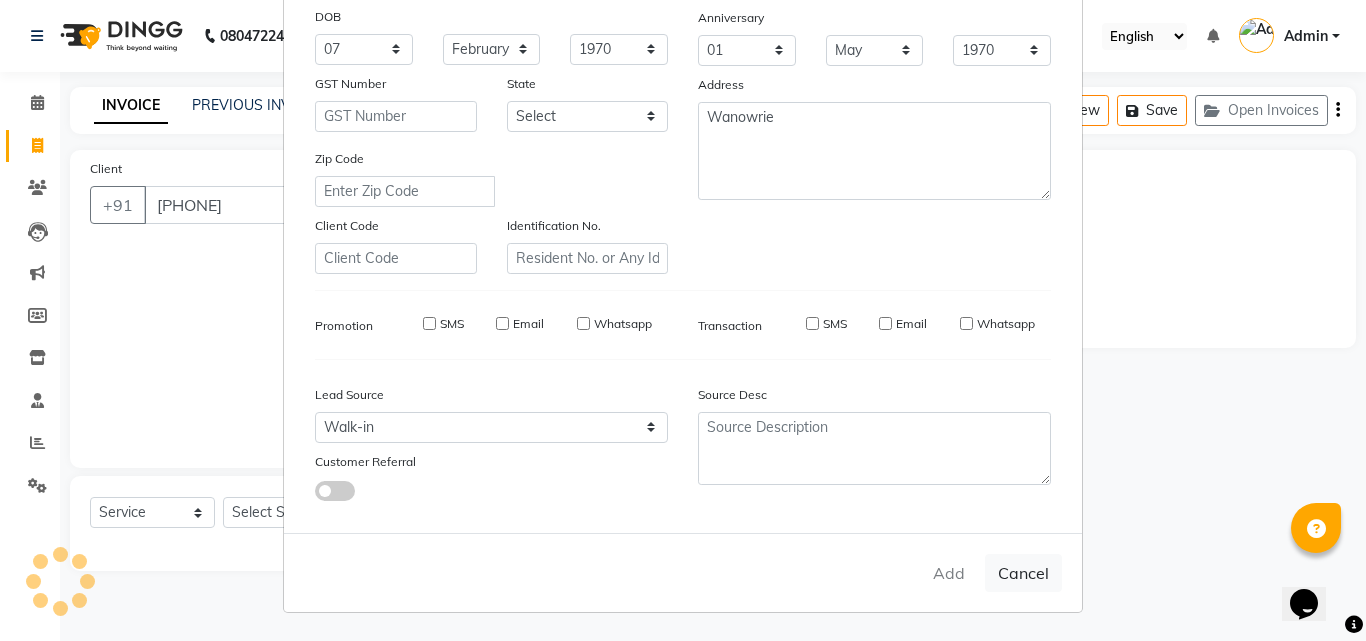 select 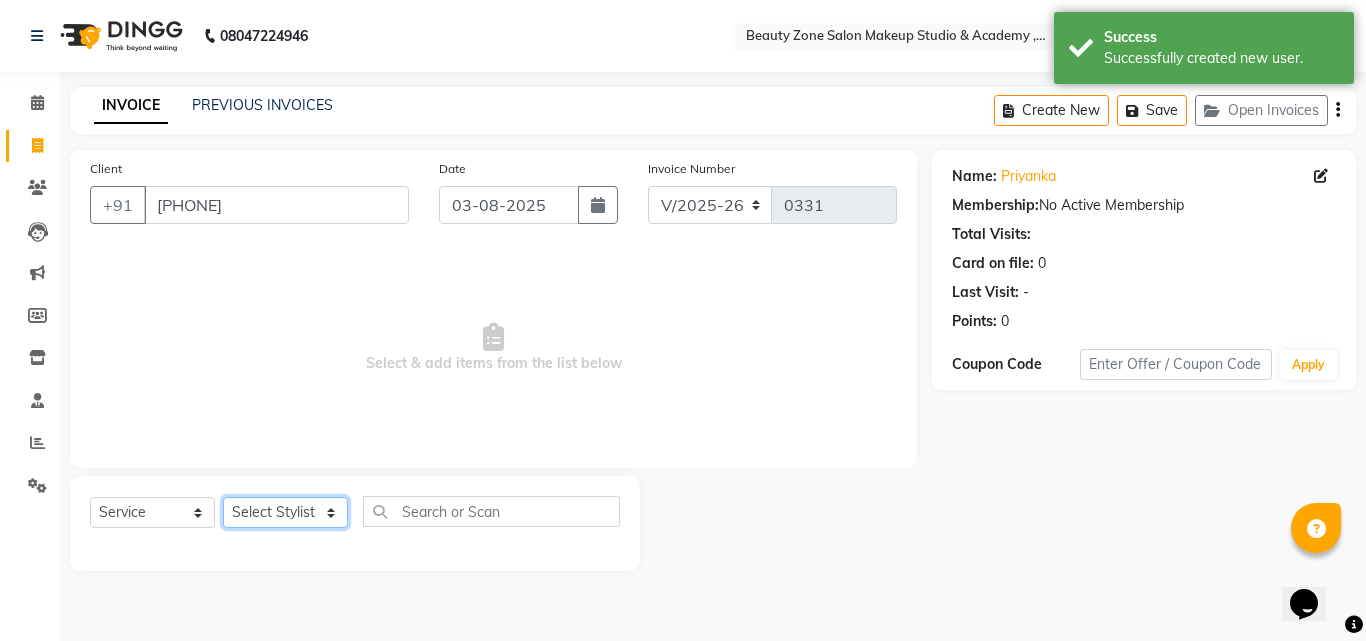 click on "Select Stylist Amol Walke Meghna Meshram Shivani Eknath Khade" 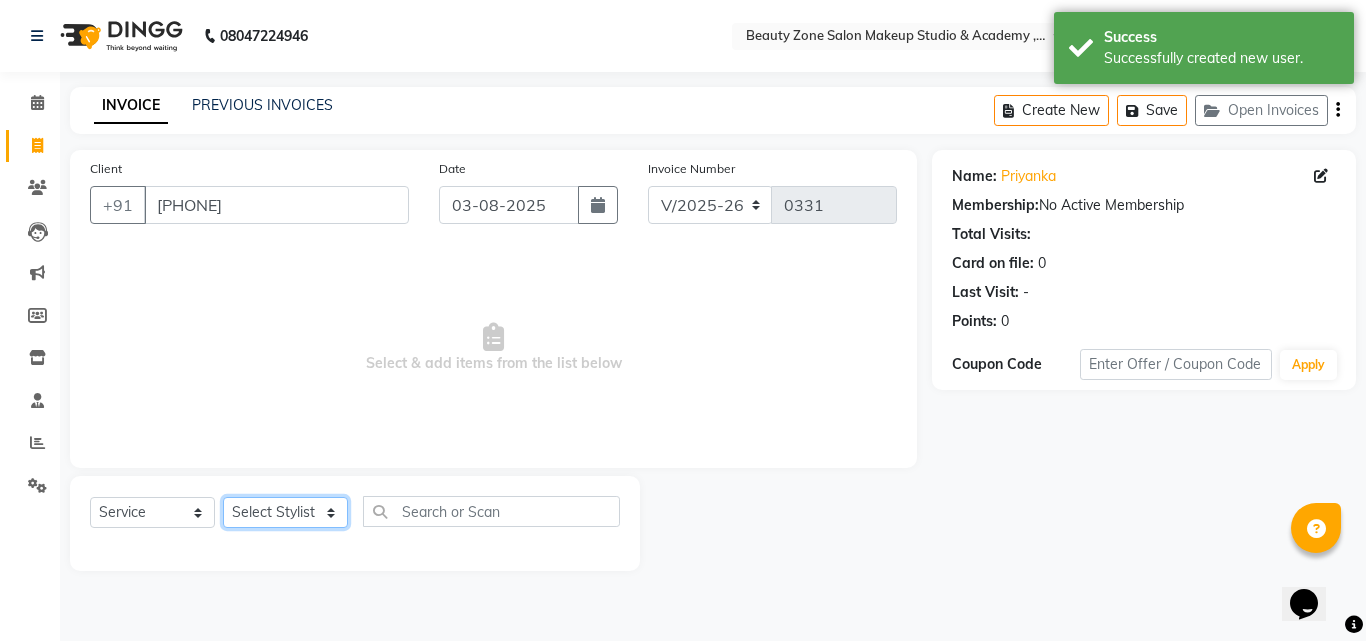 select on "26800" 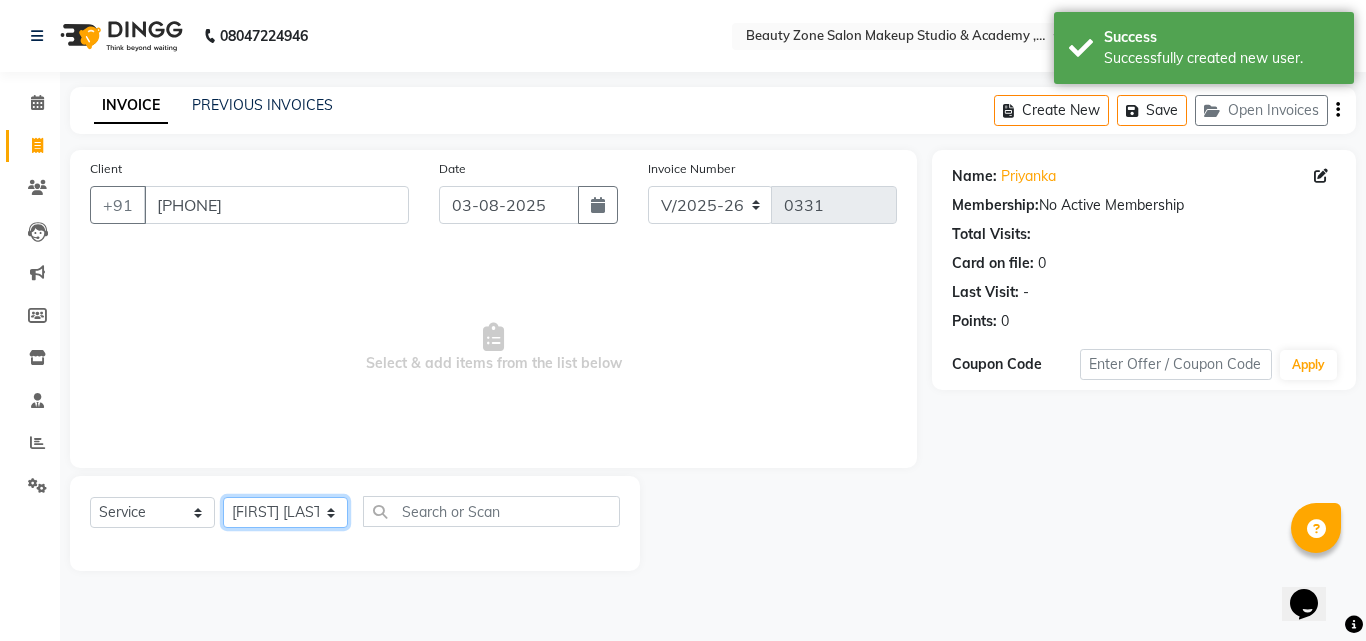 click on "Select Stylist Amol Walke Meghna Meshram Shivani Eknath Khade" 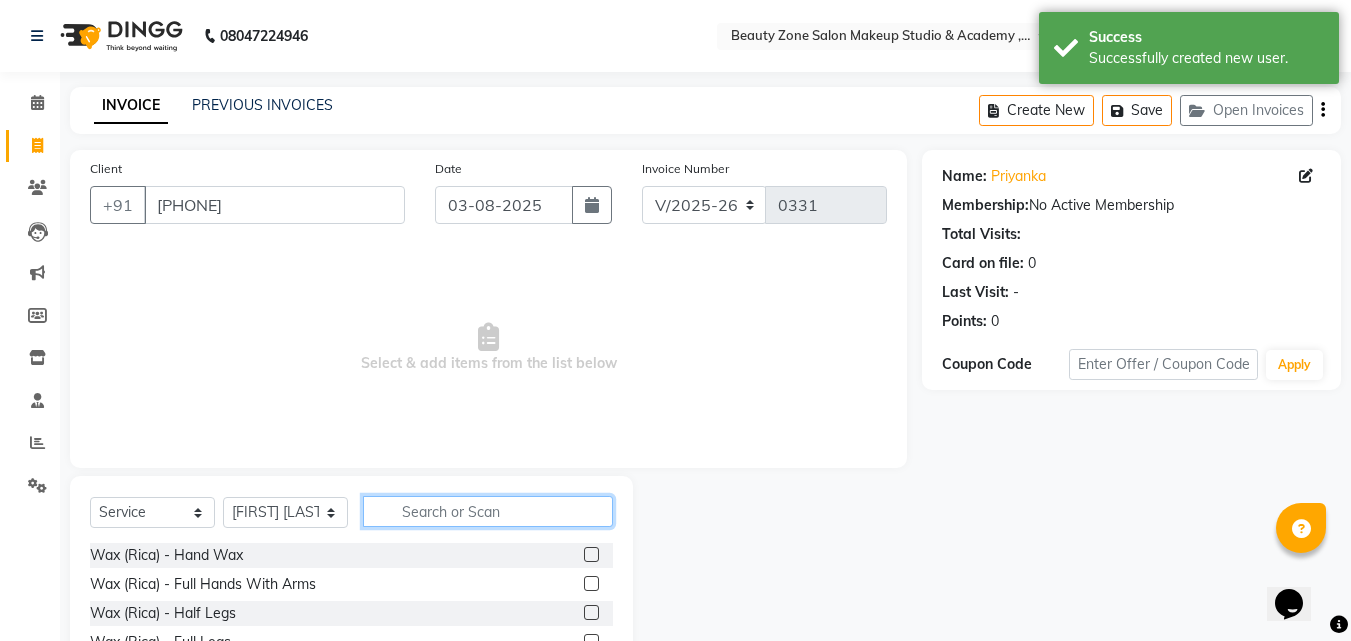 click 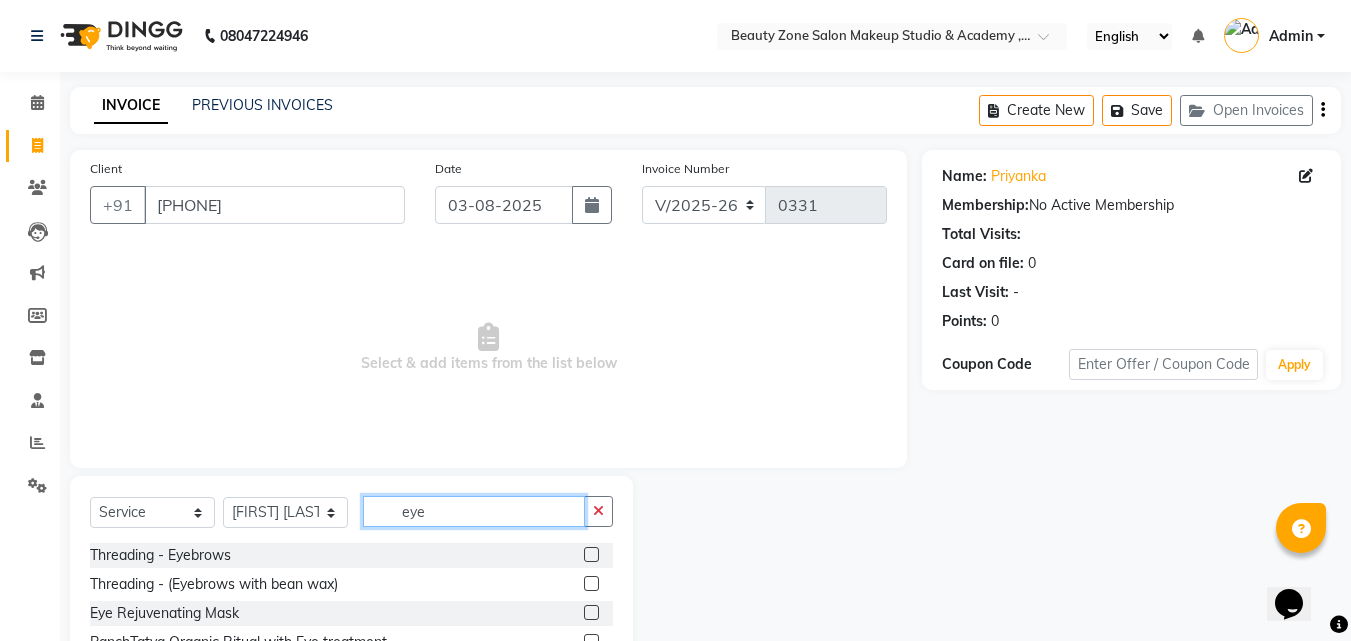 type on "eye" 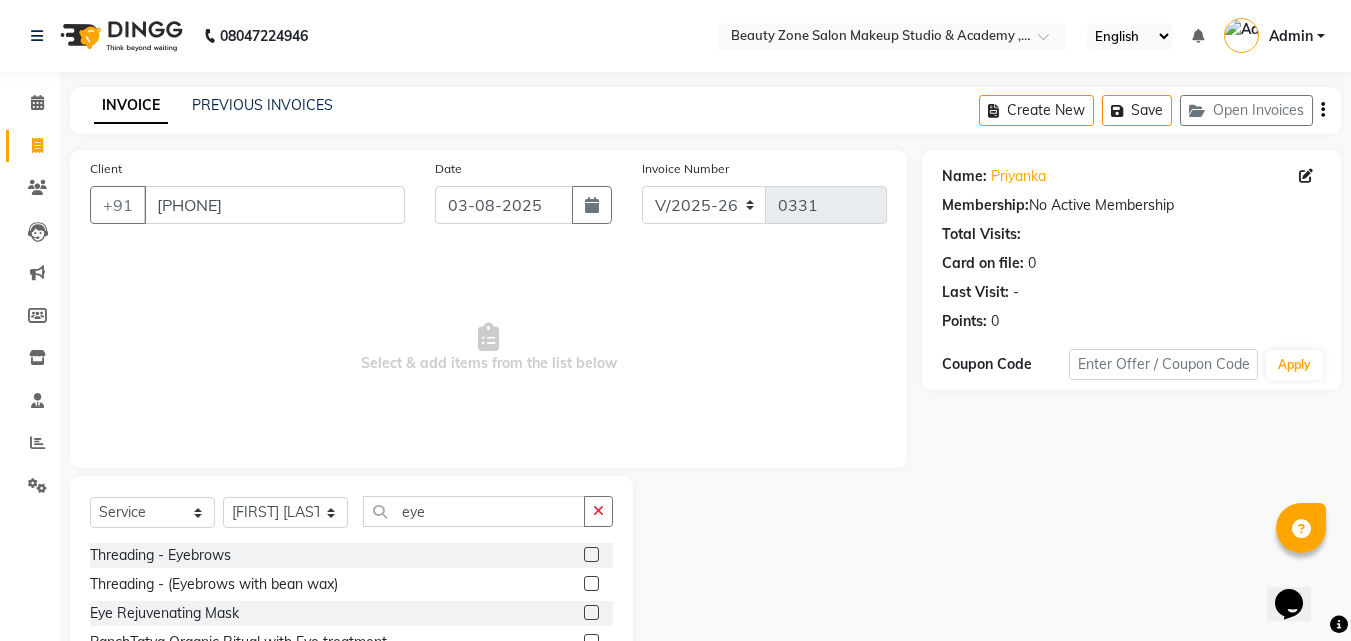 click 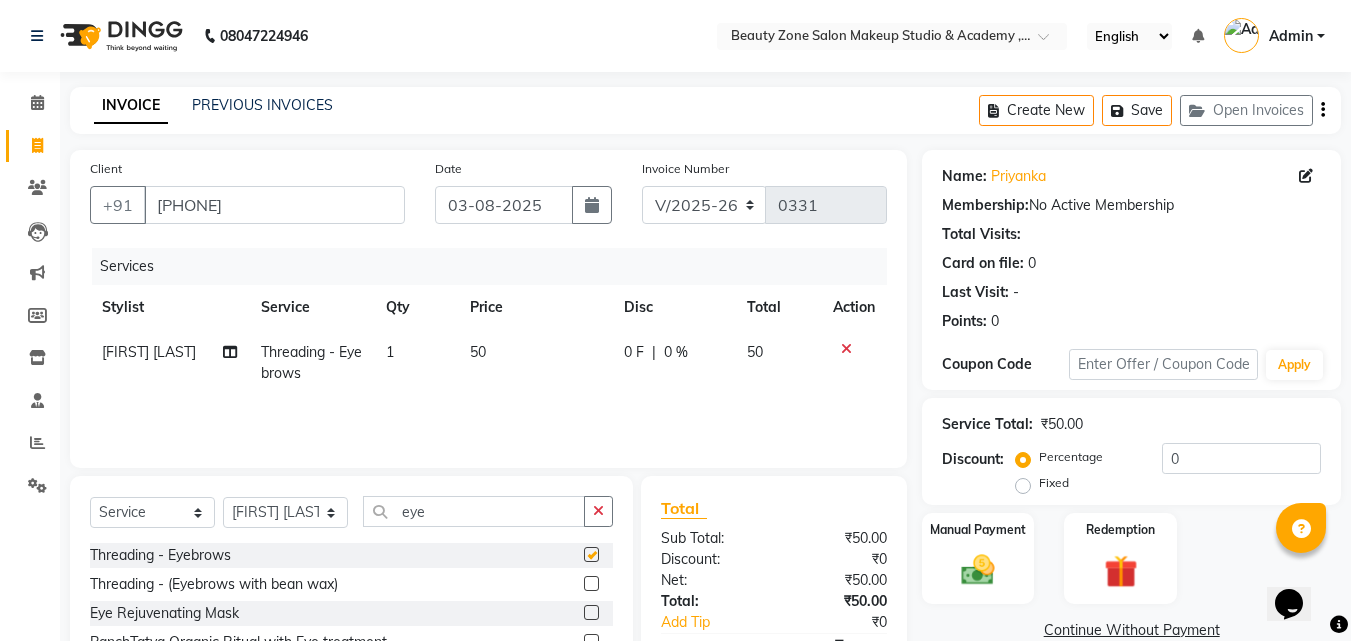 checkbox on "false" 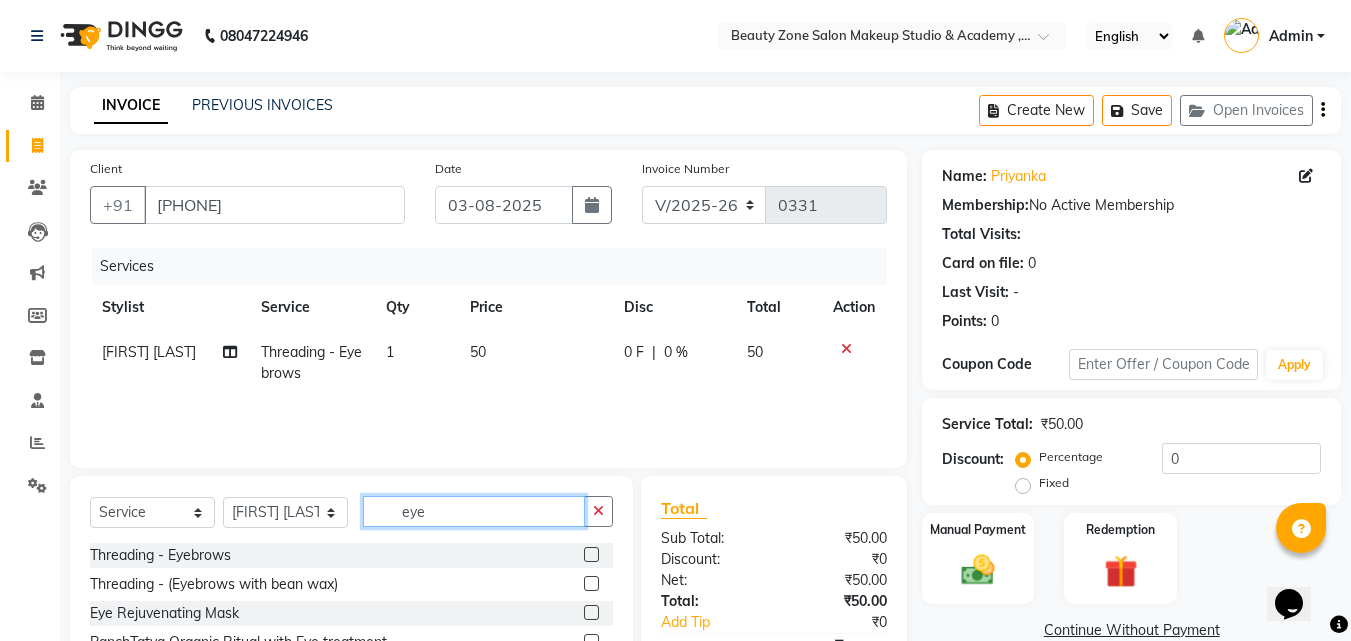 click on "eye" 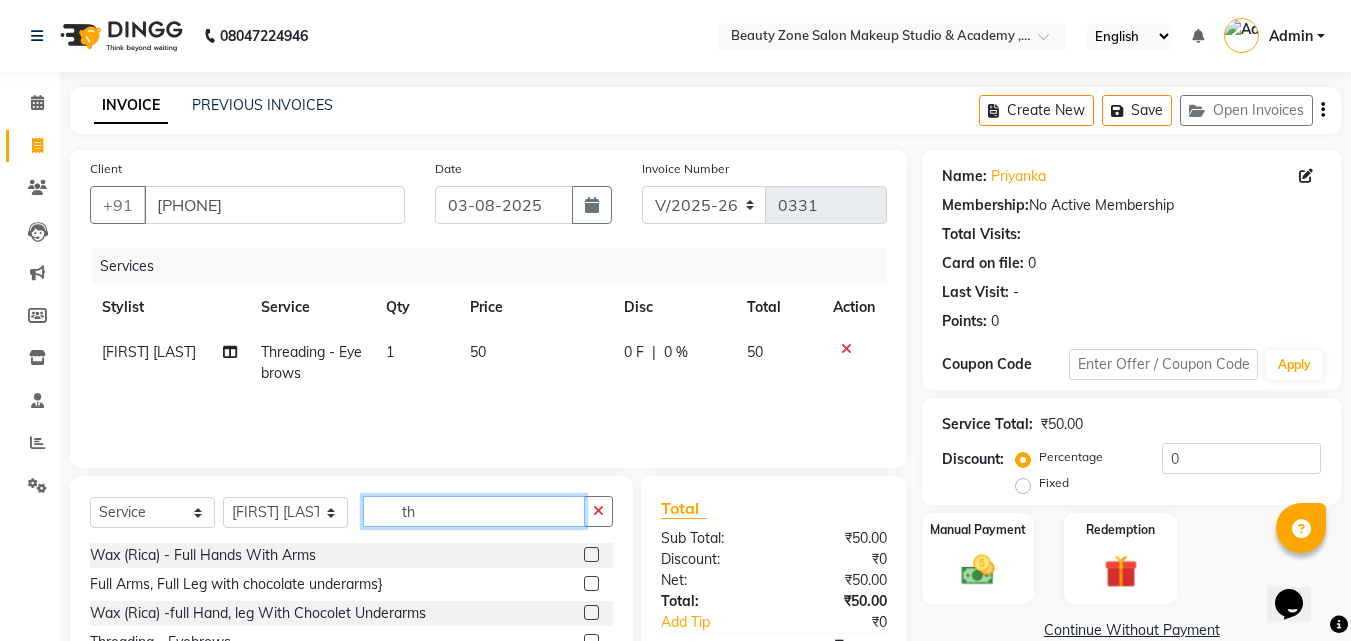 type on "t" 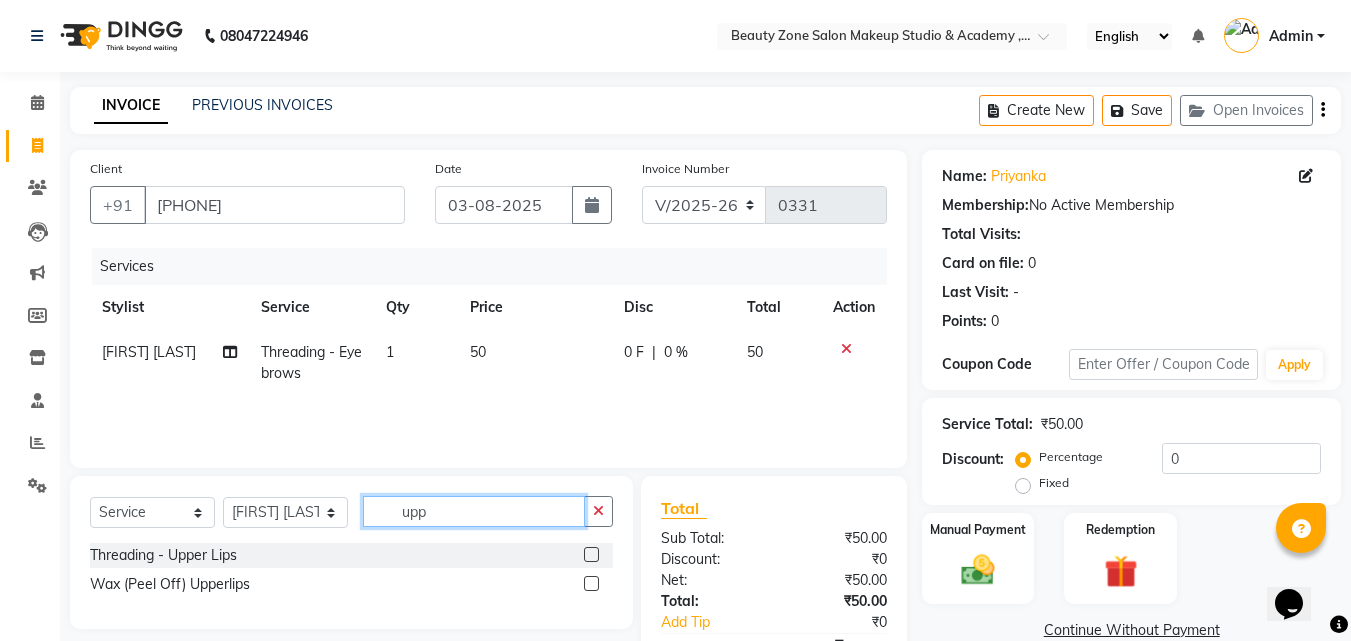 type on "upp" 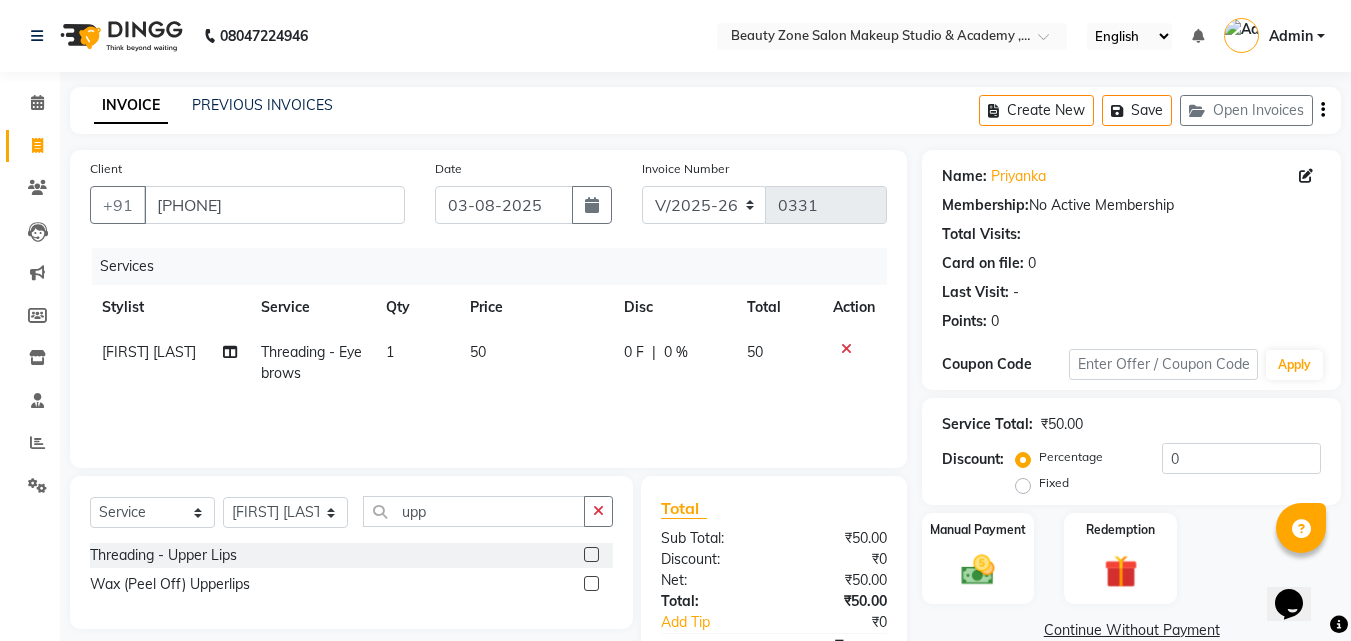 click 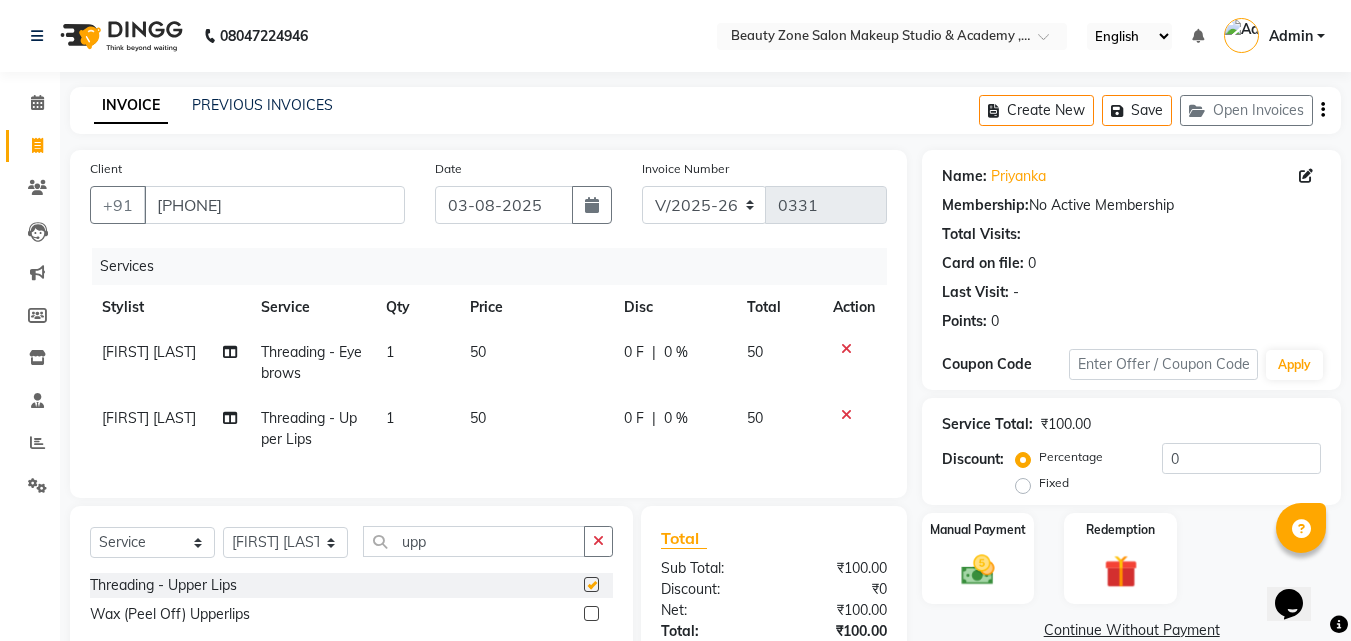 checkbox on "false" 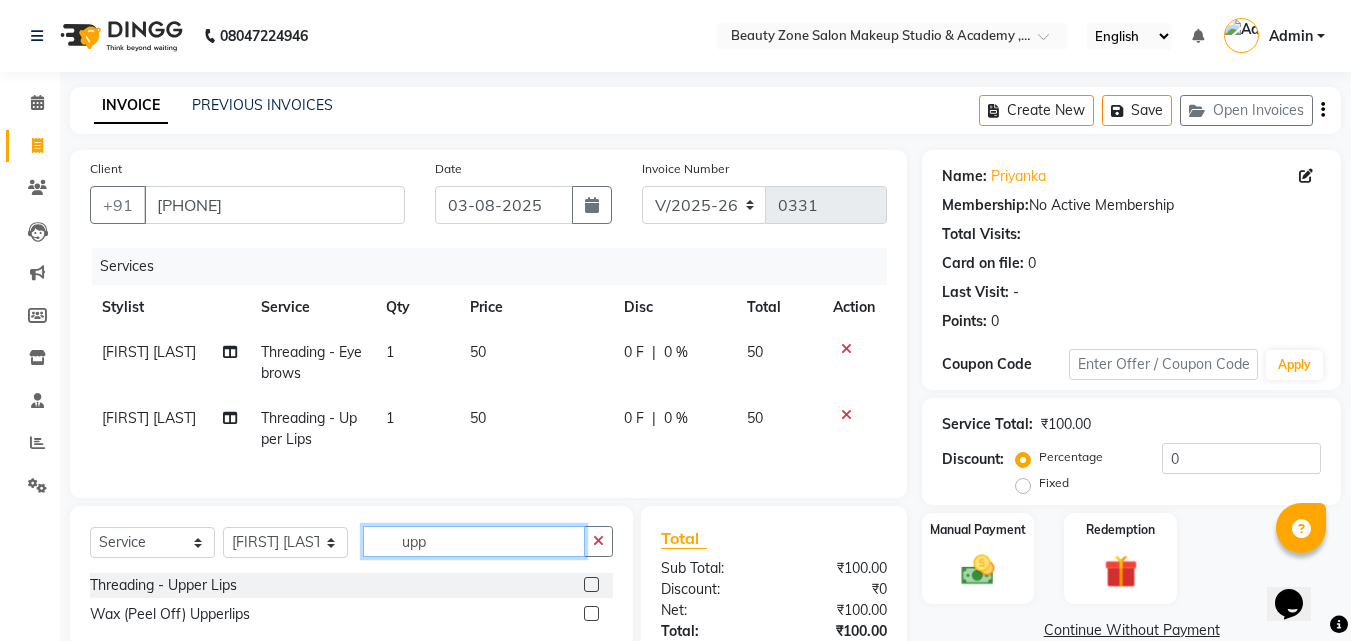 click on "upp" 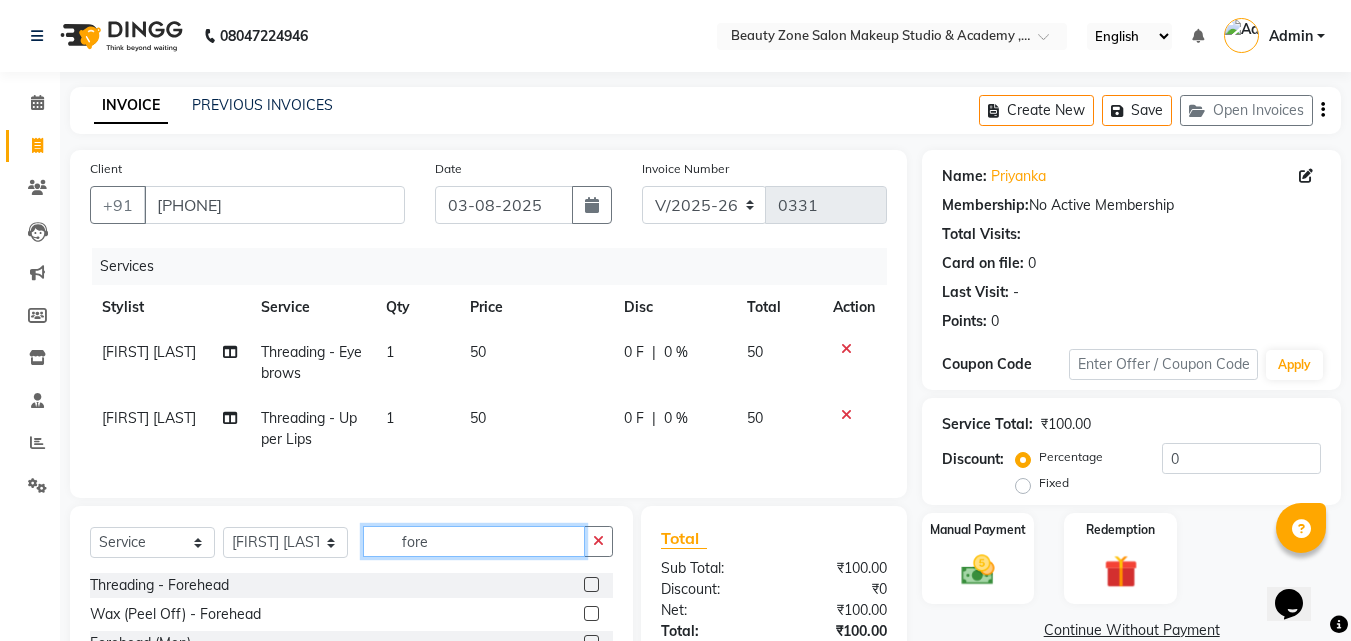 type on "fore" 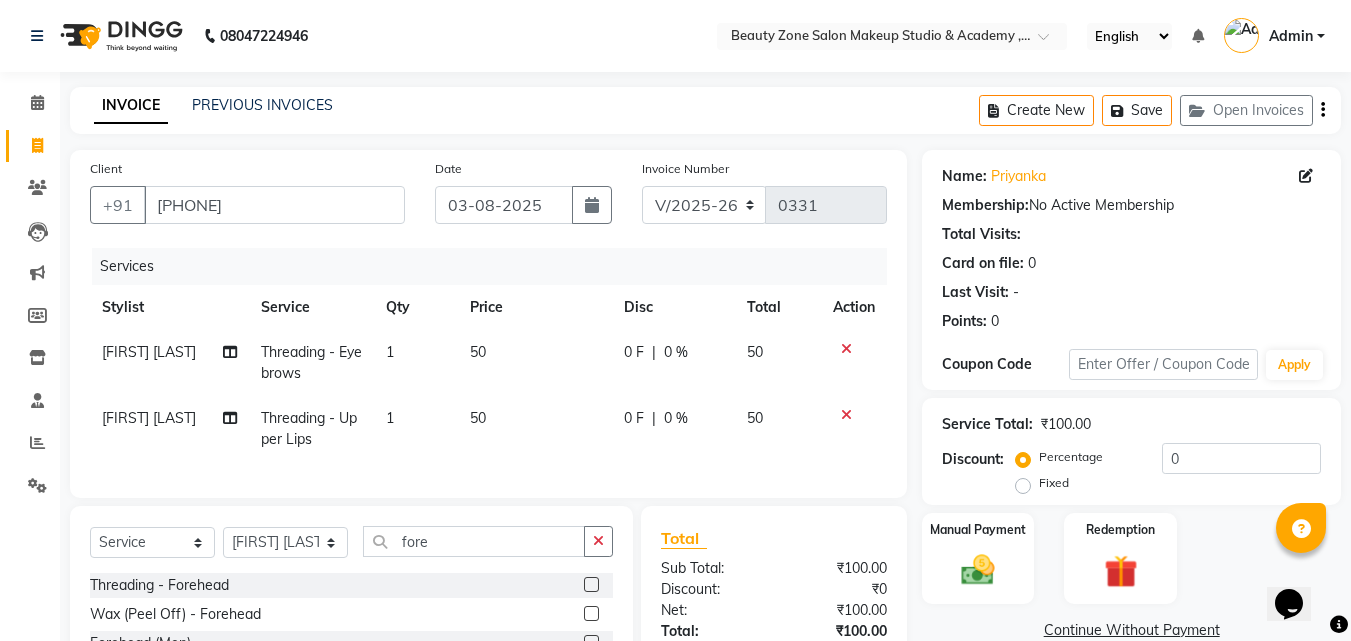 click 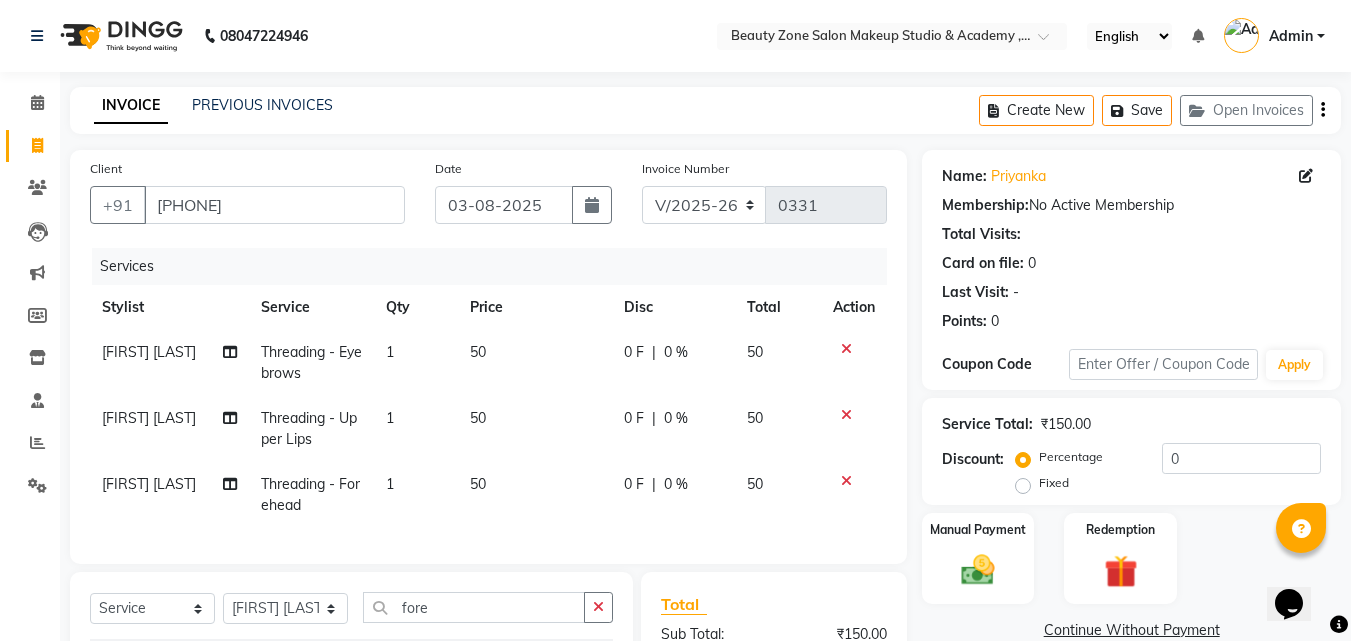 checkbox on "false" 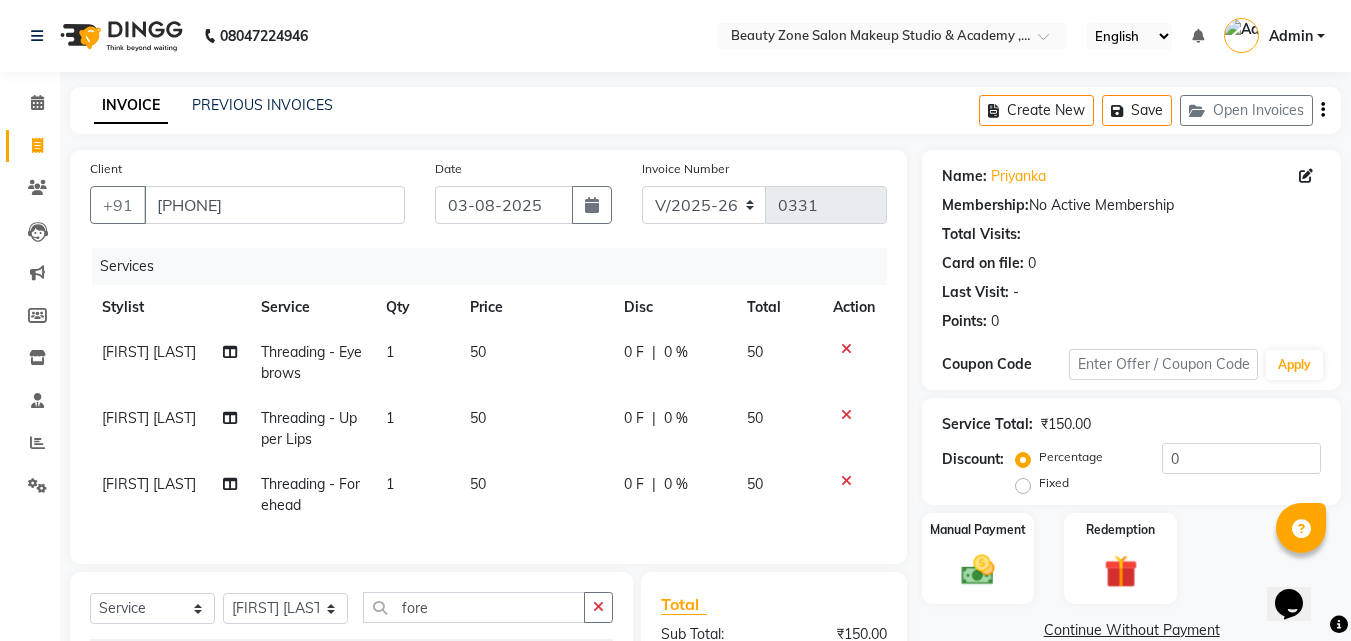scroll, scrollTop: 228, scrollLeft: 0, axis: vertical 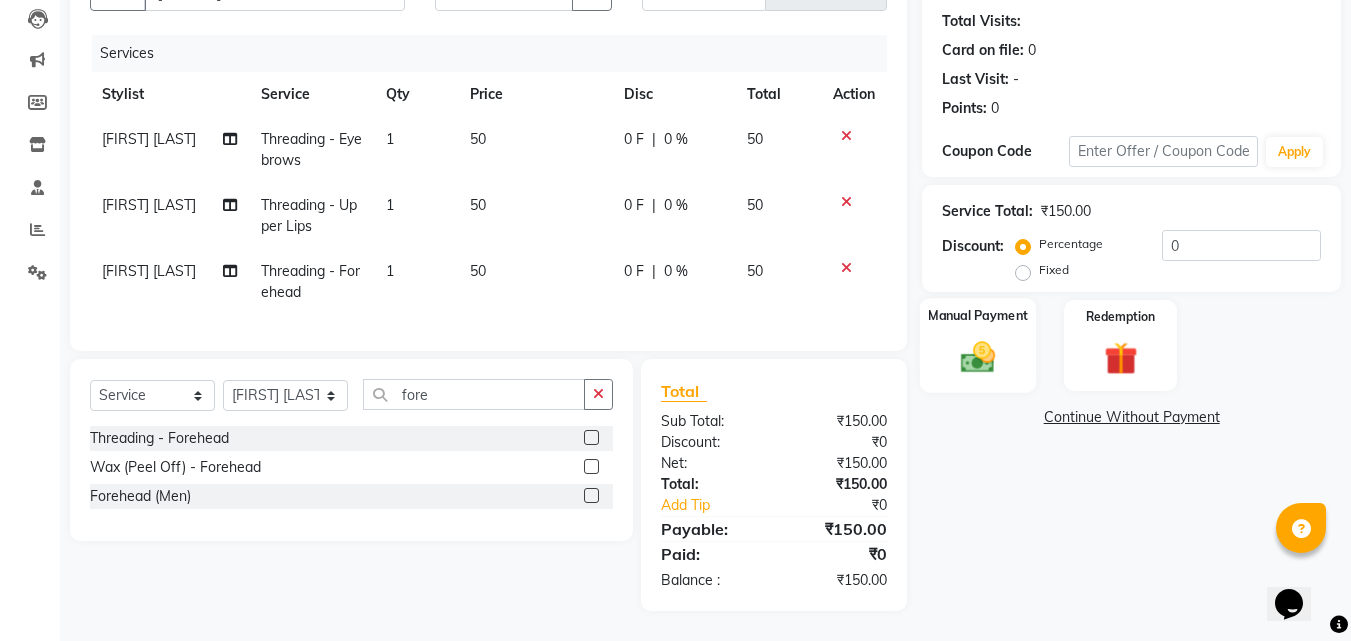 click 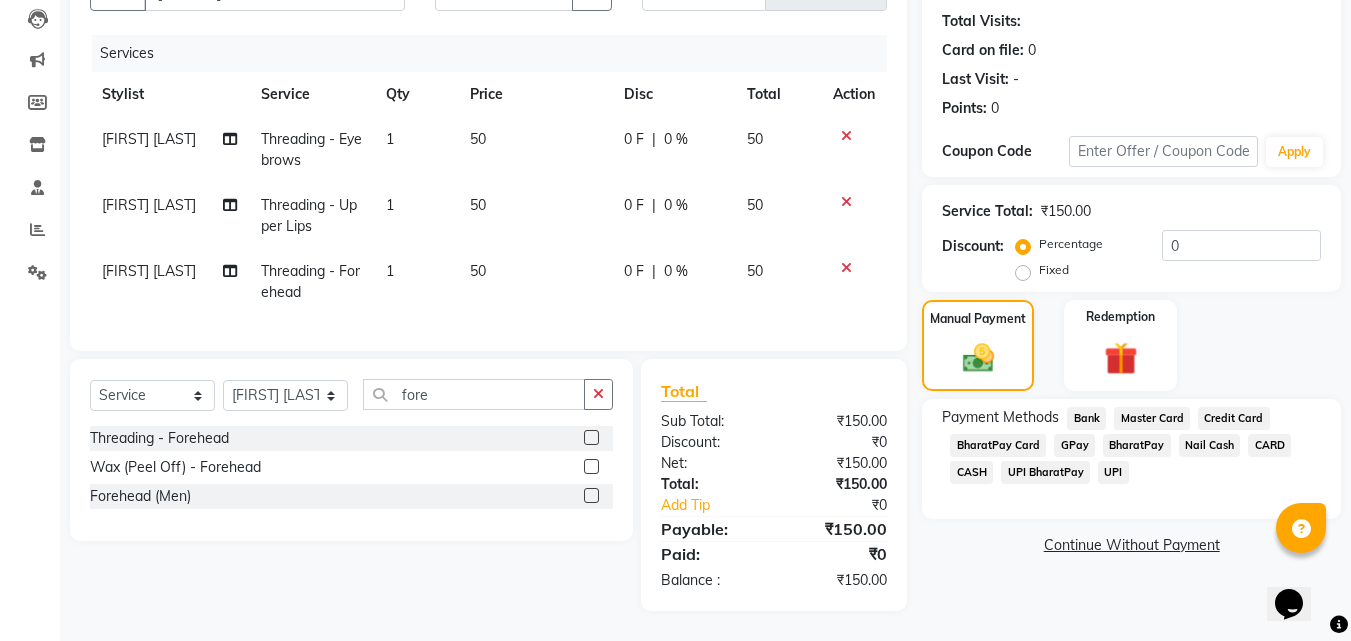 click on "UPI BharatPay" 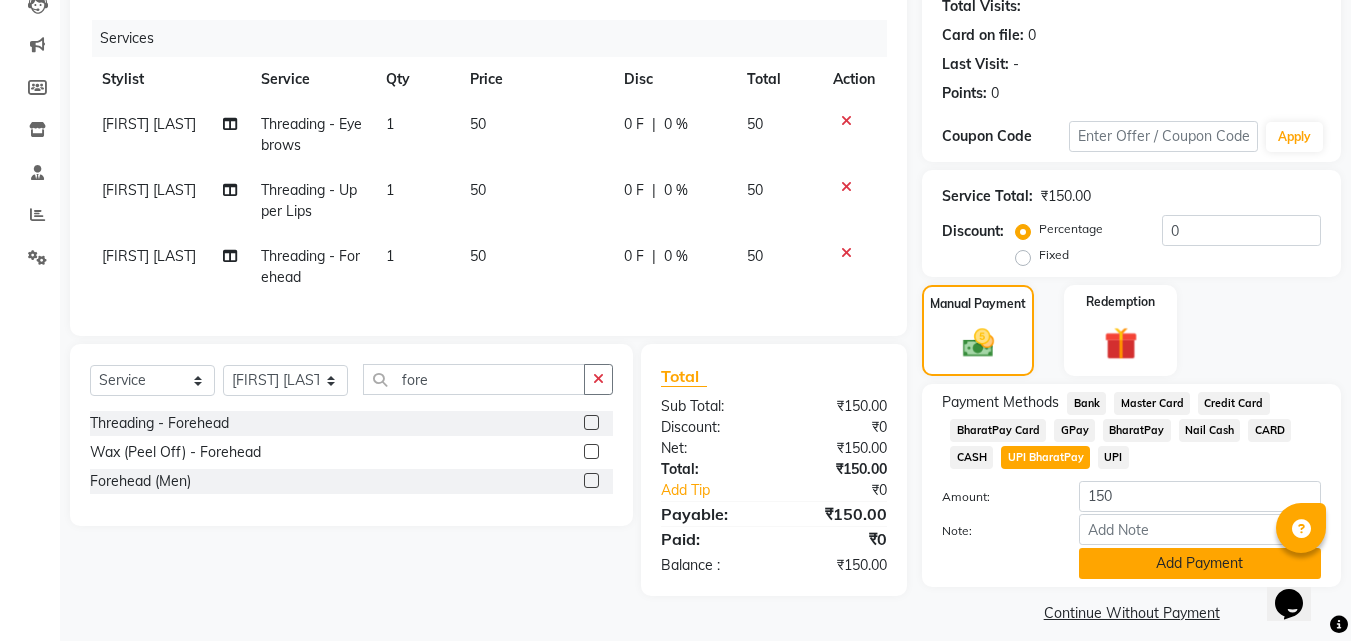 click on "Add Payment" 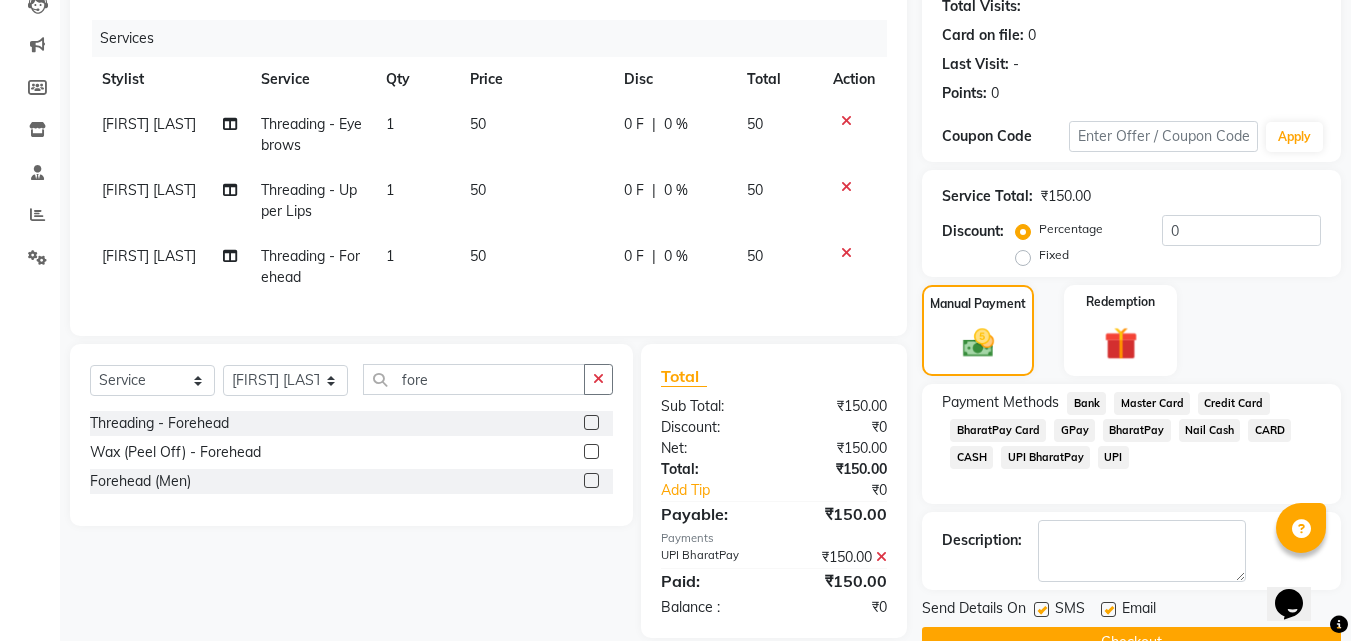 click 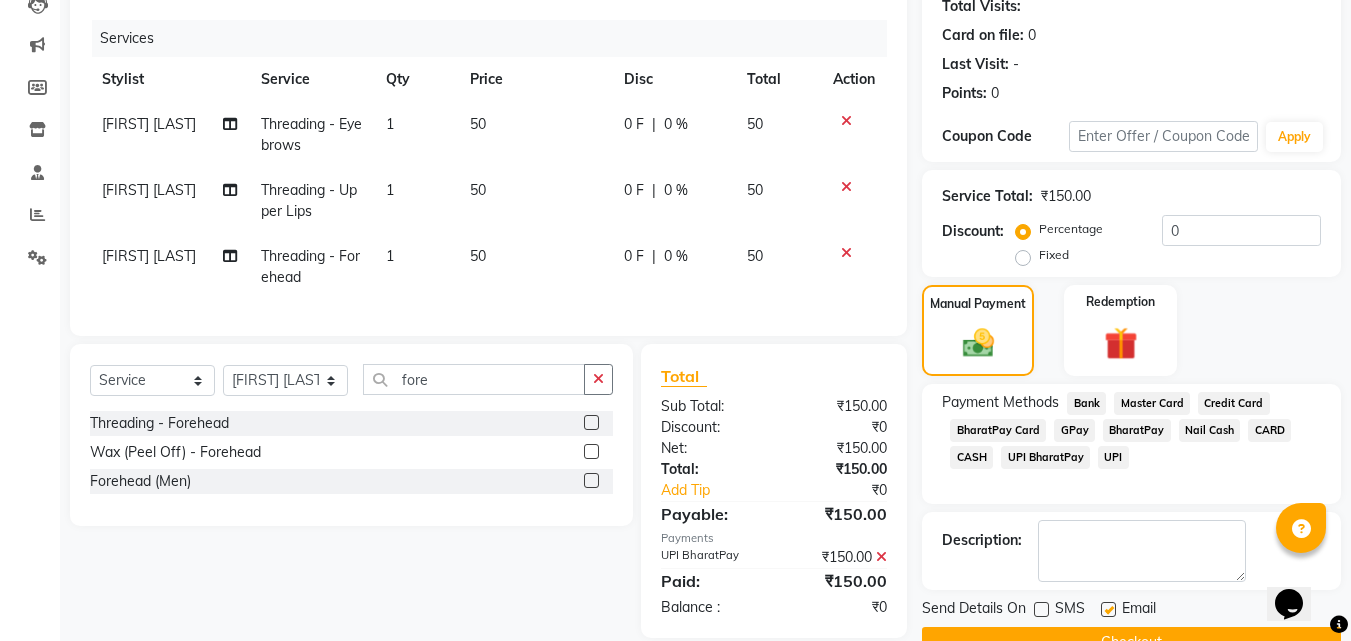 click 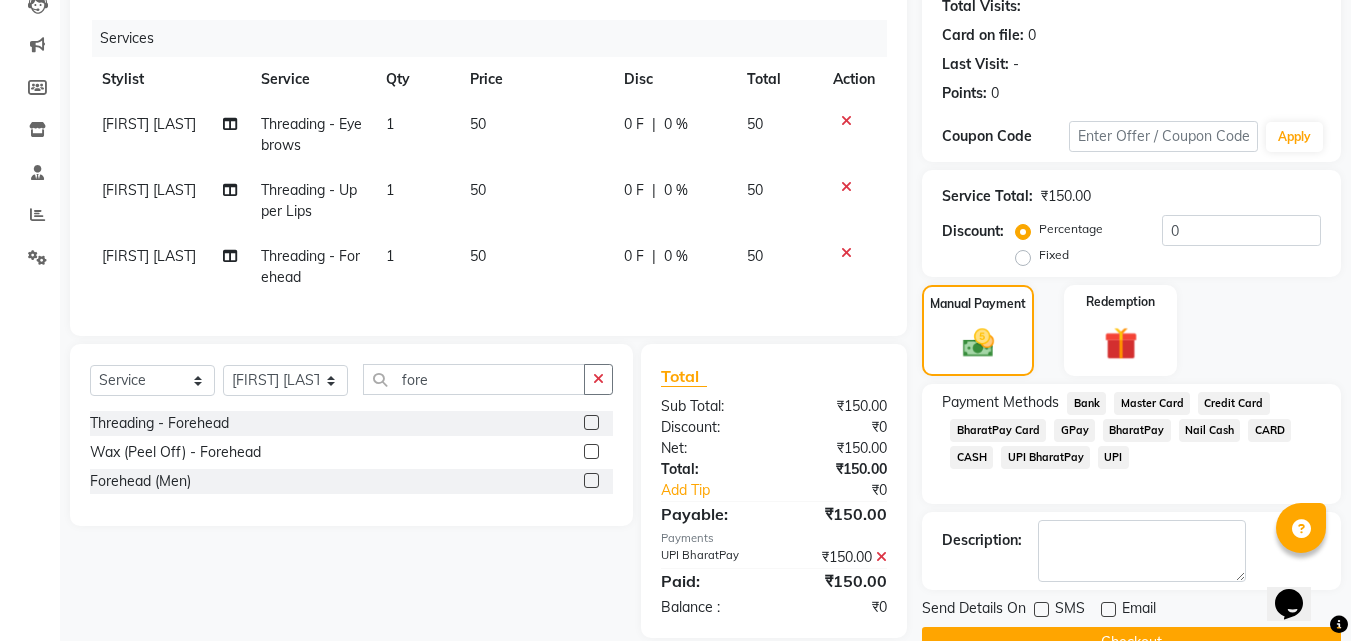 scroll, scrollTop: 275, scrollLeft: 0, axis: vertical 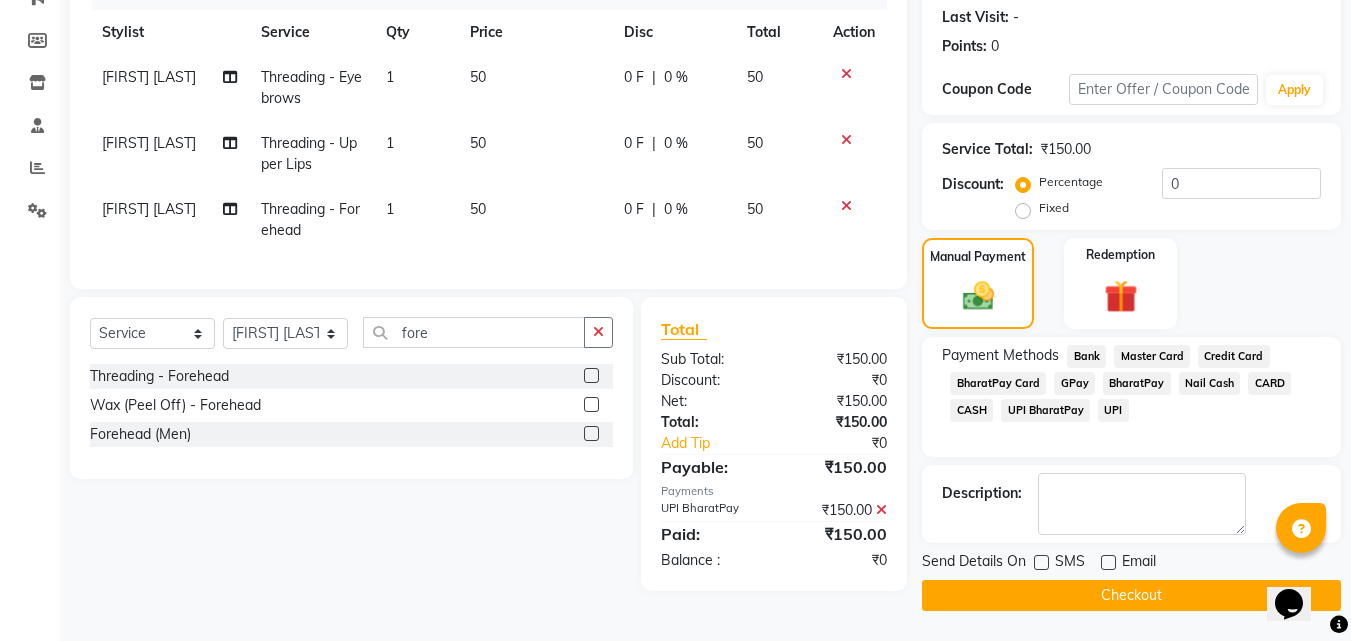 click on "Checkout" 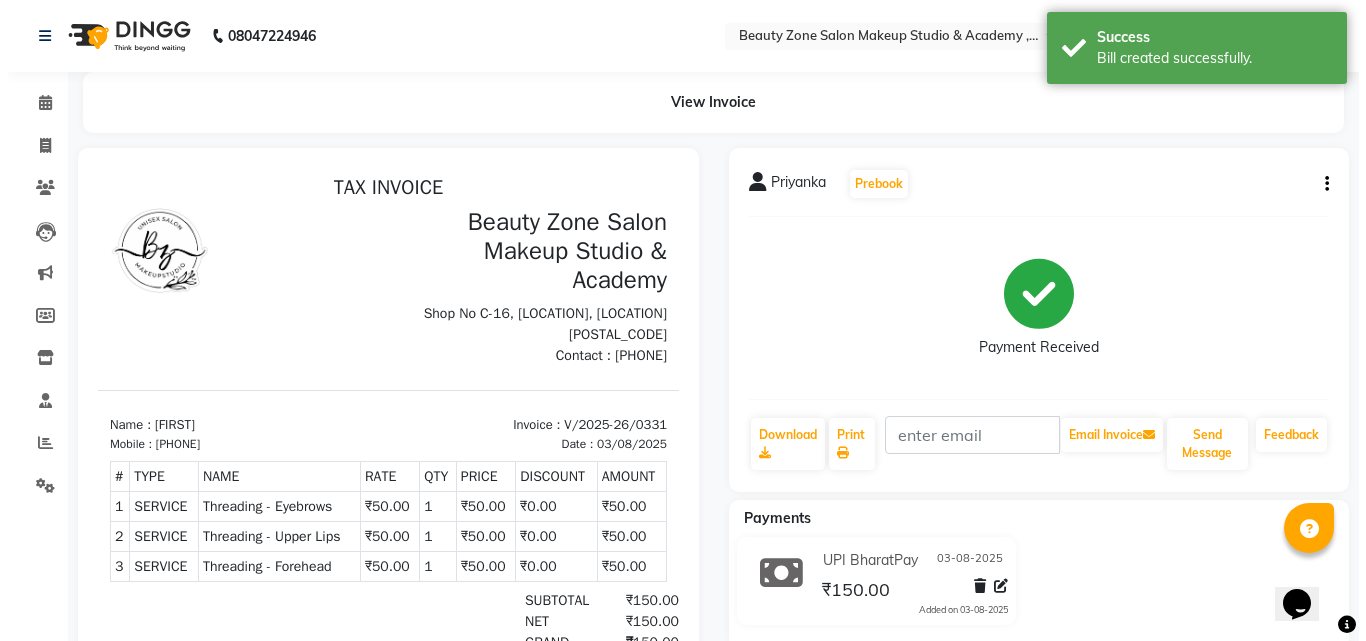 scroll, scrollTop: 0, scrollLeft: 0, axis: both 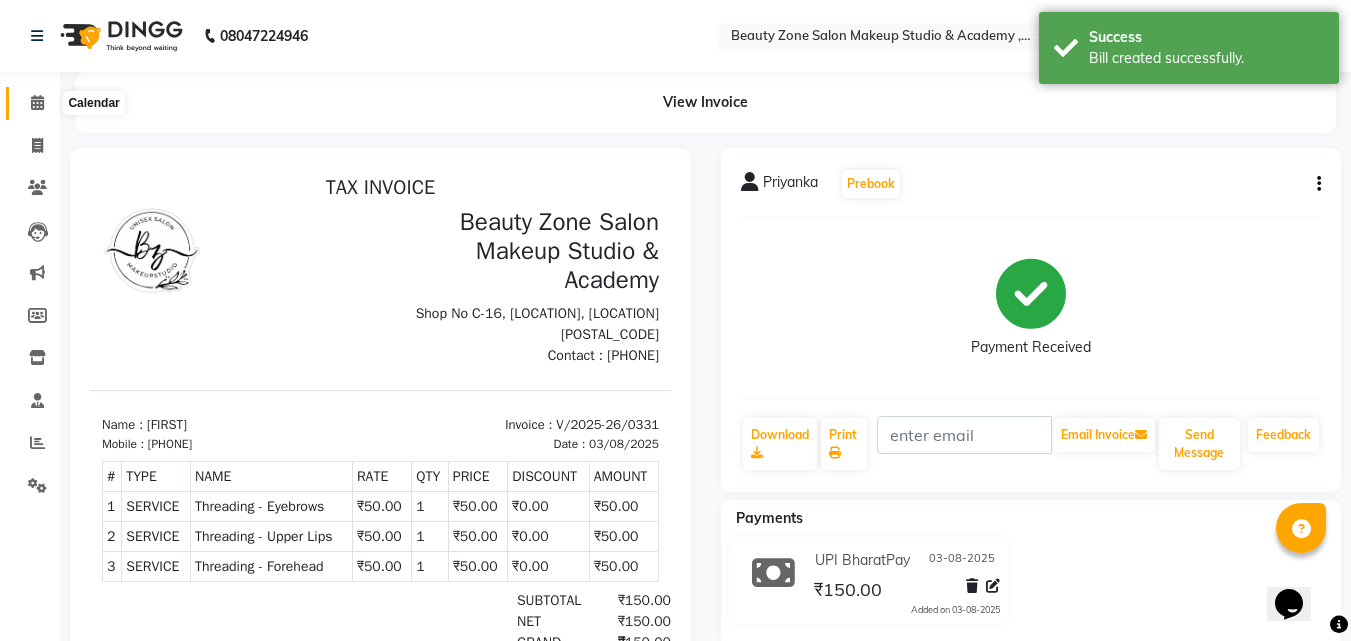 click 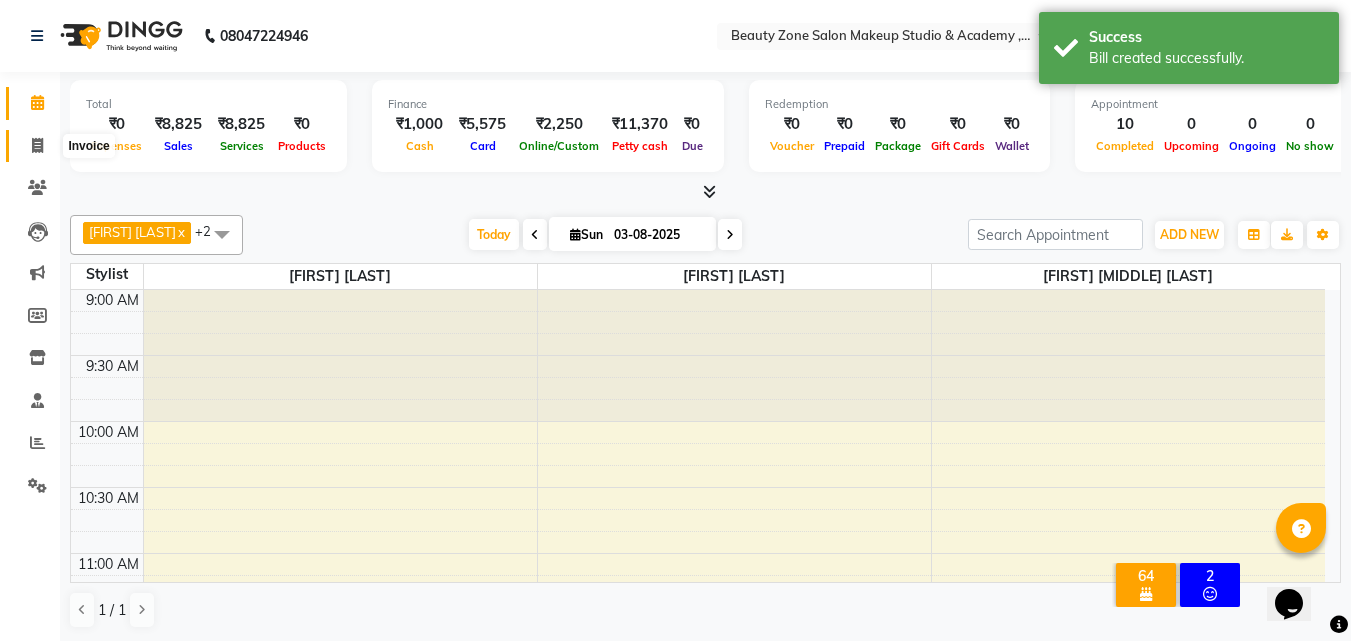 click 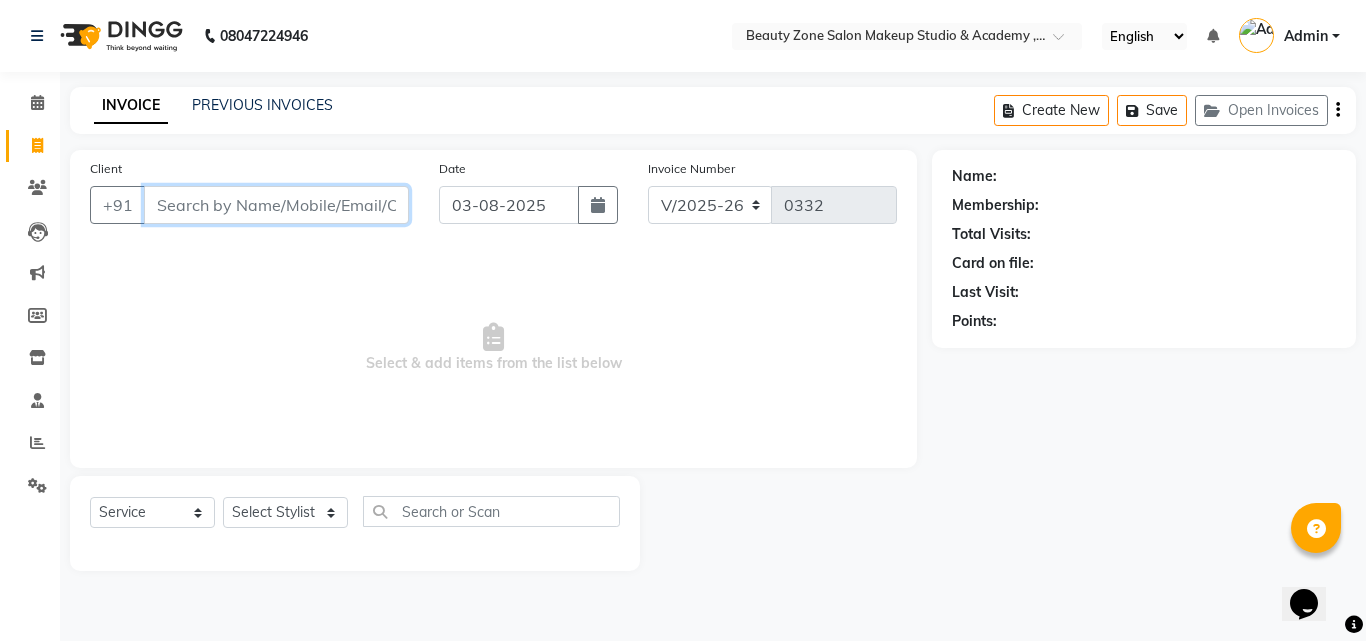 click on "Client" at bounding box center (276, 205) 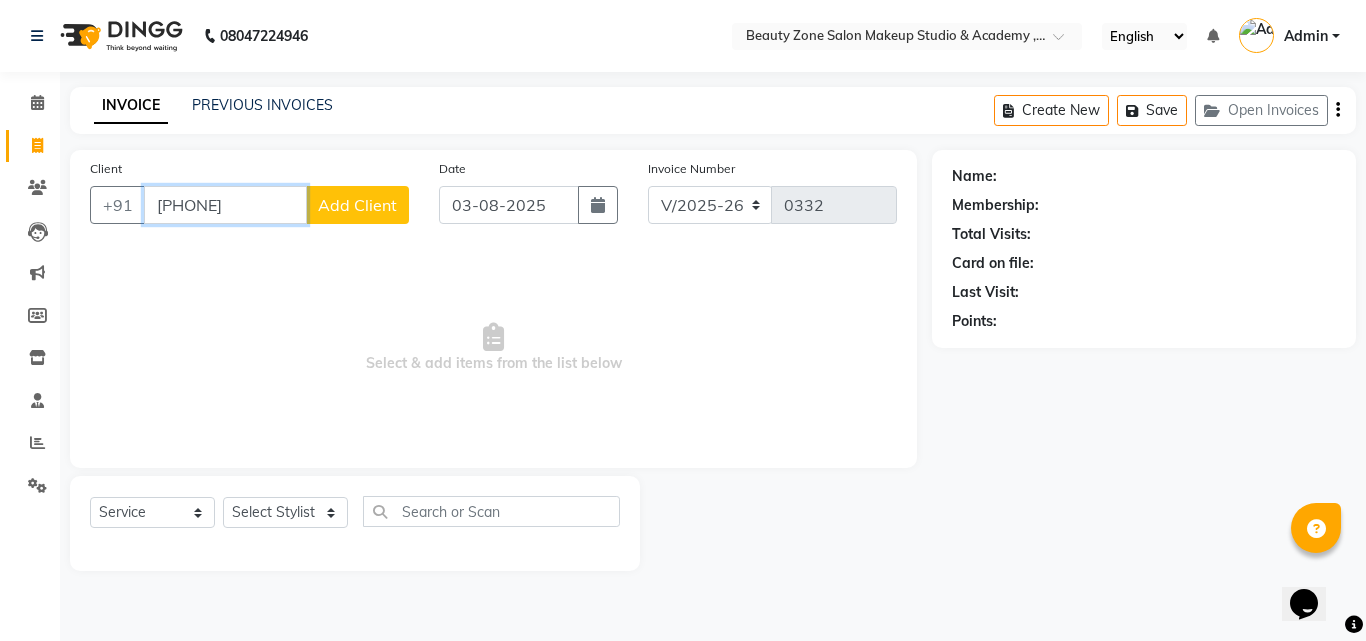 type on "9148665899" 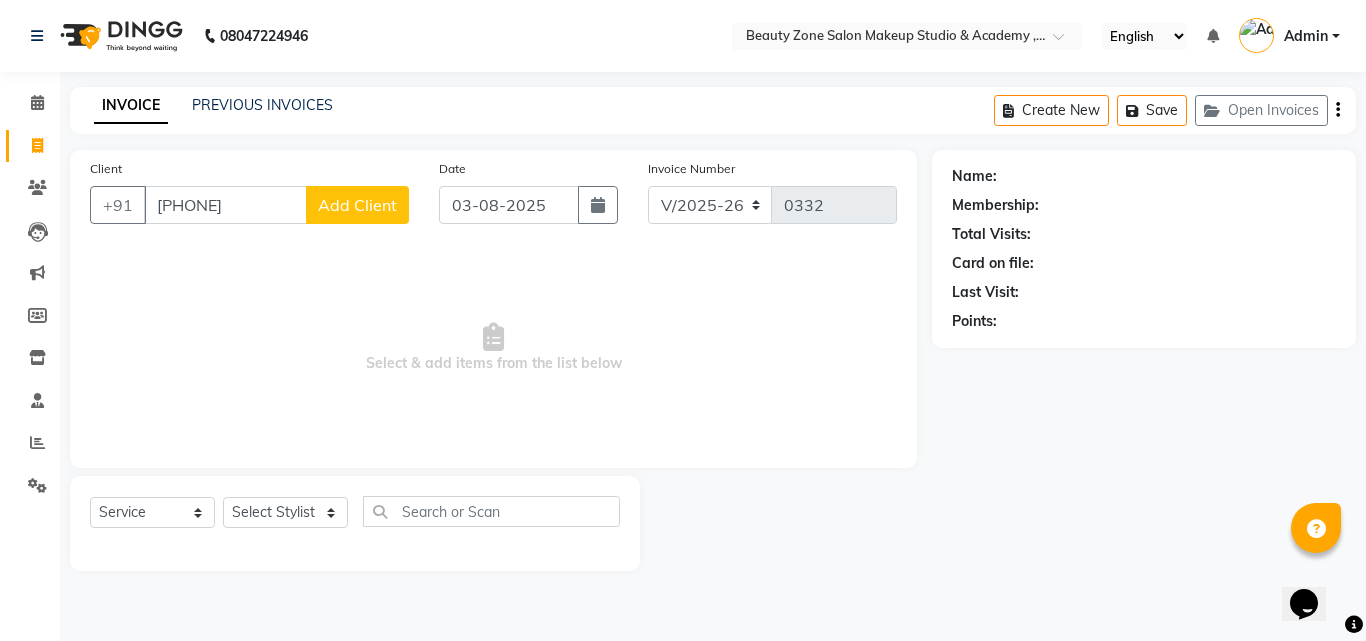 click on "Add Client" 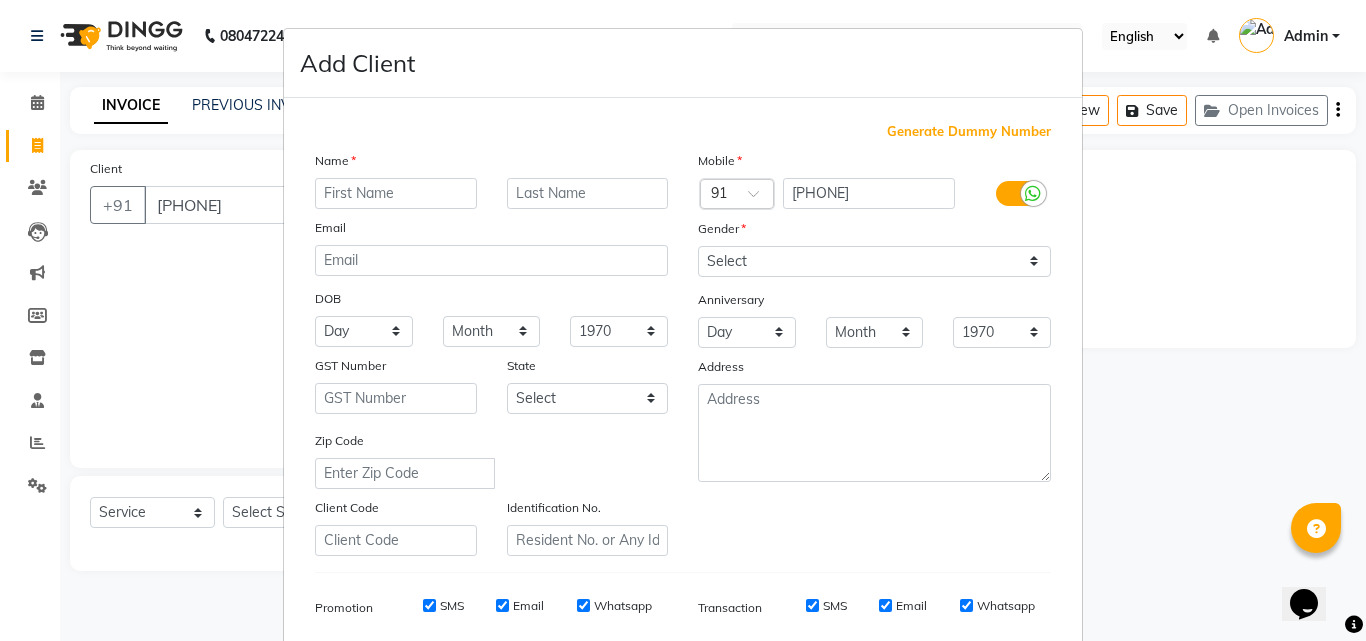 click at bounding box center (396, 193) 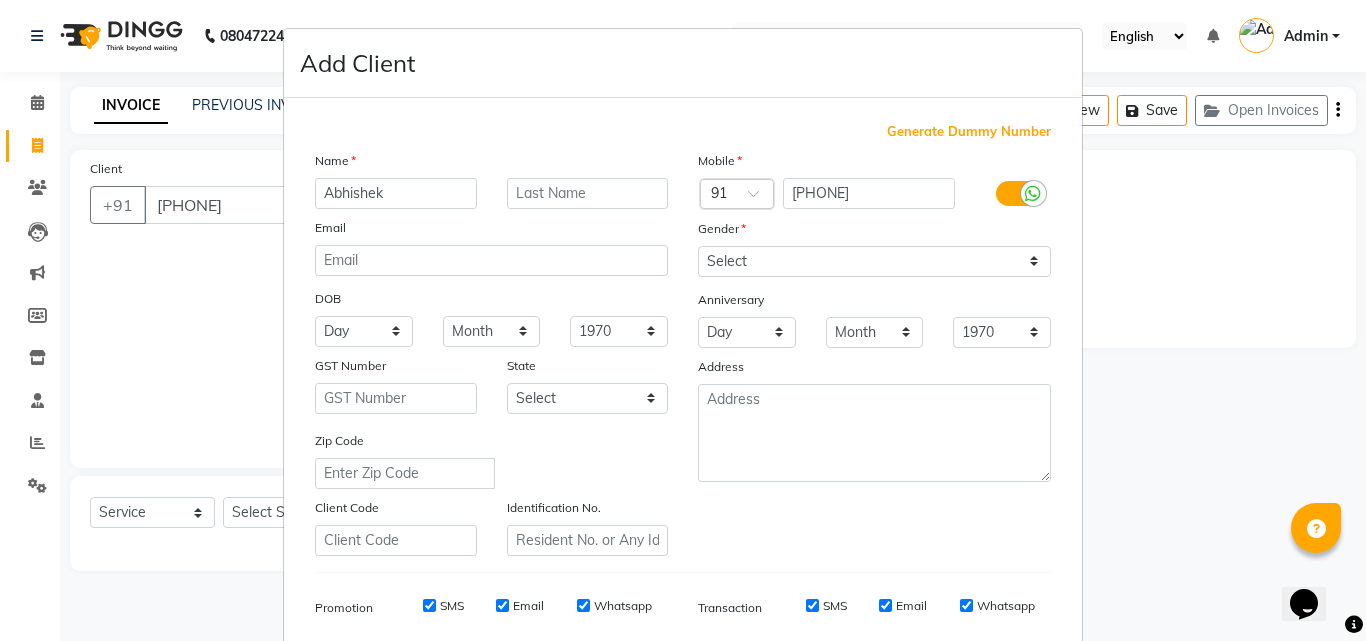 type on "Abhishek" 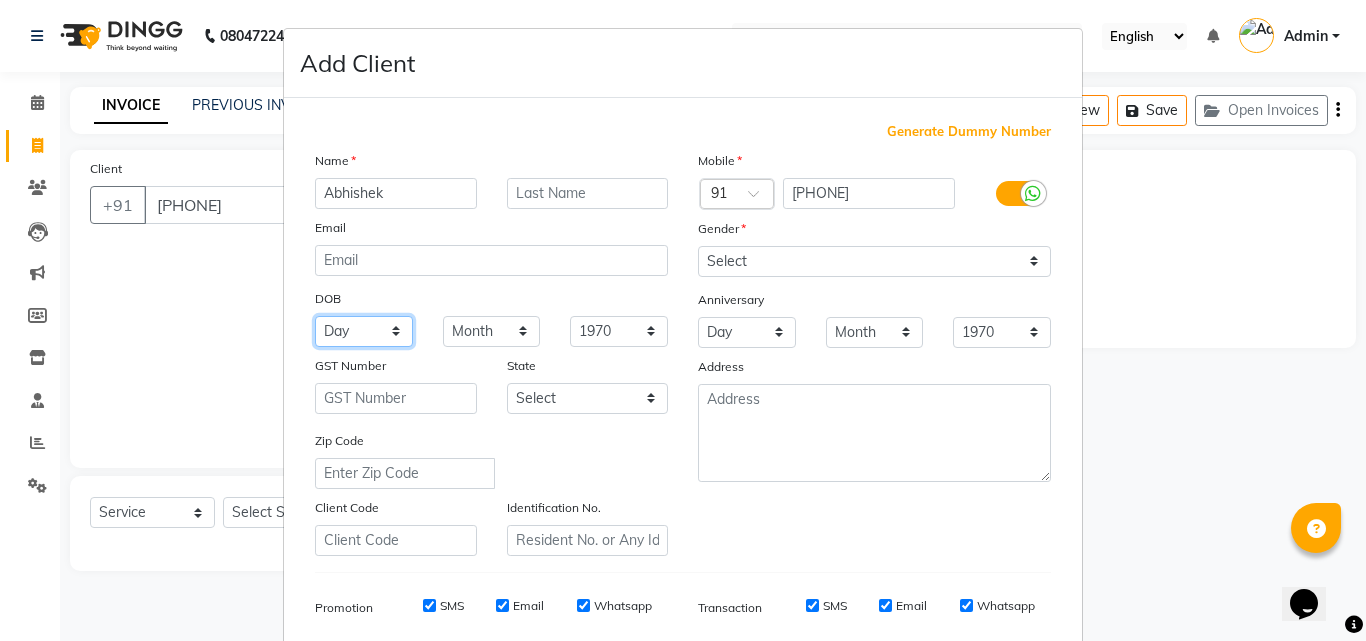 click on "Day 01 02 03 04 05 06 07 08 09 10 11 12 13 14 15 16 17 18 19 20 21 22 23 24 25 26 27 28 29 30 31" at bounding box center (364, 331) 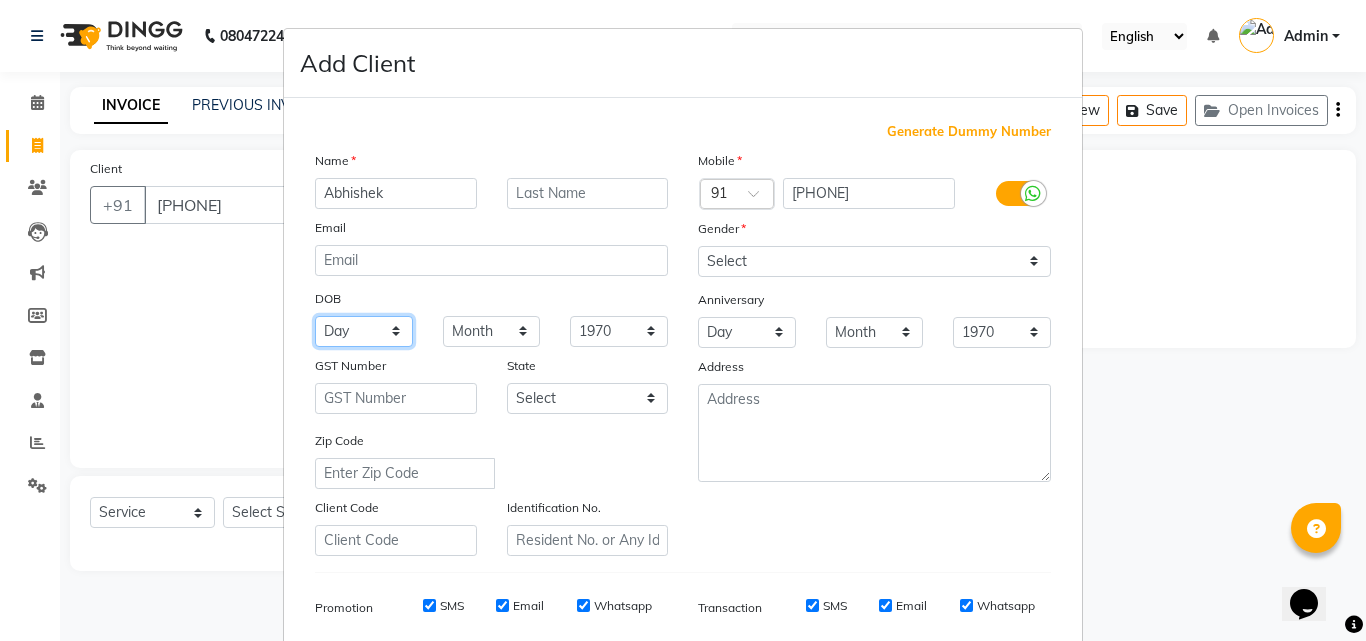 select on "21" 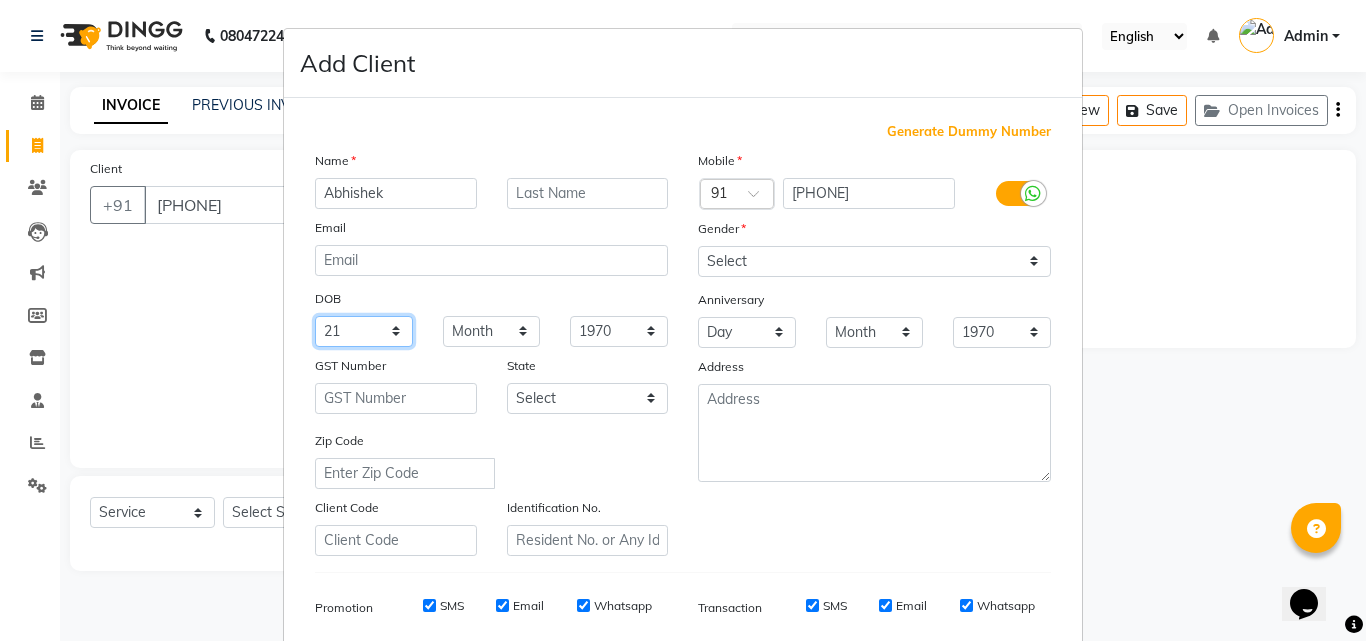 click on "Day 01 02 03 04 05 06 07 08 09 10 11 12 13 14 15 16 17 18 19 20 21 22 23 24 25 26 27 28 29 30 31" at bounding box center [364, 331] 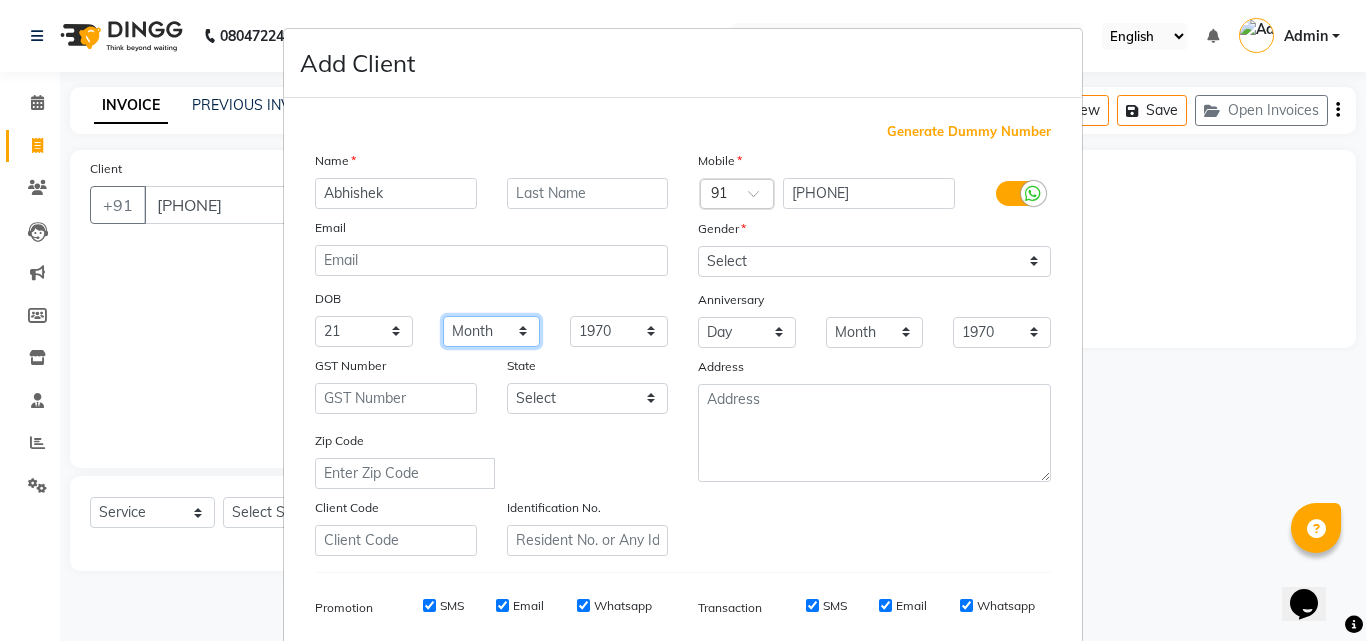 click on "Month January February March April May June July August September October November December" at bounding box center (492, 331) 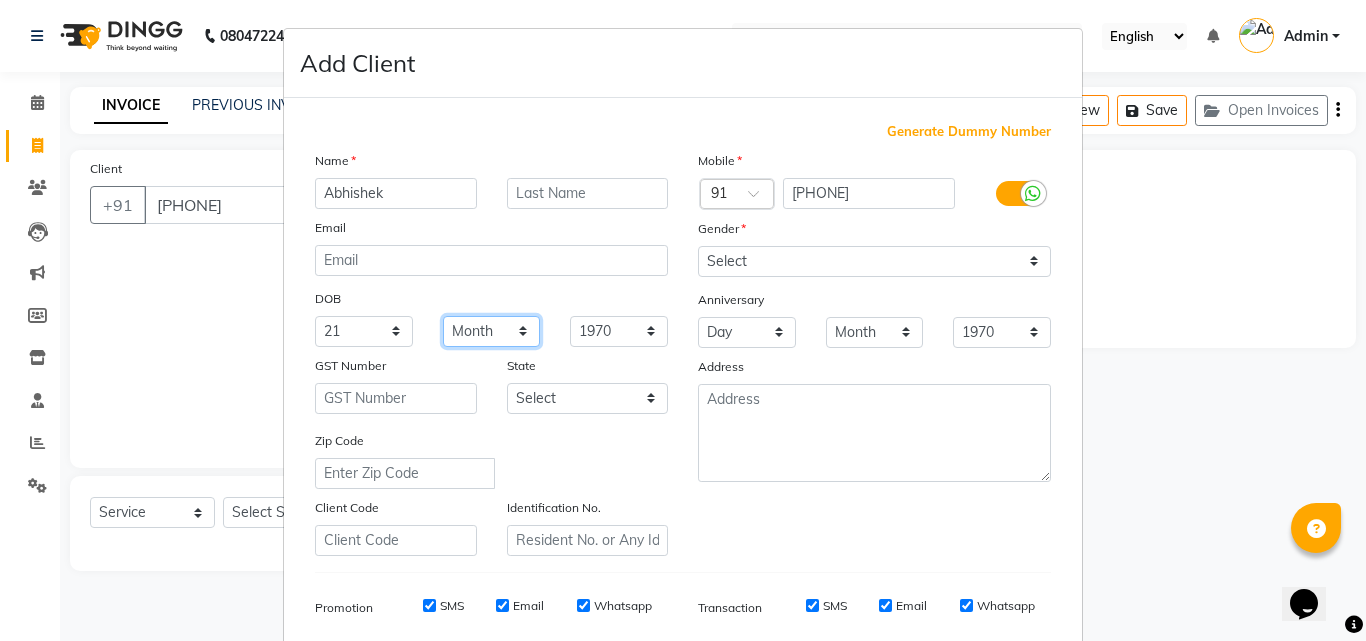 select on "03" 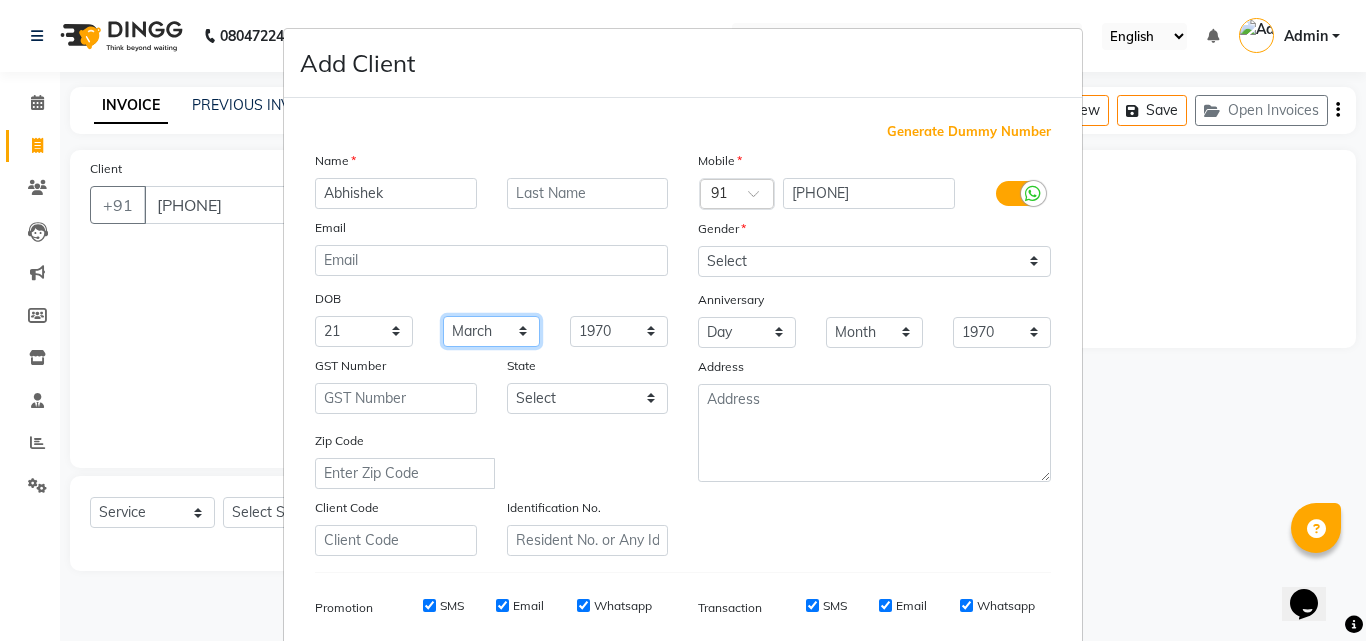 click on "Month January February March April May June July August September October November December" at bounding box center (492, 331) 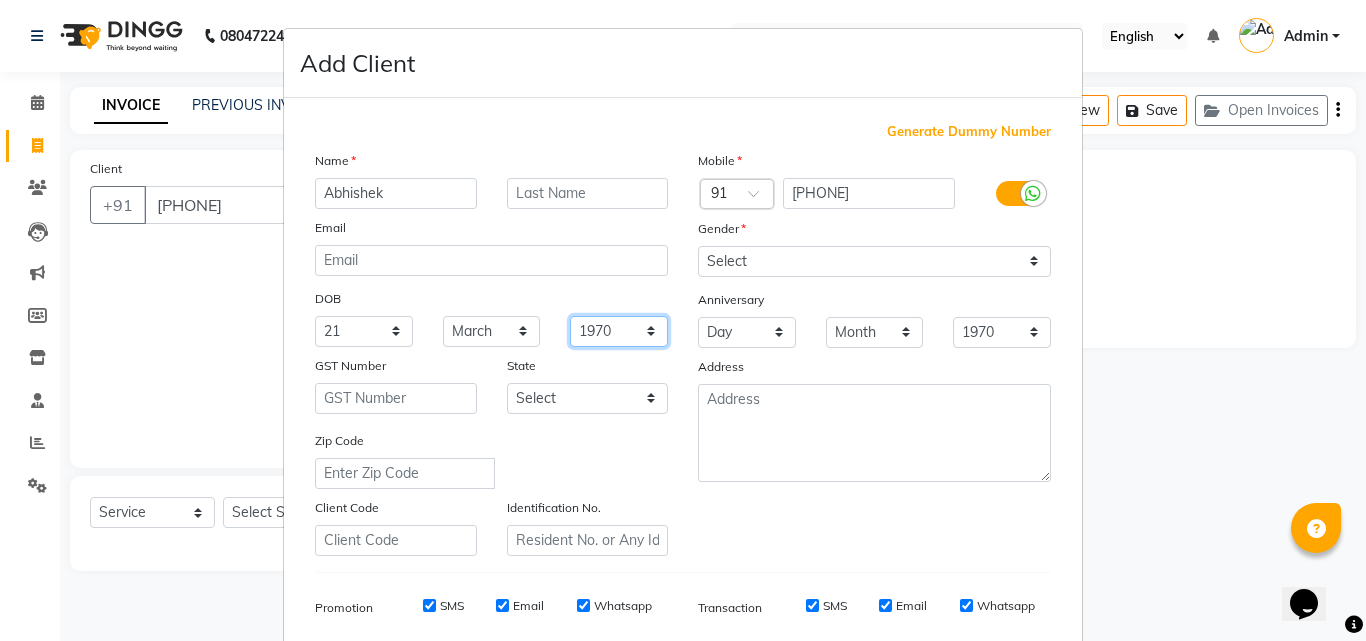 click on "1940 1941 1942 1943 1944 1945 1946 1947 1948 1949 1950 1951 1952 1953 1954 1955 1956 1957 1958 1959 1960 1961 1962 1963 1964 1965 1966 1967 1968 1969 1970 1971 1972 1973 1974 1975 1976 1977 1978 1979 1980 1981 1982 1983 1984 1985 1986 1987 1988 1989 1990 1991 1992 1993 1994 1995 1996 1997 1998 1999 2000 2001 2002 2003 2004 2005 2006 2007 2008 2009 2010 2011 2012 2013 2014 2015 2016 2017 2018 2019 2020 2021 2022 2023 2024" at bounding box center (619, 331) 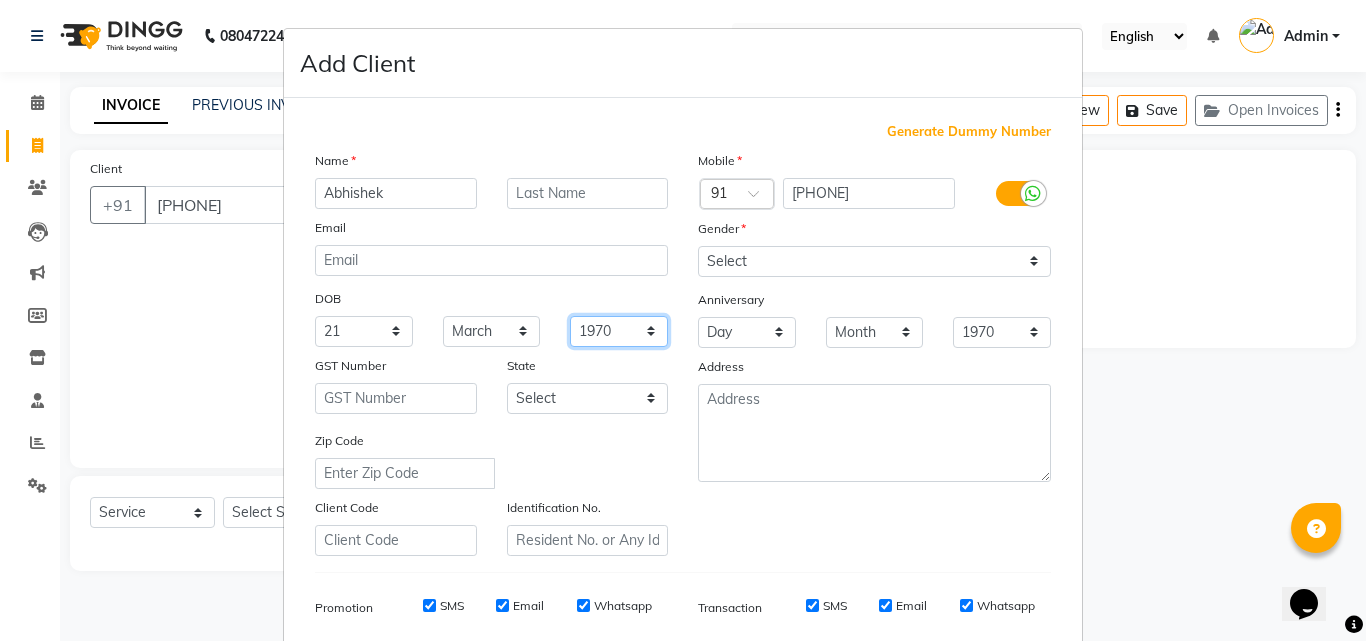 select on "1985" 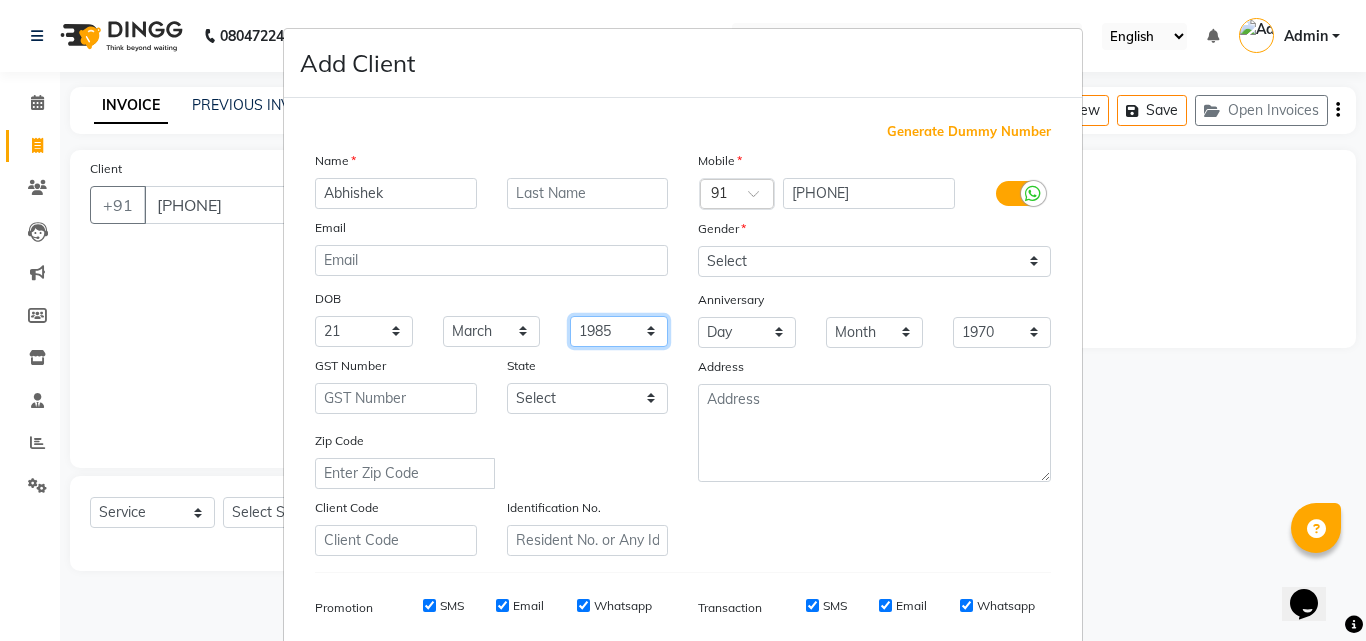 click on "1940 1941 1942 1943 1944 1945 1946 1947 1948 1949 1950 1951 1952 1953 1954 1955 1956 1957 1958 1959 1960 1961 1962 1963 1964 1965 1966 1967 1968 1969 1970 1971 1972 1973 1974 1975 1976 1977 1978 1979 1980 1981 1982 1983 1984 1985 1986 1987 1988 1989 1990 1991 1992 1993 1994 1995 1996 1997 1998 1999 2000 2001 2002 2003 2004 2005 2006 2007 2008 2009 2010 2011 2012 2013 2014 2015 2016 2017 2018 2019 2020 2021 2022 2023 2024" at bounding box center (619, 331) 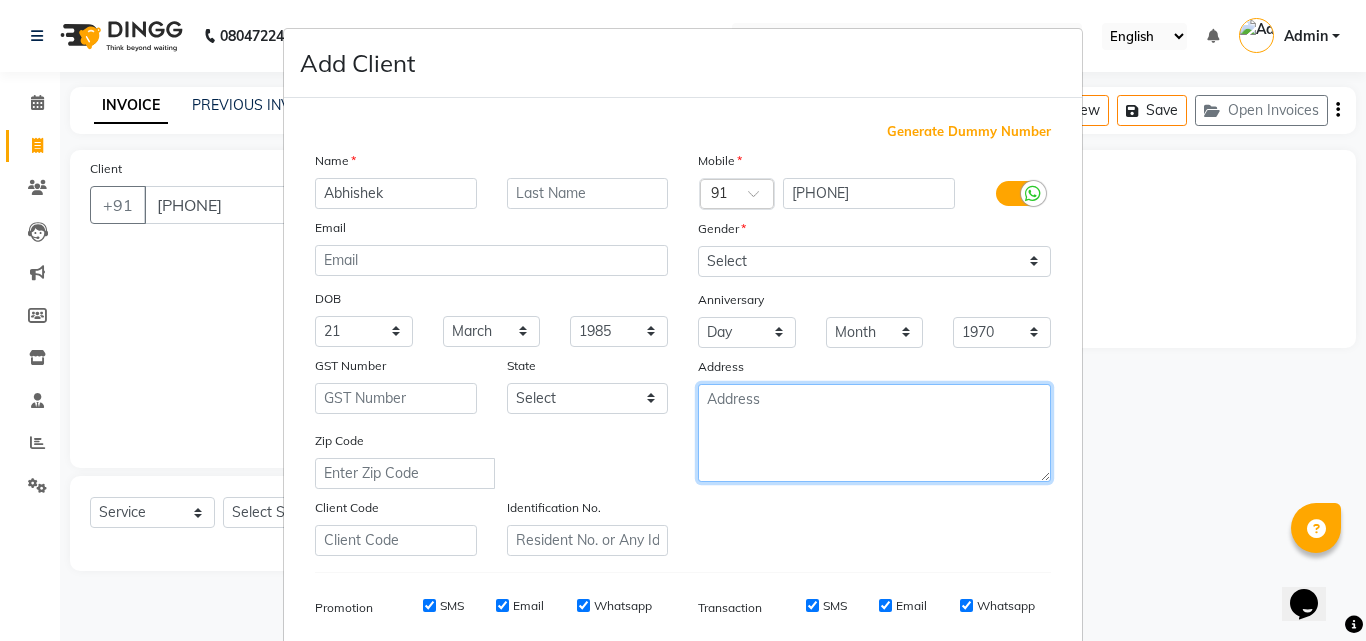 click at bounding box center (874, 433) 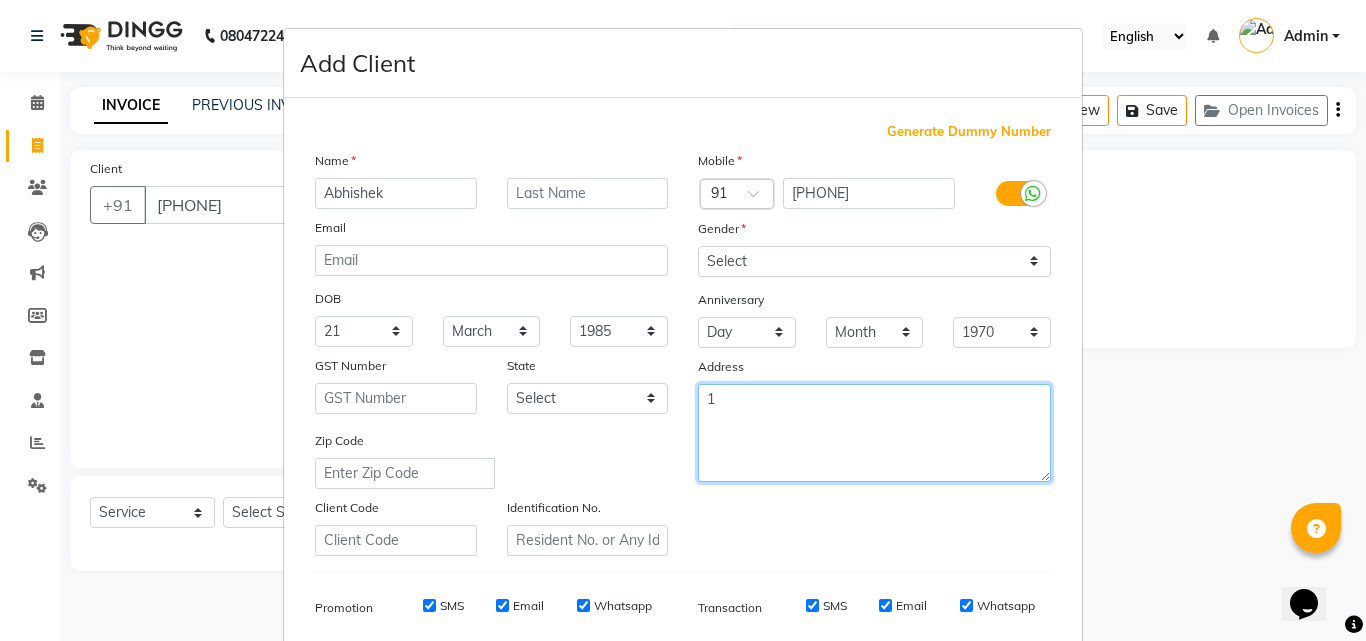 type on "1" 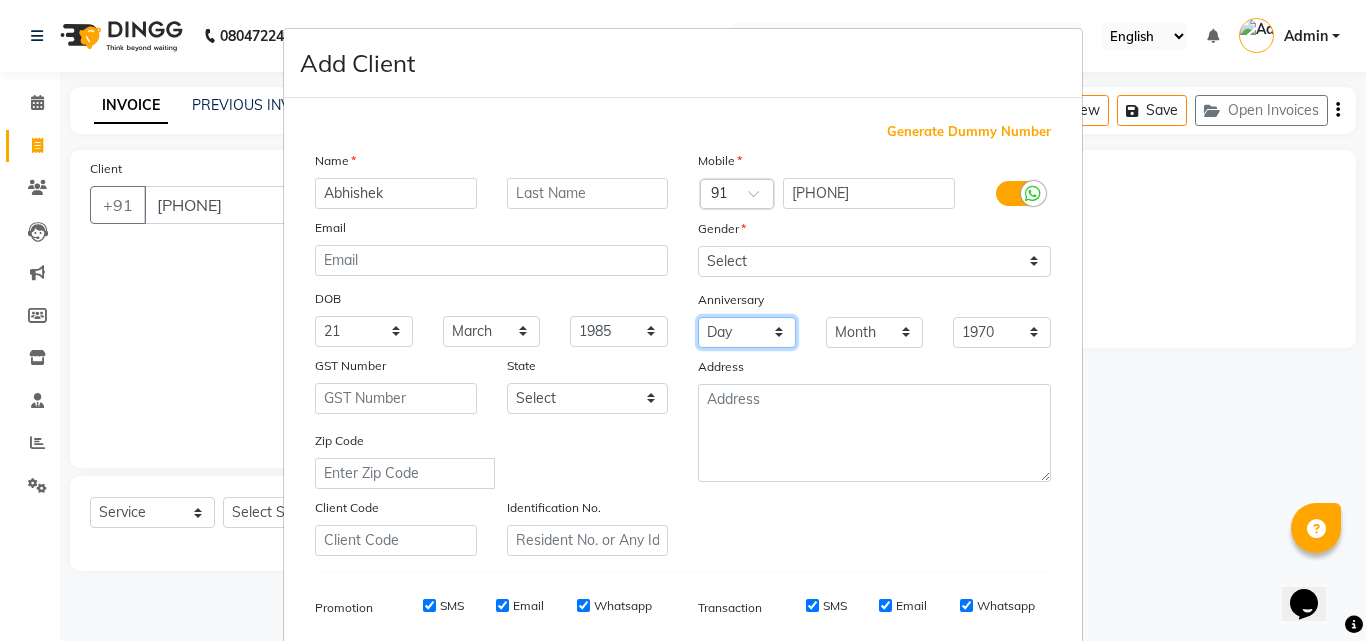 click on "Day 01 02 03 04 05 06 07 08 09 10 11 12 13 14 15 16 17 18 19 20 21 22 23 24 25 26 27 28 29 30 31" at bounding box center [747, 332] 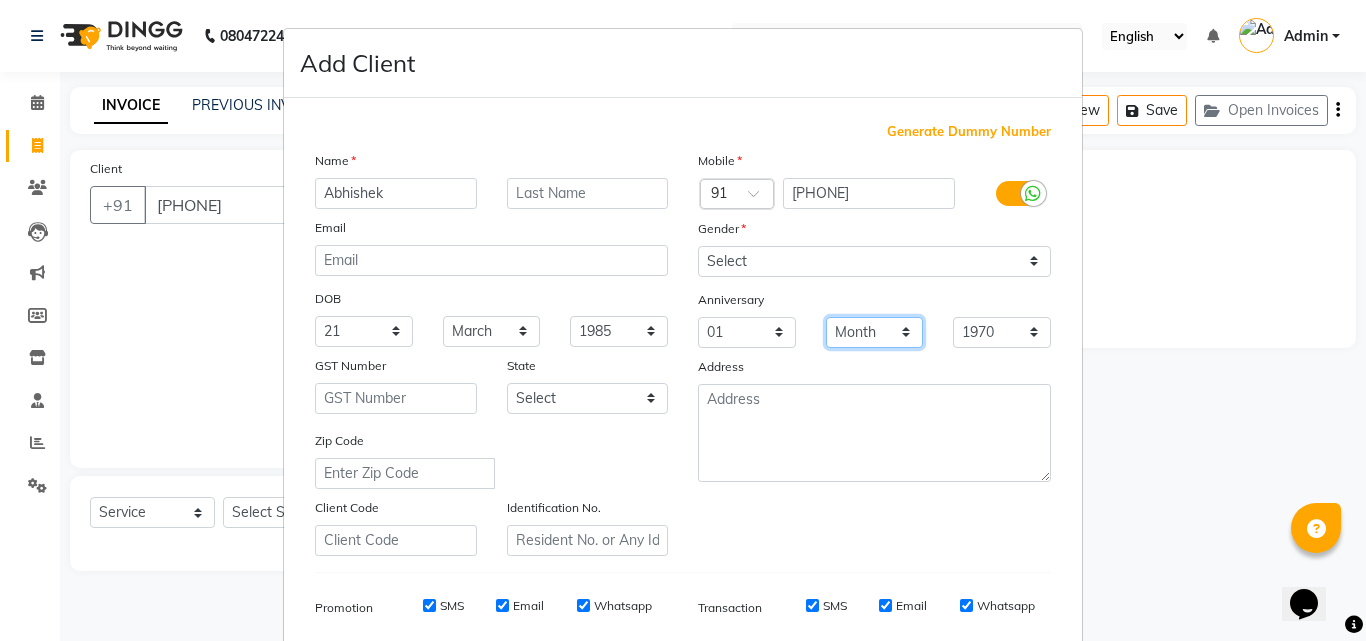 click on "Month January February March April May June July August September October November December" at bounding box center (875, 332) 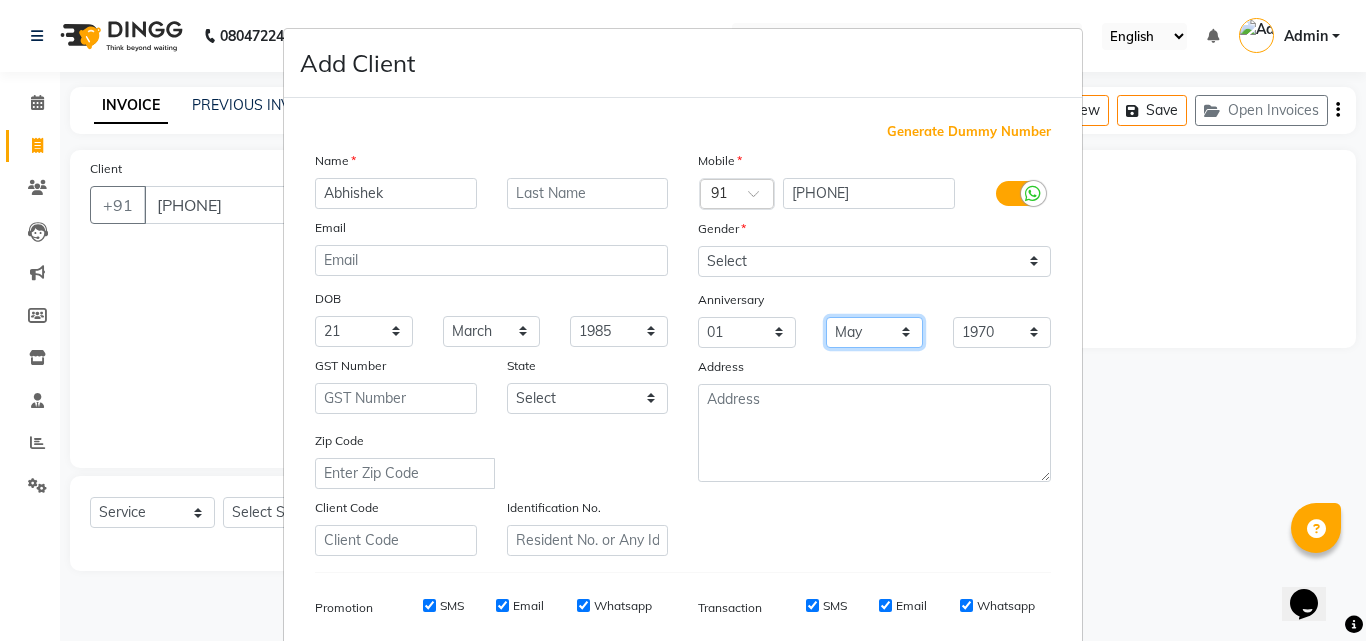click on "Month January February March April May June July August September October November December" at bounding box center (875, 332) 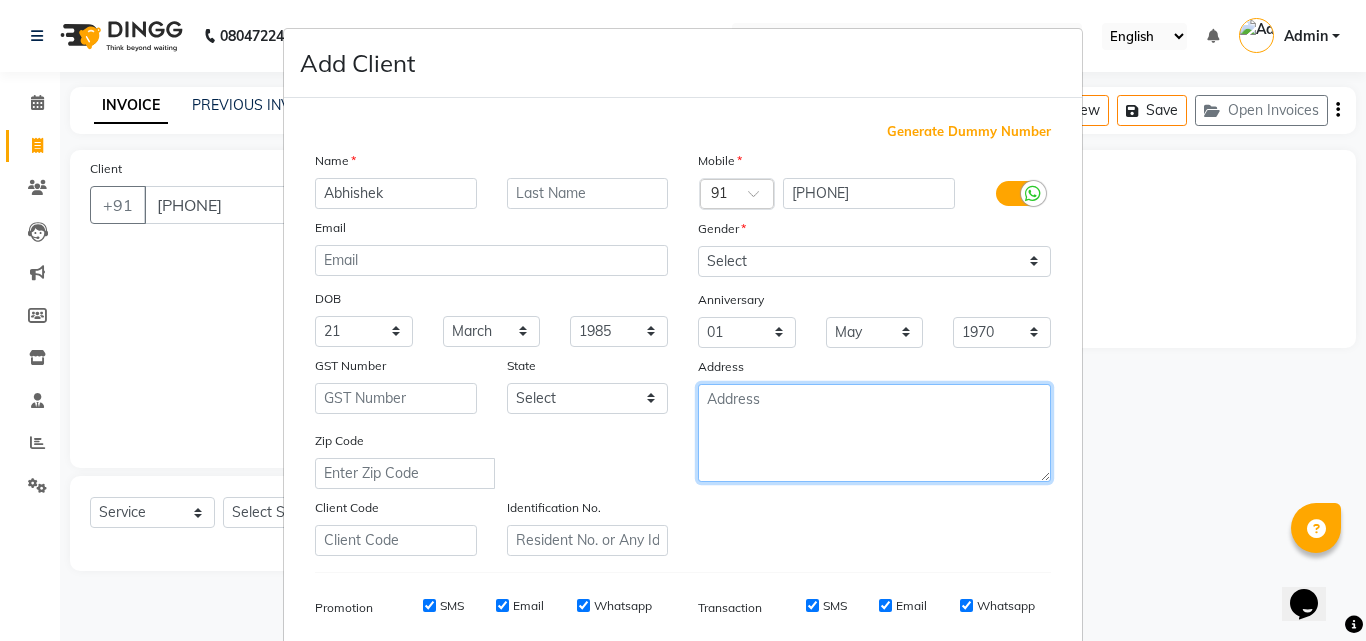 click at bounding box center [874, 433] 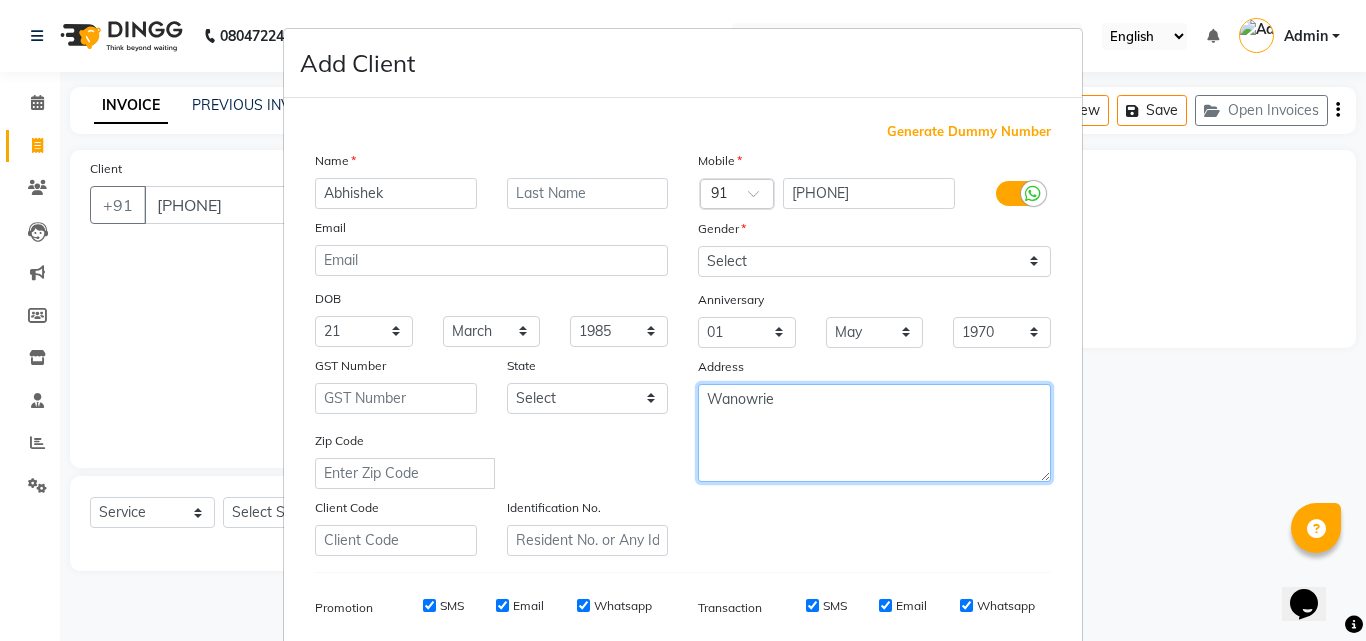 type on "Wanowrie" 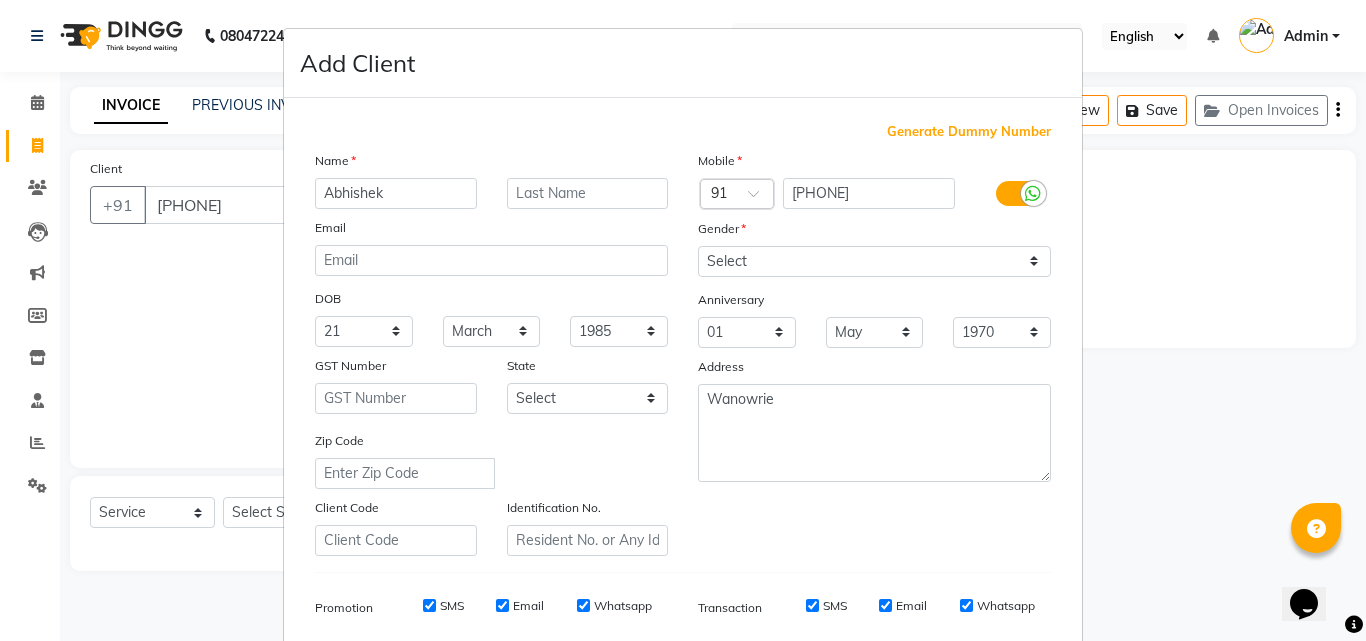 scroll, scrollTop: 282, scrollLeft: 0, axis: vertical 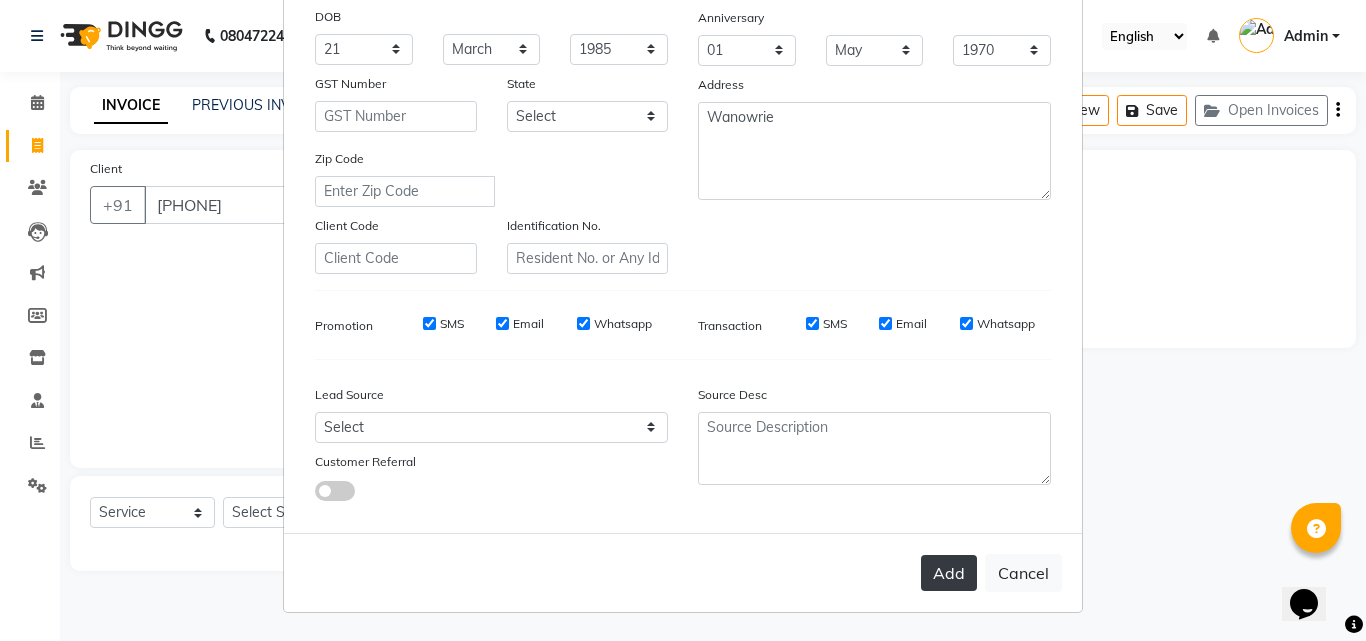 click on "Add" at bounding box center [949, 573] 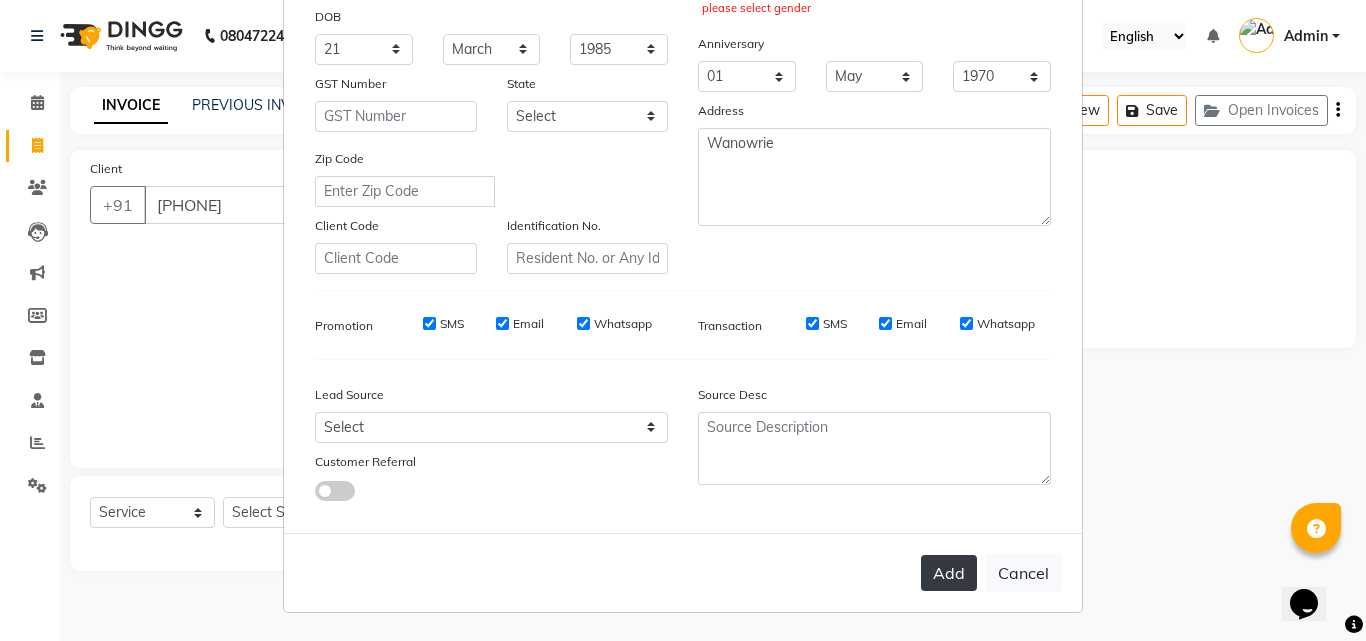 click on "Add" at bounding box center [949, 573] 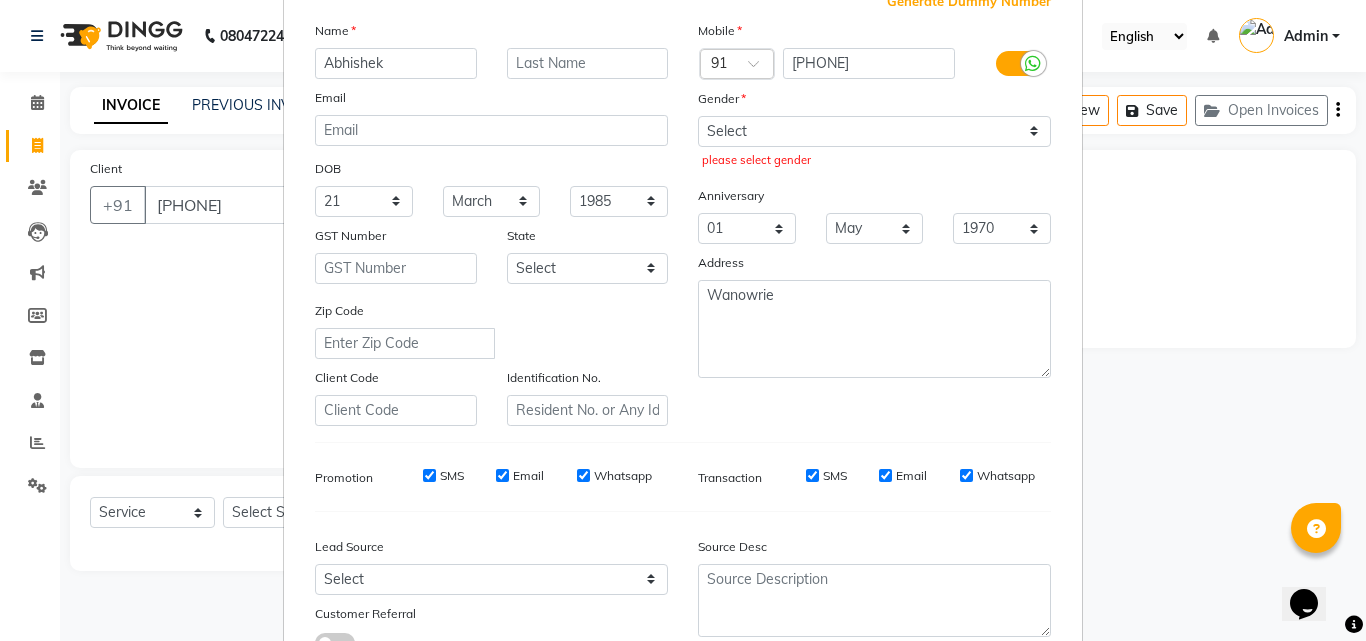 scroll, scrollTop: 122, scrollLeft: 0, axis: vertical 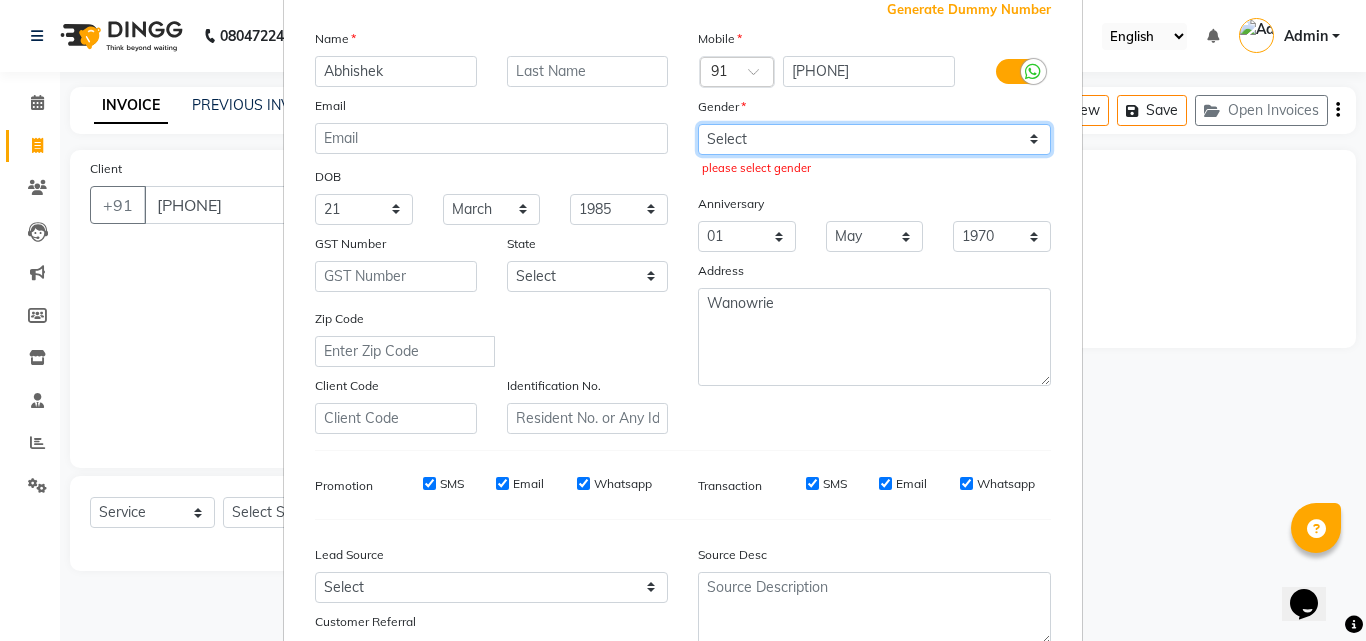click on "Select Male Female Other Prefer Not To Say" at bounding box center (874, 139) 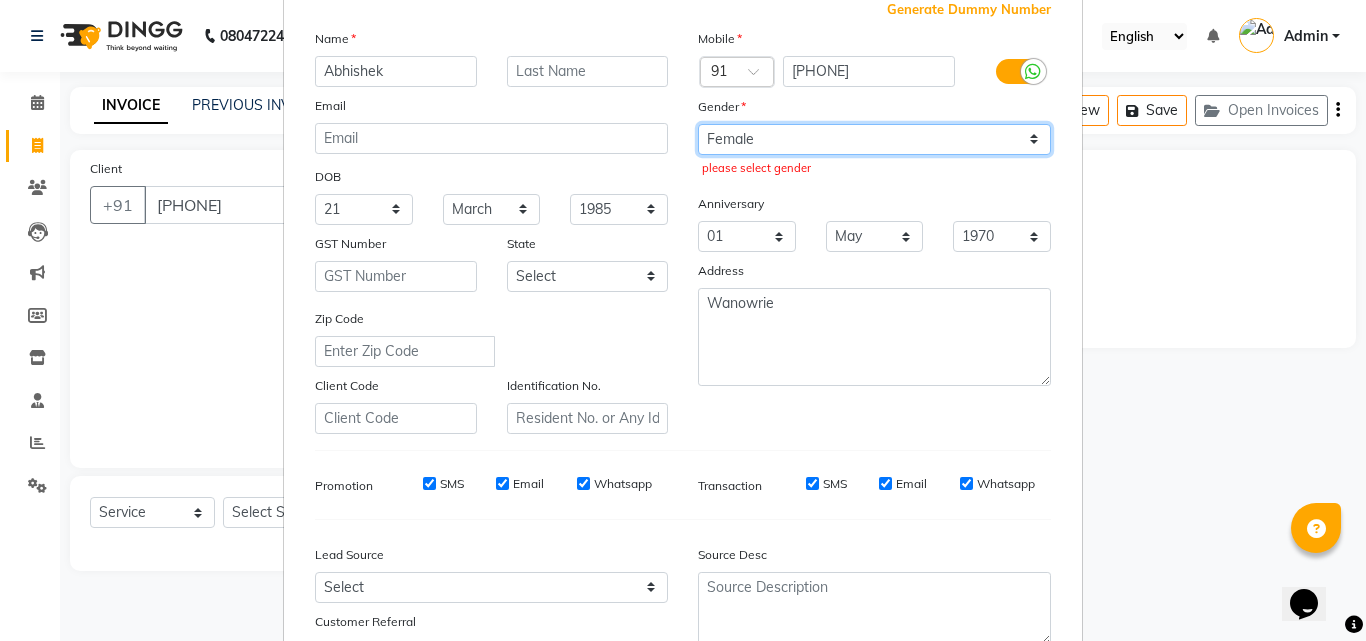 click on "Select Male Female Other Prefer Not To Say" at bounding box center (874, 139) 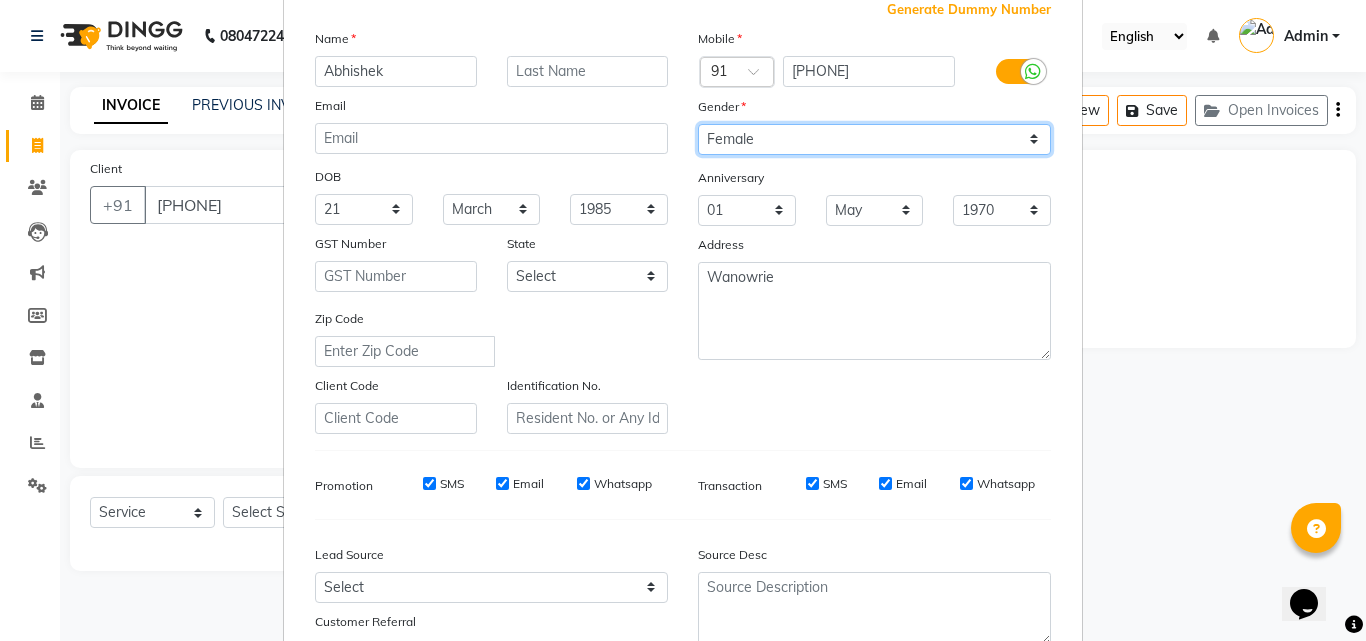 click on "Select Male Female Other Prefer Not To Say" at bounding box center [874, 139] 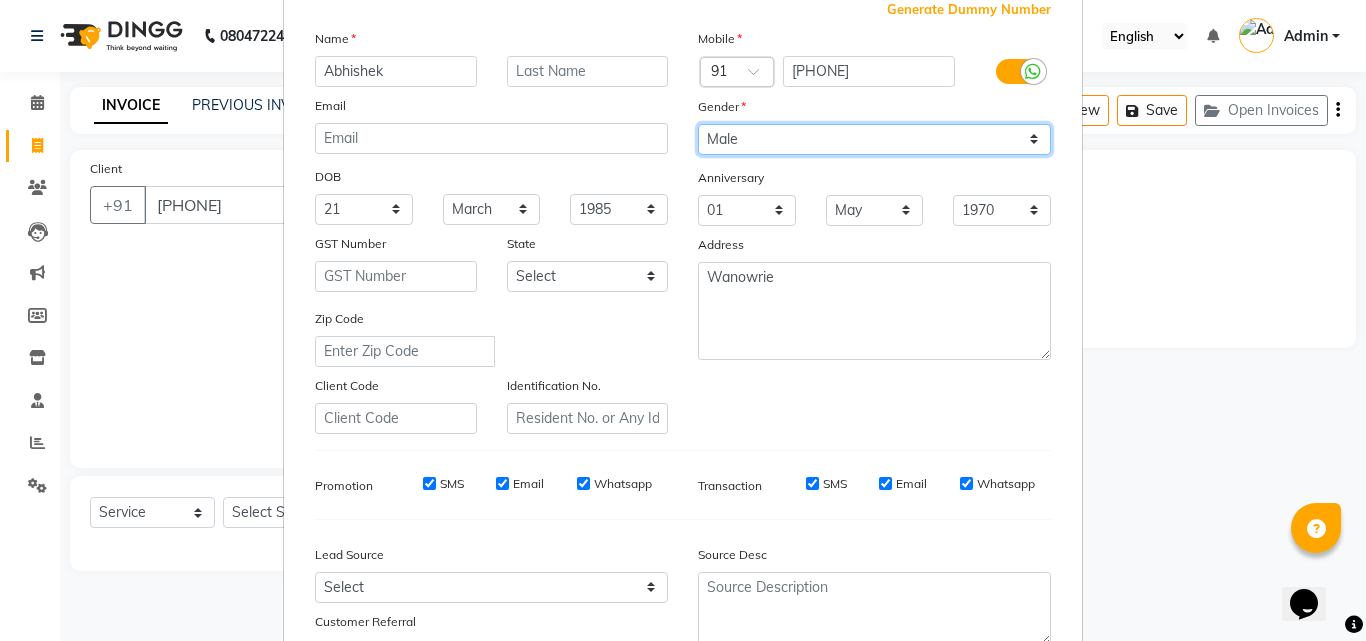 click on "Select Male Female Other Prefer Not To Say" at bounding box center (874, 139) 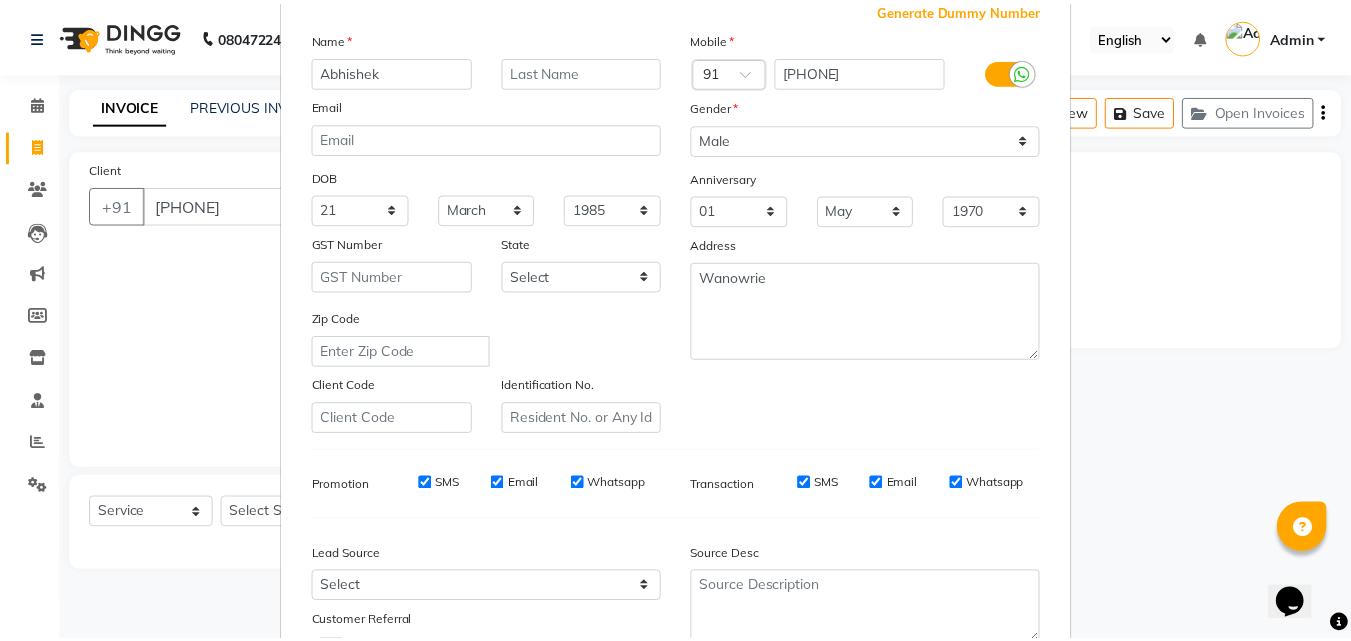 scroll, scrollTop: 282, scrollLeft: 0, axis: vertical 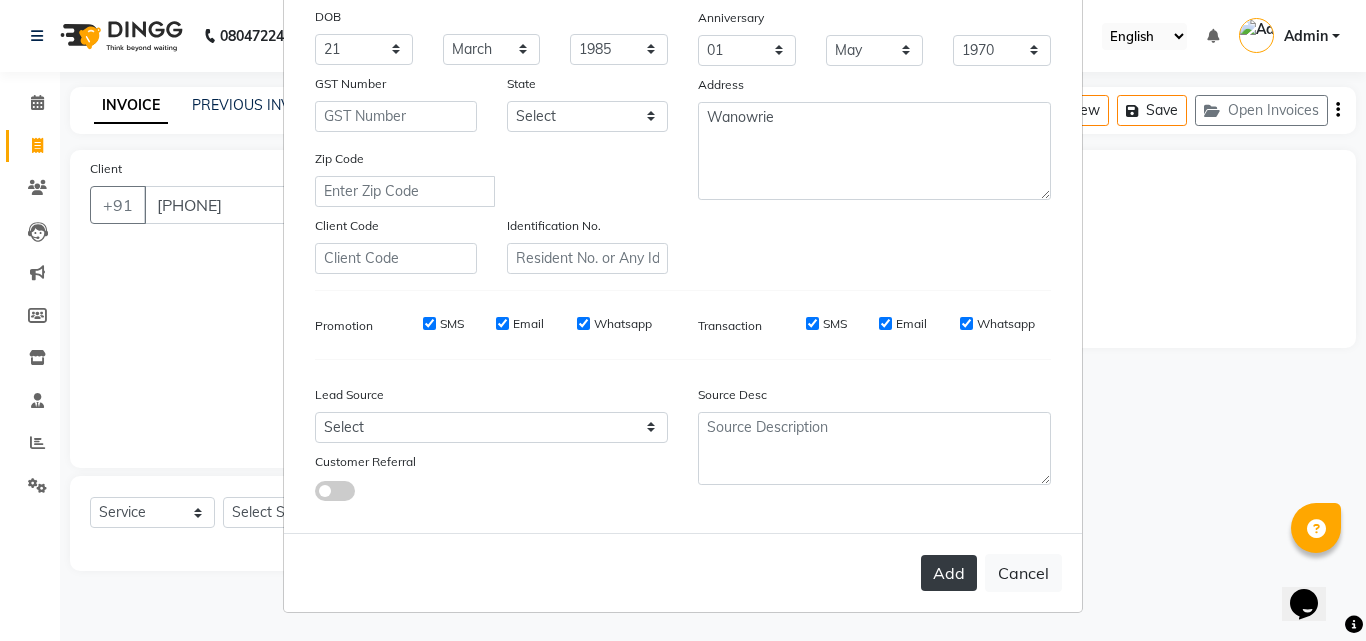 click on "Add" at bounding box center [949, 573] 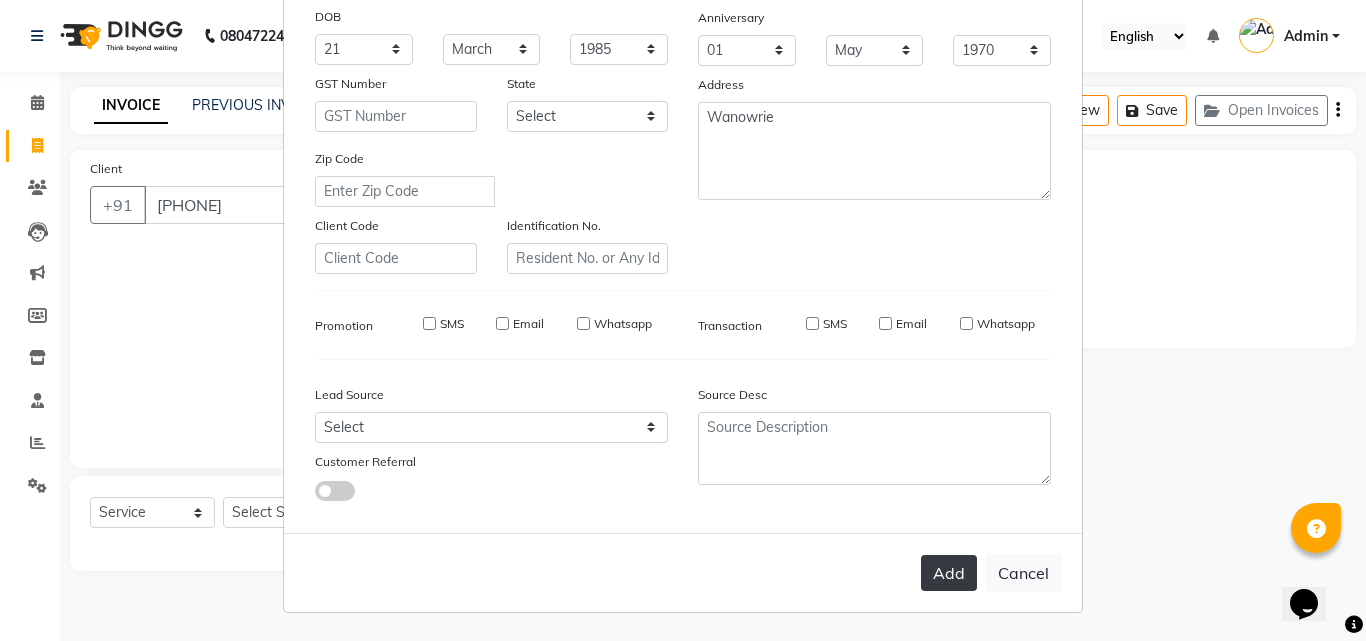 type 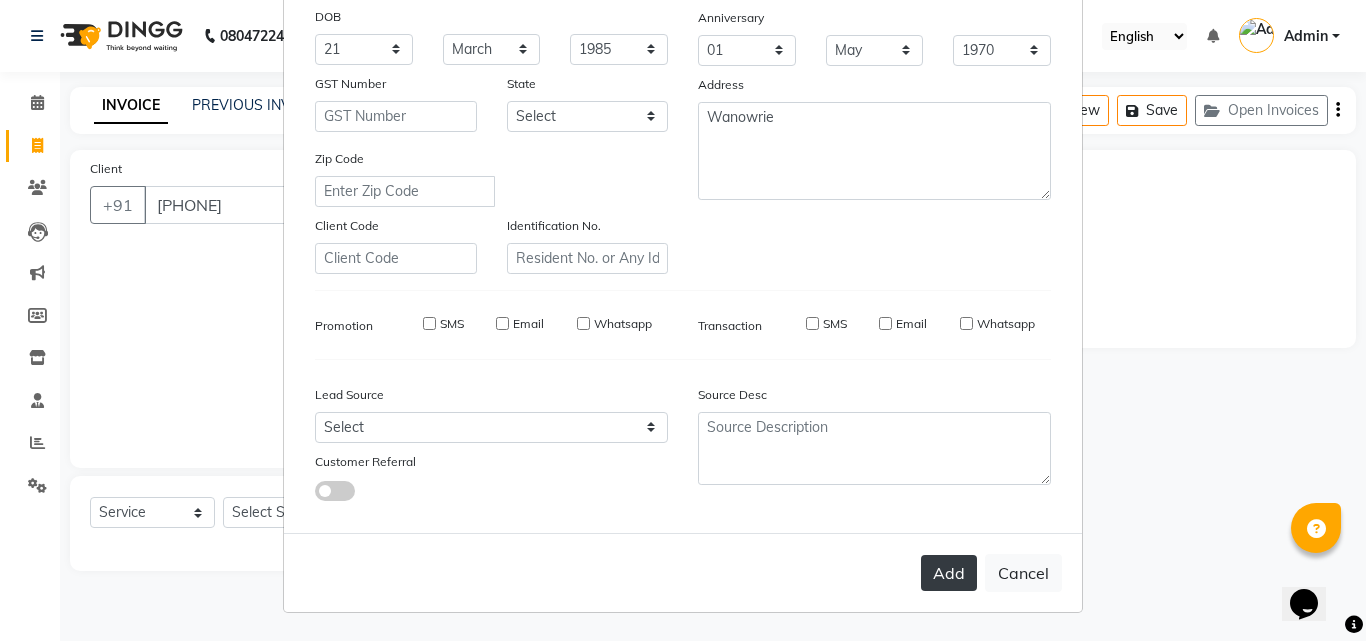 select 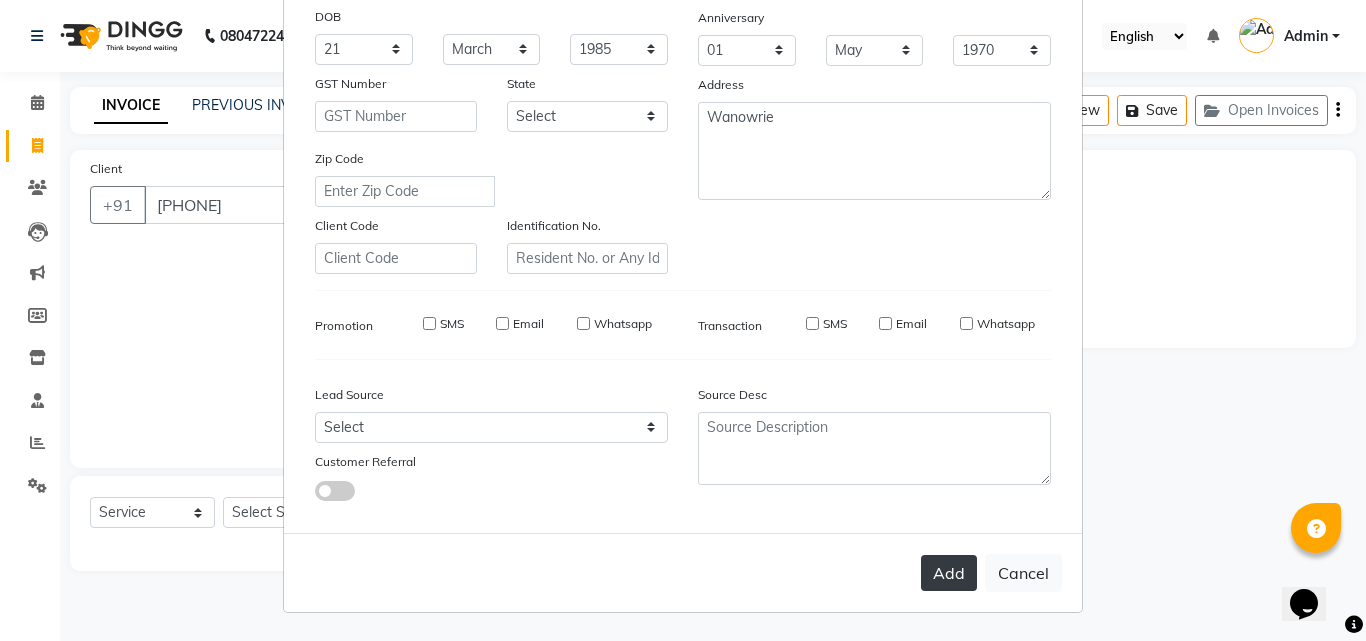select 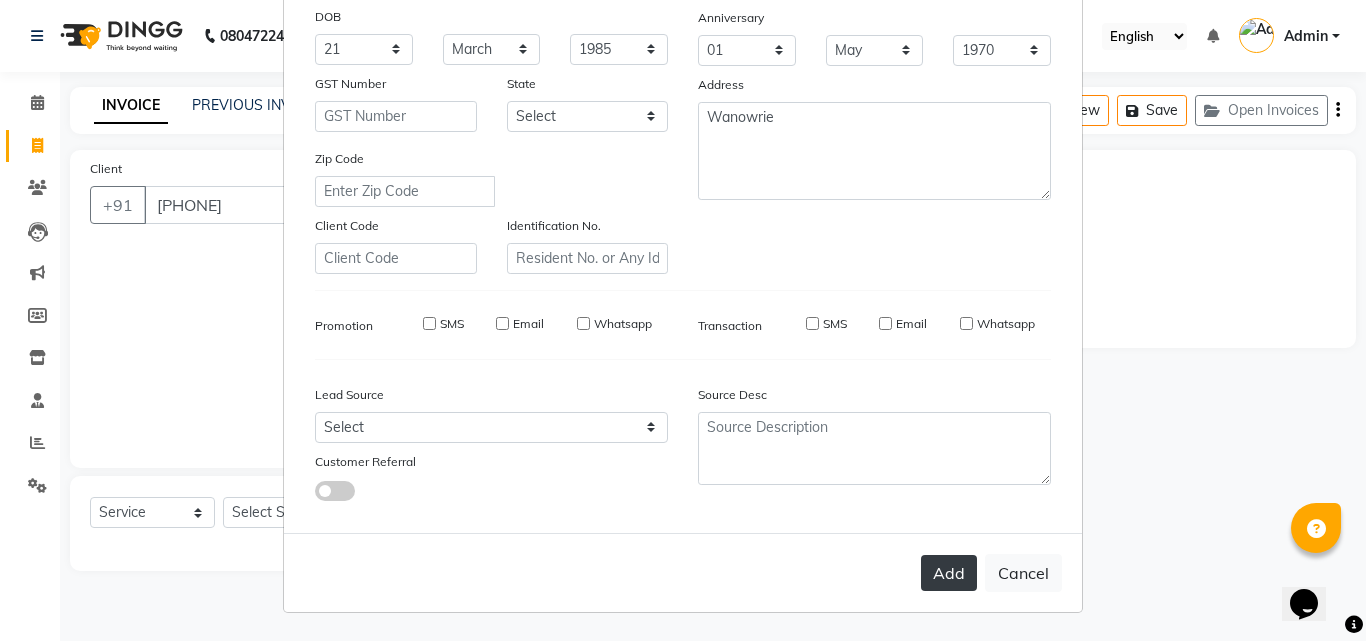 type 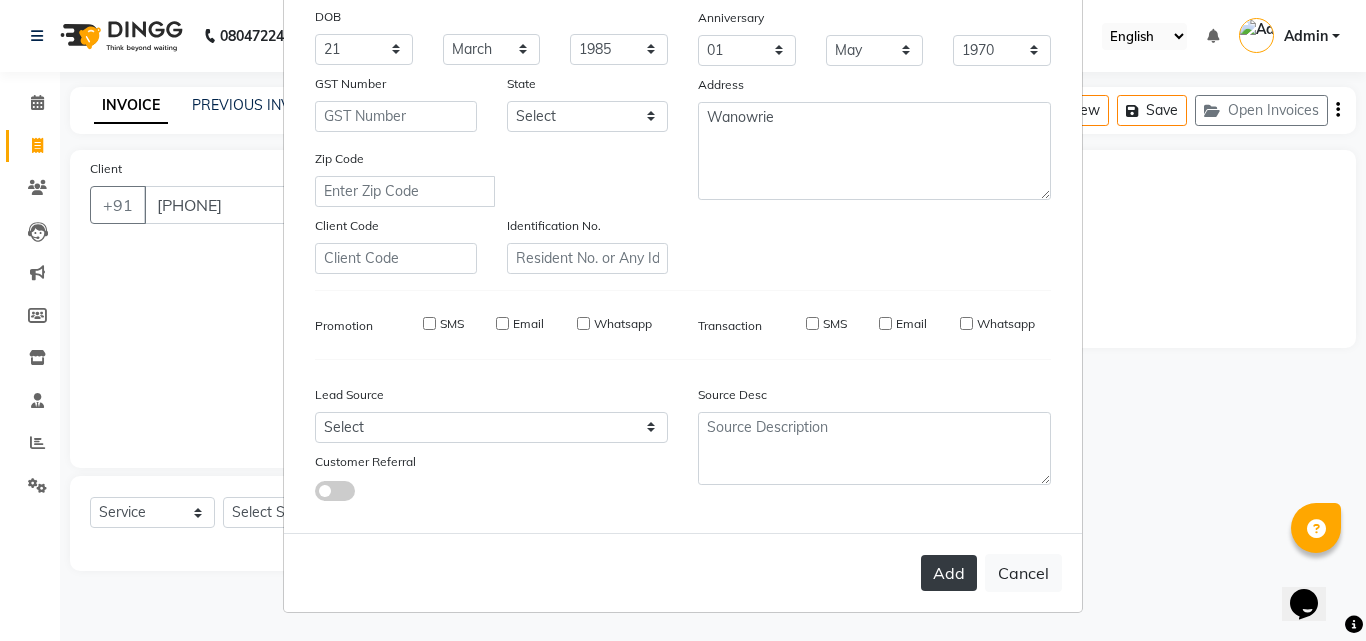 select 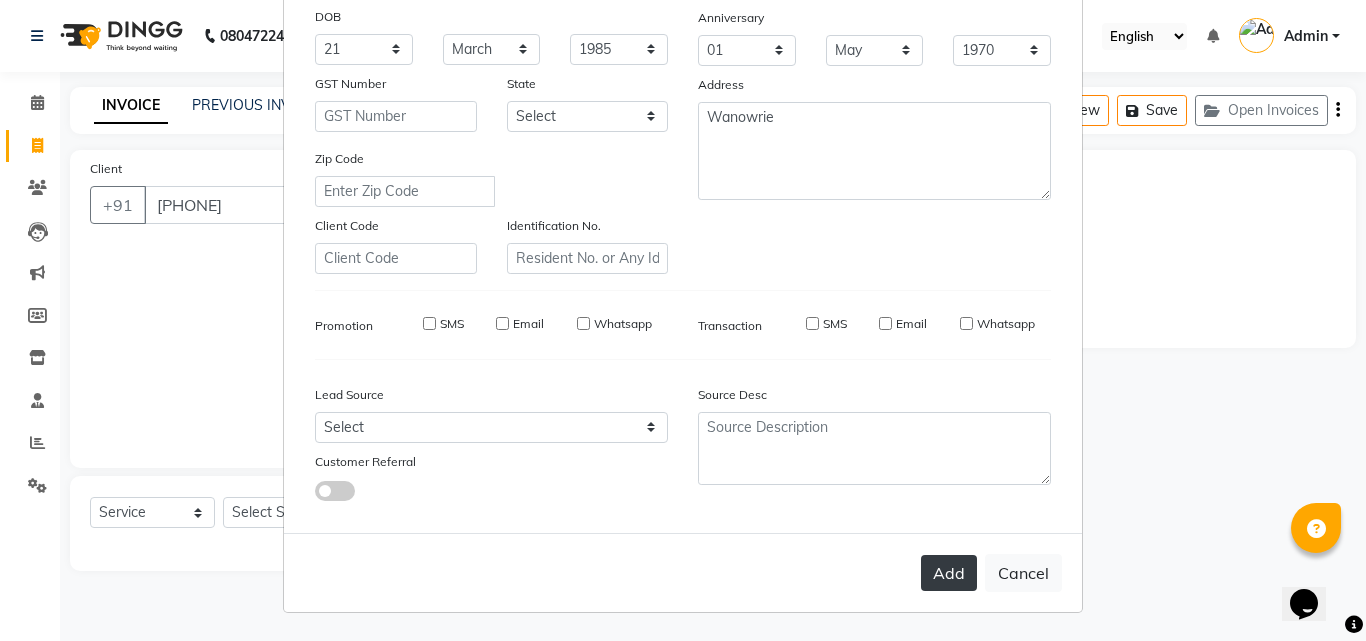 select 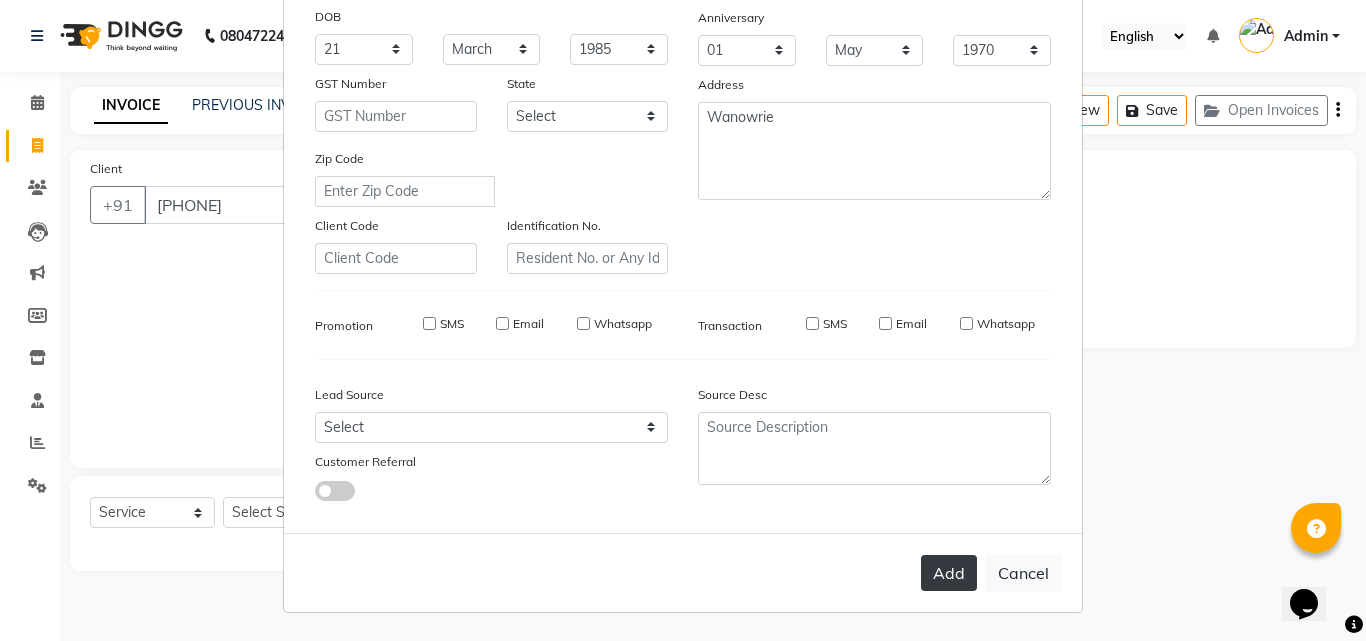 checkbox on "false" 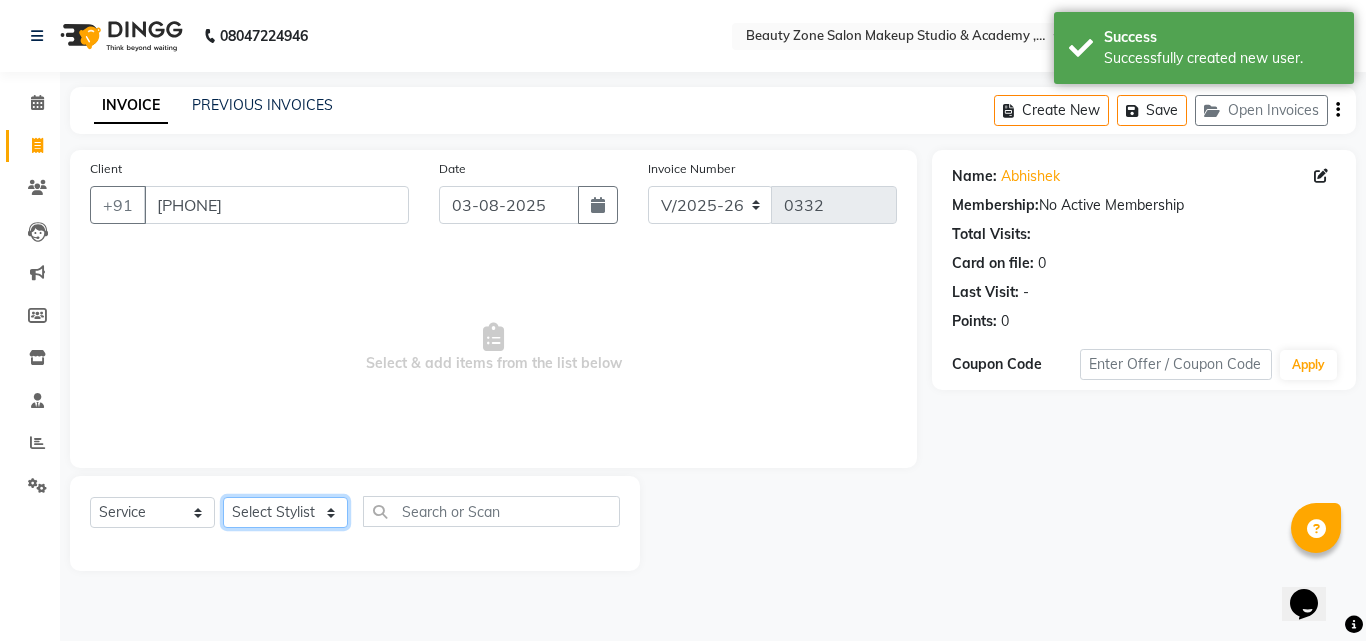 click on "Select Stylist Amol Walke Meghna Meshram Shivani Eknath Khade" 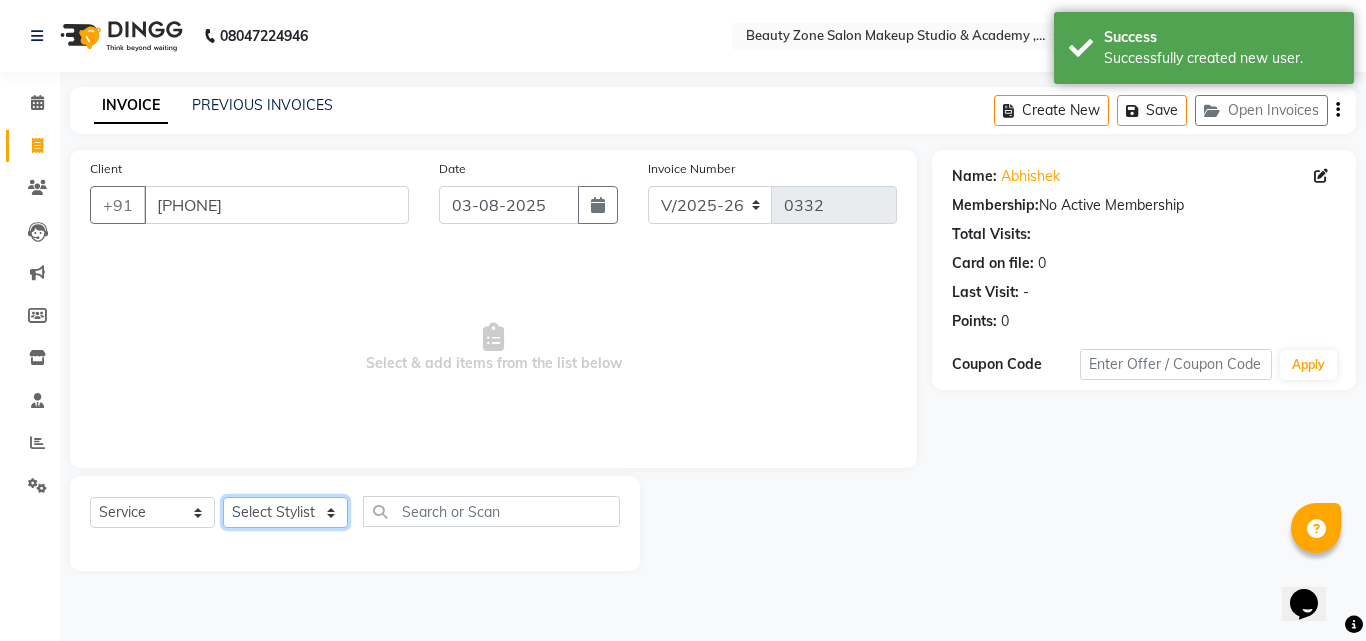 select on "26800" 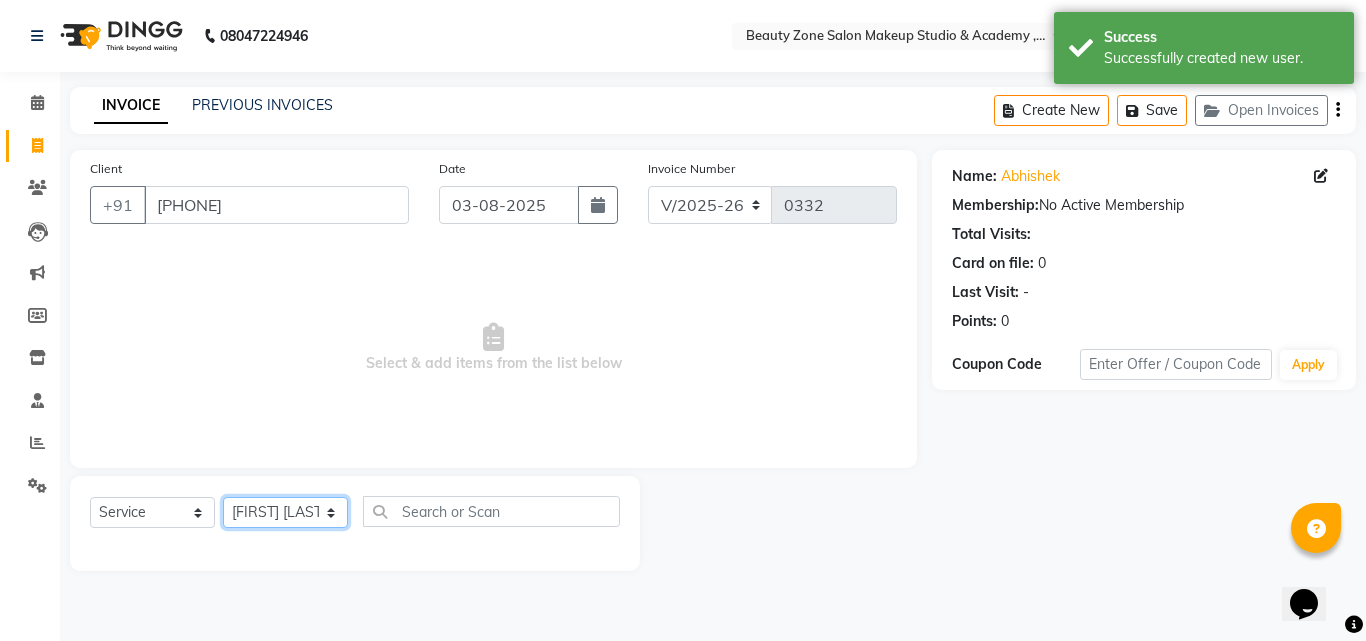 click on "Select Stylist Amol Walke Meghna Meshram Shivani Eknath Khade" 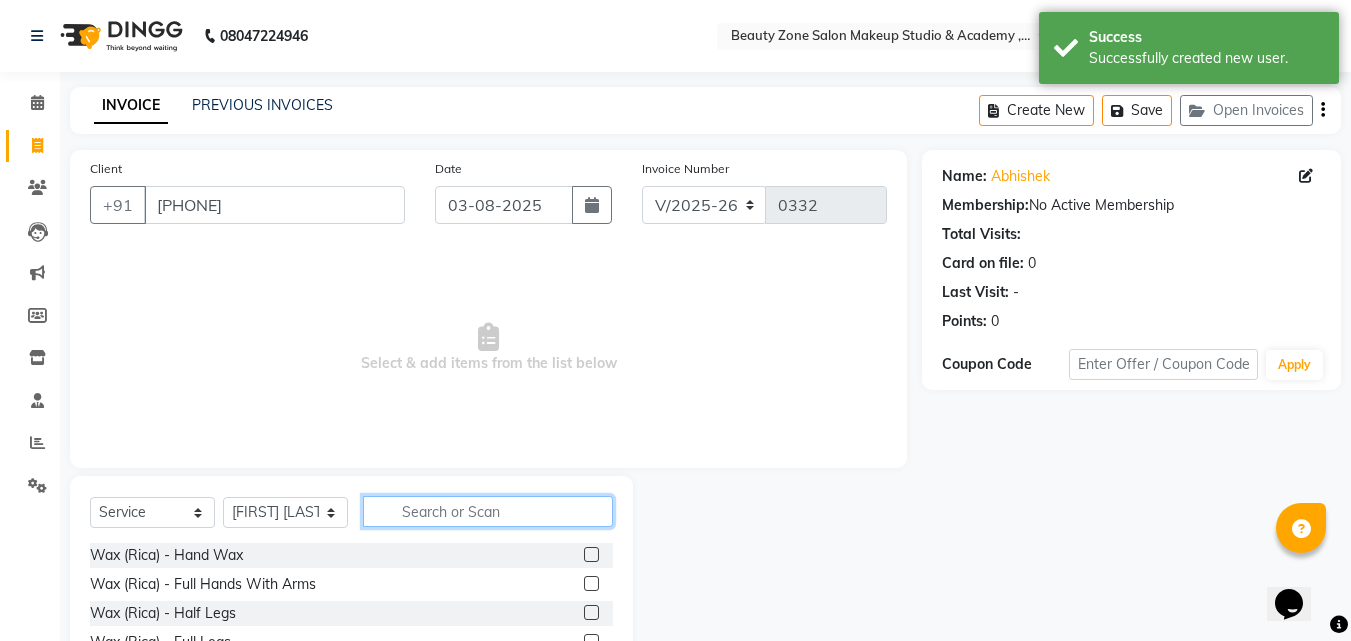 click 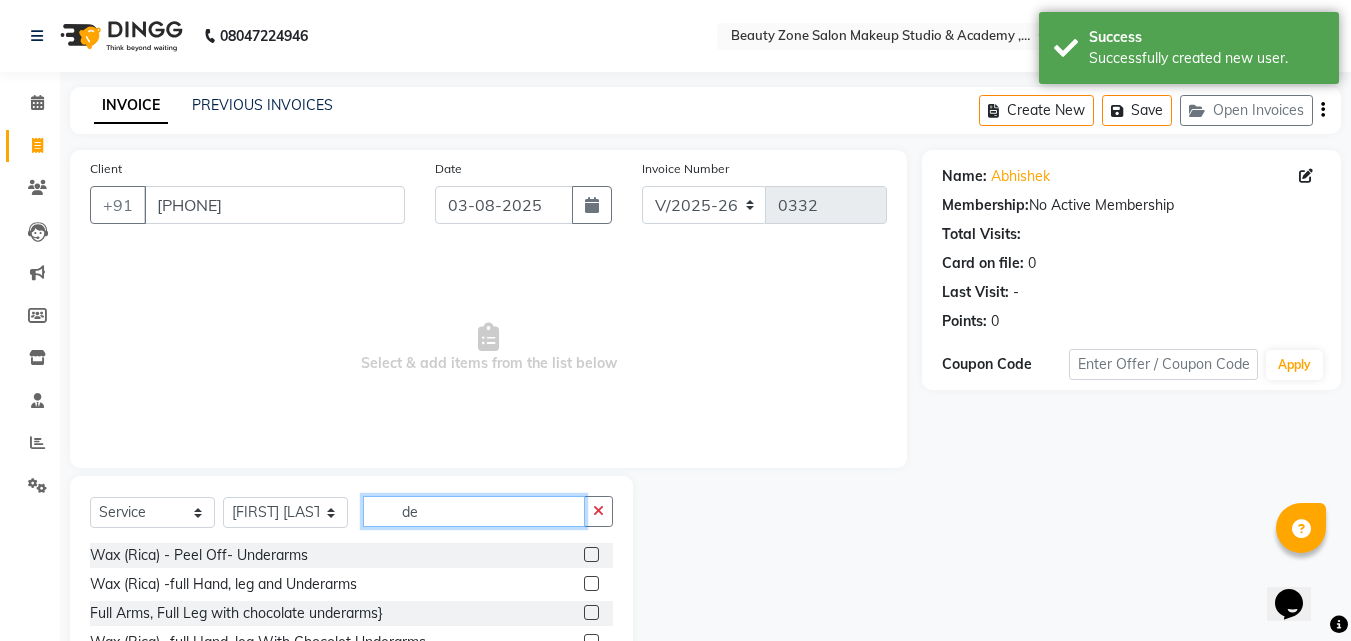 type on "d" 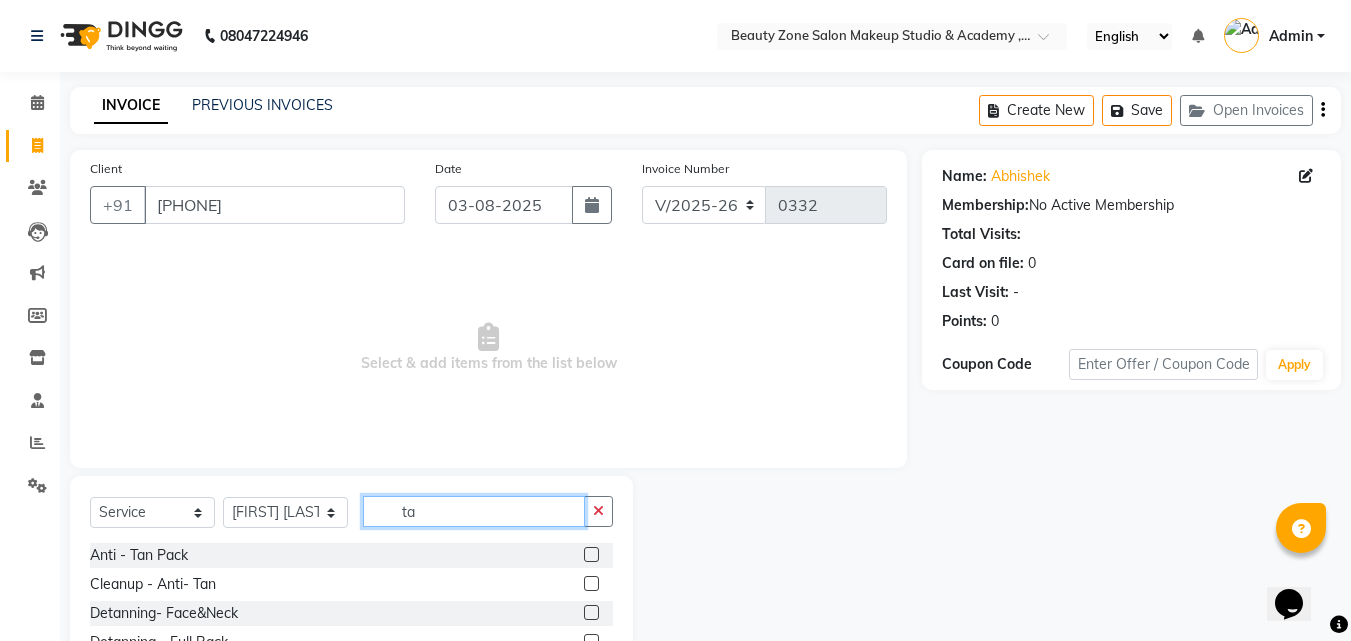 type on "t" 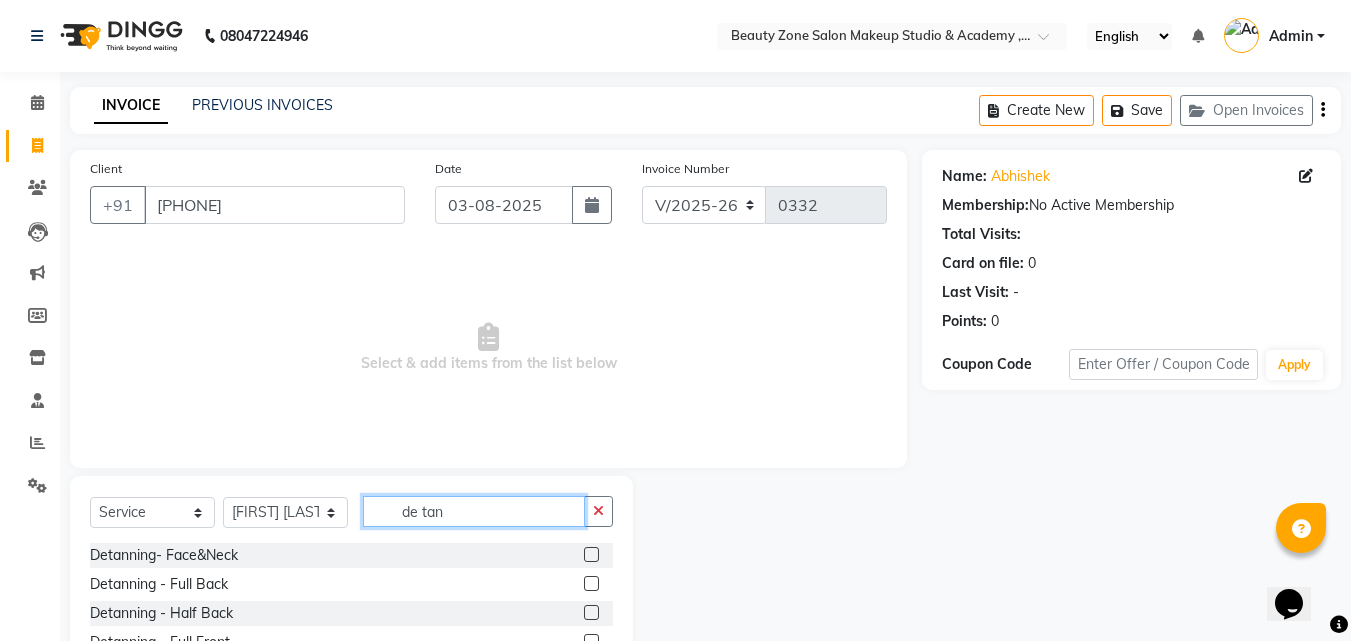 type on "de tan" 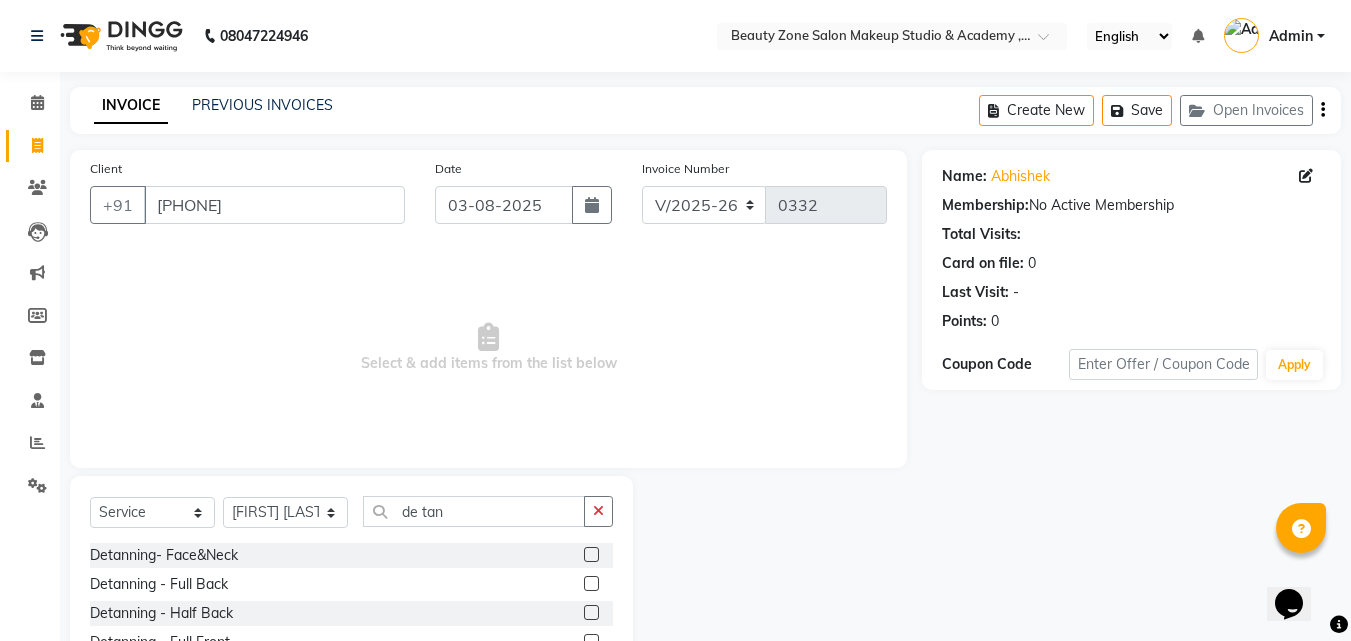 click 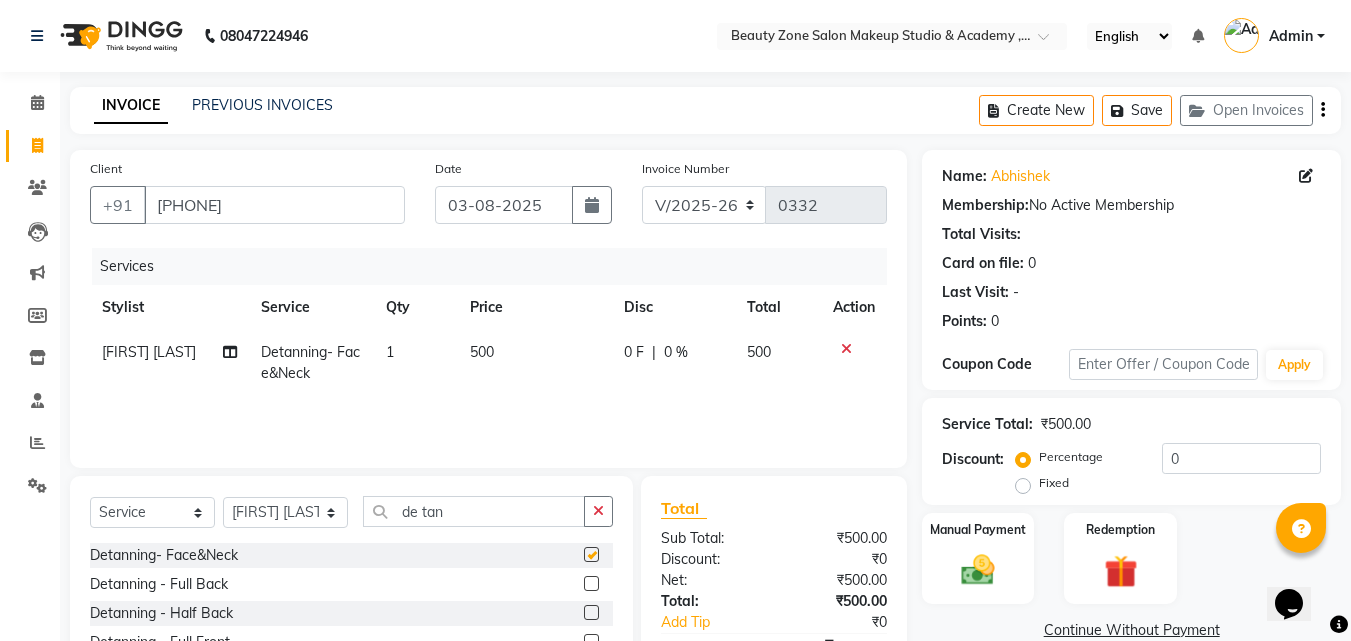 checkbox on "false" 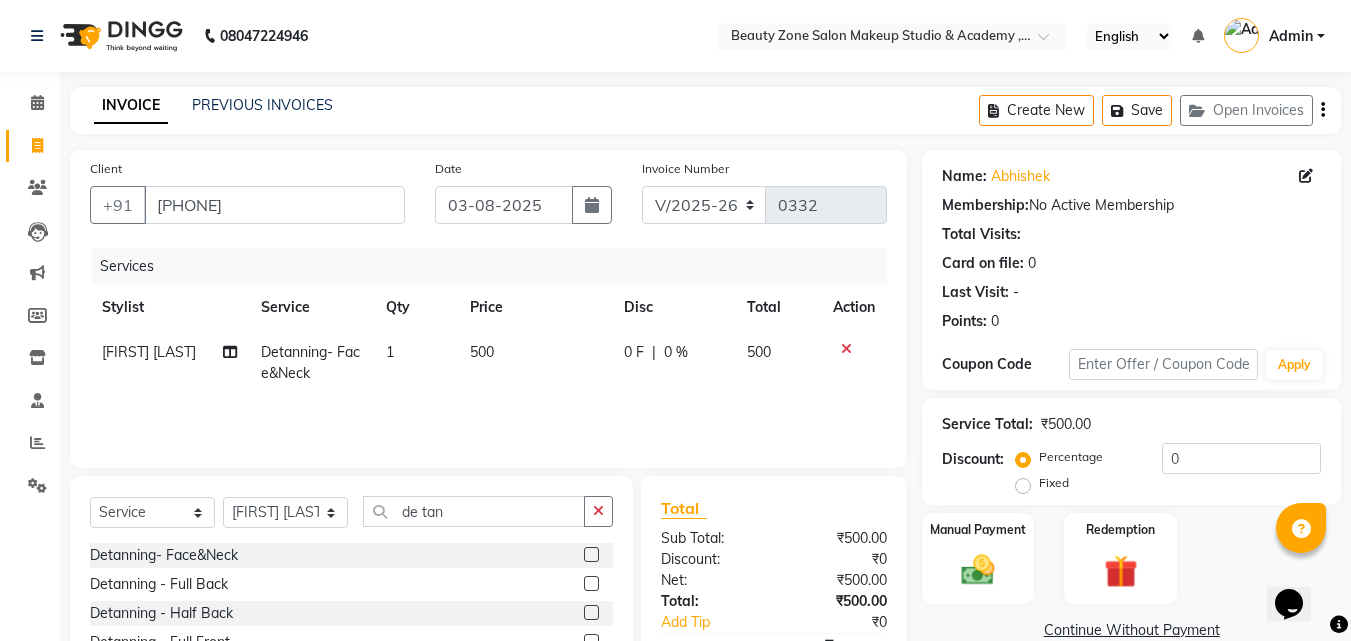 click on "500" 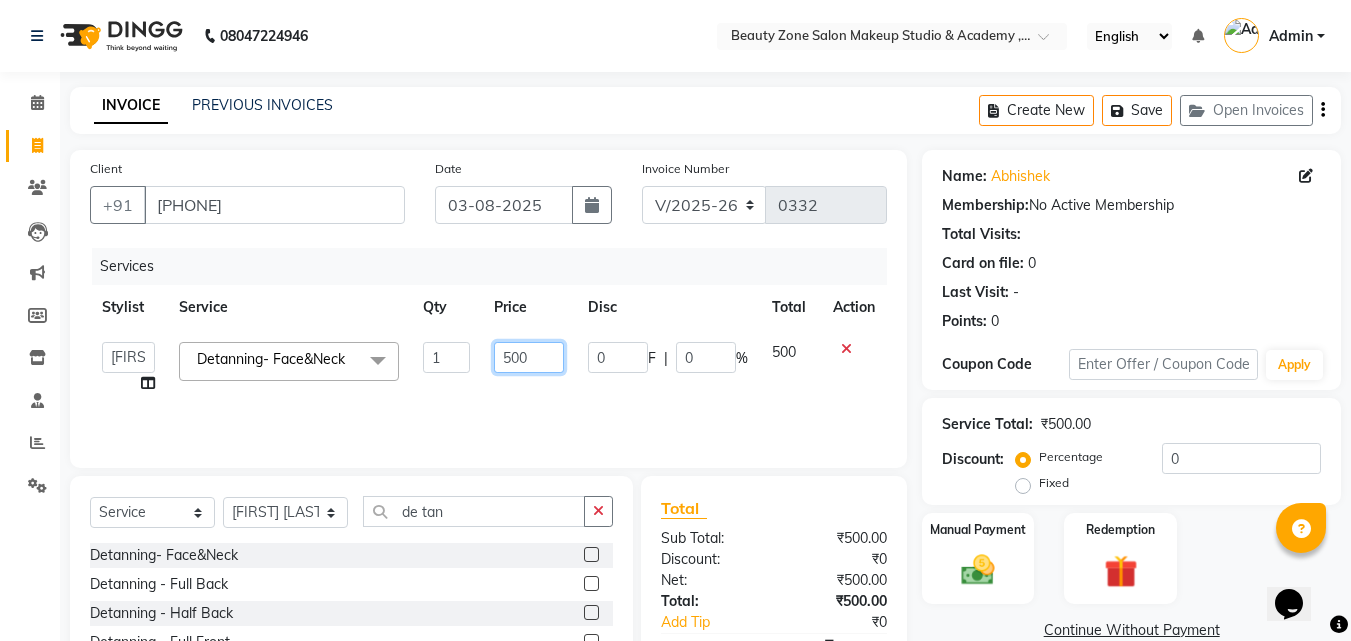 click on "500" 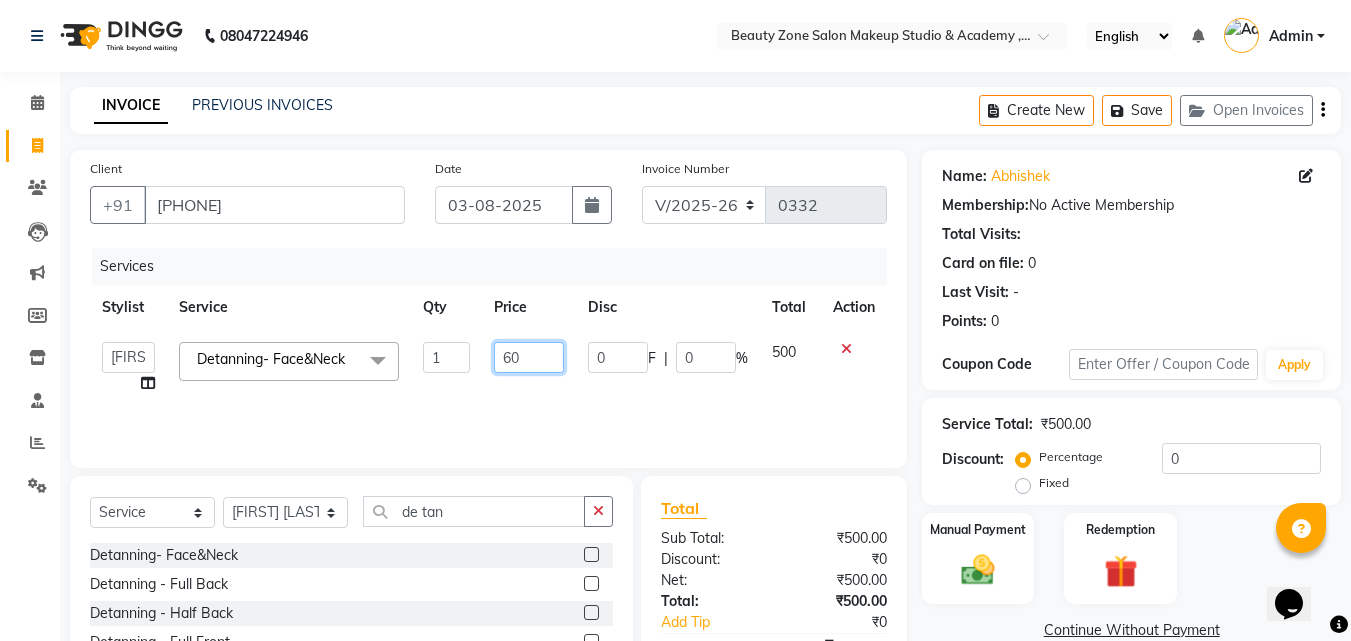 type on "650" 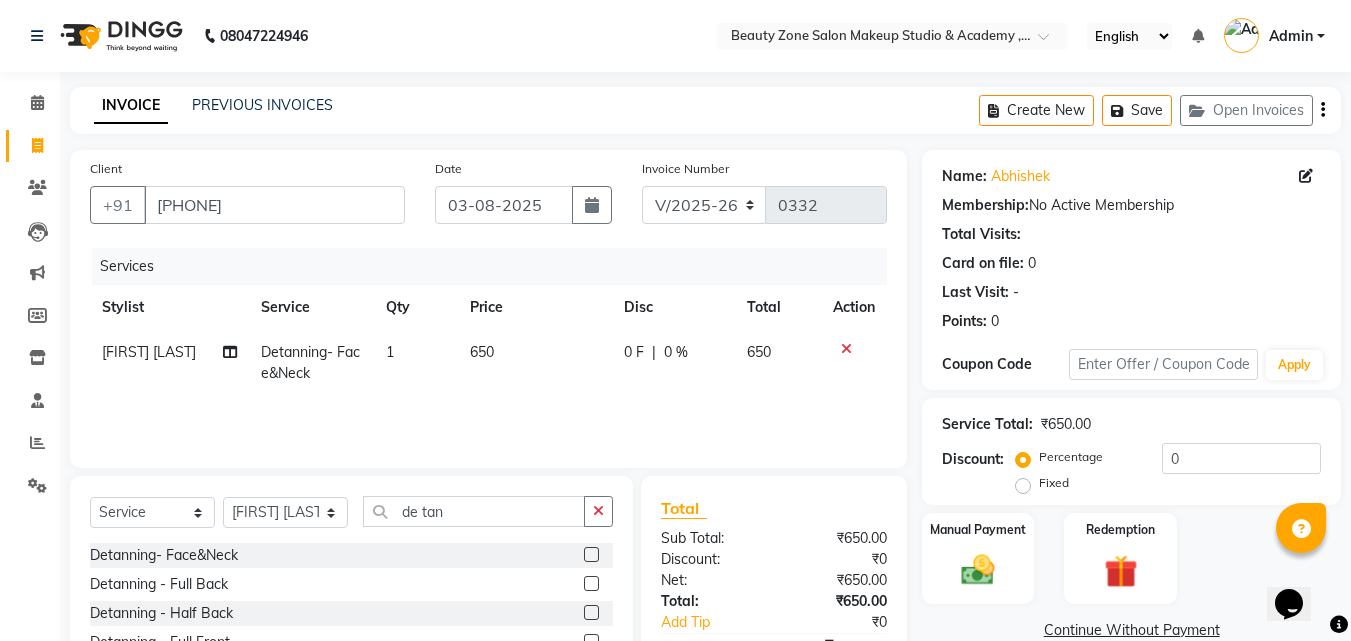 click on "650" 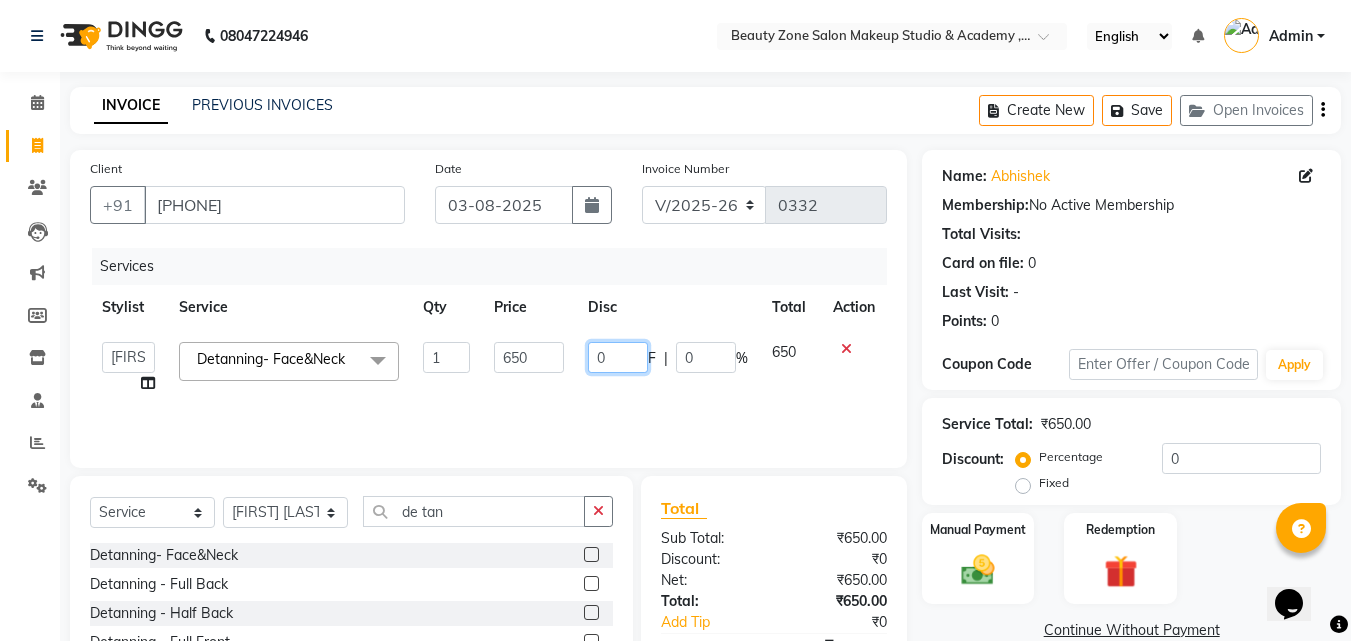 click on "0" 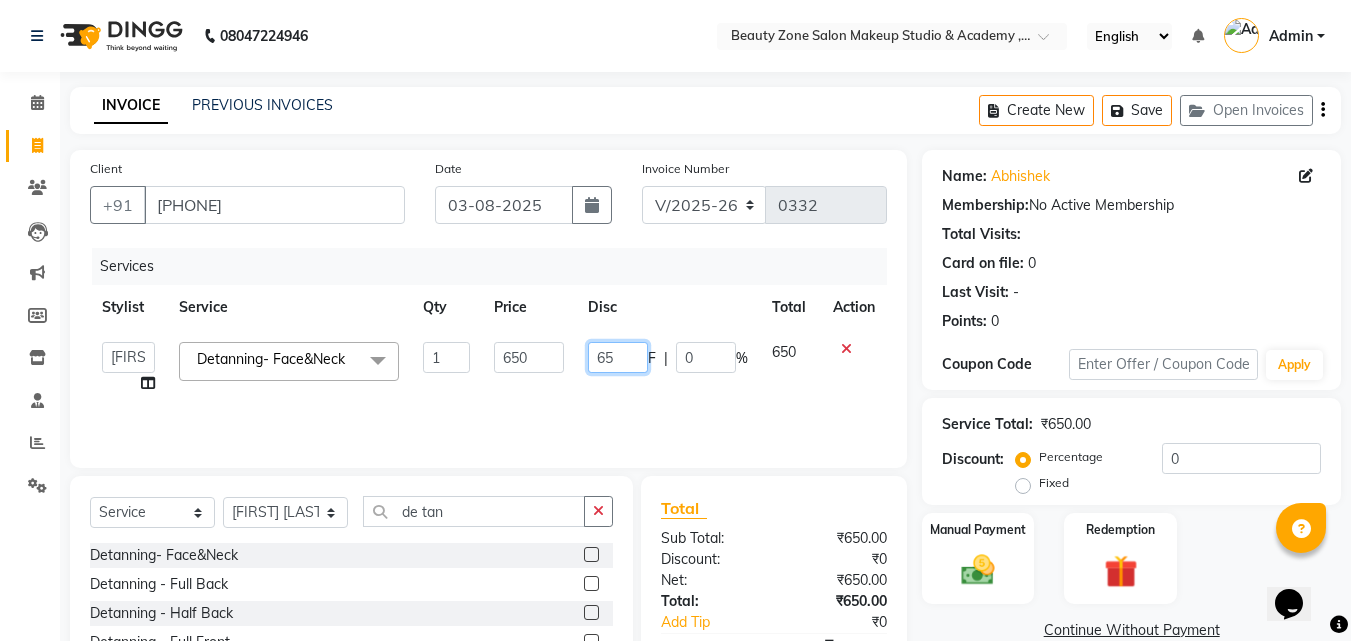 type on "650" 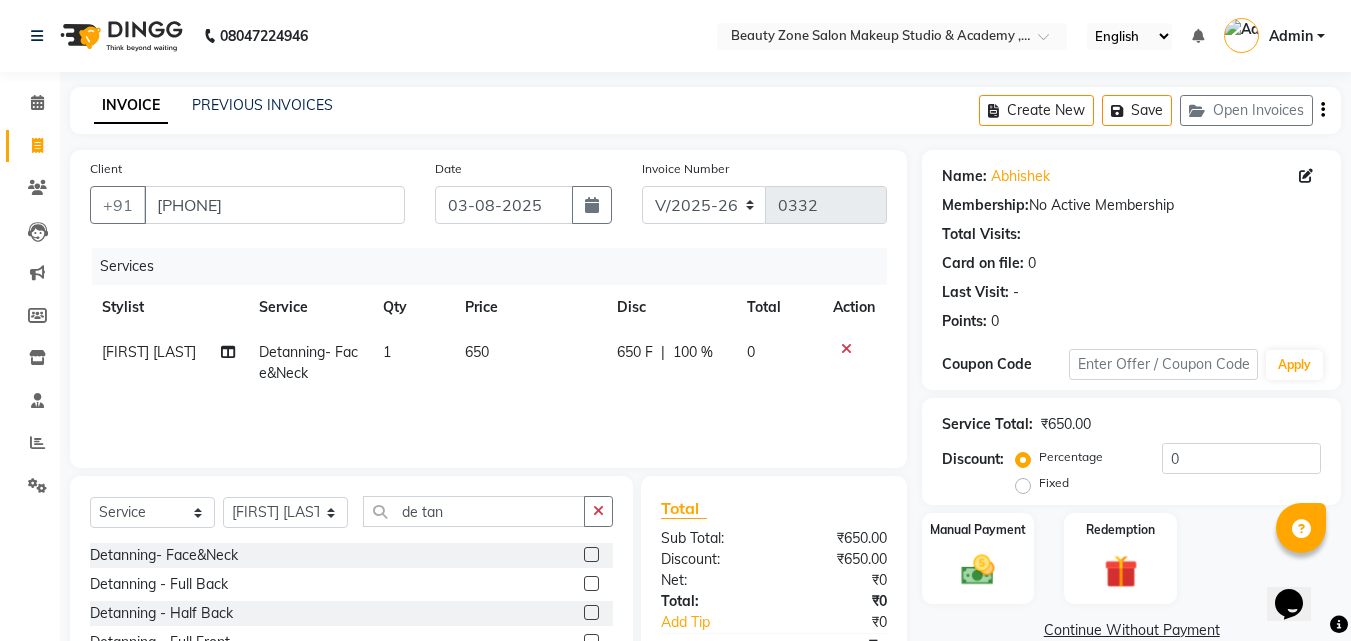 click on "Services Stylist Service Qty Price Disc Total Action Meghna Meshram Detanning- Face&Neck 1 650 650 F | 100 % 0" 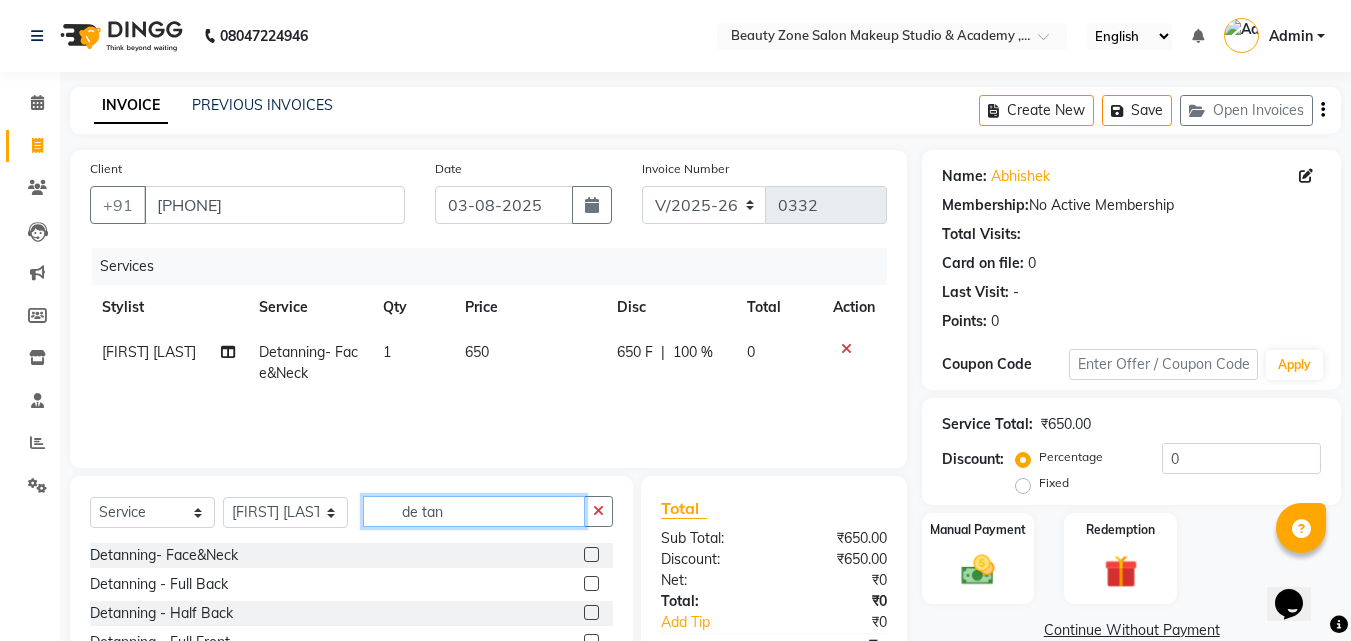 click on "de tan" 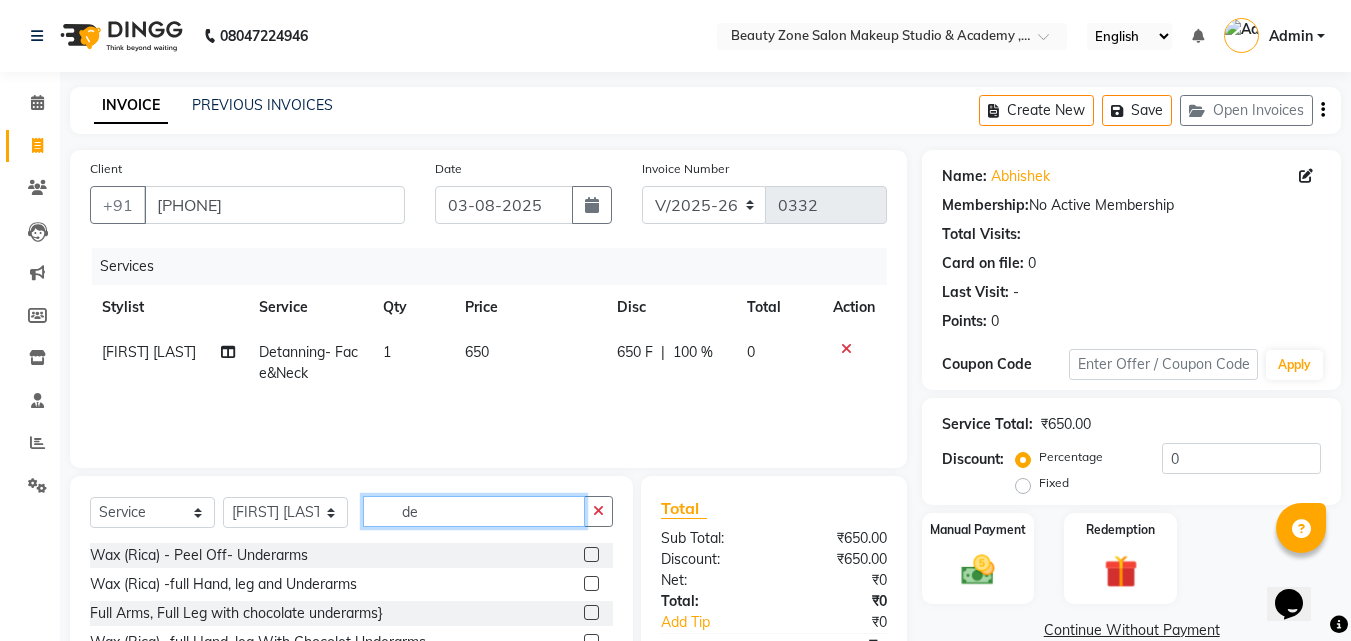 type on "d" 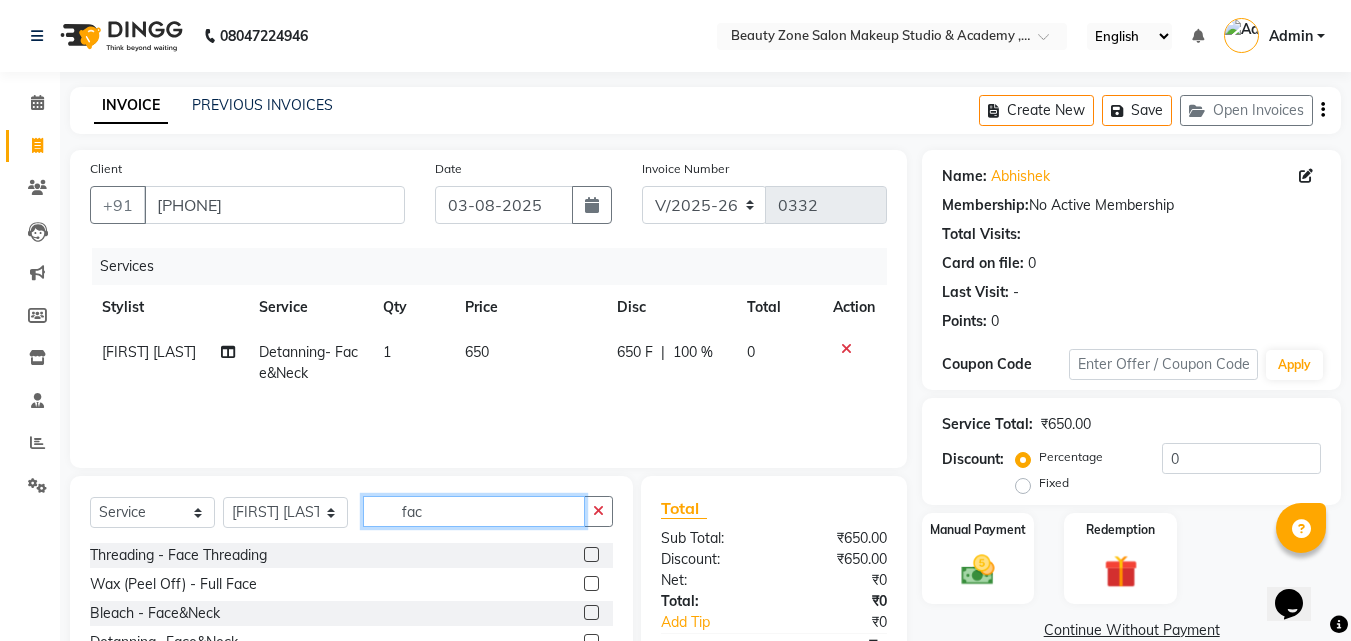 scroll, scrollTop: 160, scrollLeft: 0, axis: vertical 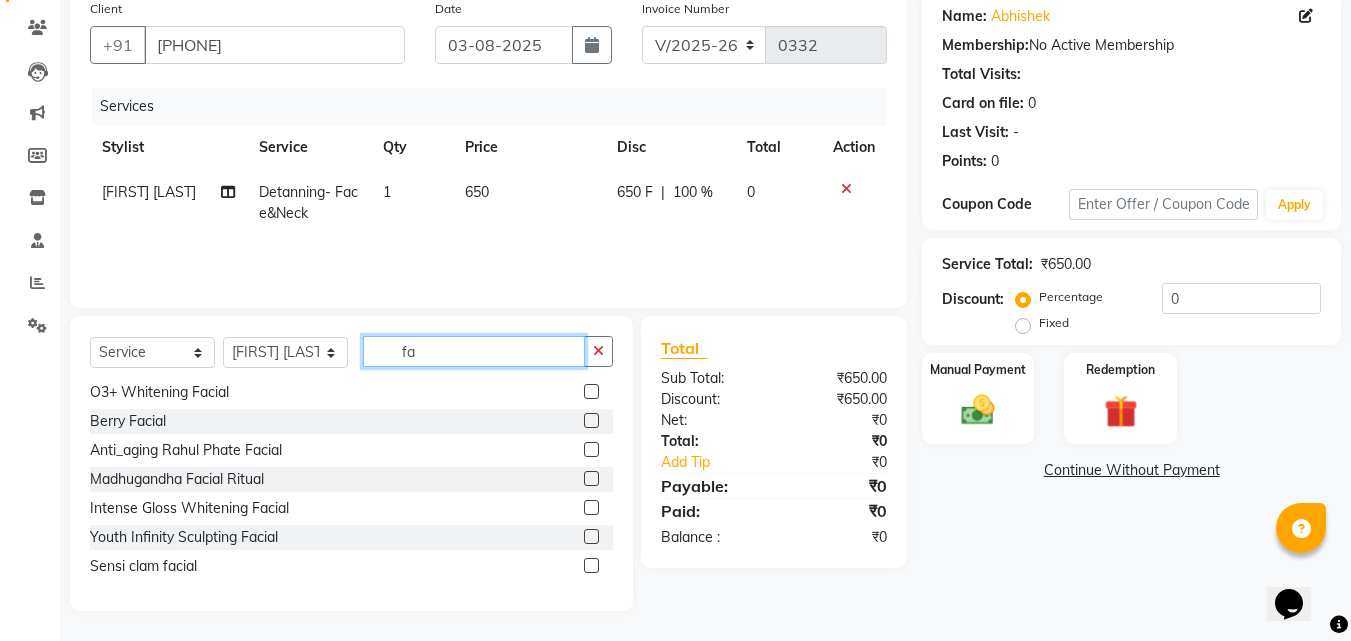 type on "f" 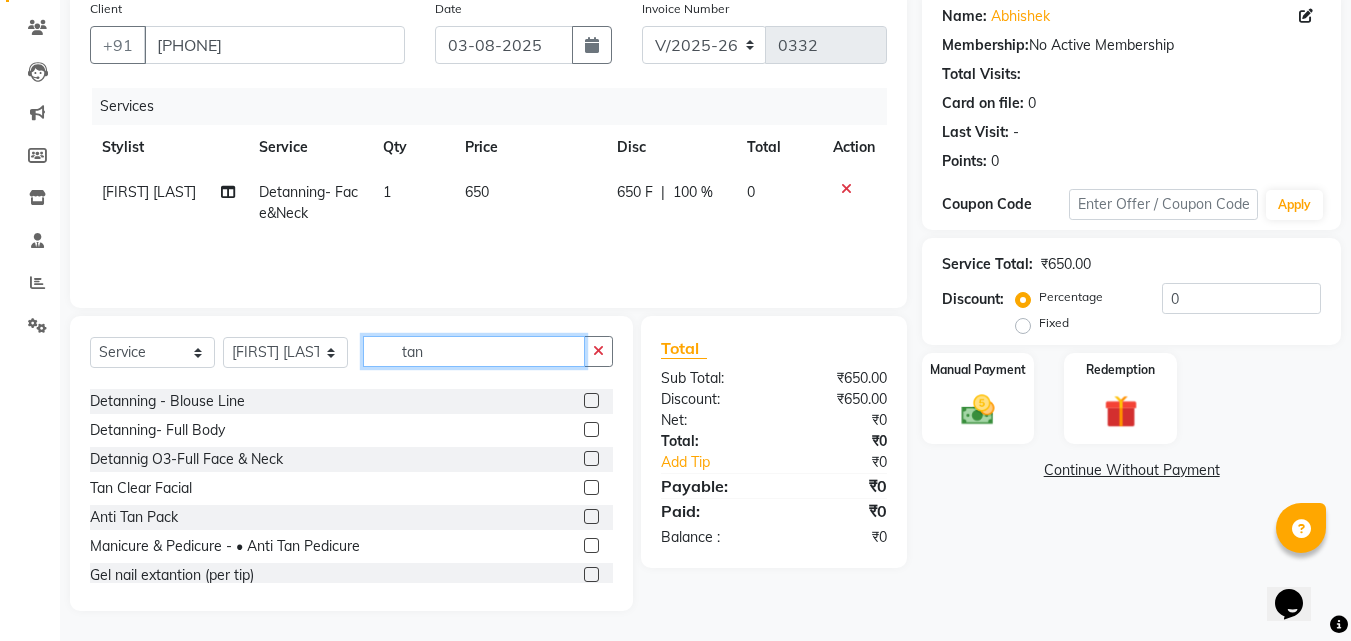scroll, scrollTop: 440, scrollLeft: 0, axis: vertical 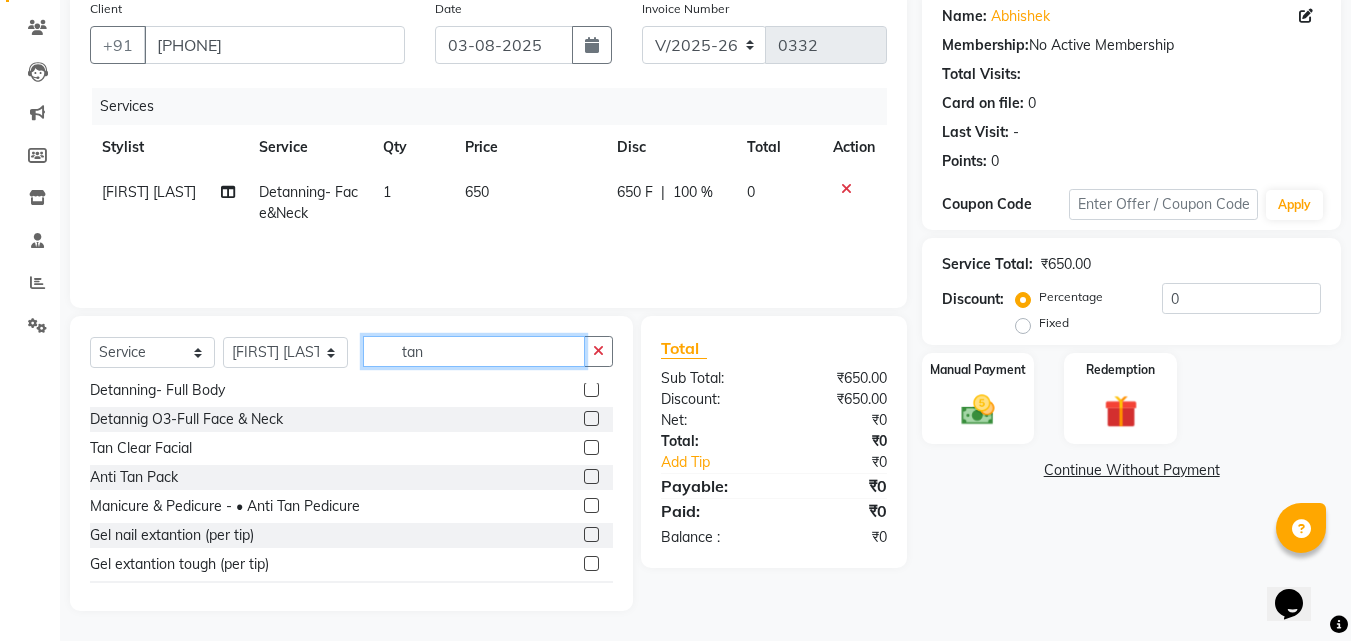 type on "tan" 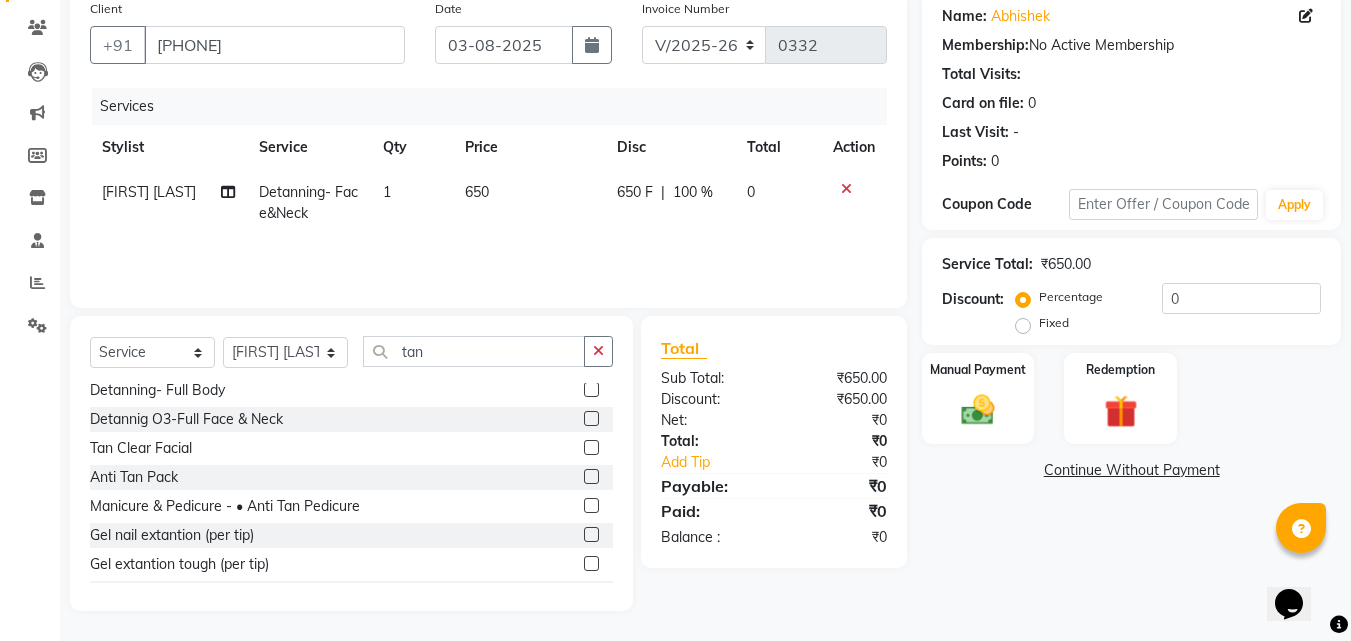 click 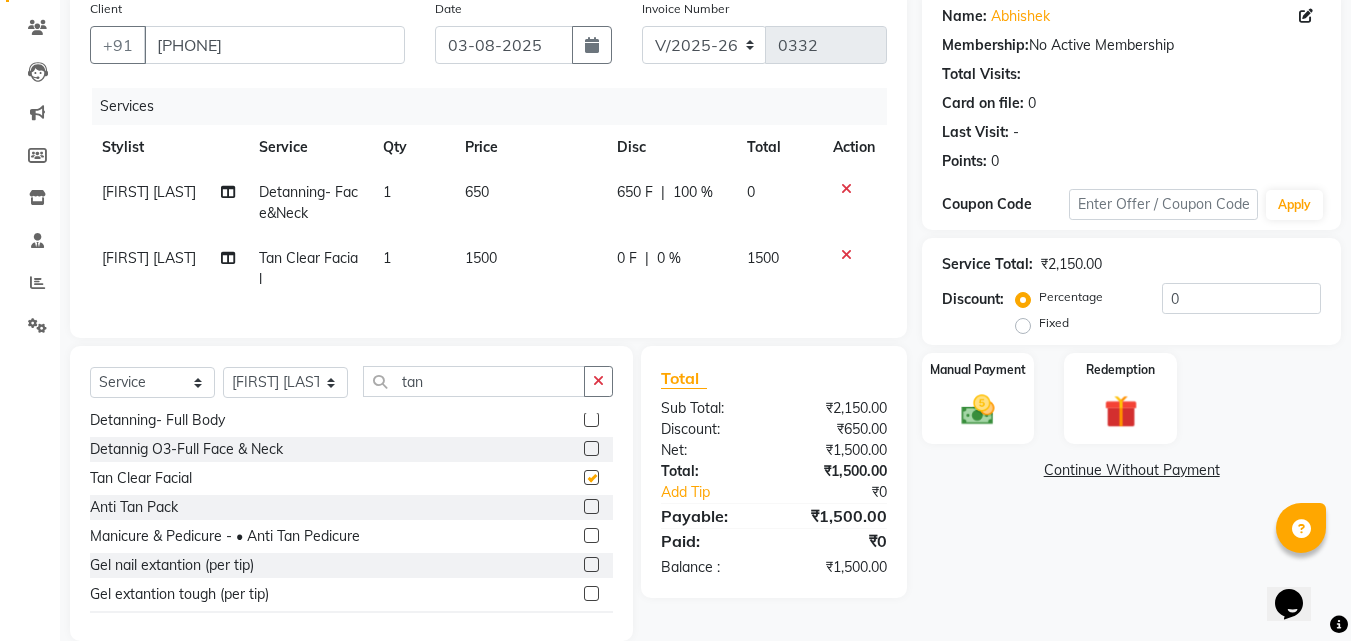 checkbox on "false" 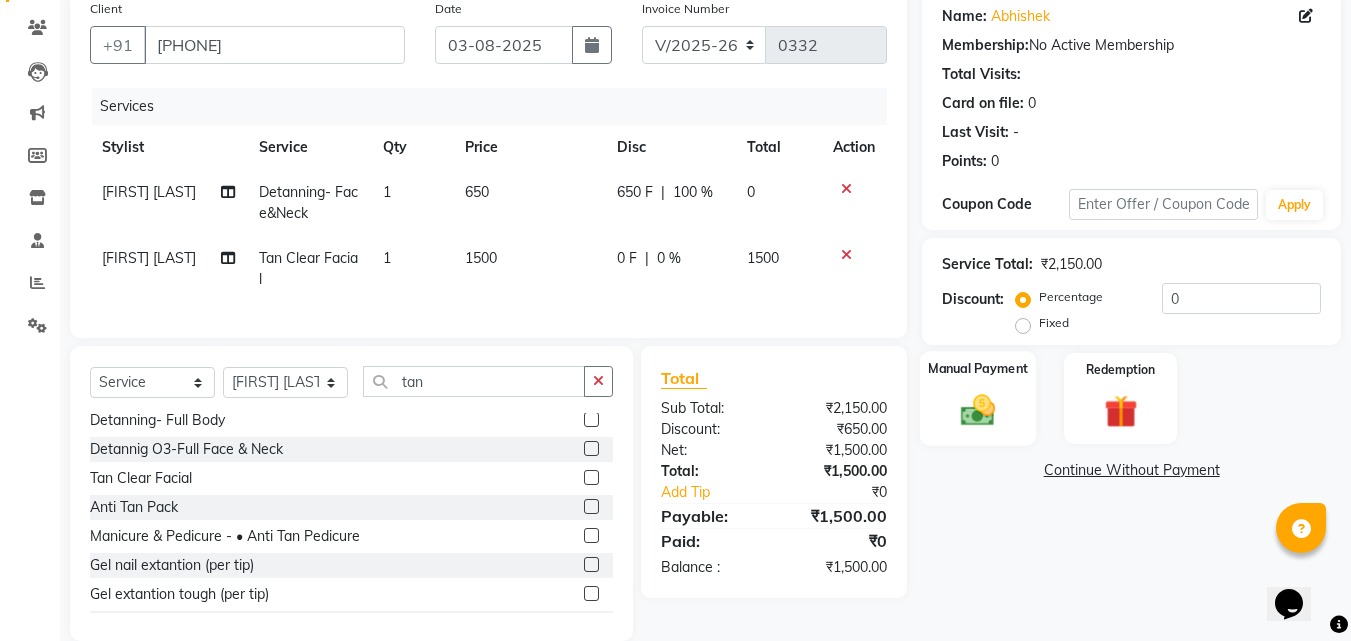 click 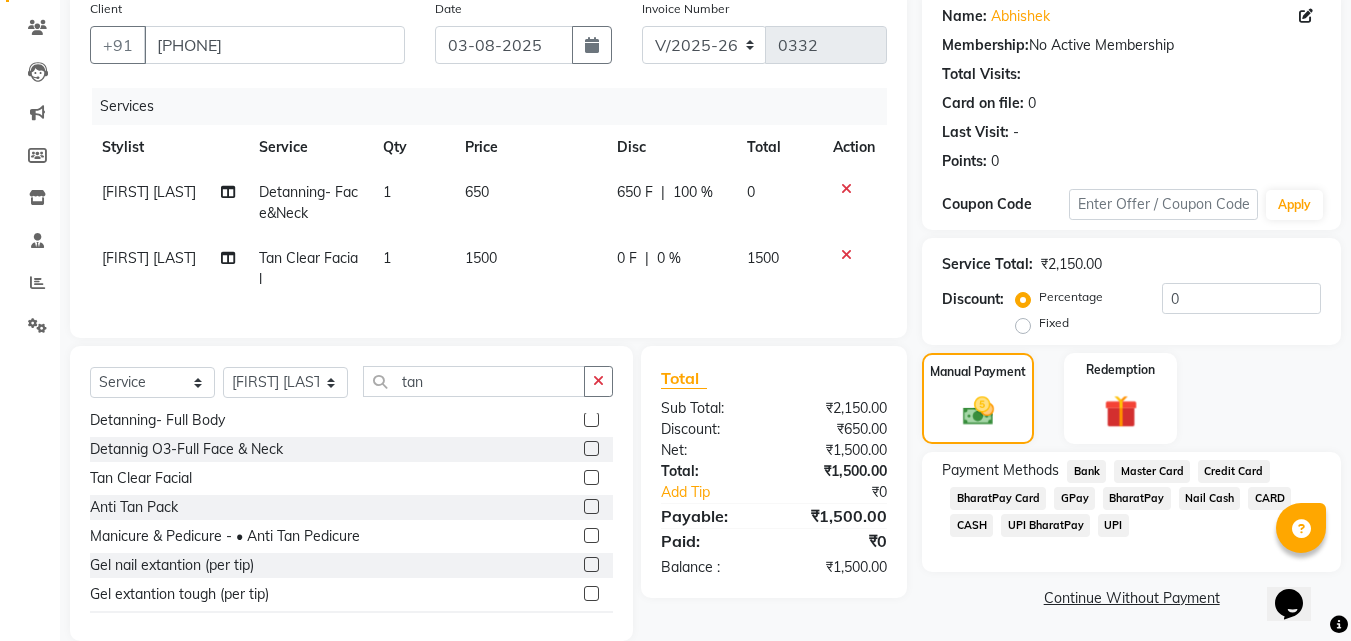 click on "UPI BharatPay" 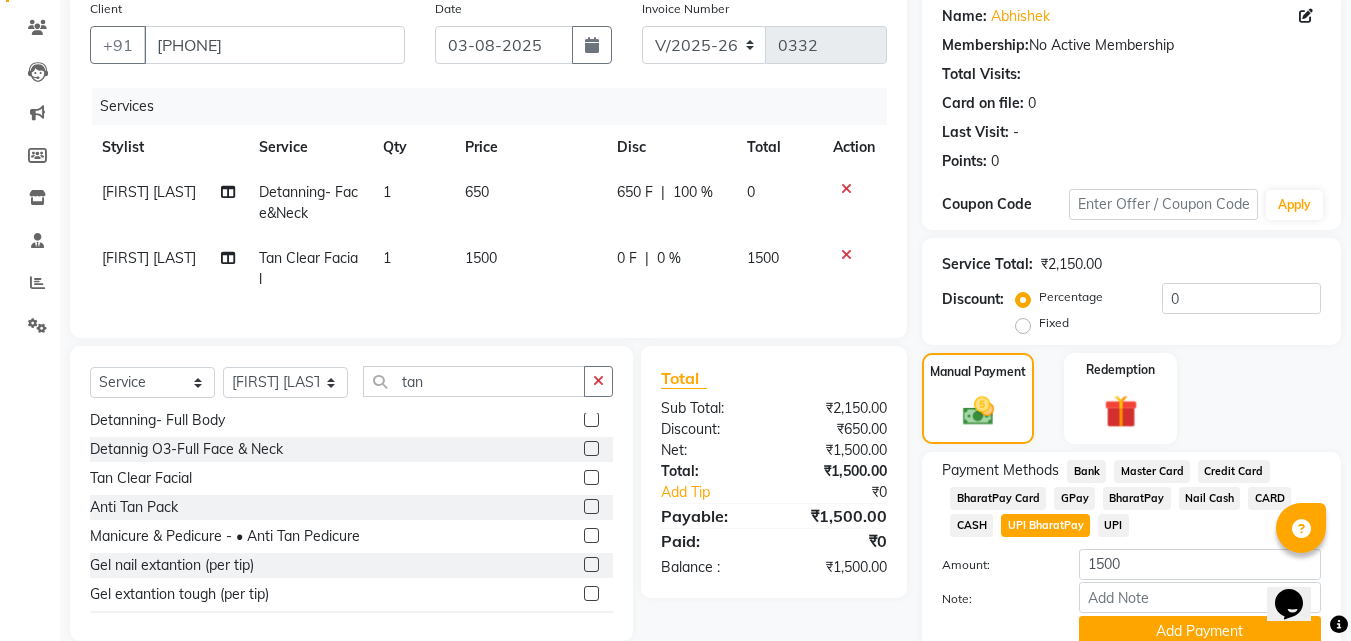 scroll, scrollTop: 245, scrollLeft: 0, axis: vertical 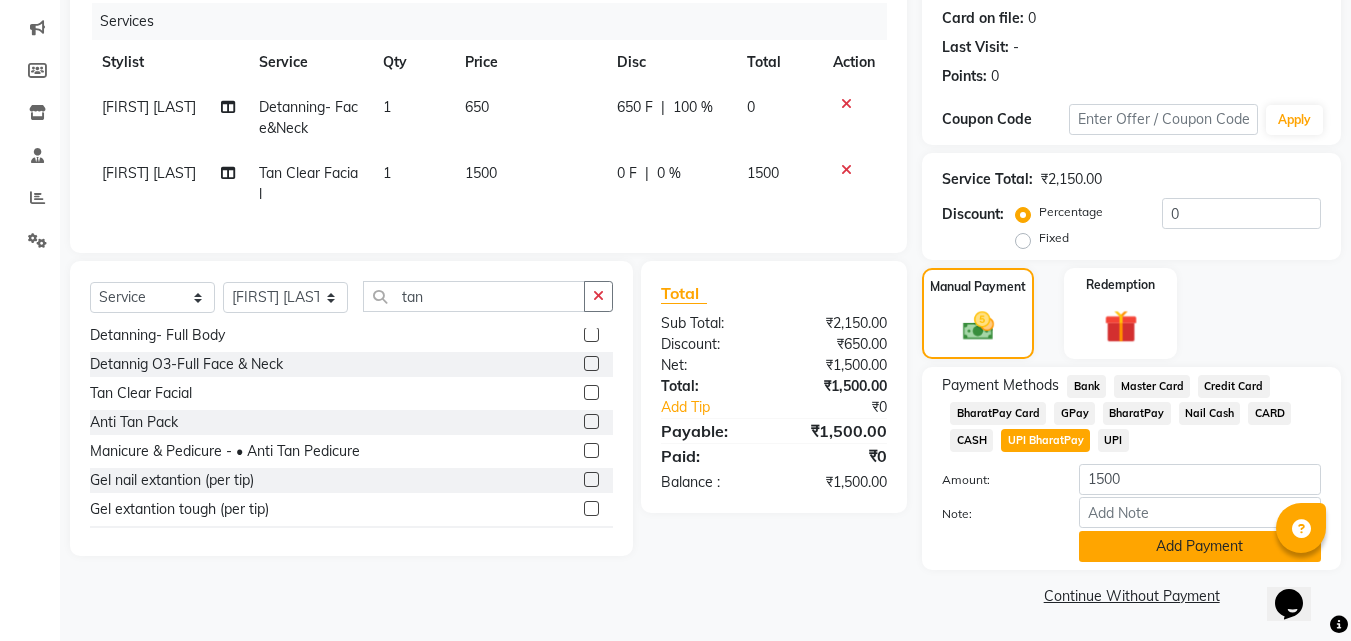 click on "Add Payment" 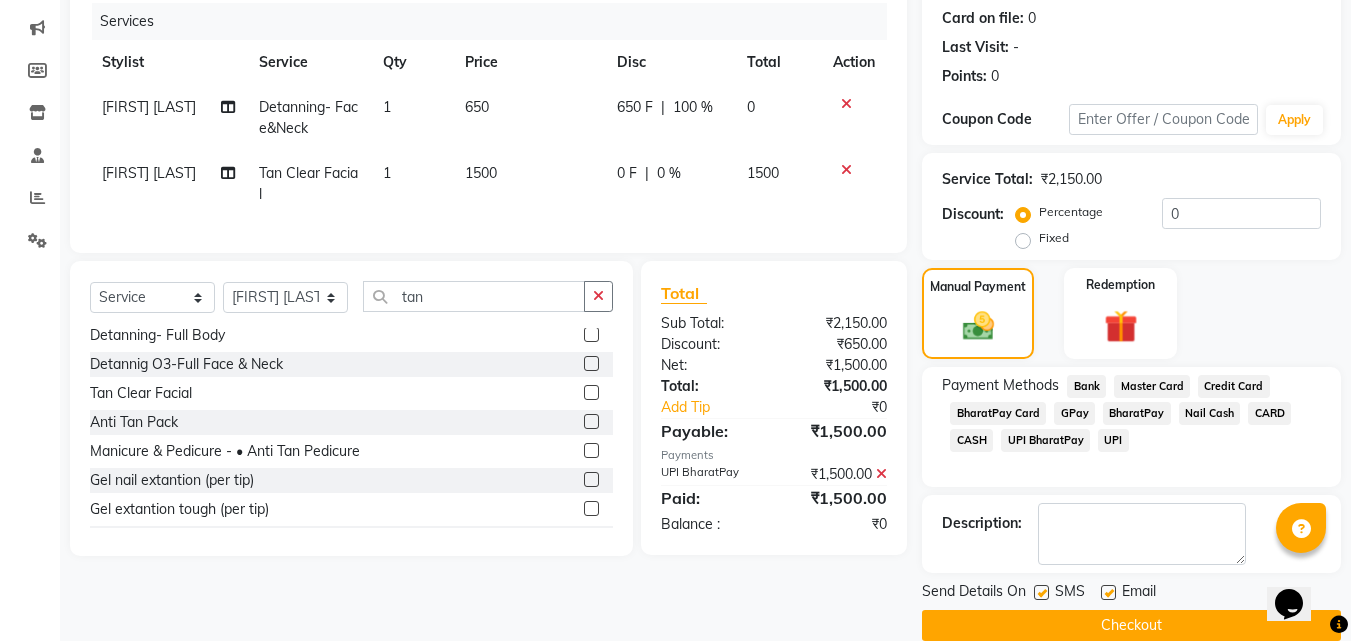 click 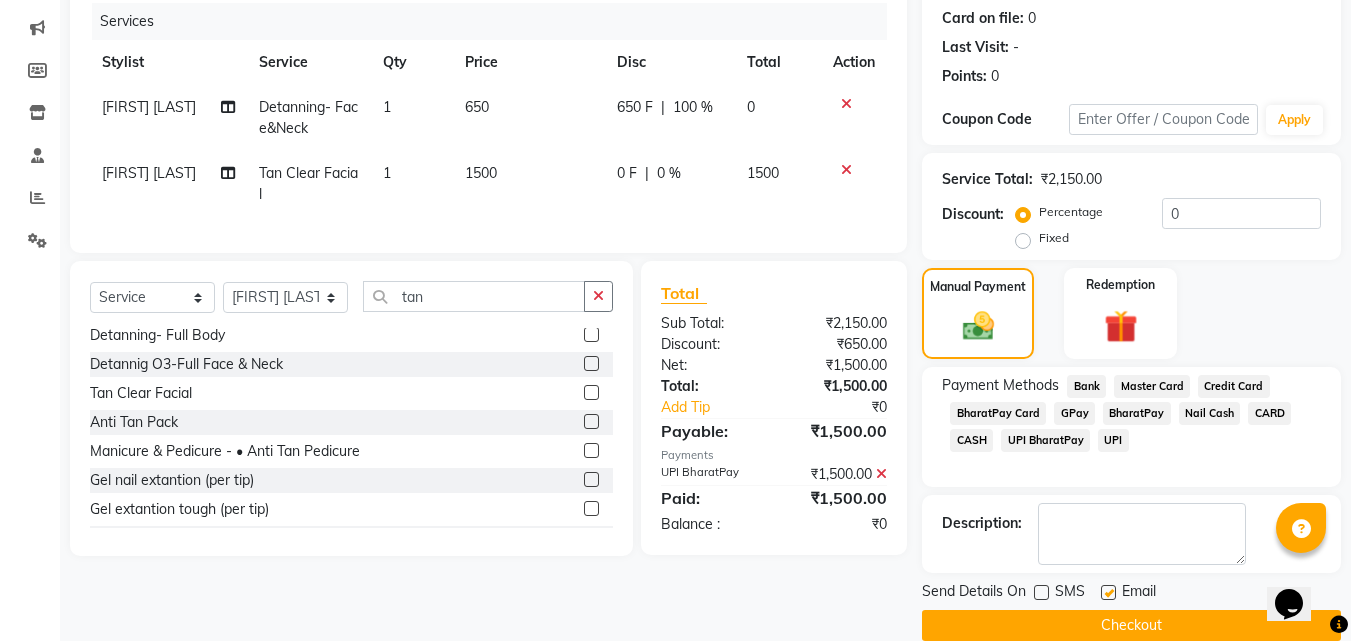 click 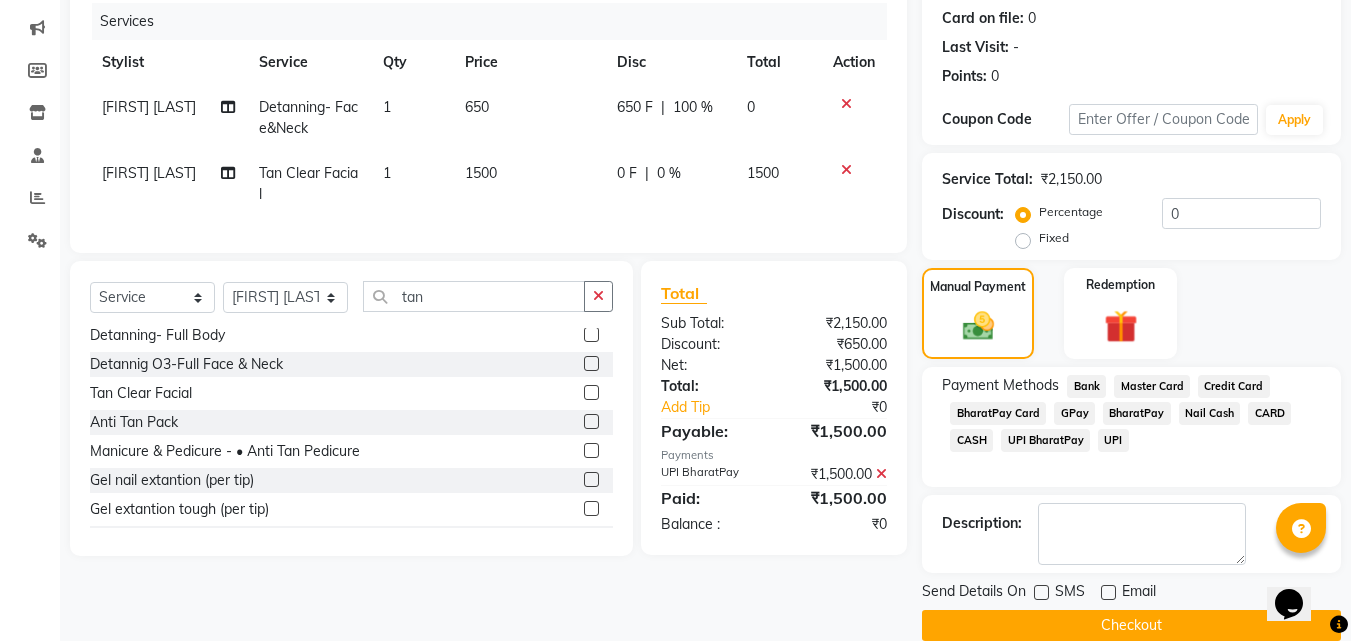 click on "Checkout" 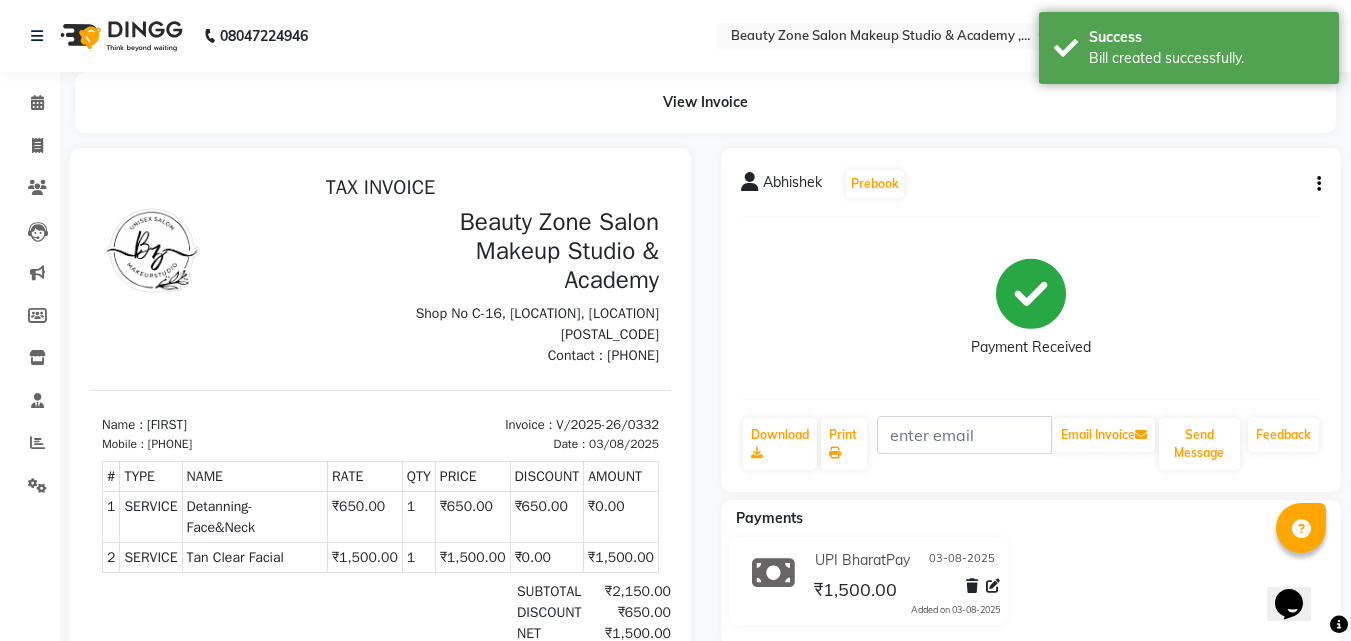 scroll, scrollTop: 0, scrollLeft: 0, axis: both 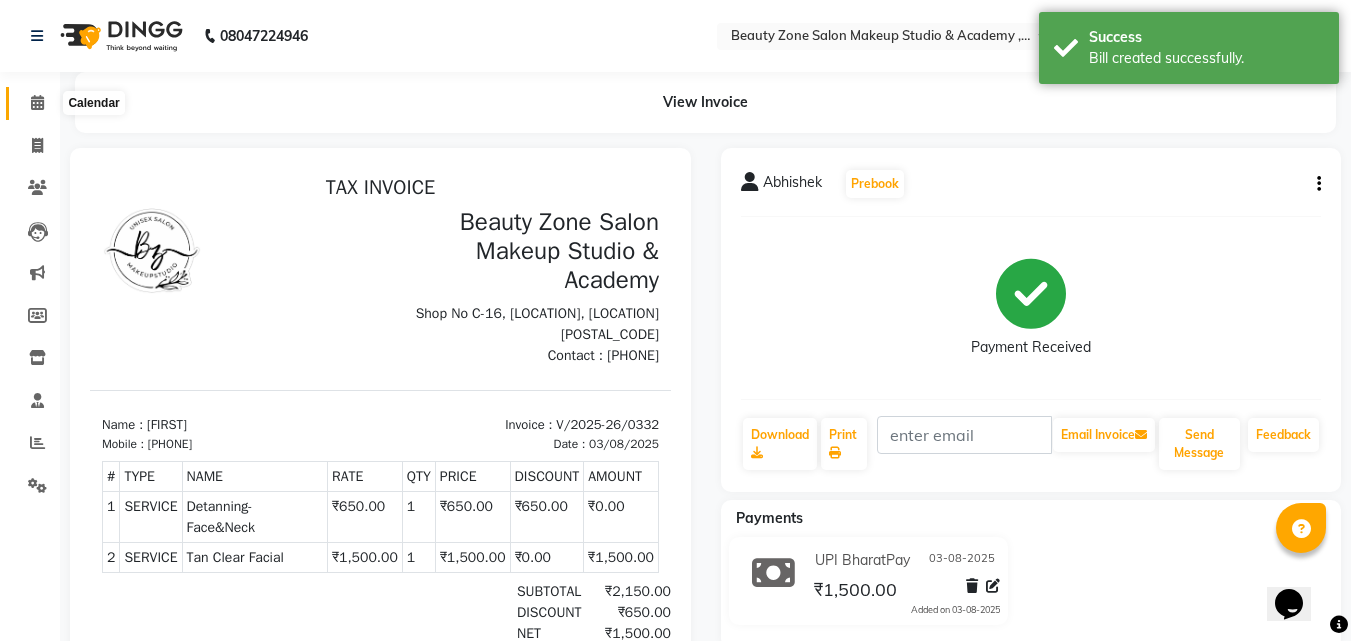 click 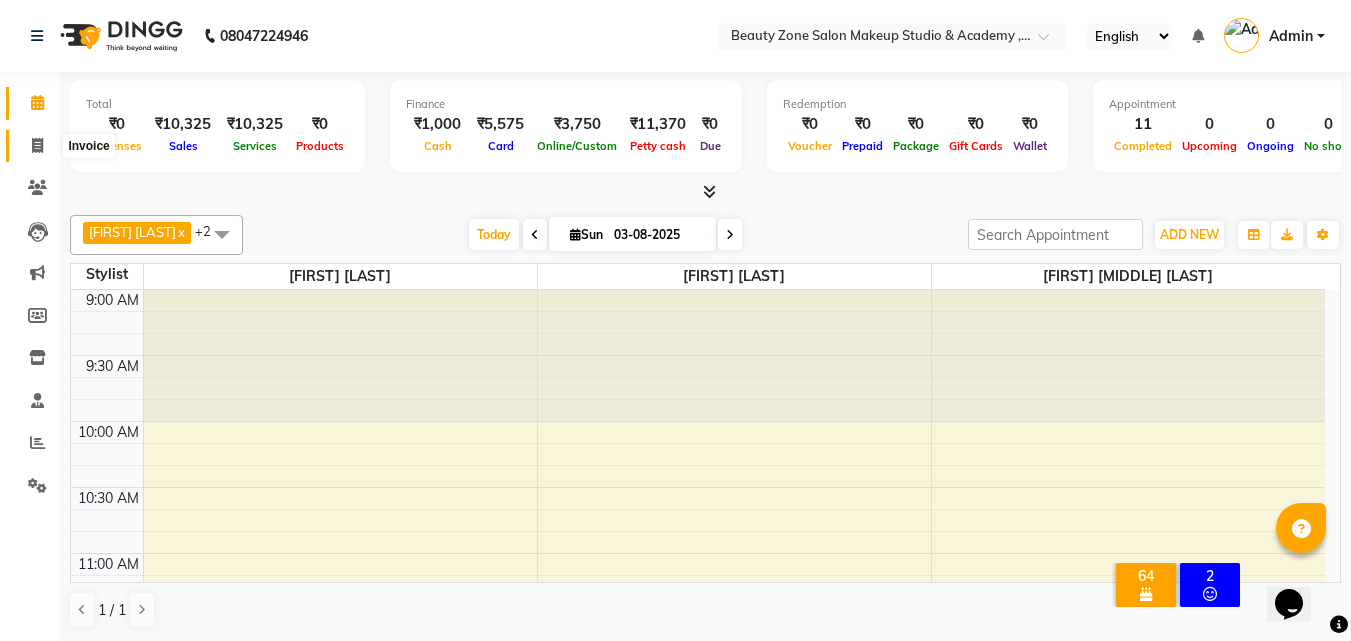 click 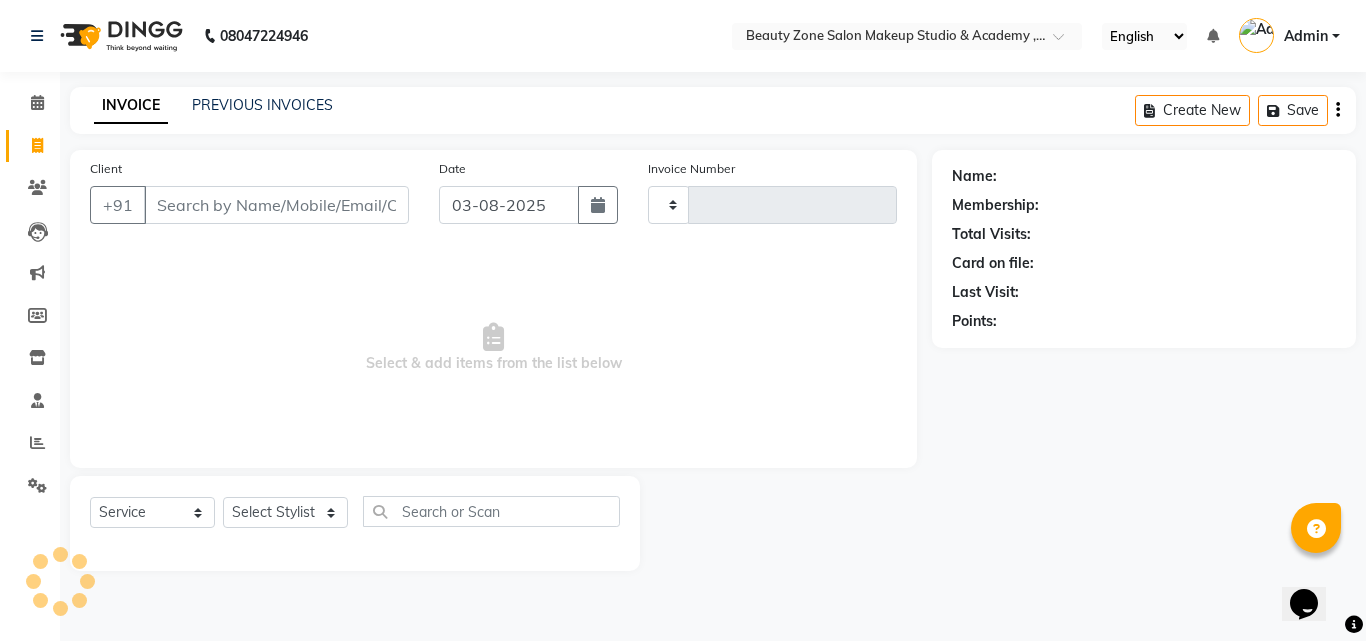 type on "0333" 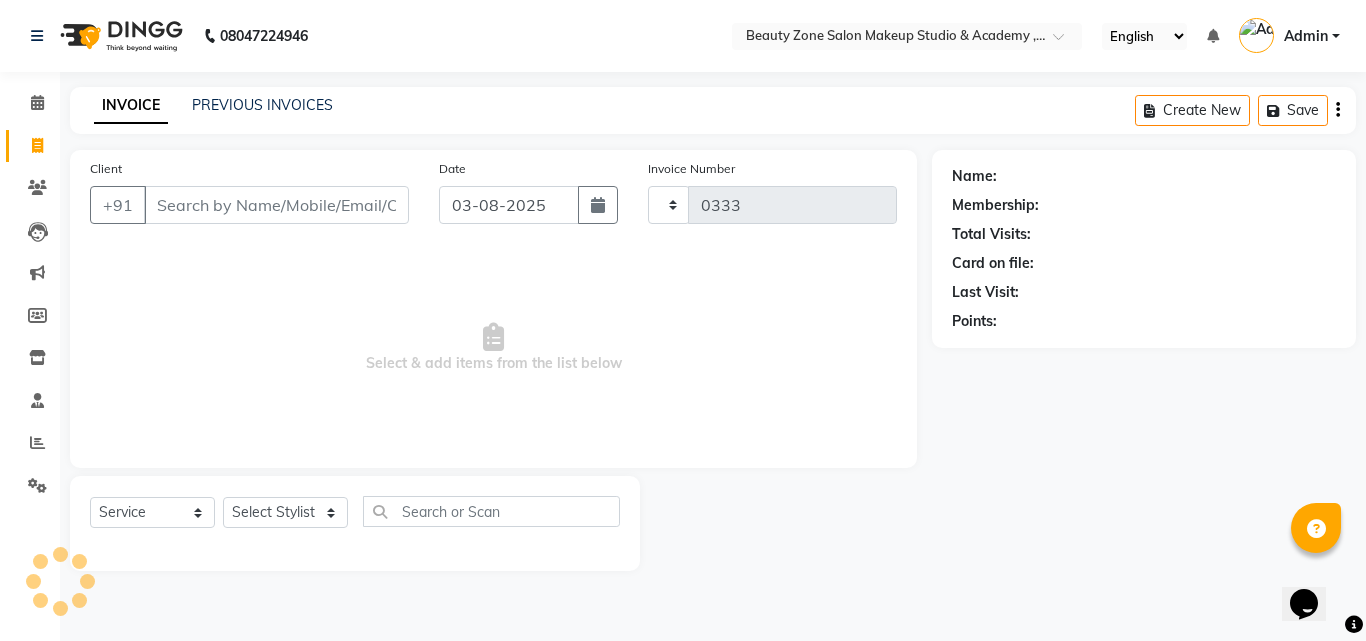 select on "4568" 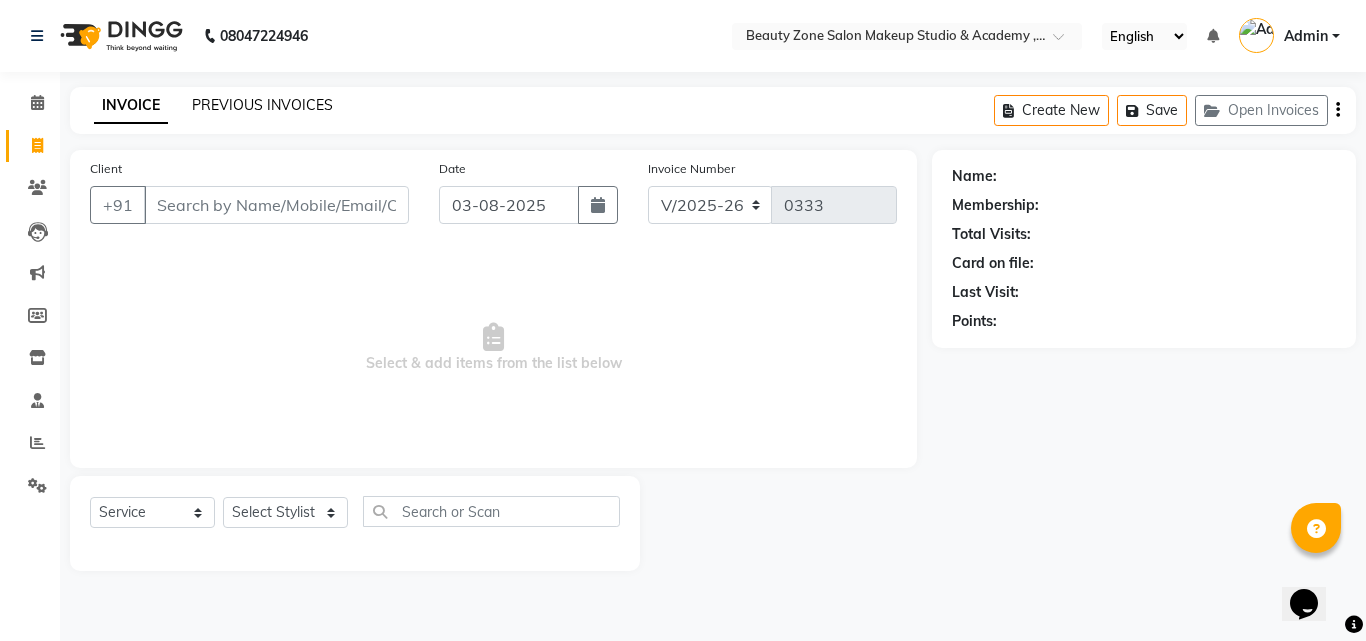 click on "PREVIOUS INVOICES" 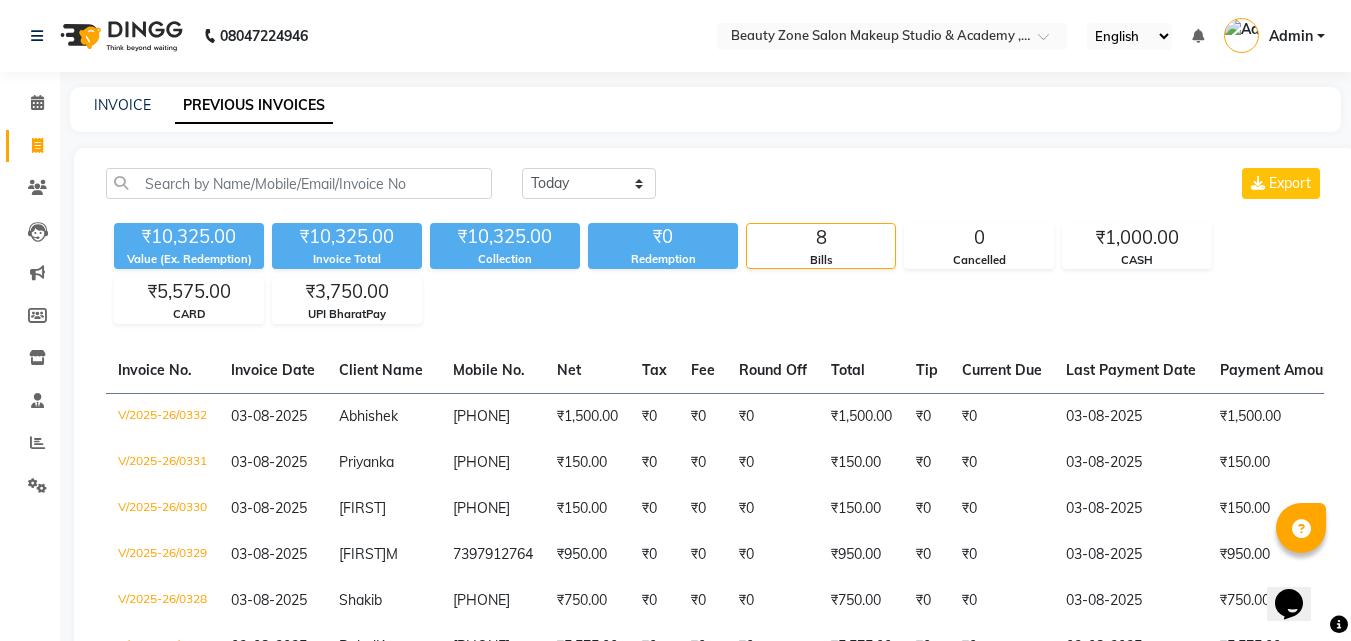 scroll, scrollTop: 285, scrollLeft: 0, axis: vertical 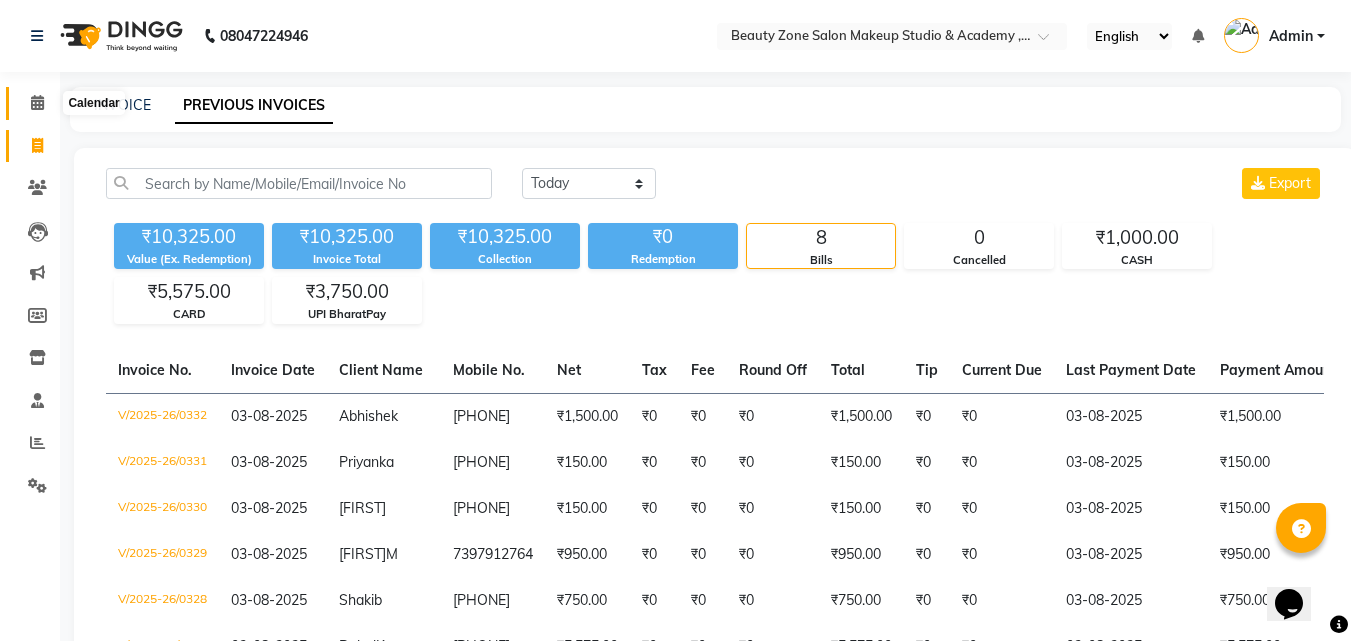 click 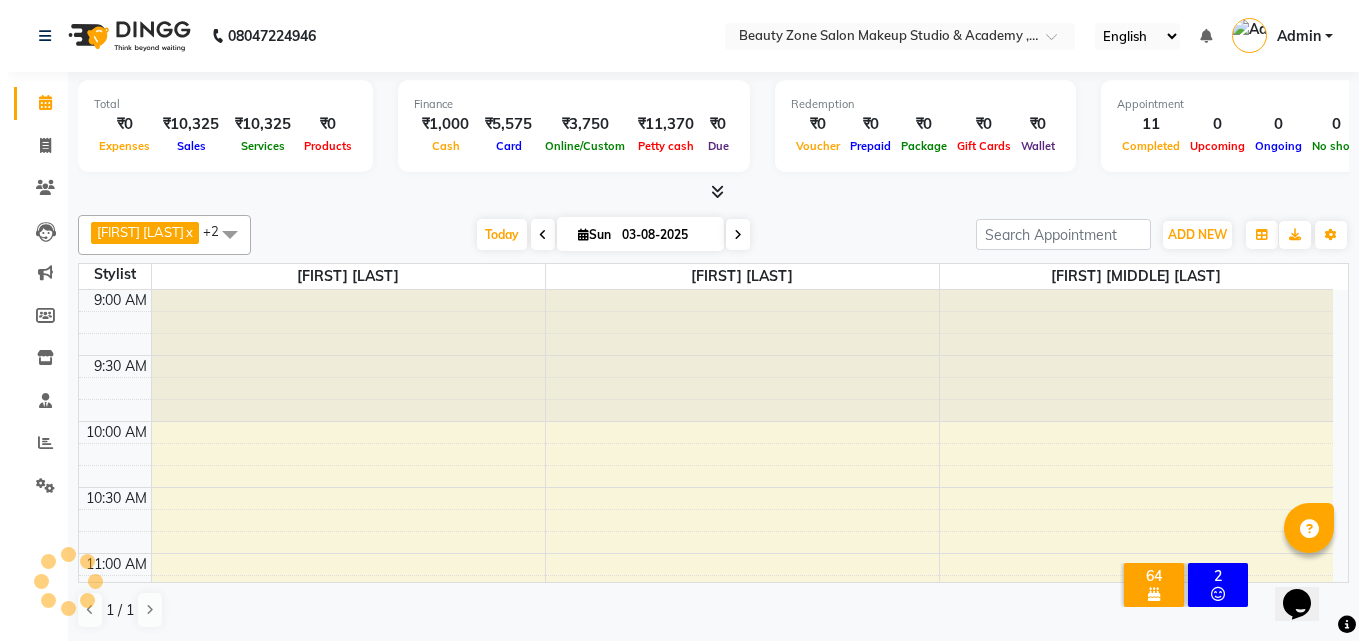 scroll, scrollTop: 1517, scrollLeft: 0, axis: vertical 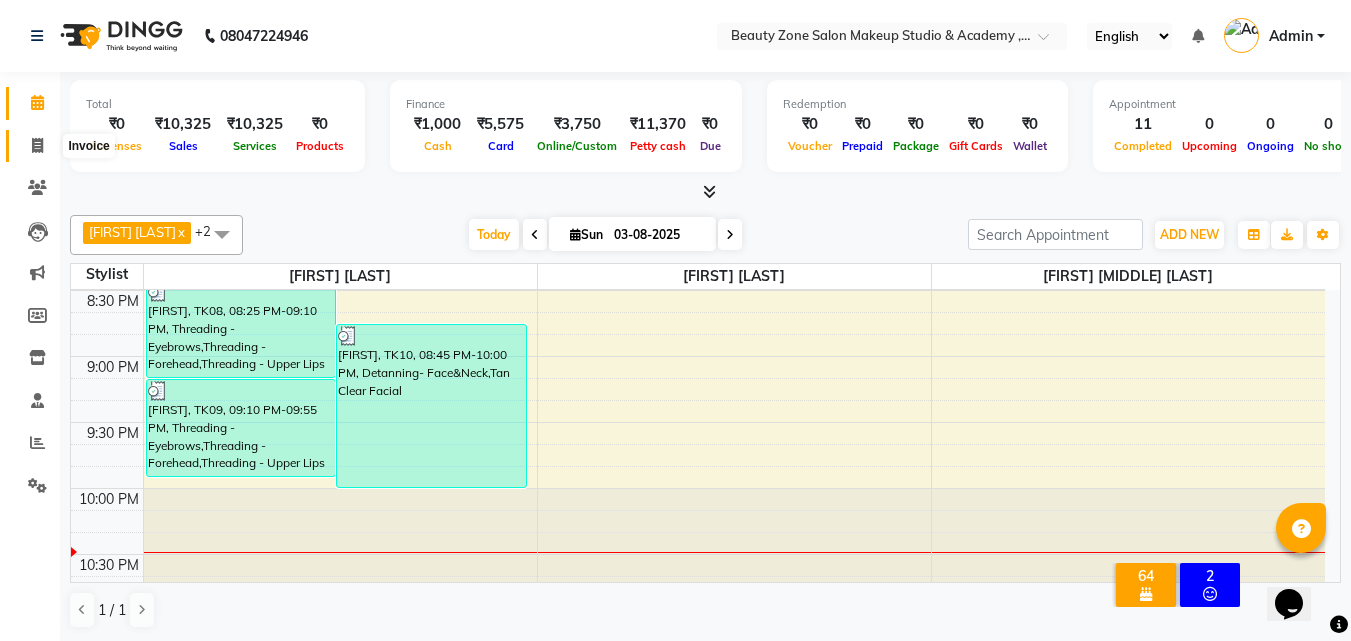 click 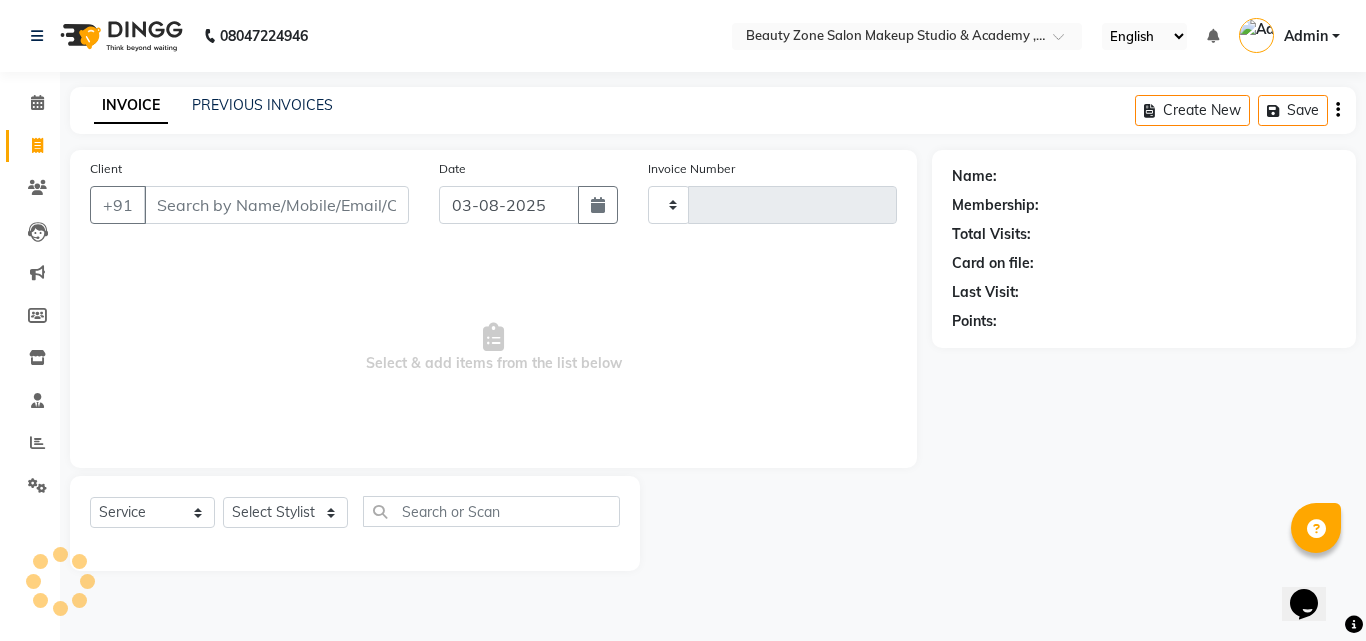 type on "0333" 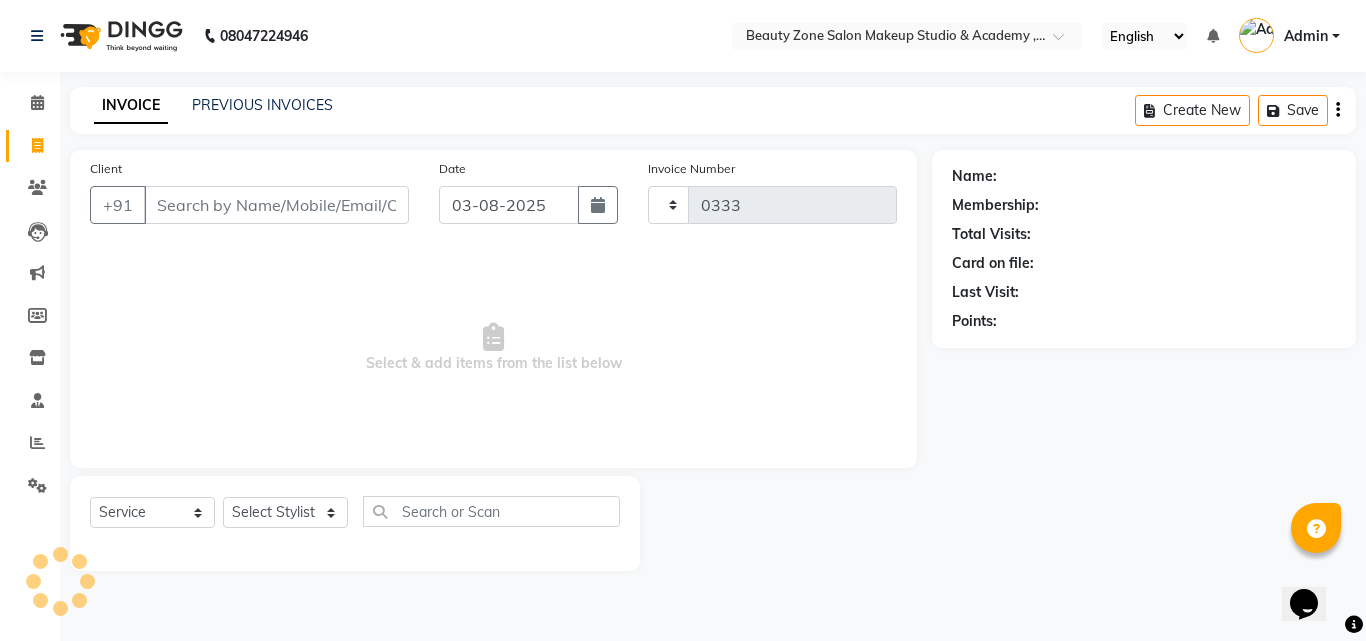 select on "4568" 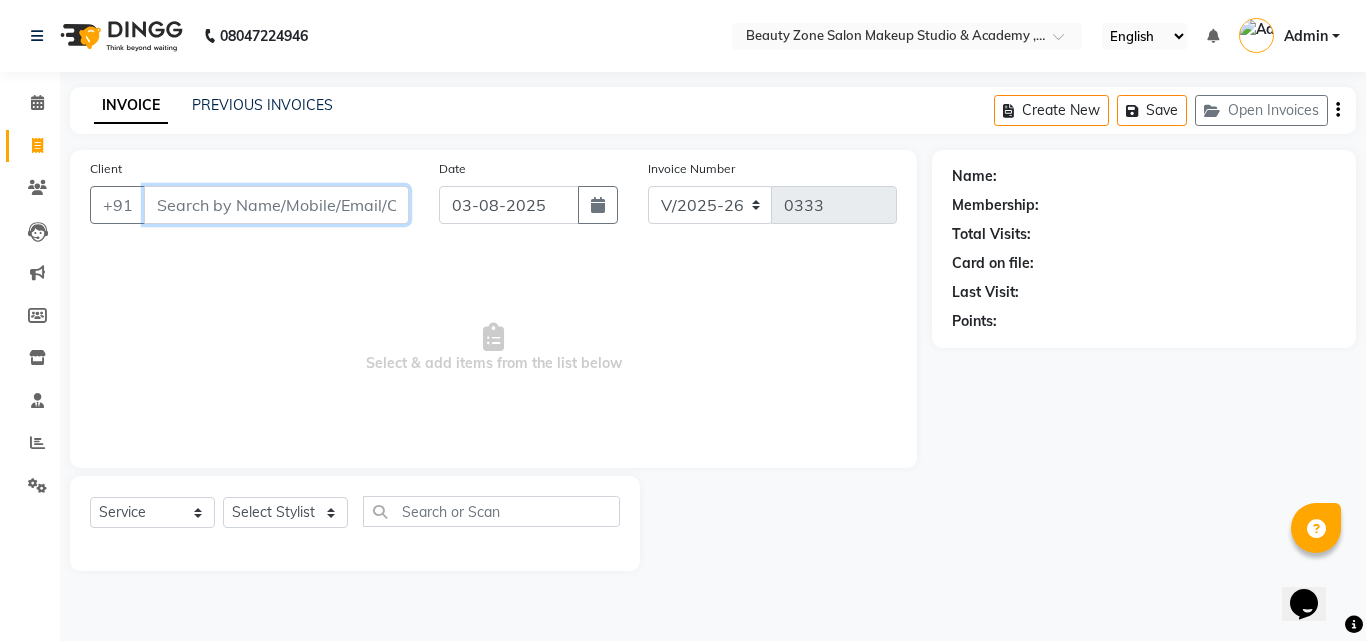 click on "Client" at bounding box center [276, 205] 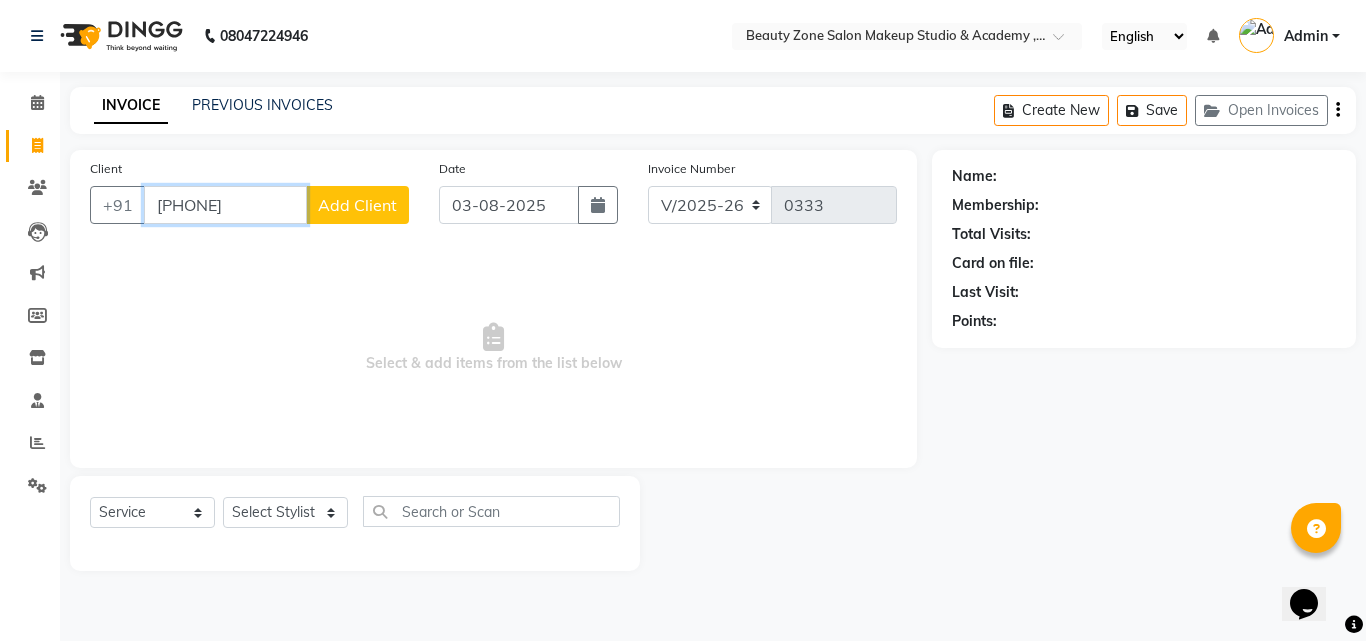 type on "8975034502" 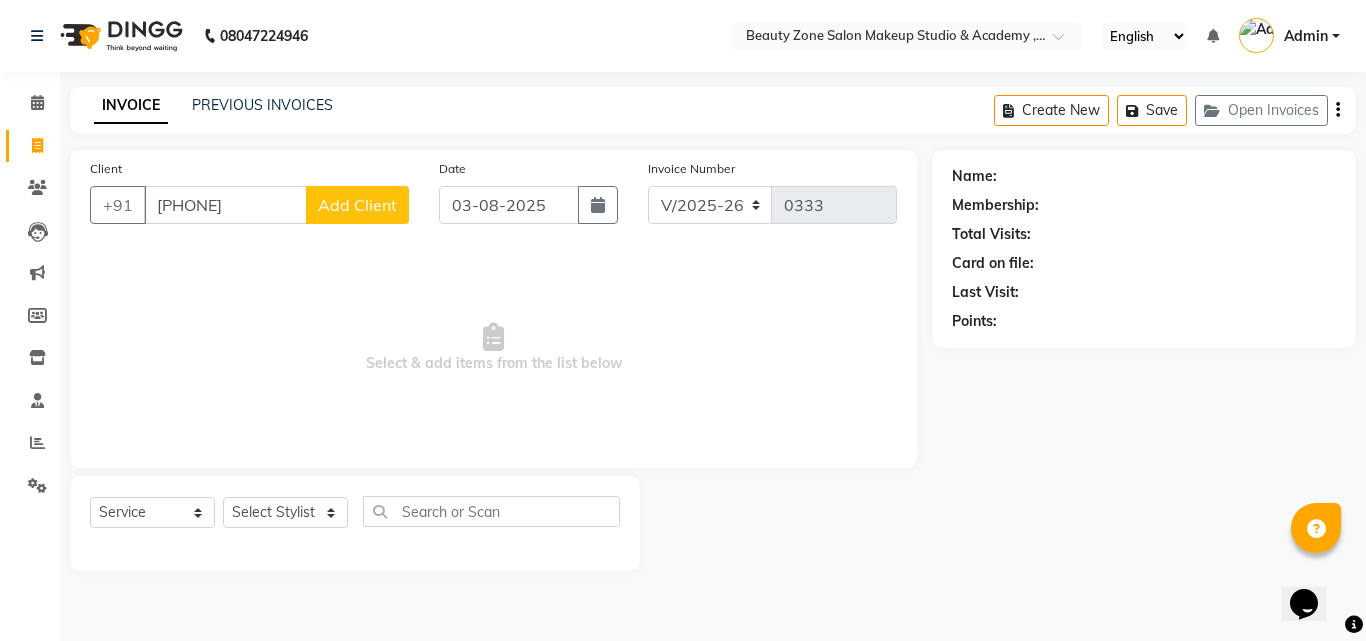click on "Add Client" 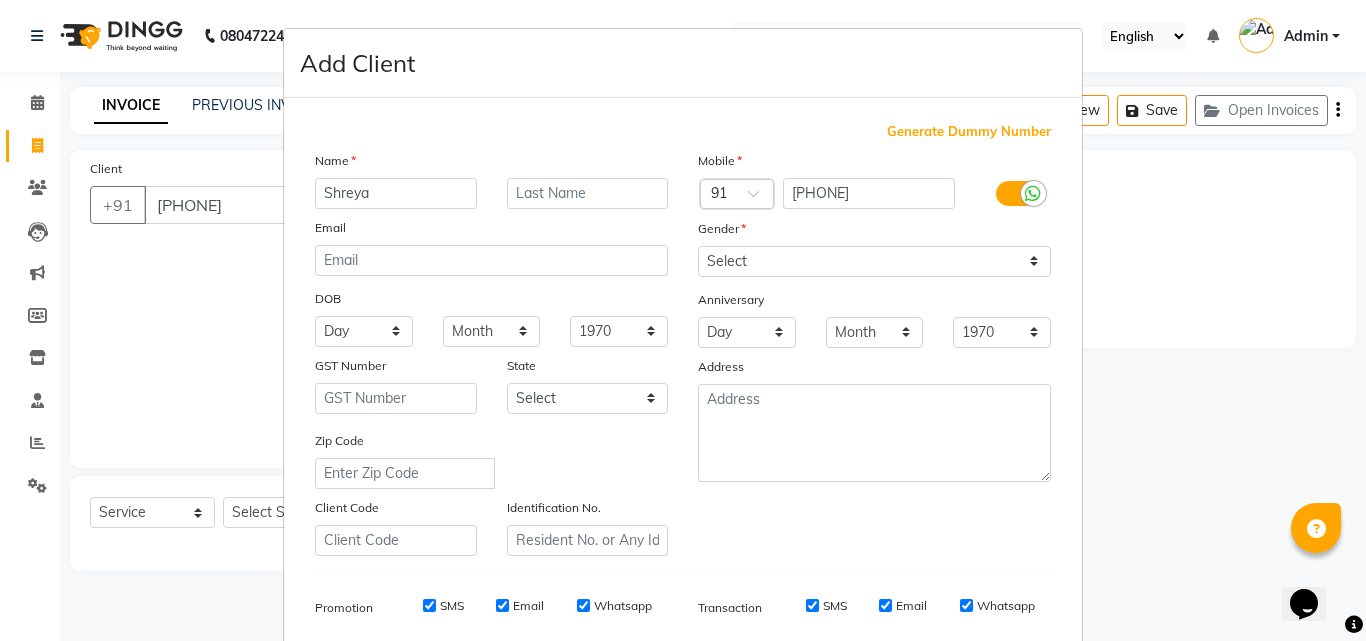 type on "Shreya" 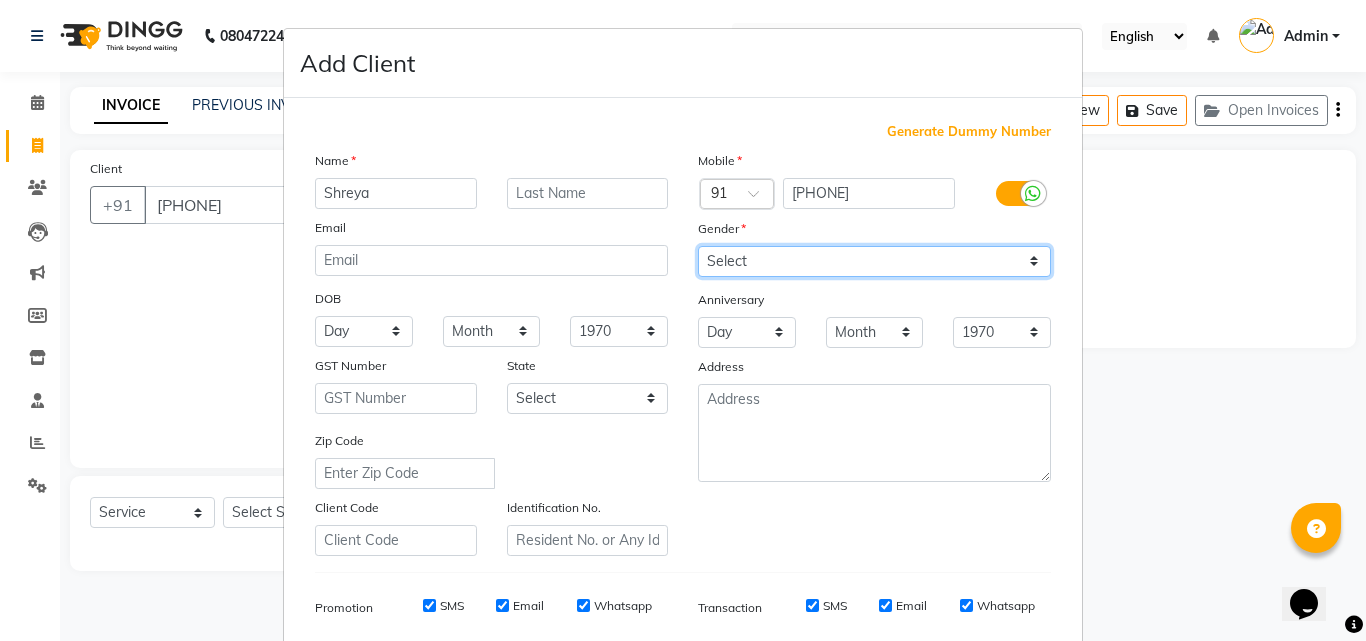 click on "Select Male Female Other Prefer Not To Say" at bounding box center (874, 261) 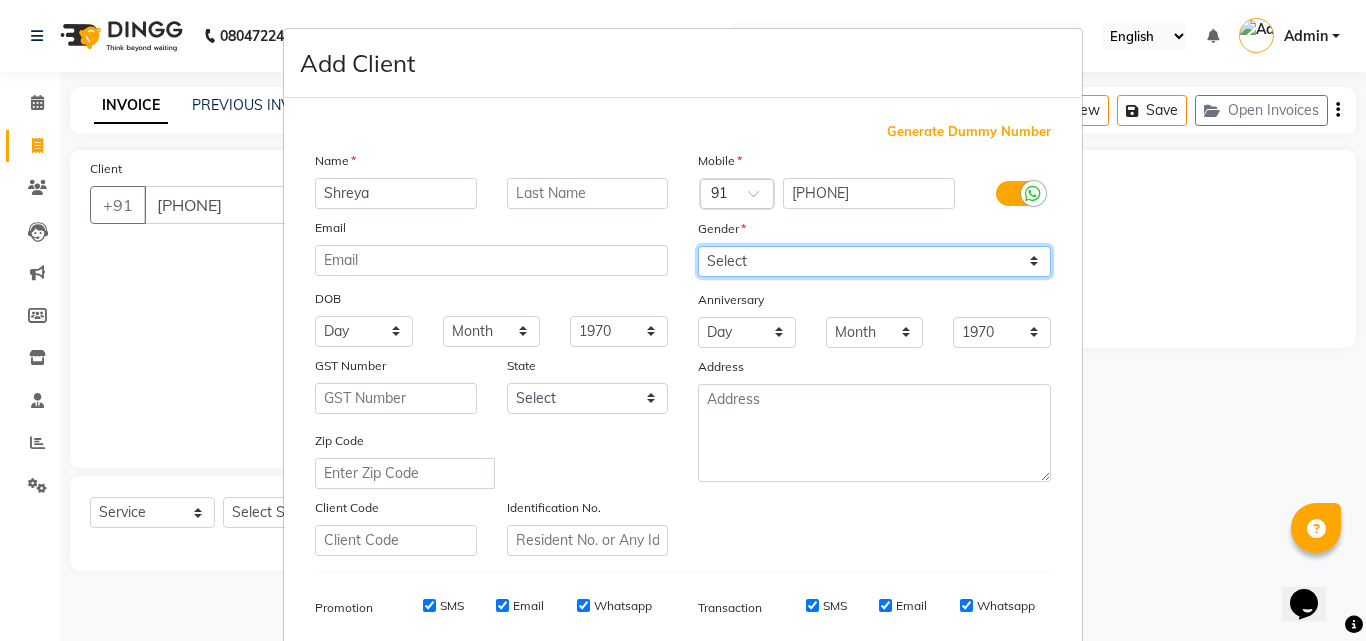 select on "female" 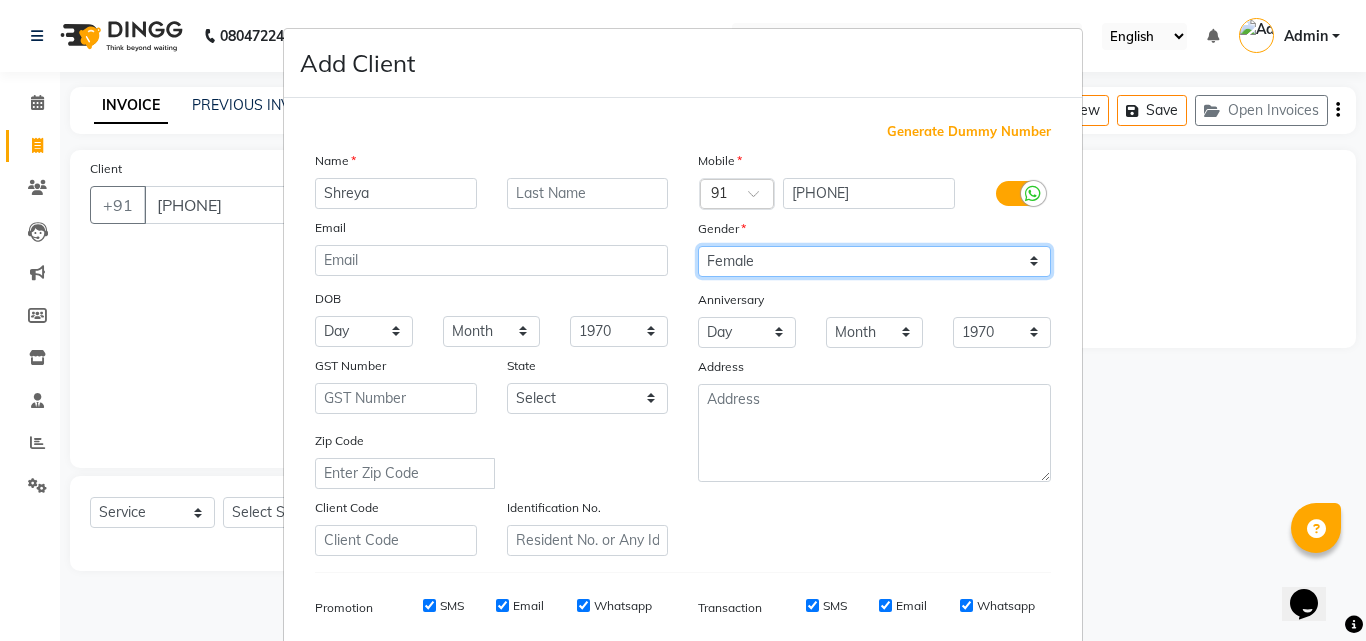 click on "Select Male Female Other Prefer Not To Say" at bounding box center [874, 261] 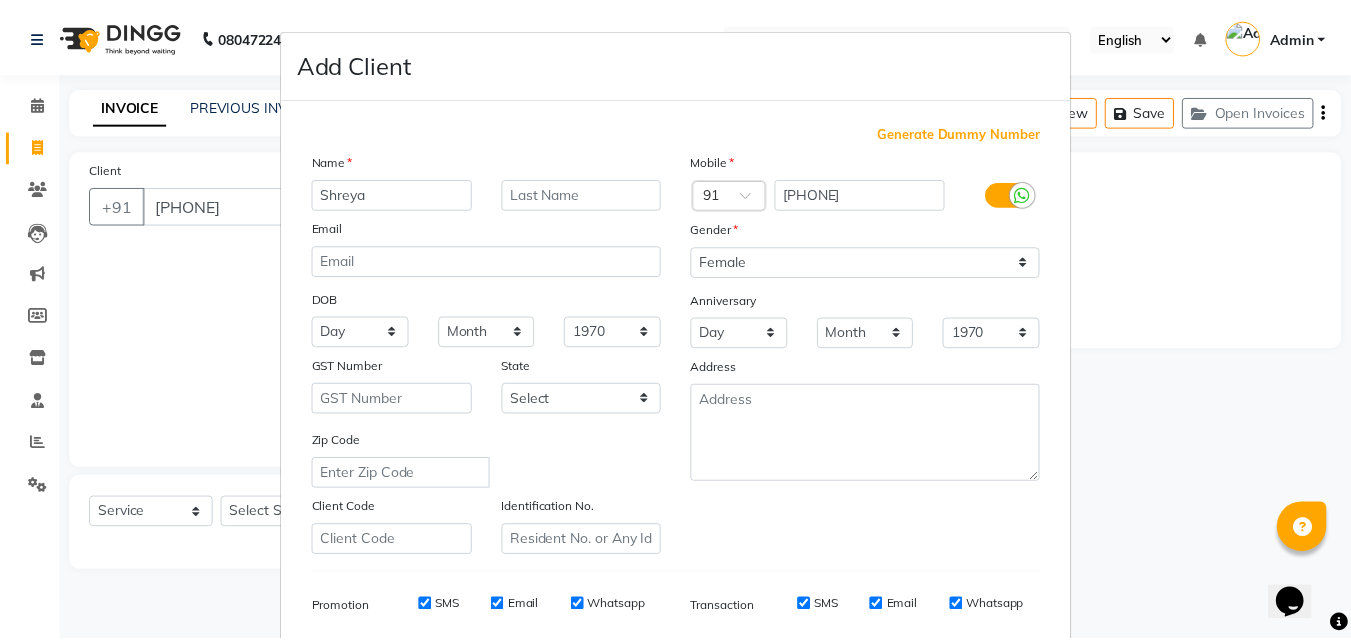 scroll, scrollTop: 282, scrollLeft: 0, axis: vertical 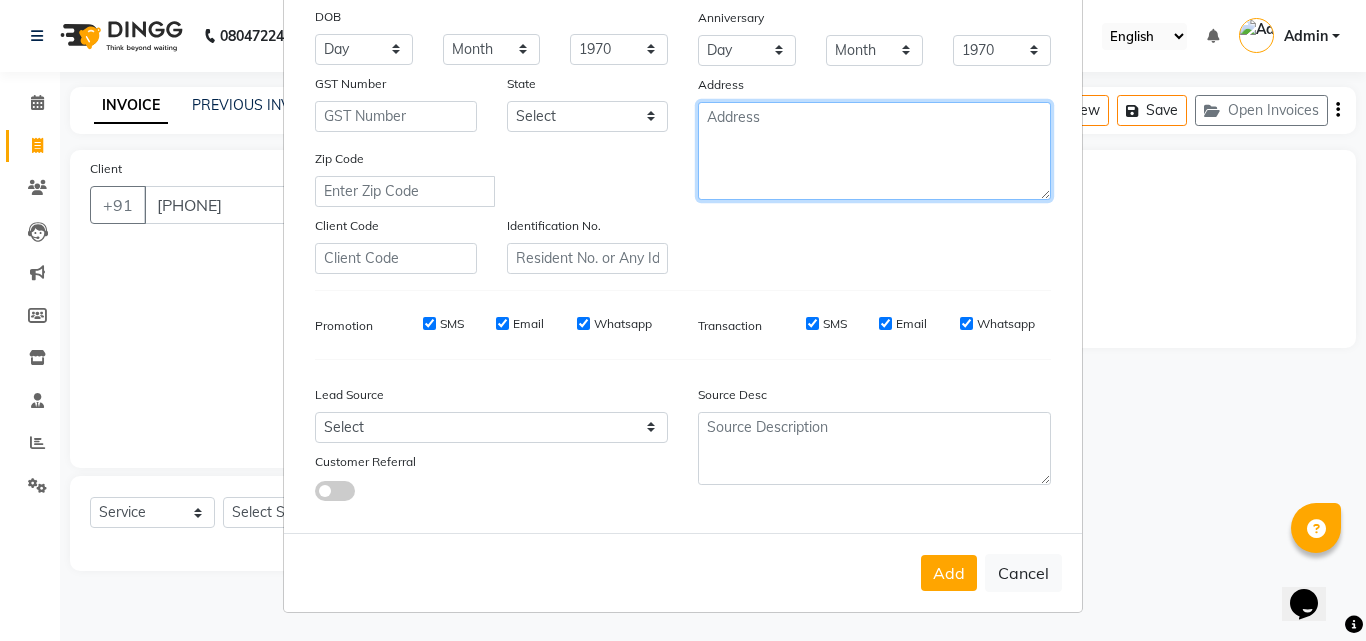 click at bounding box center [874, 151] 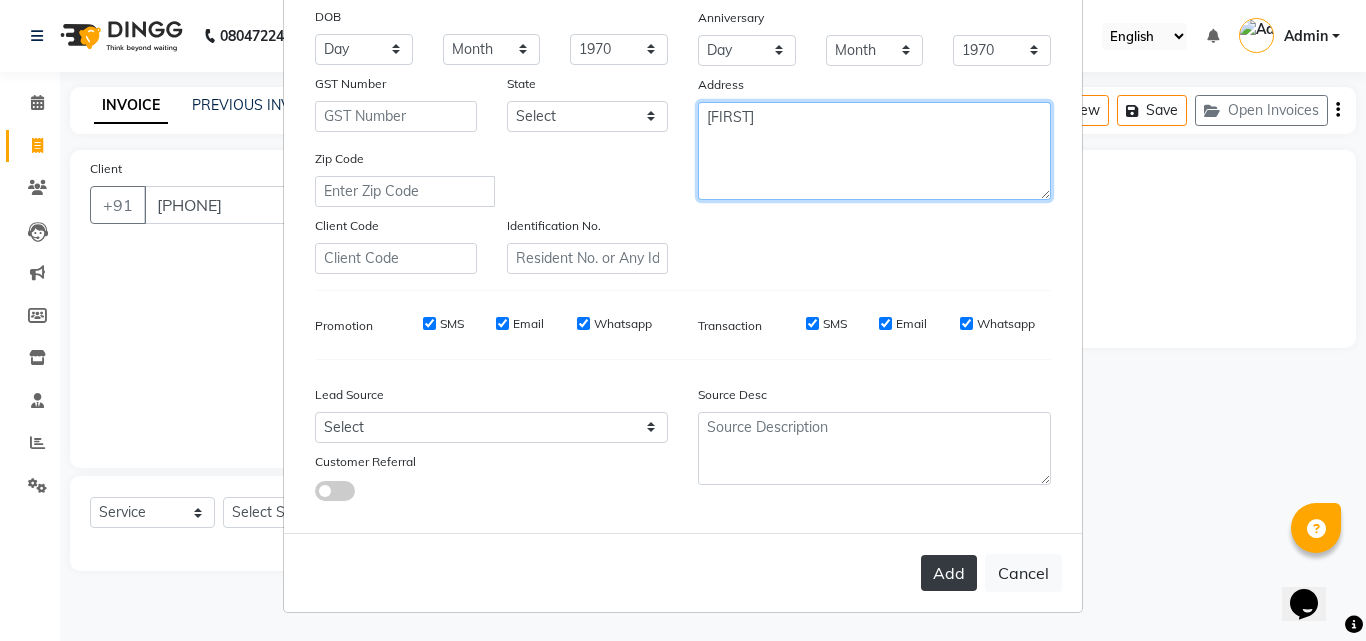 type on "Wanowoie" 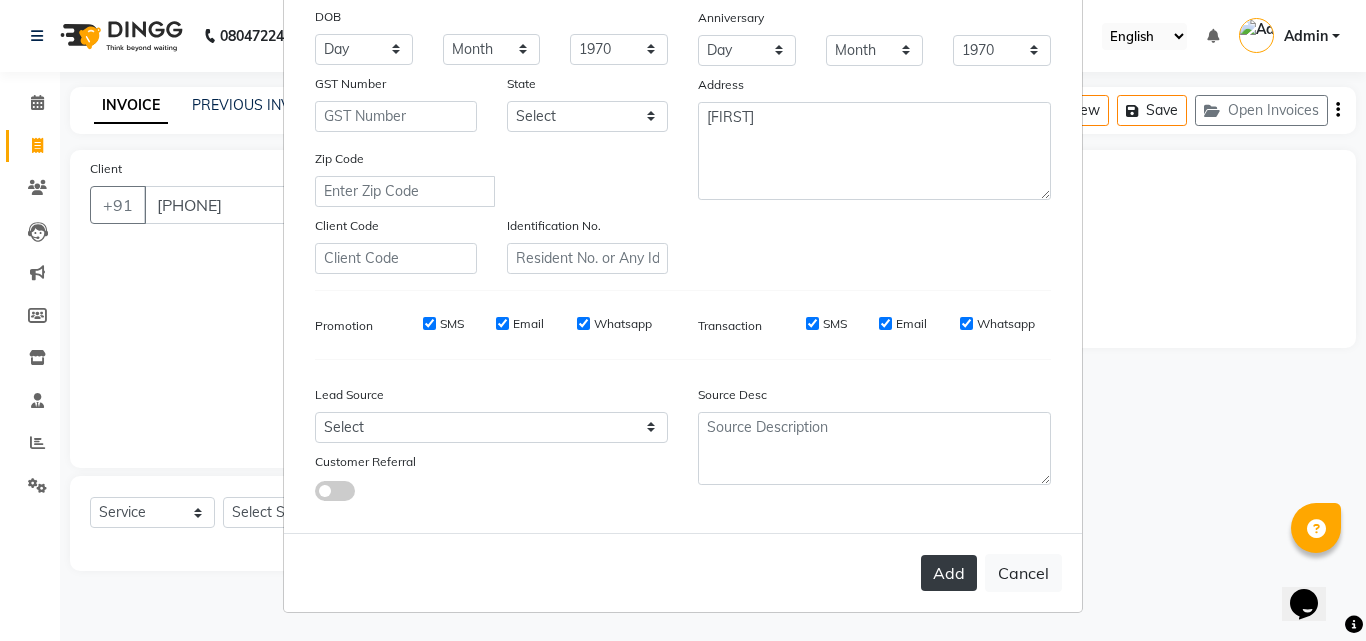 click on "Add" at bounding box center [949, 573] 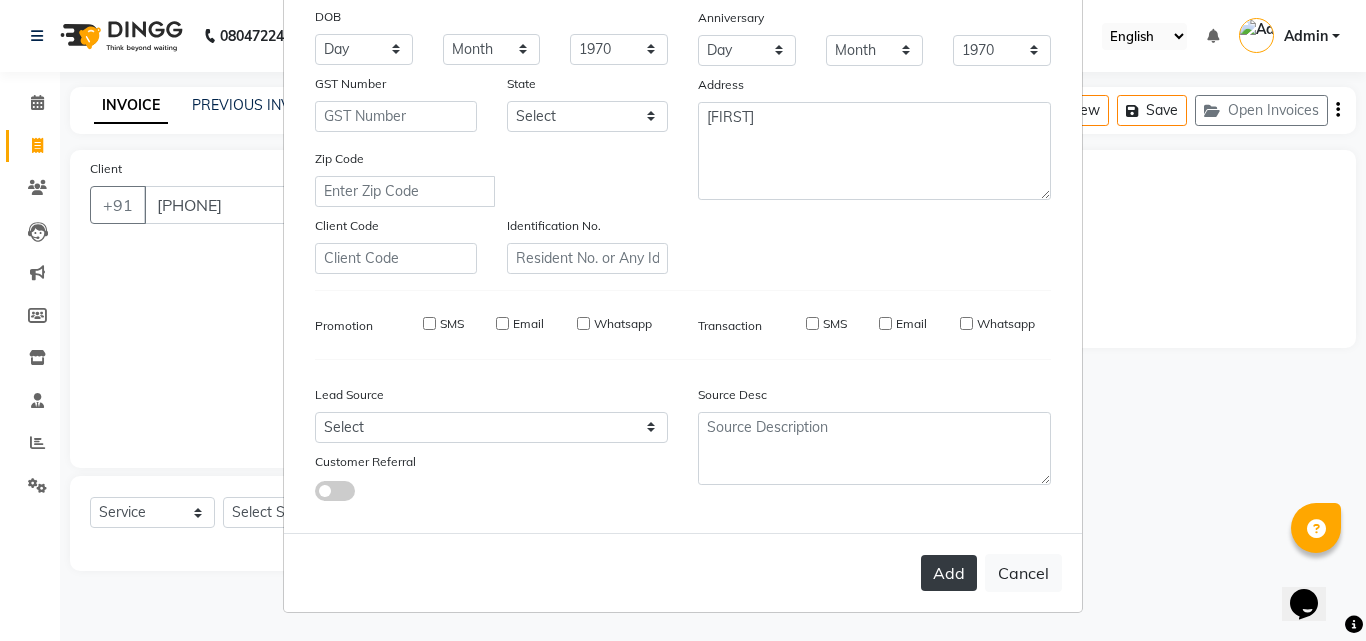 type 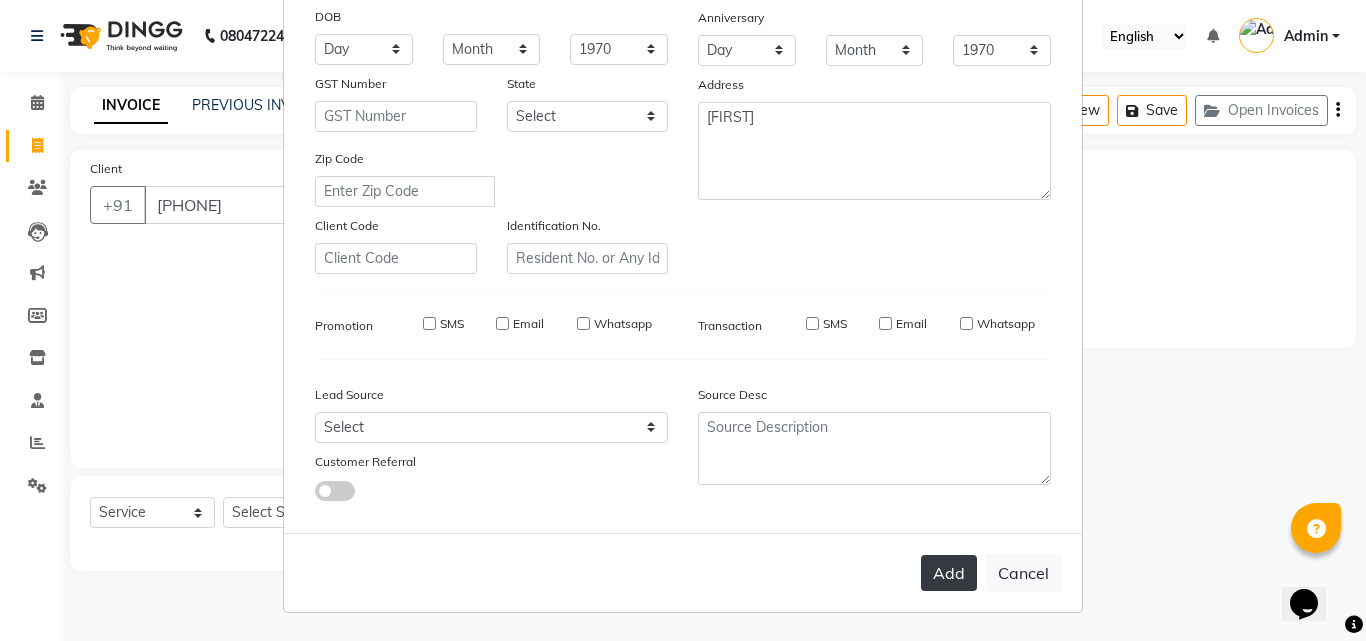 select 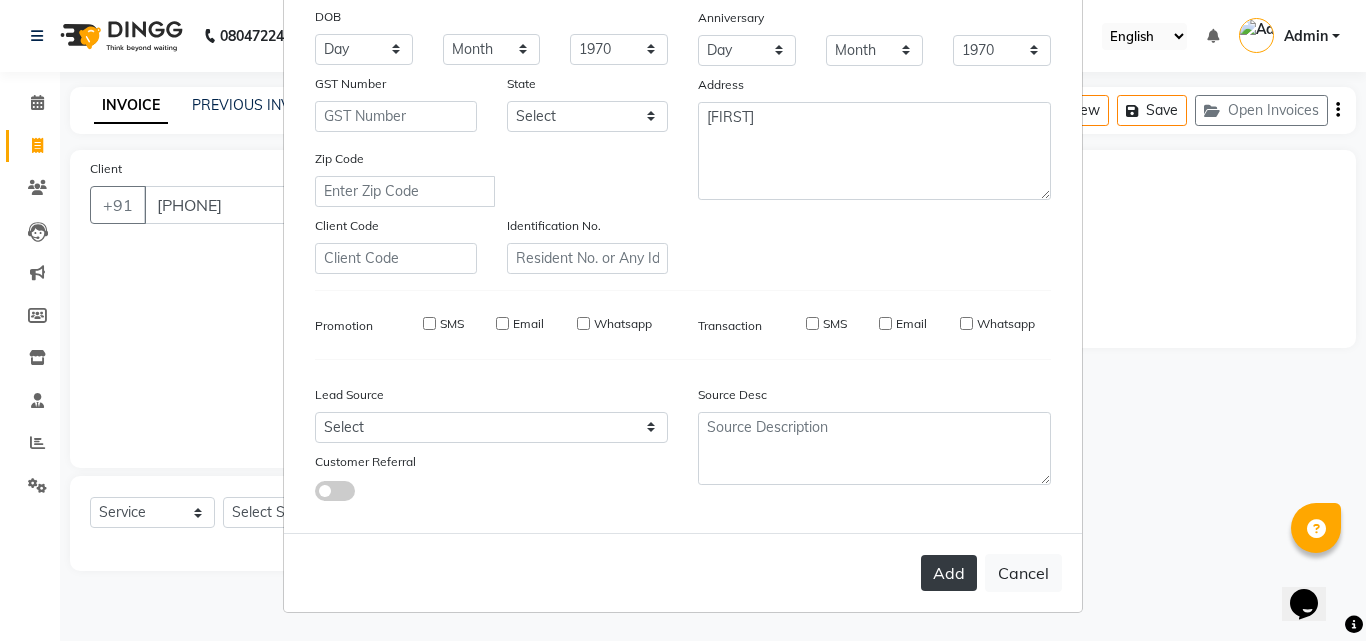 select 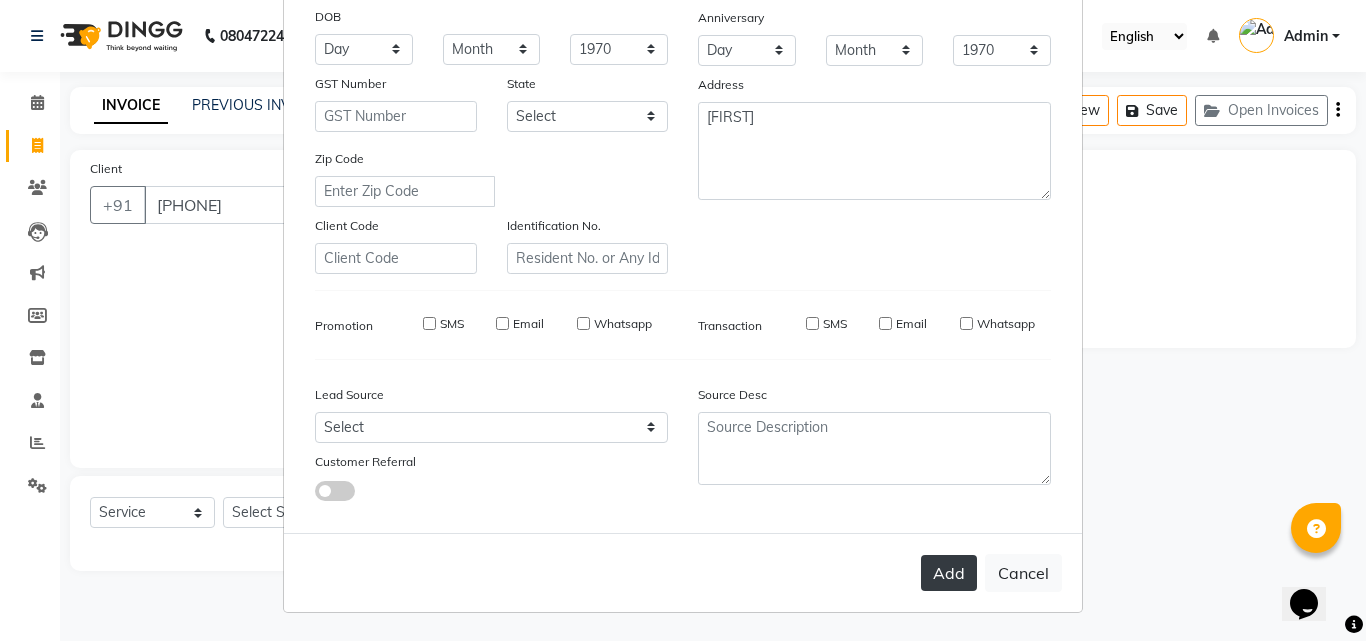 select 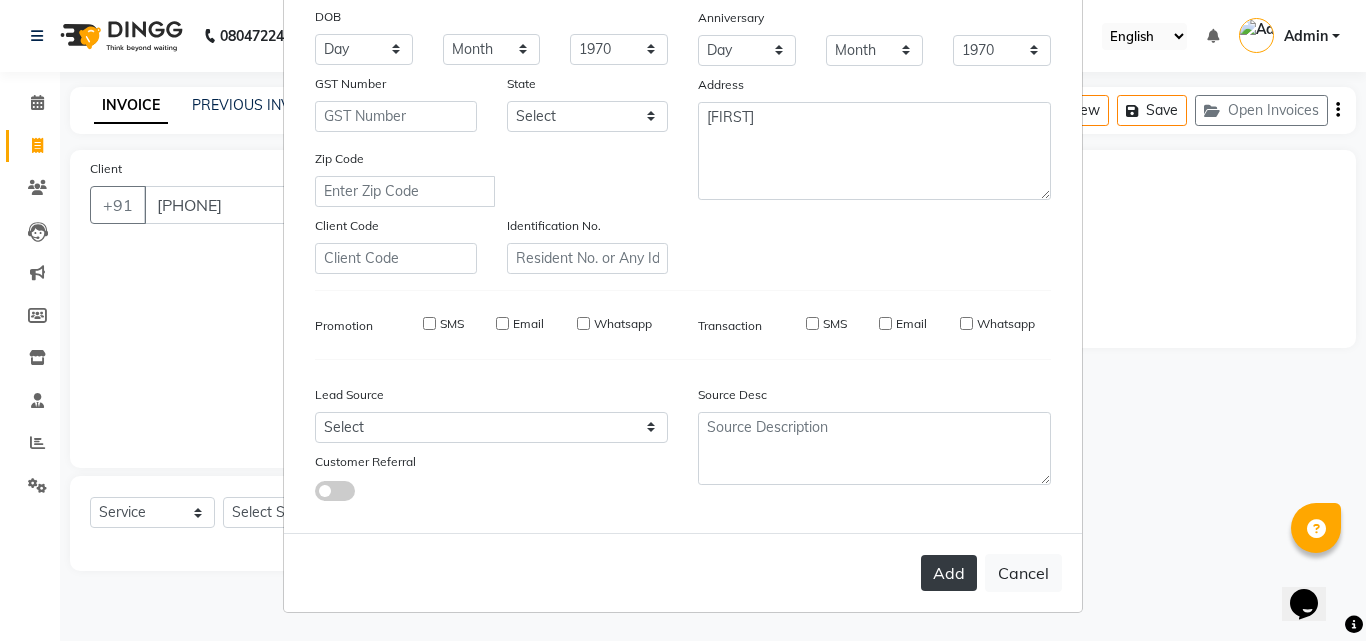 select 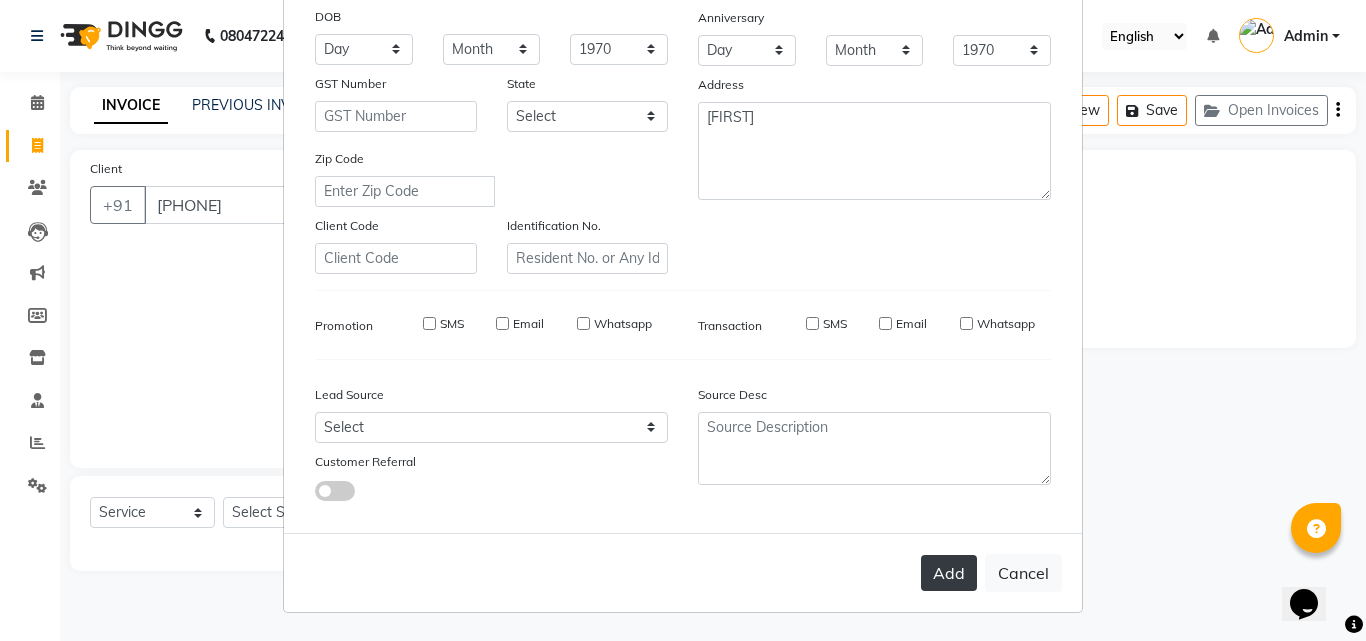 type 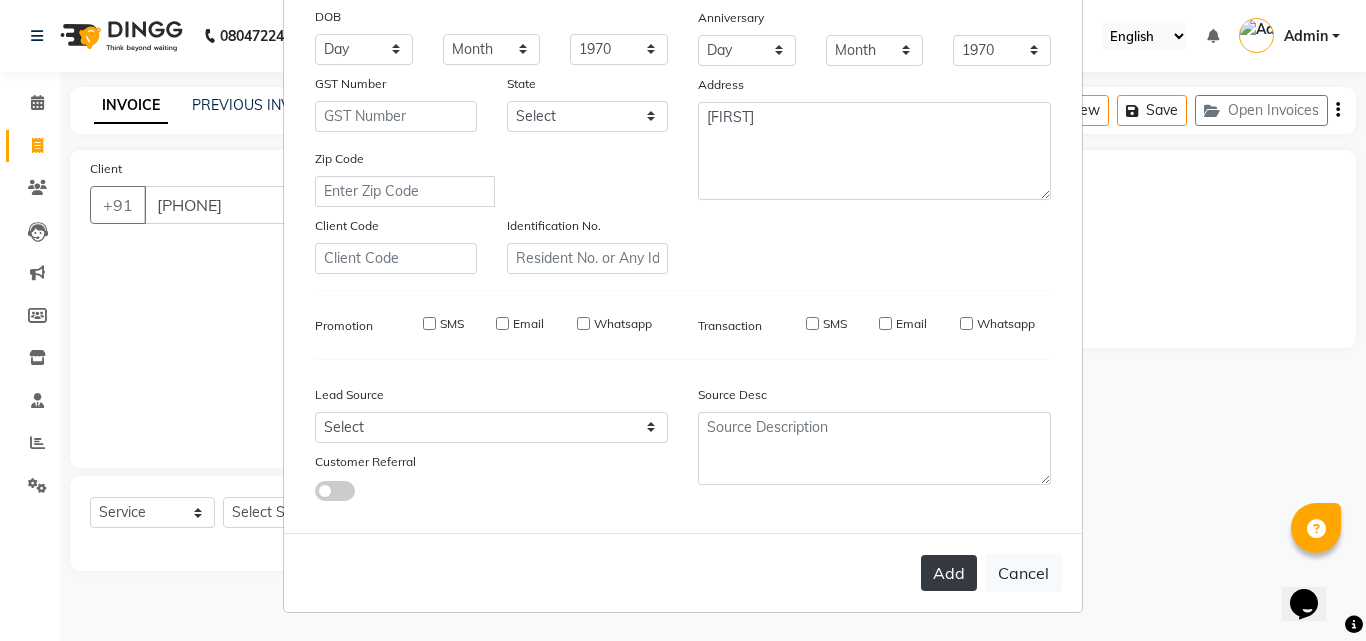 checkbox on "false" 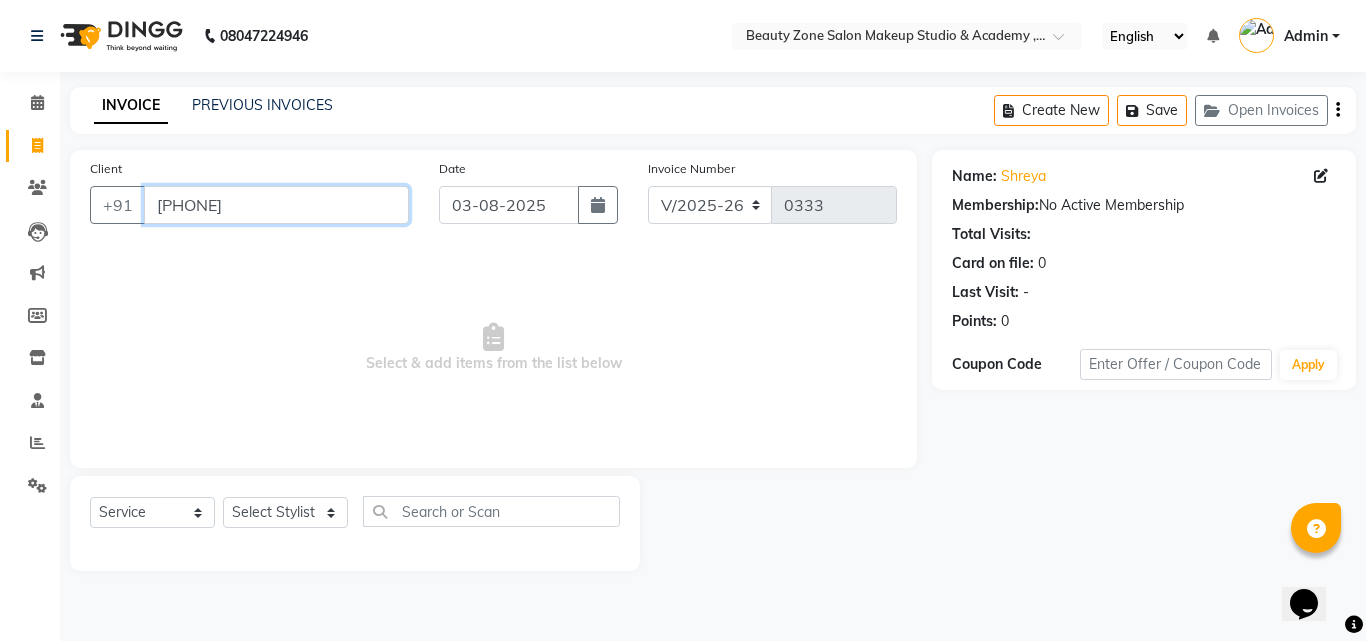 click on "8975034502" at bounding box center (276, 205) 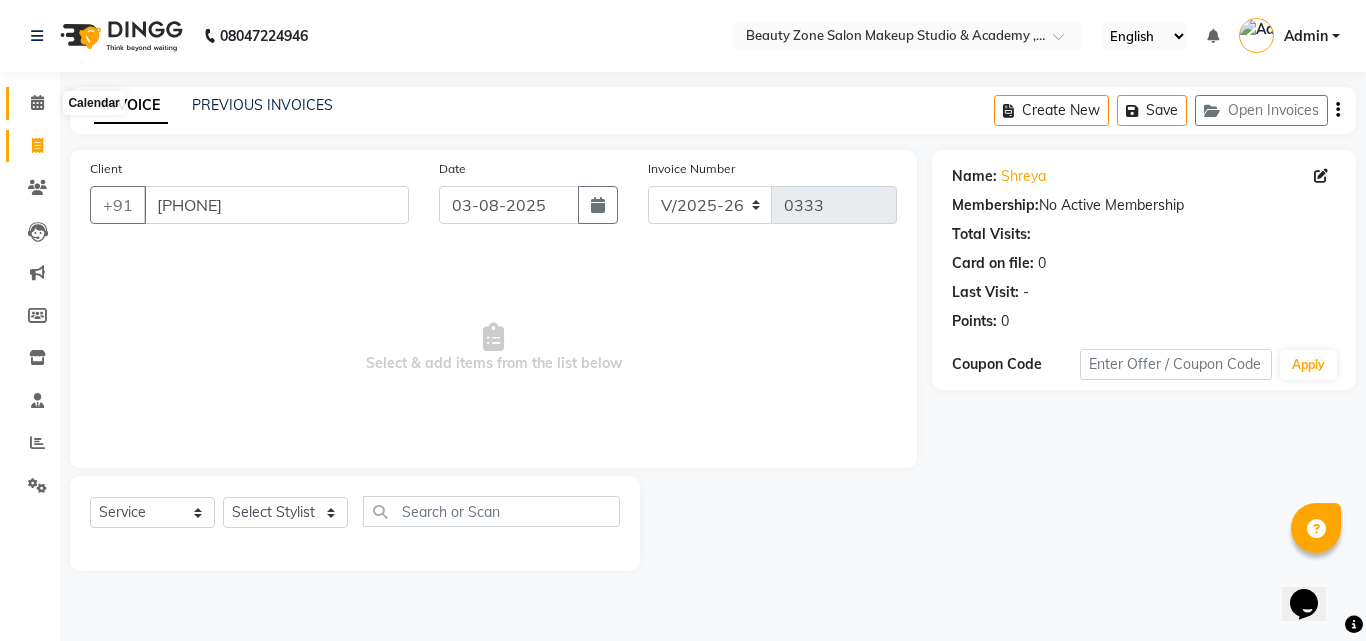 click 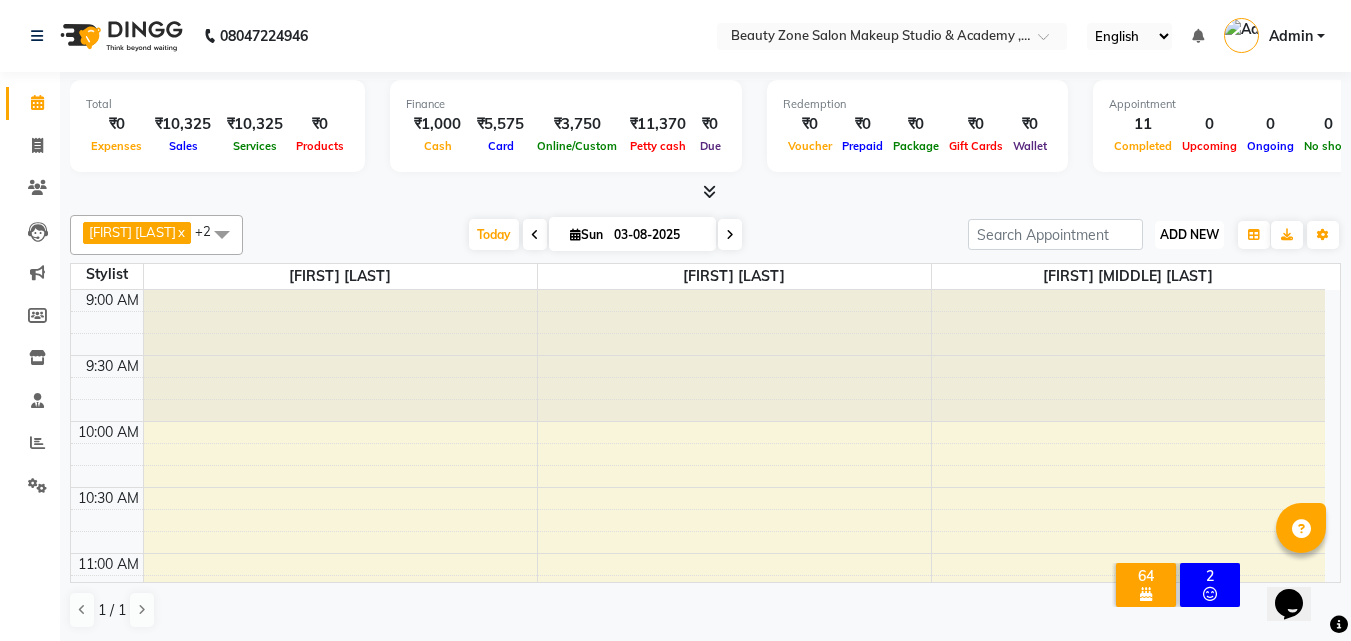 click on "ADD NEW Toggle Dropdown" at bounding box center (1189, 235) 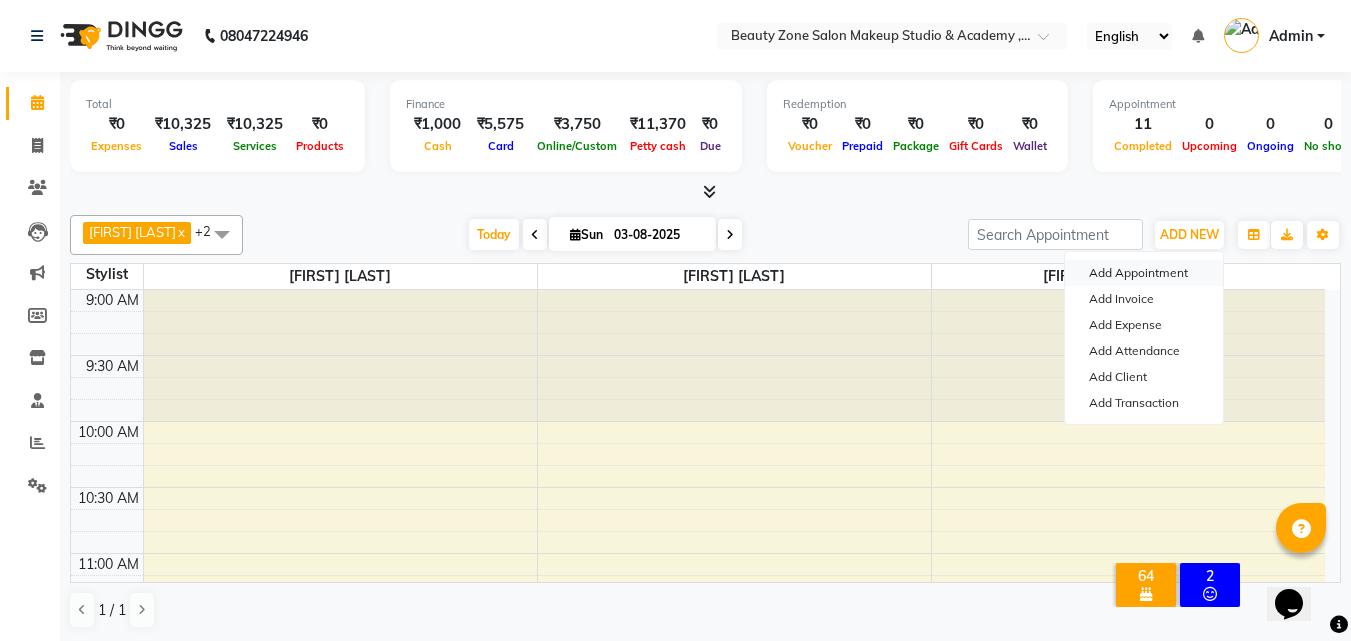 click on "Add Appointment" at bounding box center (1144, 273) 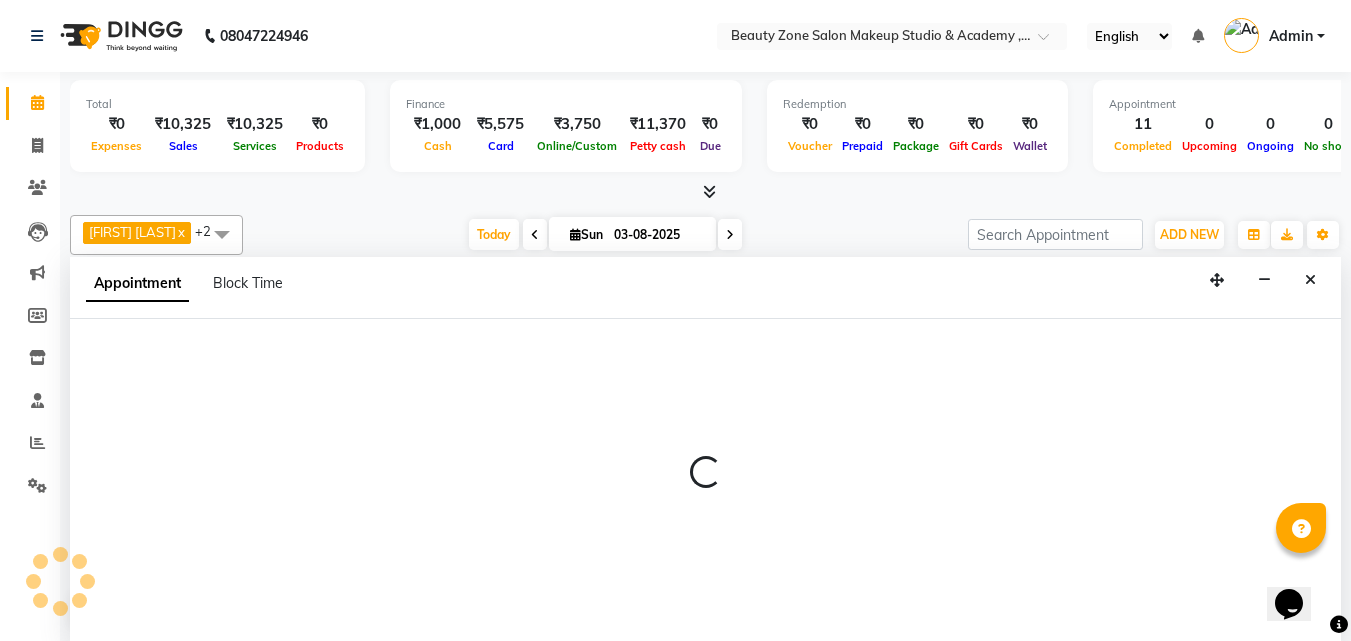 scroll, scrollTop: 1, scrollLeft: 0, axis: vertical 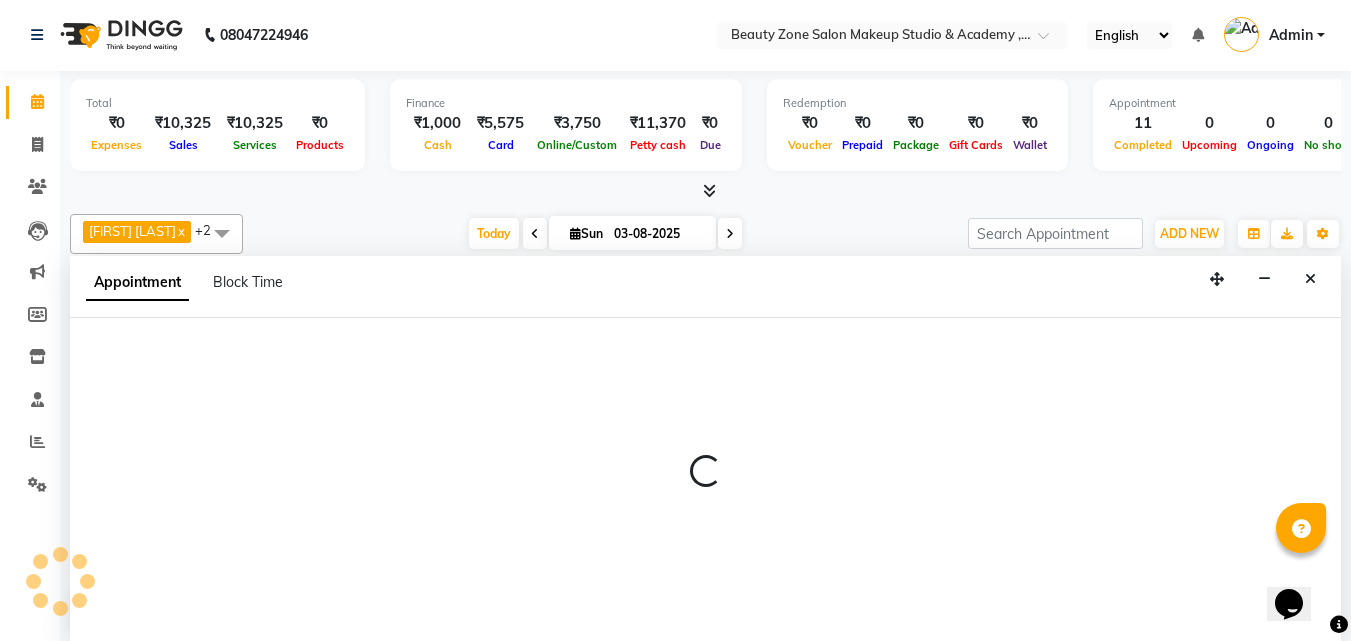 select on "tentative" 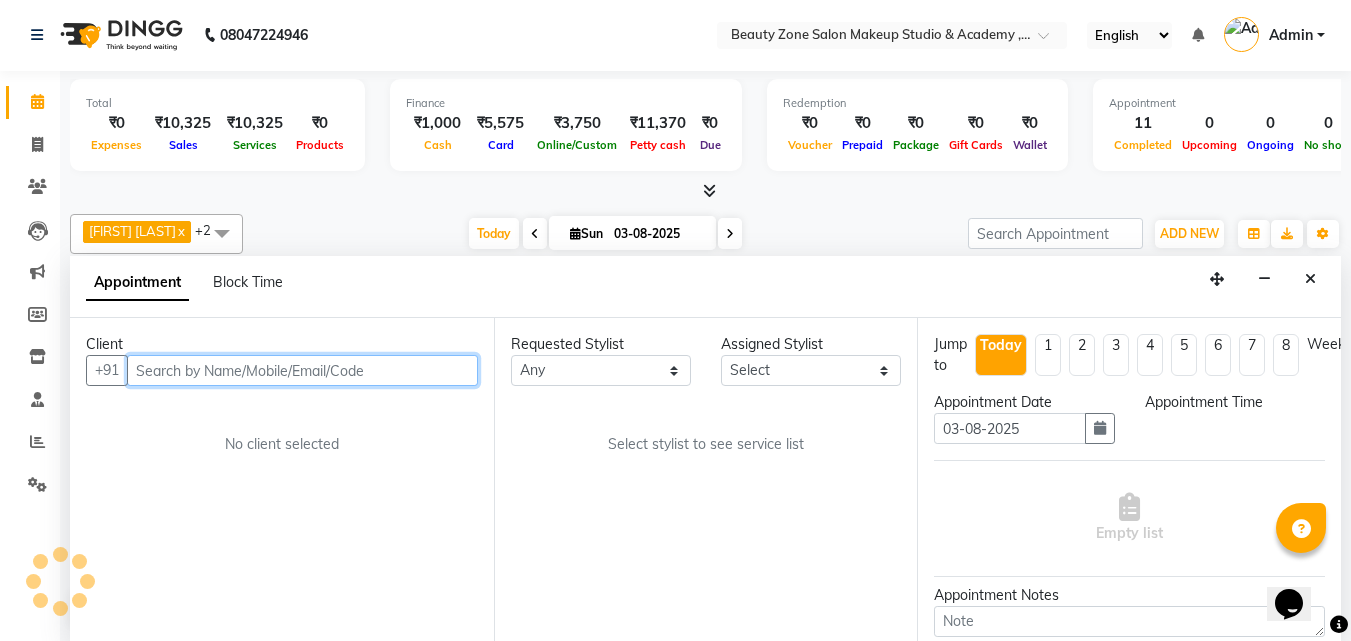 select on "600" 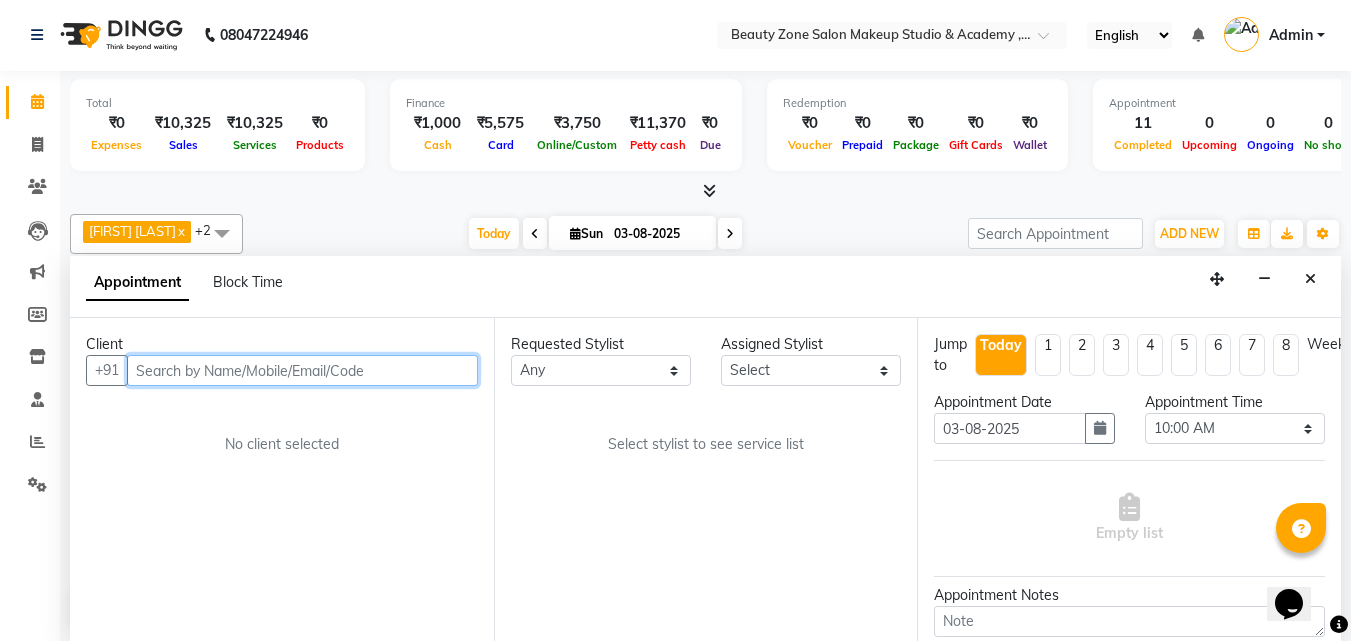 click at bounding box center [302, 370] 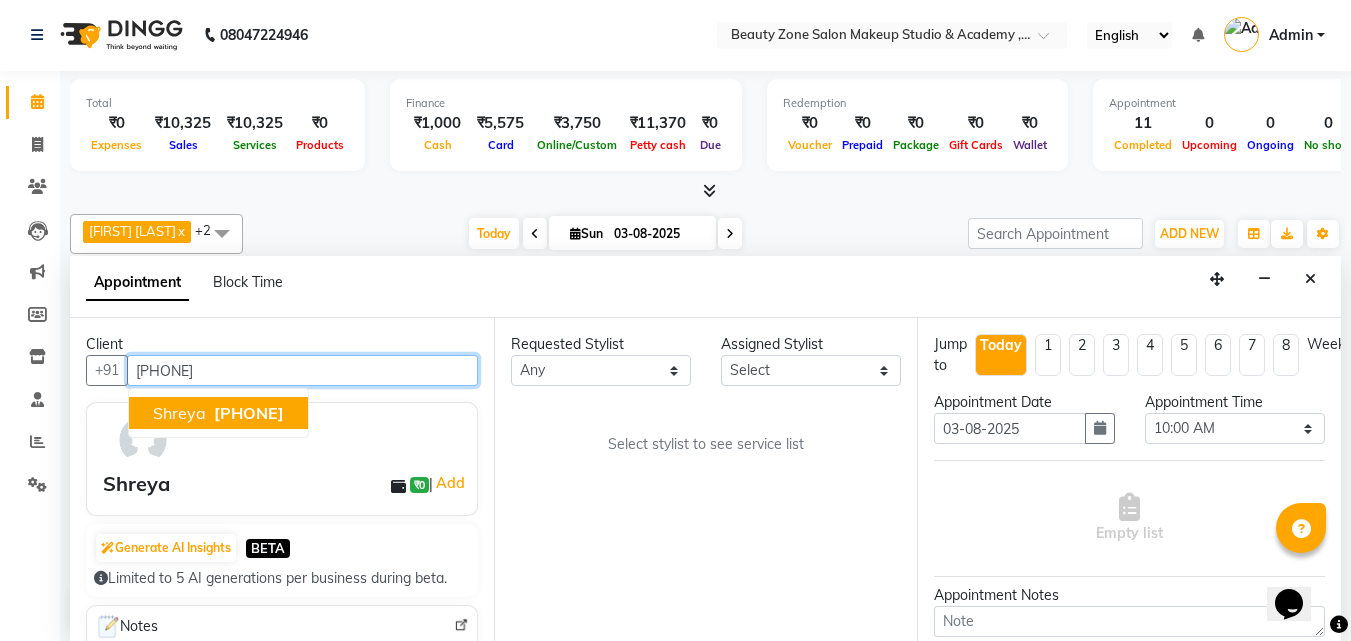 click on "Shreya   8975034502" at bounding box center [218, 413] 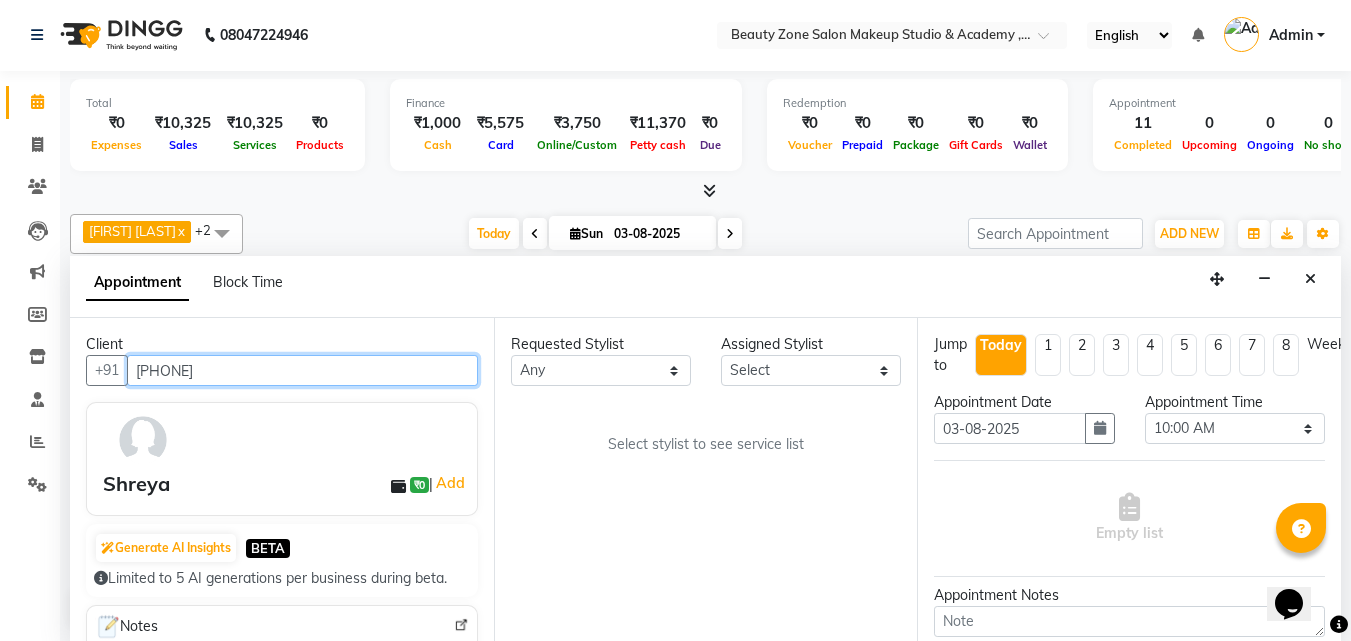 type on "8975034502" 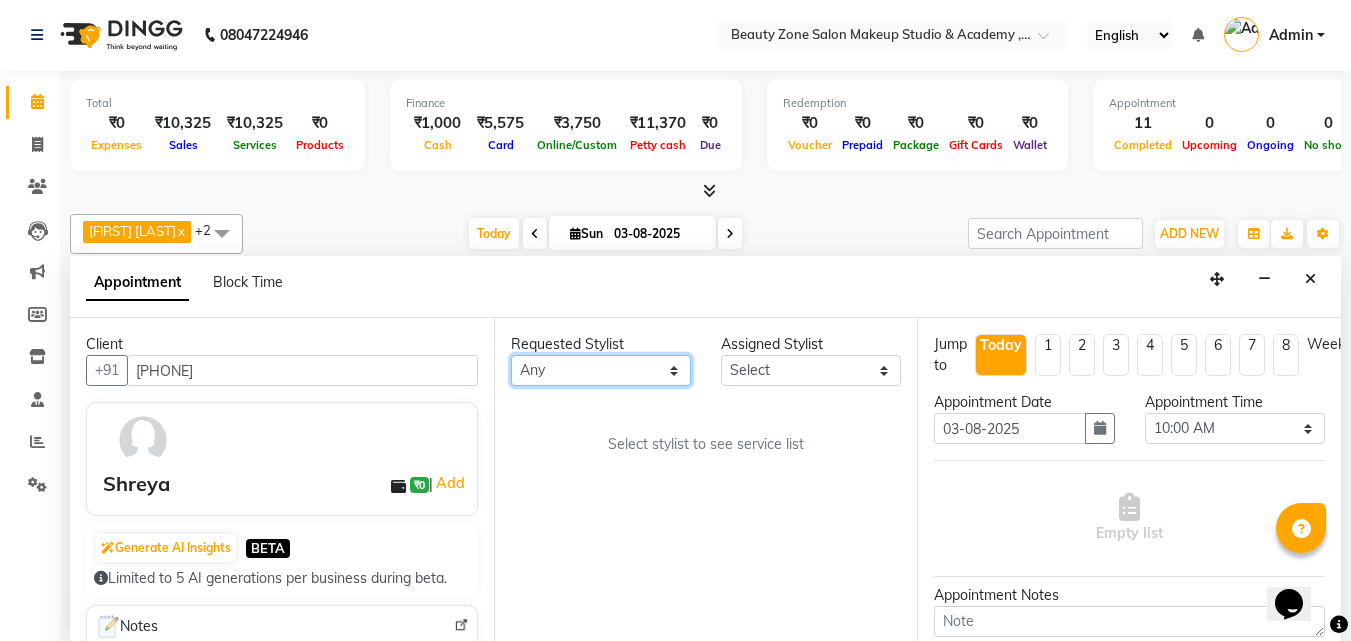 click on "Any Amol Walke Meghna Meshram Shivani Eknath Khade" at bounding box center [601, 370] 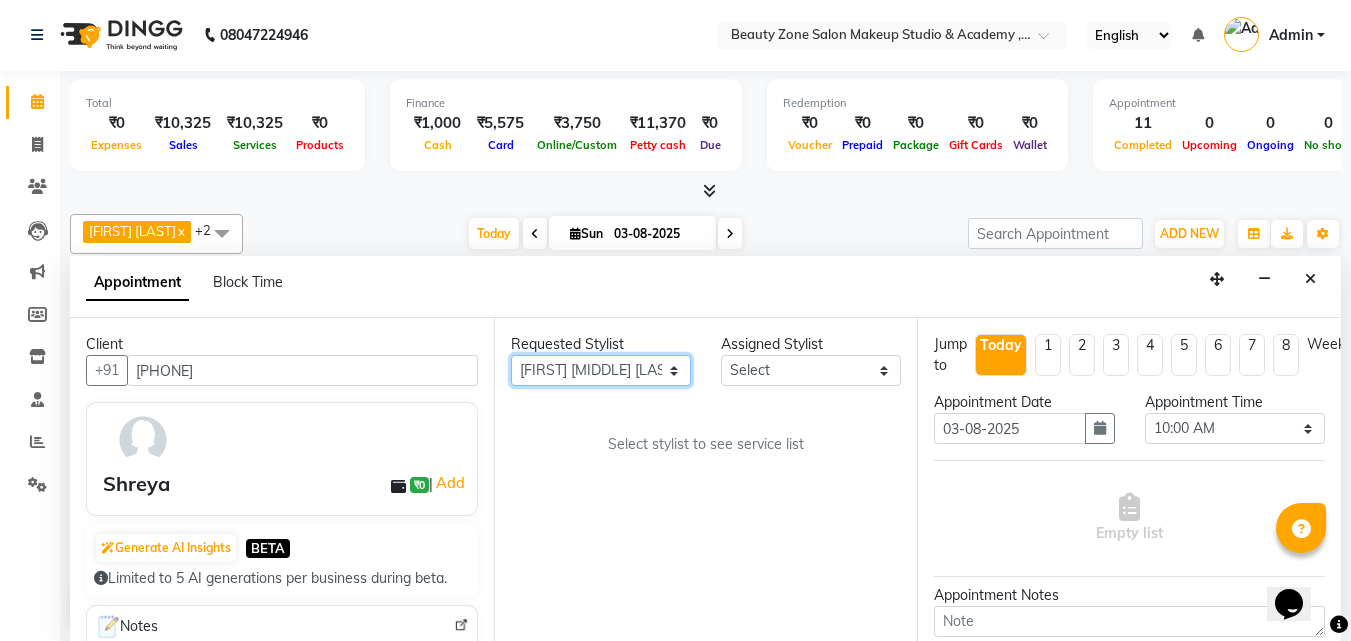 click on "Any Amol Walke Meghna Meshram Shivani Eknath Khade" at bounding box center [601, 370] 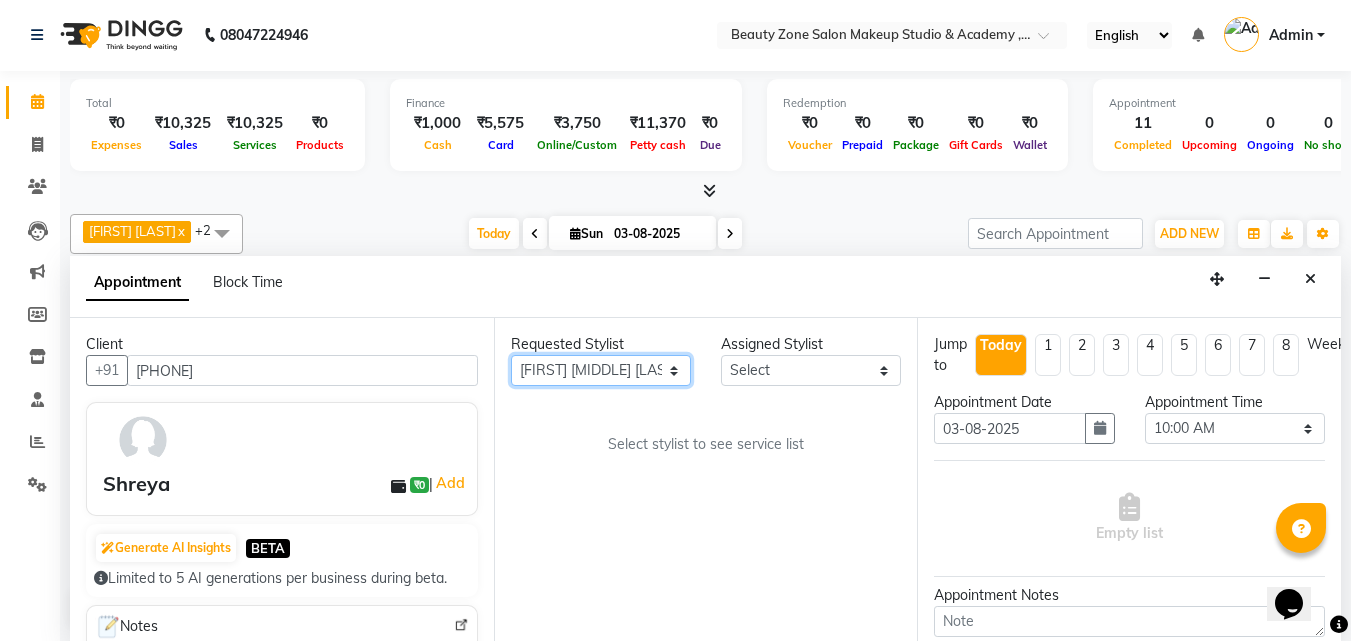 select on "83666" 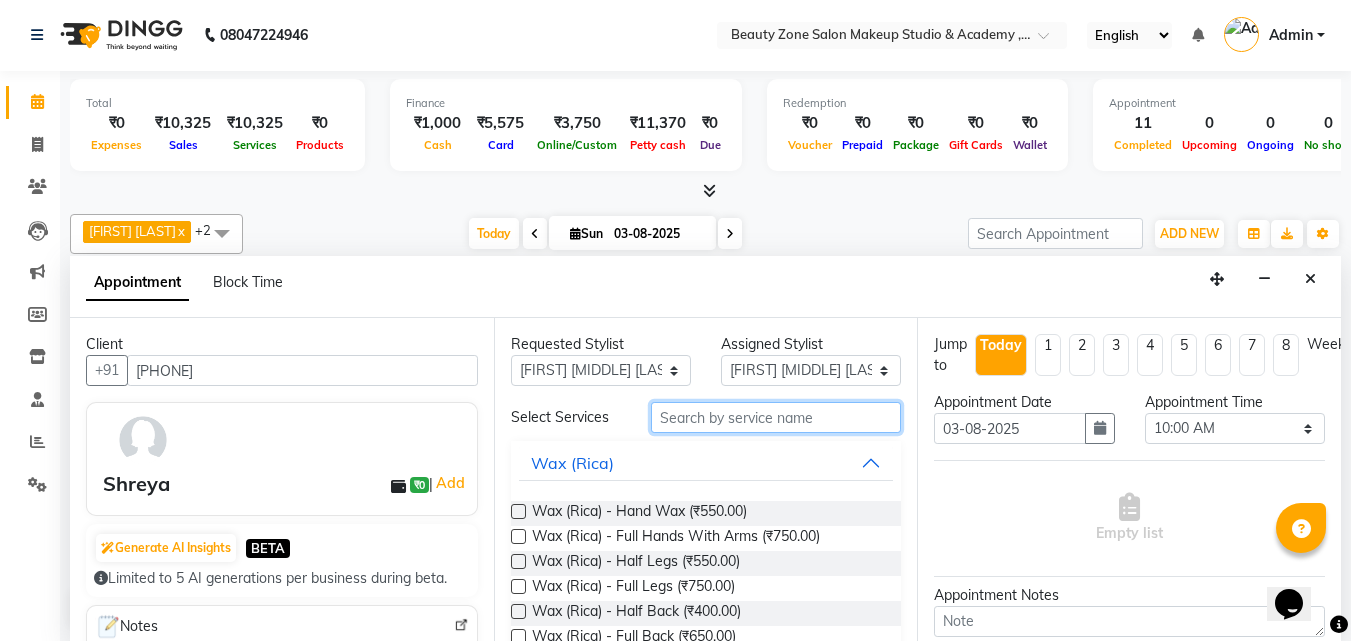click at bounding box center (776, 417) 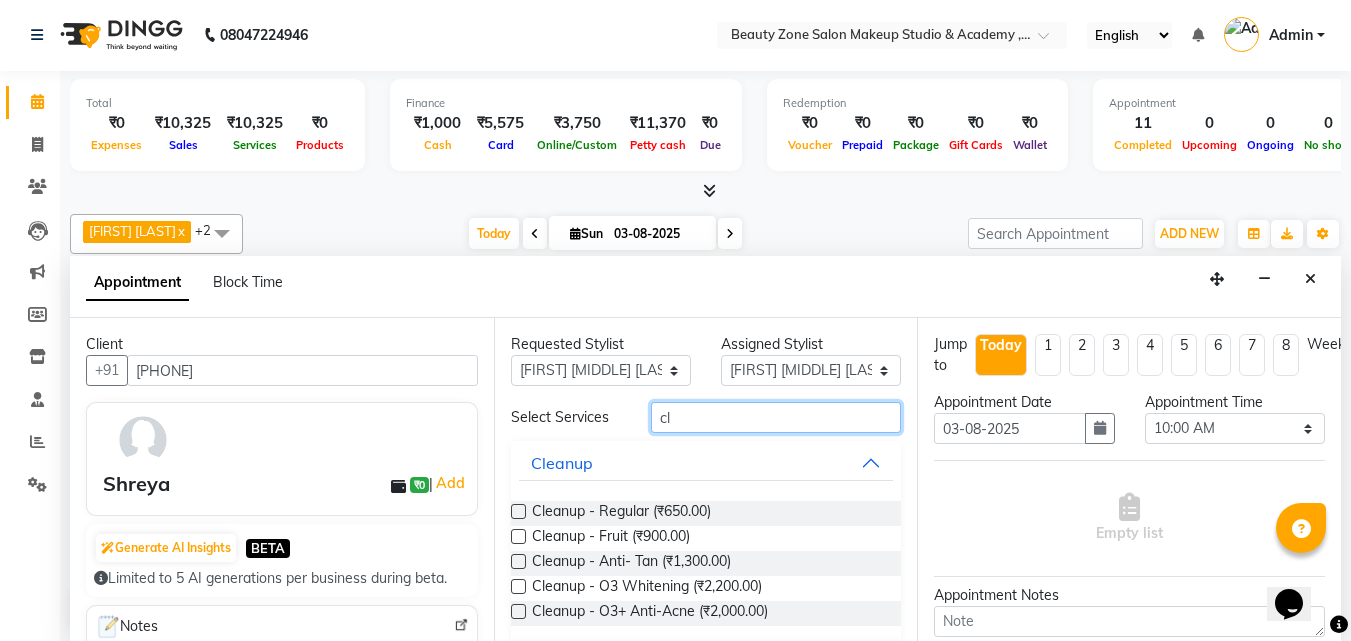 type on "cl" 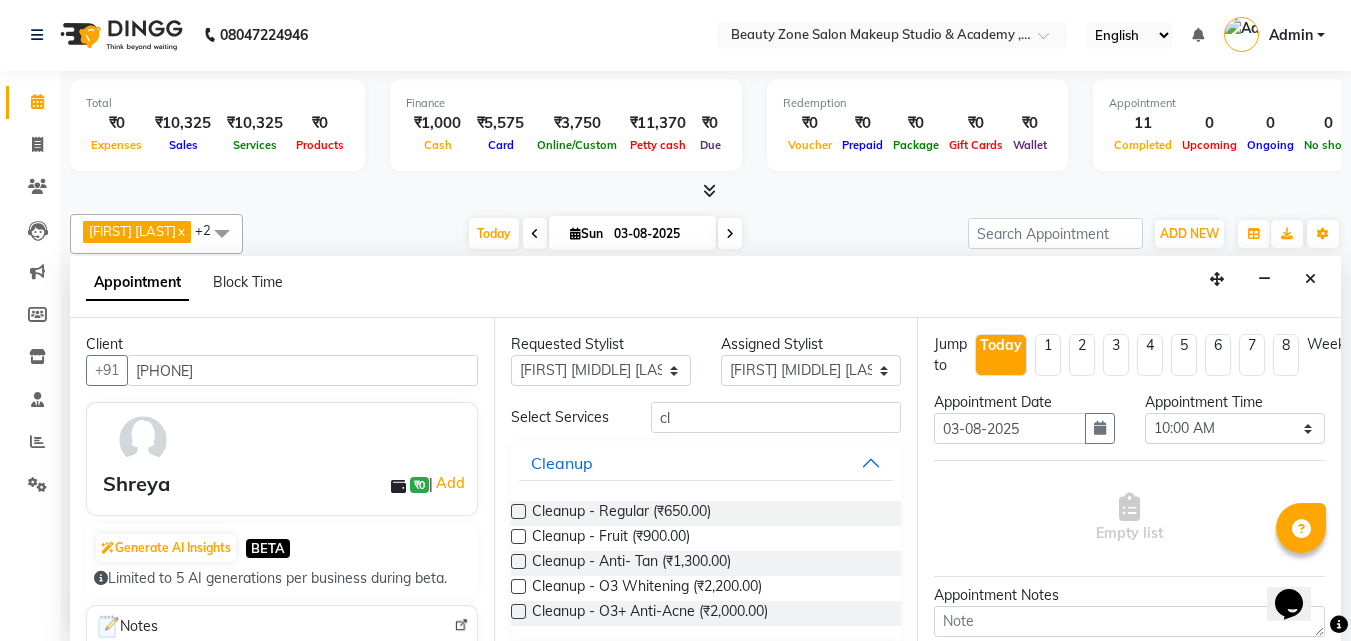 click at bounding box center (518, 536) 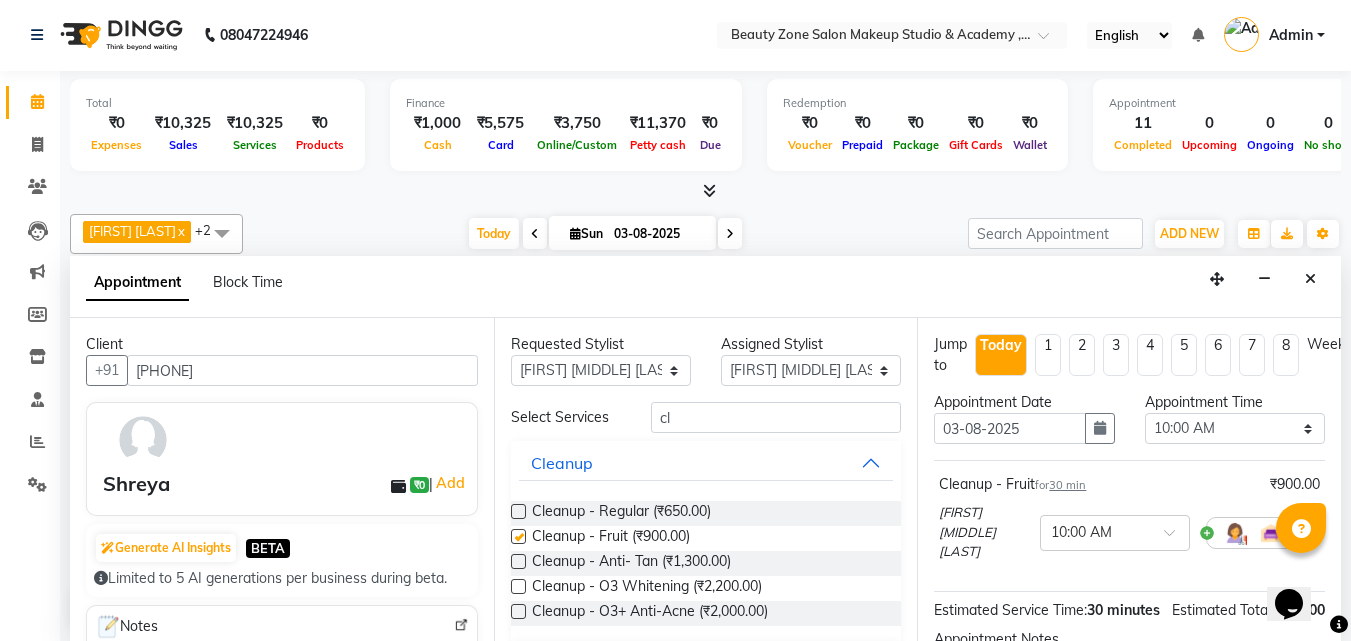 checkbox on "false" 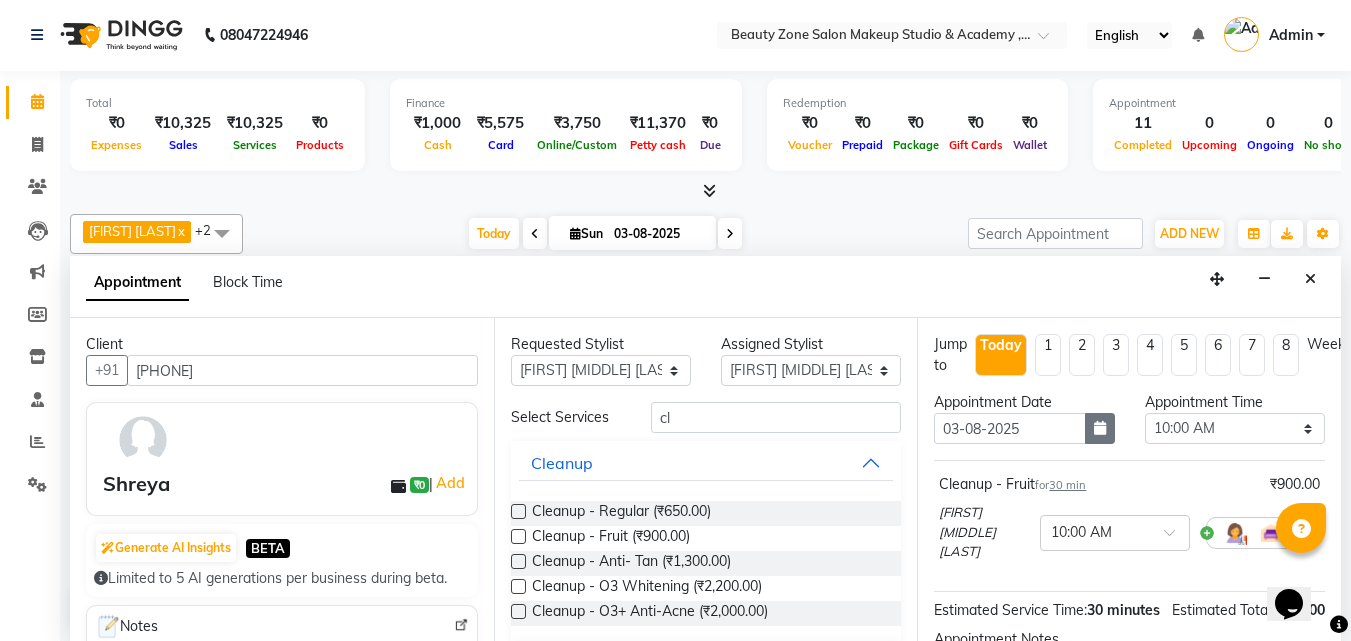 click at bounding box center (1100, 428) 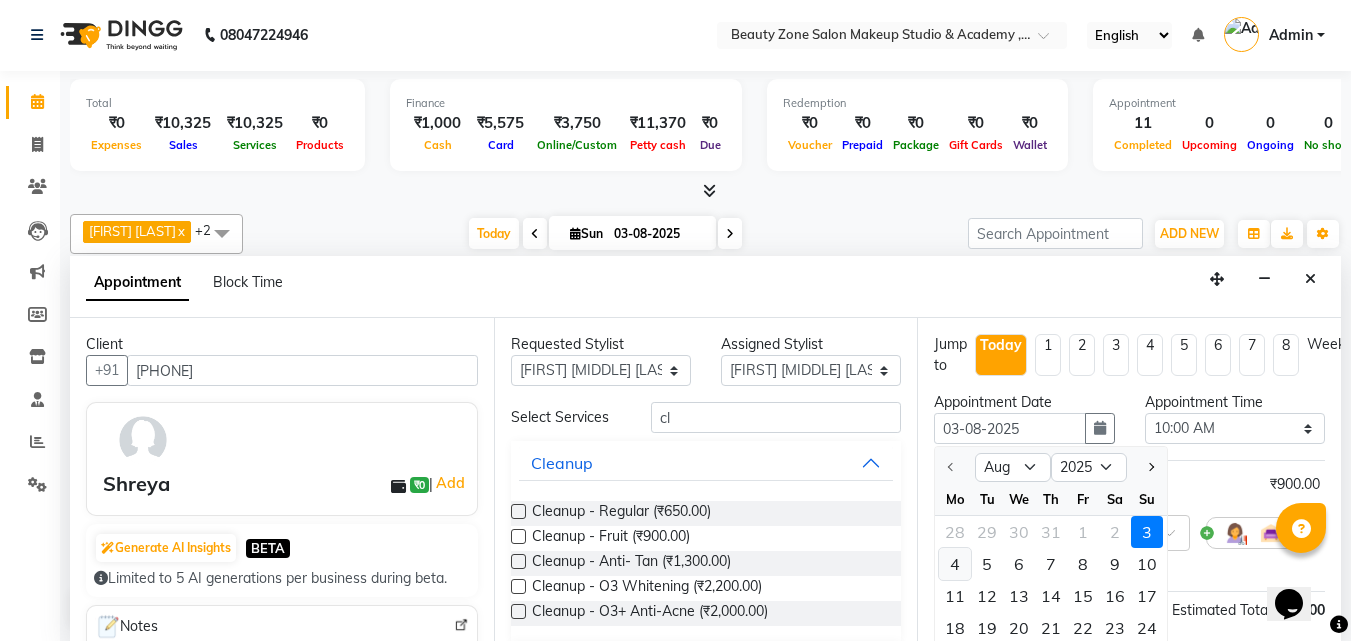 click on "4" at bounding box center [955, 564] 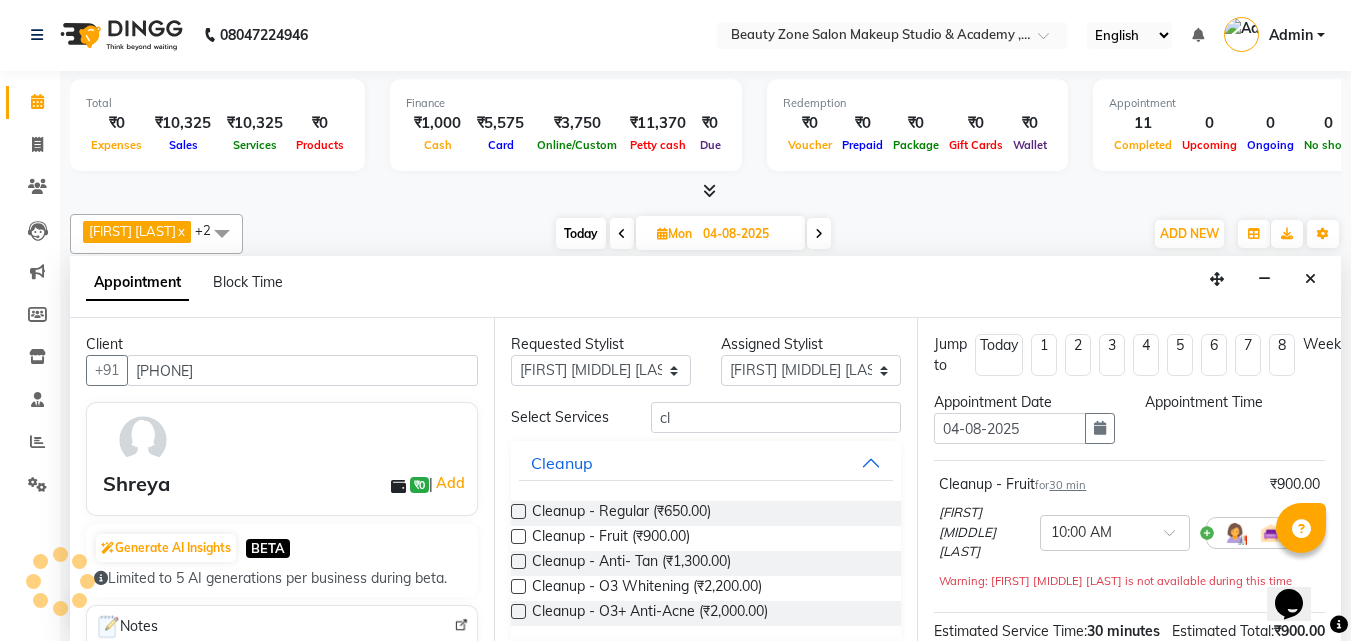 scroll, scrollTop: 1555, scrollLeft: 0, axis: vertical 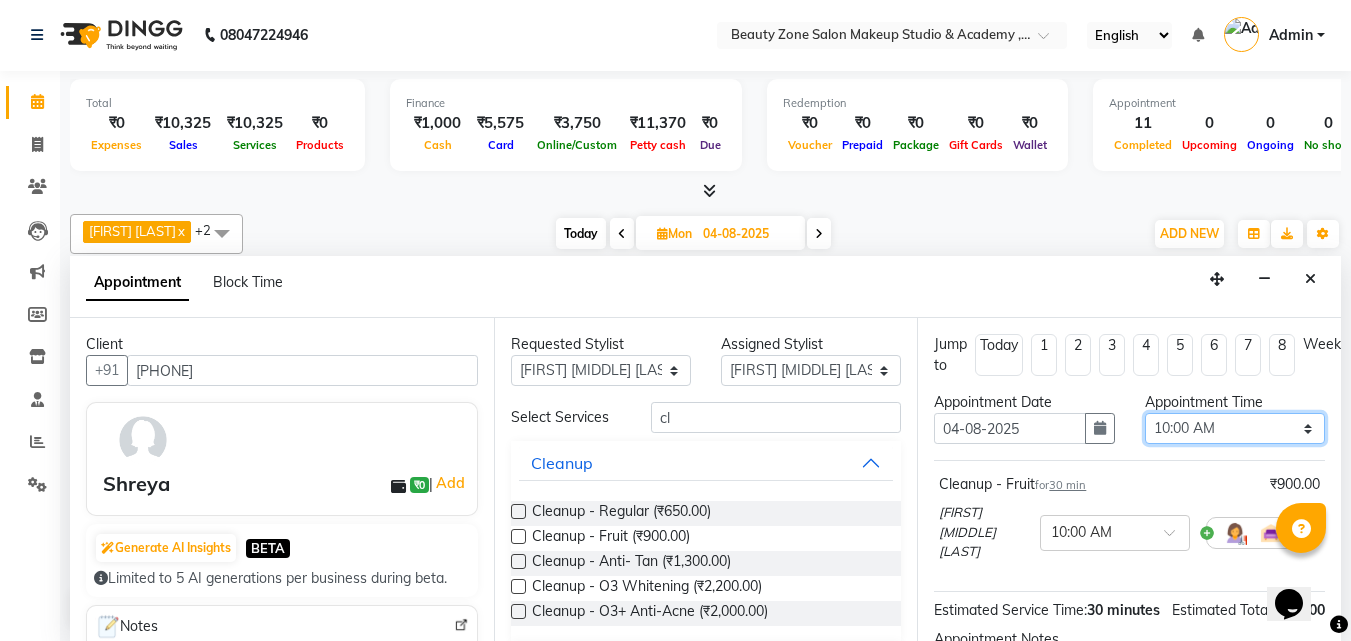click on "Select 10:00 AM 10:15 AM 10:30 AM 10:45 AM 11:00 AM 11:15 AM 11:30 AM 11:45 AM 12:00 PM 12:15 PM 12:30 PM 12:45 PM 01:00 PM 01:15 PM 01:30 PM 01:45 PM 02:00 PM 02:15 PM 02:30 PM 02:45 PM 03:00 PM 03:15 PM 03:30 PM 03:45 PM 04:00 PM 04:15 PM 04:30 PM 04:45 PM 05:00 PM 05:15 PM 05:30 PM 05:45 PM 06:00 PM 06:15 PM 06:30 PM 06:45 PM 07:00 PM 07:15 PM 07:30 PM 07:45 PM 08:00 PM 08:15 PM 08:30 PM 08:45 PM 09:00 PM 09:15 PM 09:30 PM 09:45 PM 10:00 PM" at bounding box center (1235, 428) 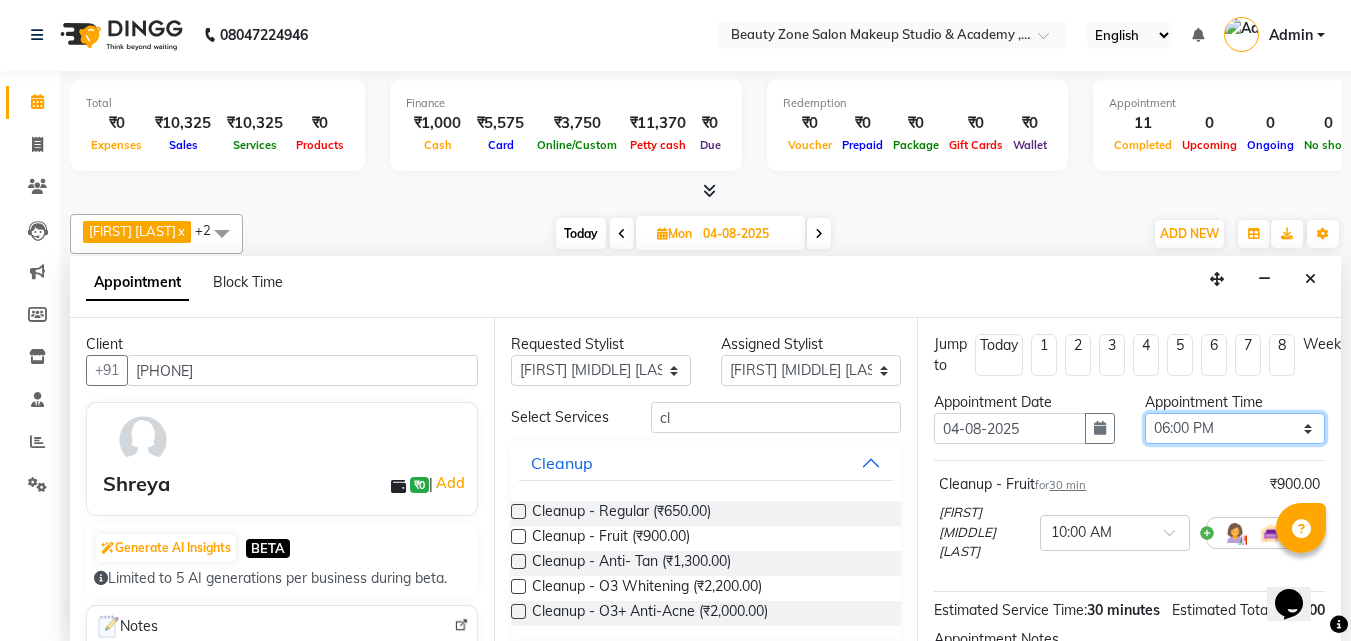 click on "Select 10:00 AM 10:15 AM 10:30 AM 10:45 AM 11:00 AM 11:15 AM 11:30 AM 11:45 AM 12:00 PM 12:15 PM 12:30 PM 12:45 PM 01:00 PM 01:15 PM 01:30 PM 01:45 PM 02:00 PM 02:15 PM 02:30 PM 02:45 PM 03:00 PM 03:15 PM 03:30 PM 03:45 PM 04:00 PM 04:15 PM 04:30 PM 04:45 PM 05:00 PM 05:15 PM 05:30 PM 05:45 PM 06:00 PM 06:15 PM 06:30 PM 06:45 PM 07:00 PM 07:15 PM 07:30 PM 07:45 PM 08:00 PM 08:15 PM 08:30 PM 08:45 PM 09:00 PM 09:15 PM 09:30 PM 09:45 PM 10:00 PM" at bounding box center (1235, 428) 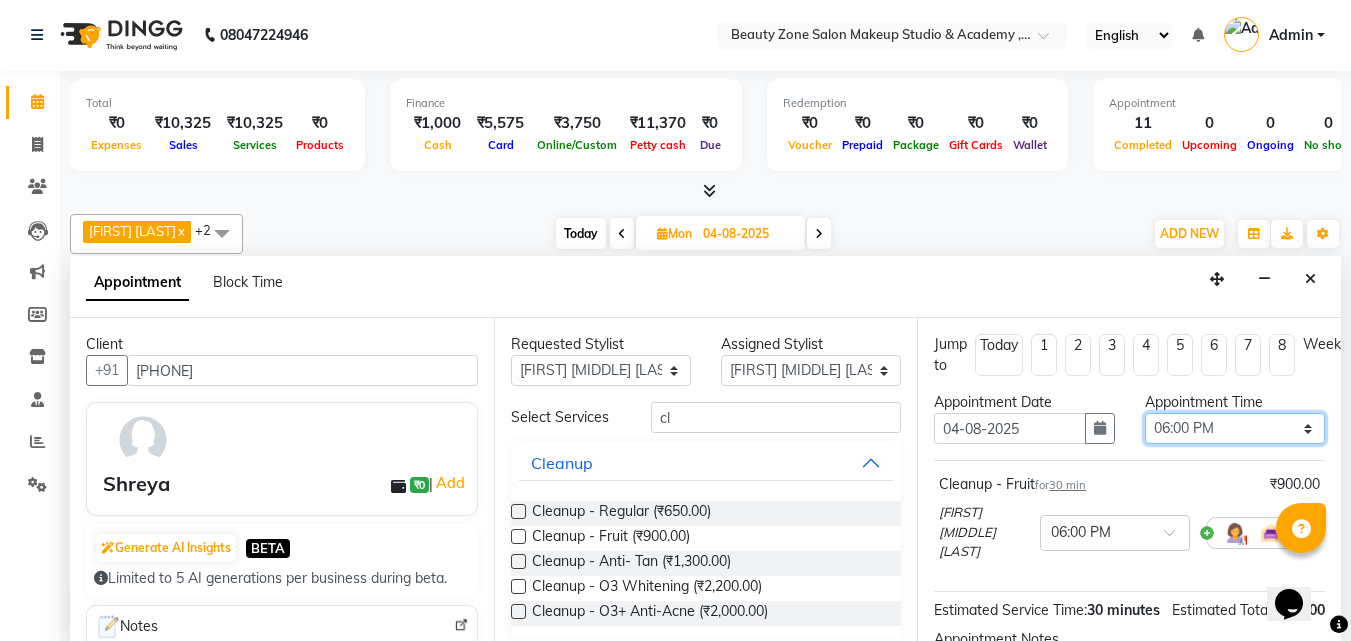 scroll, scrollTop: 262, scrollLeft: 0, axis: vertical 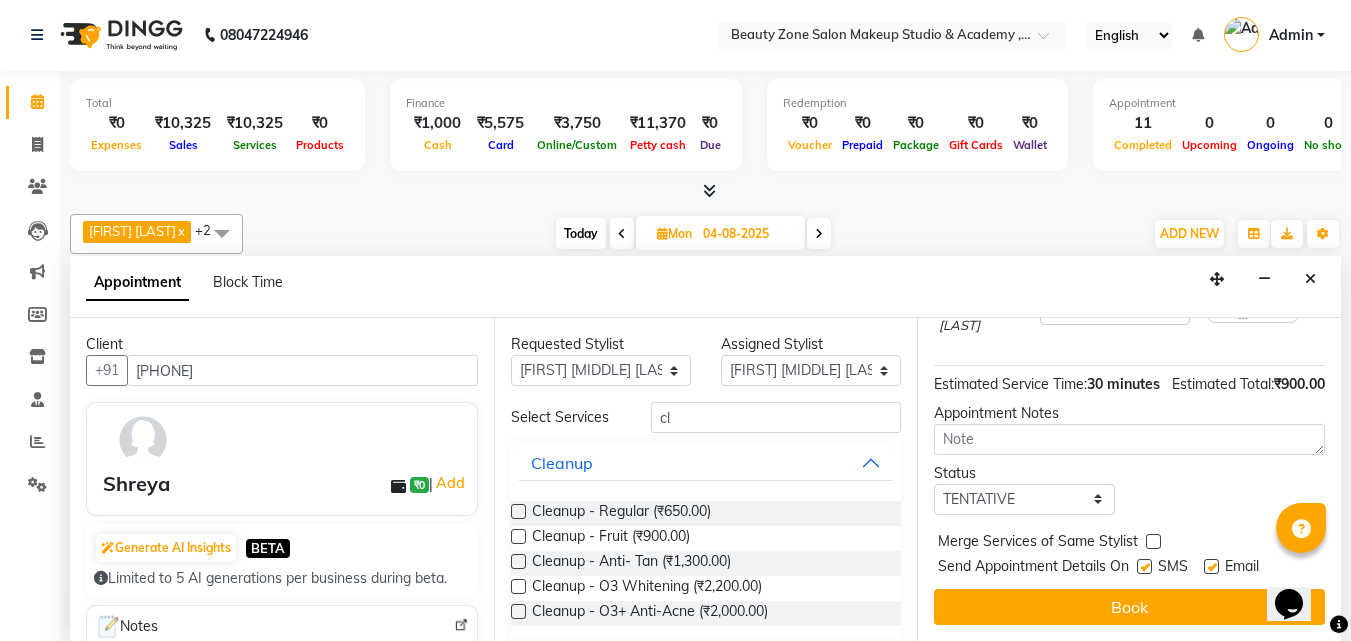 click at bounding box center (1144, 566) 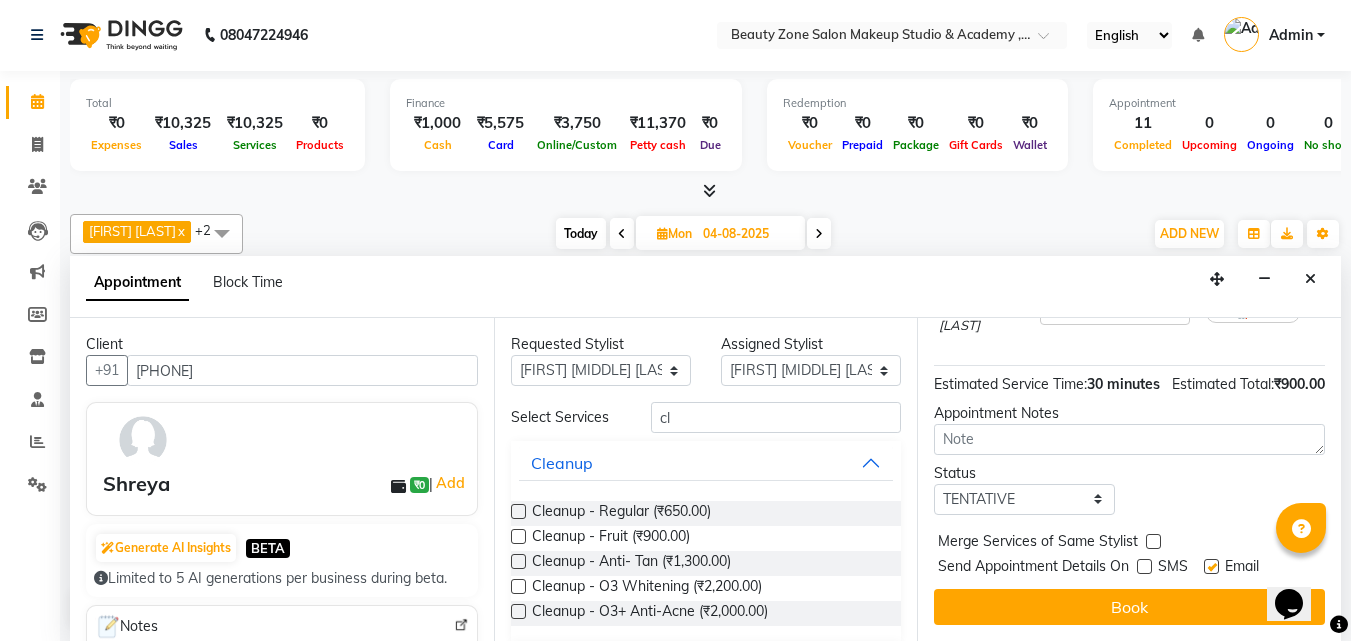 click at bounding box center [1211, 566] 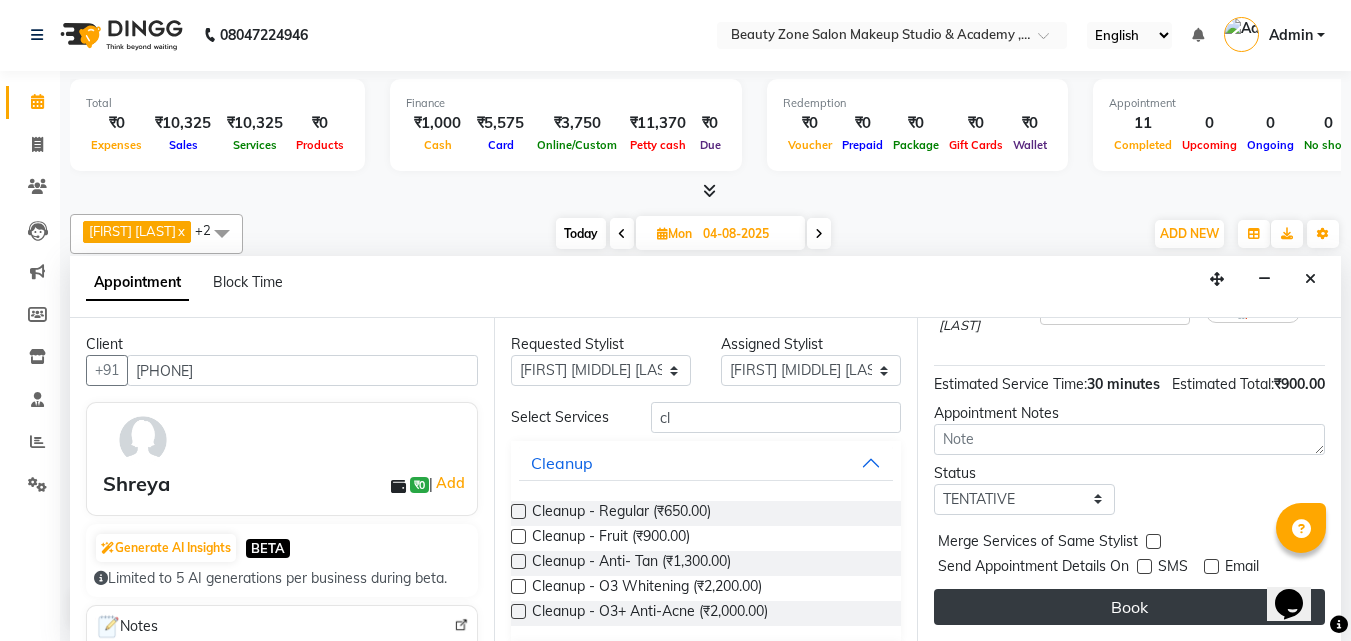 click on "Book" at bounding box center [1129, 607] 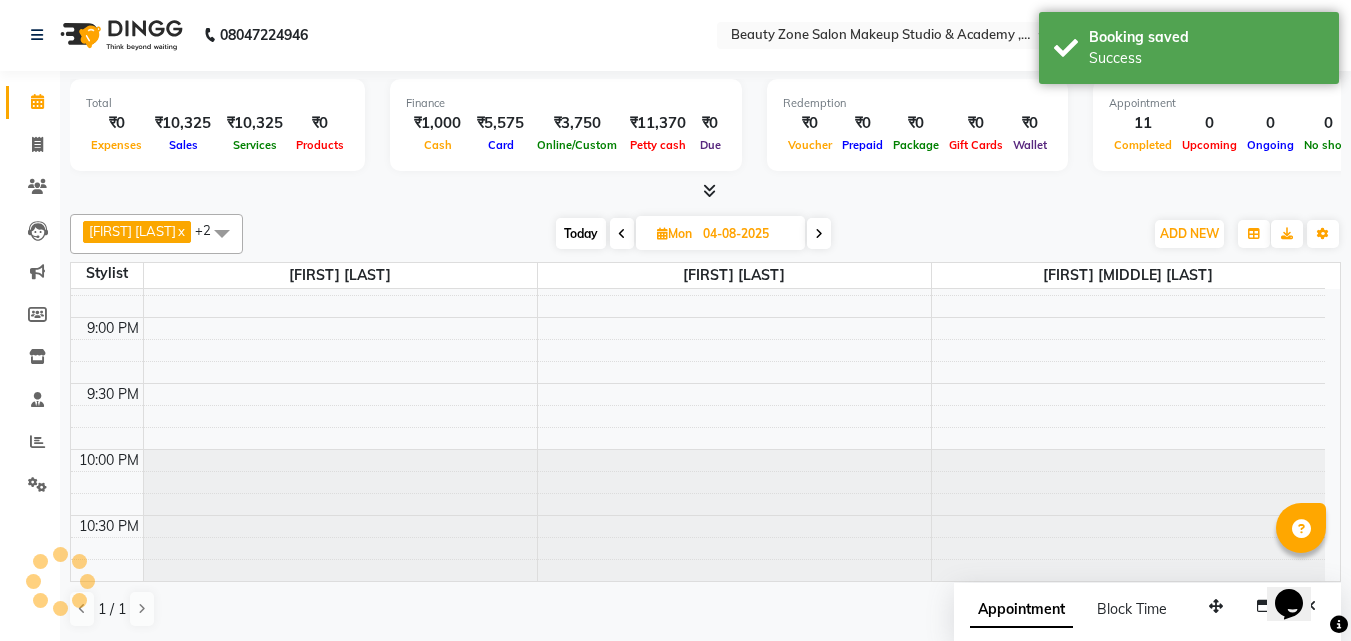 scroll, scrollTop: 0, scrollLeft: 0, axis: both 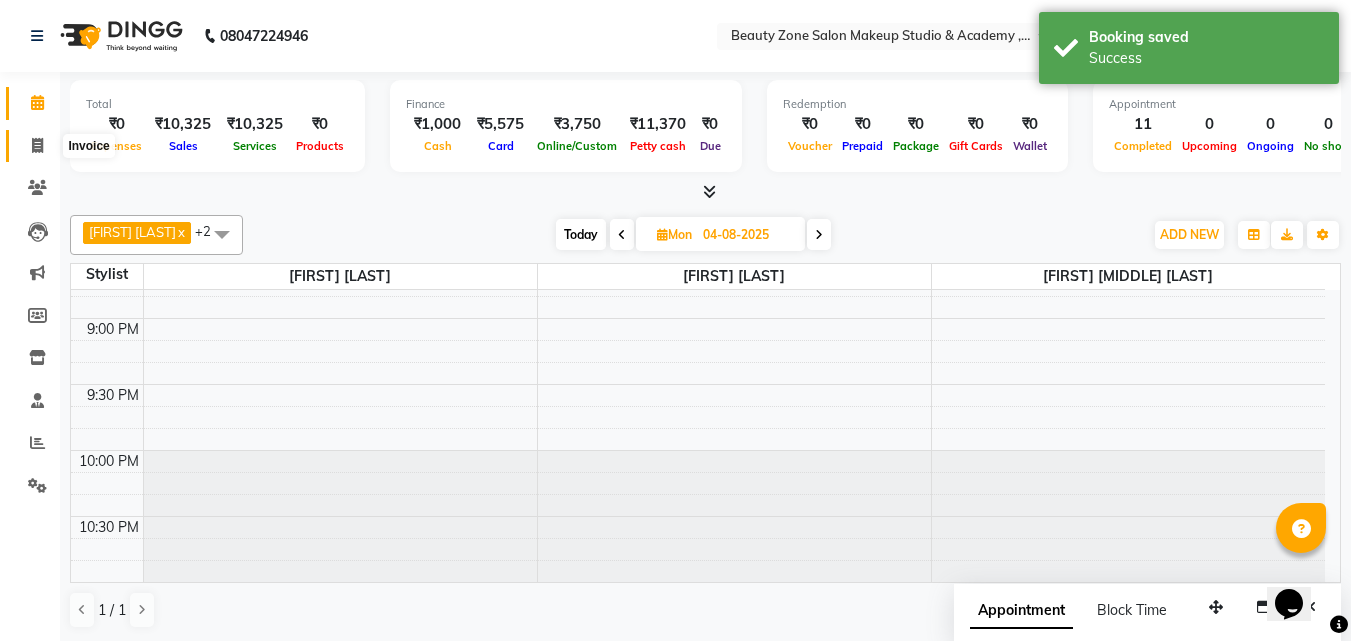 click 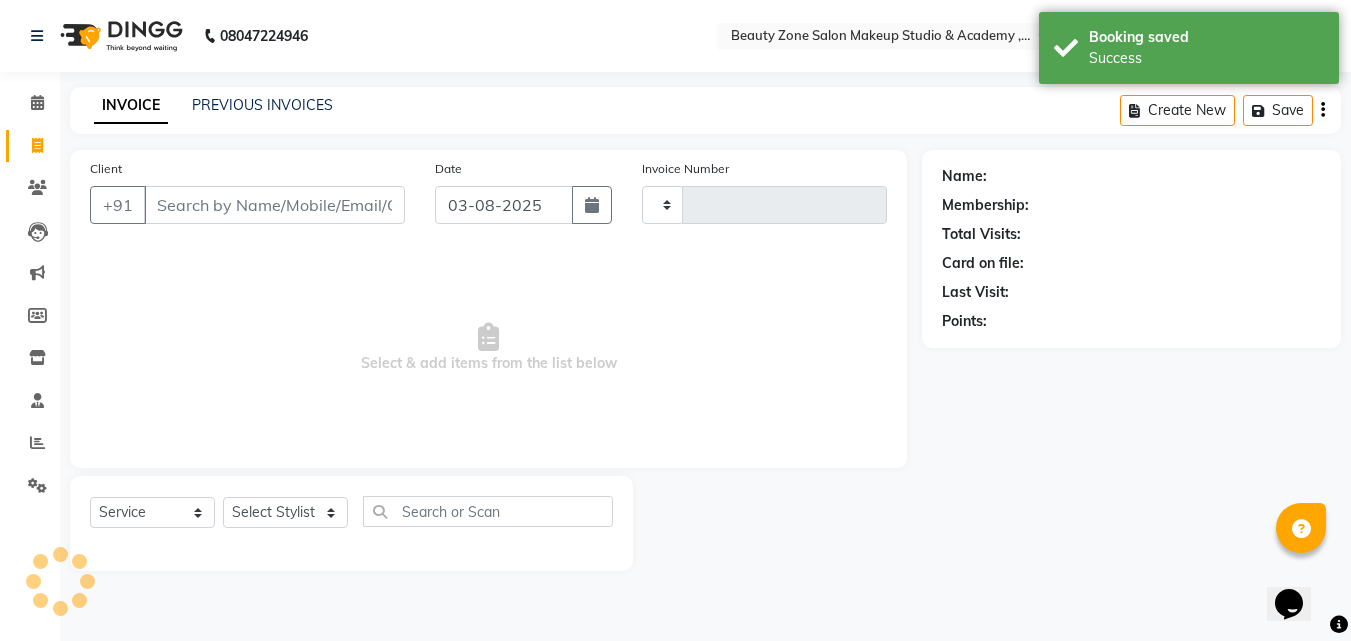 type on "0333" 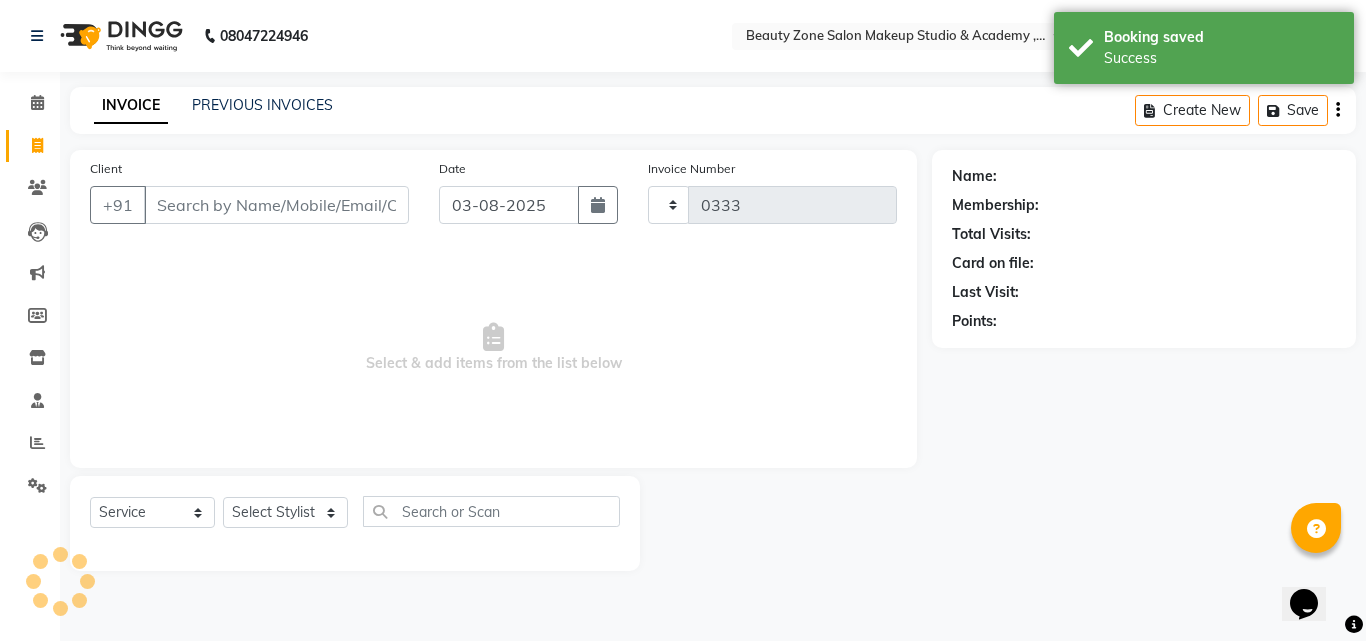 select on "4568" 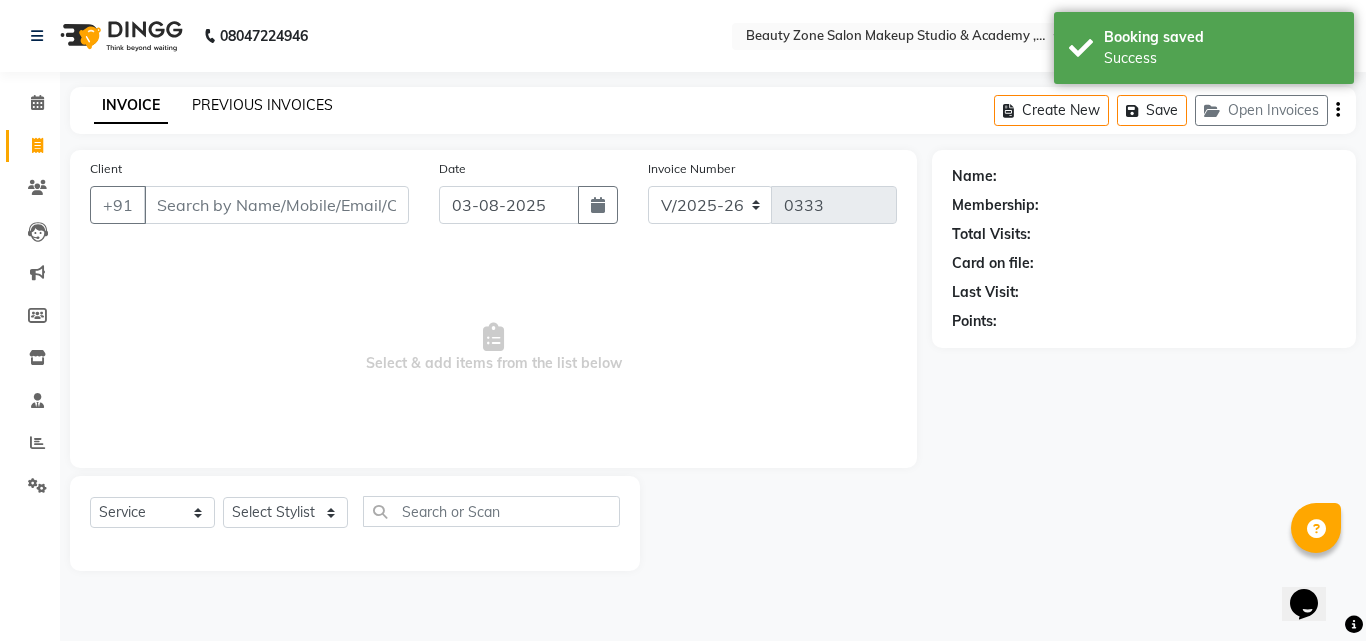 click on "PREVIOUS INVOICES" 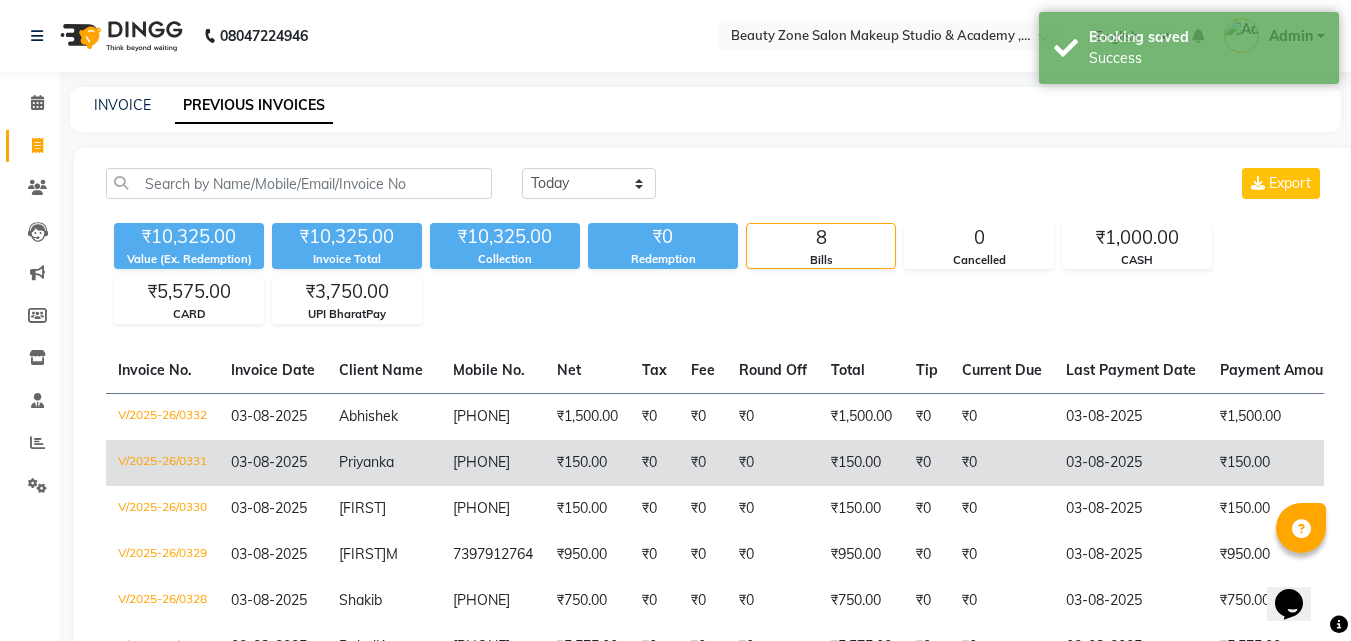 click on "9686153905" 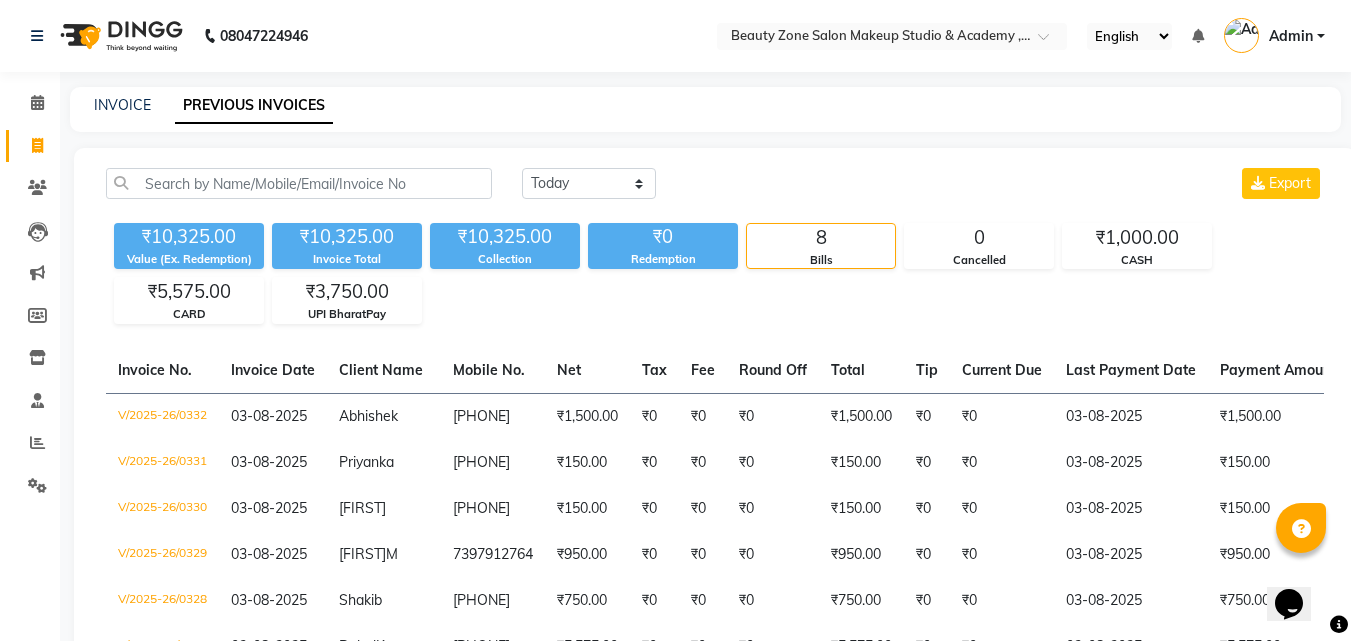 scroll, scrollTop: 285, scrollLeft: 0, axis: vertical 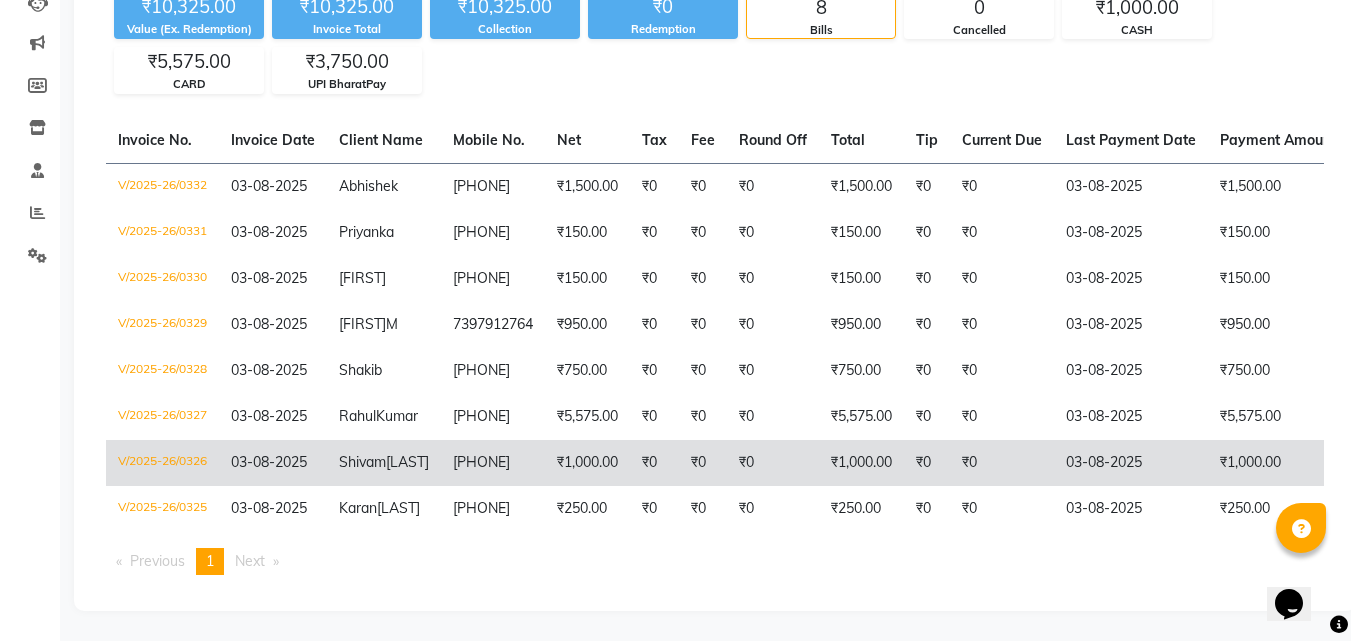 click on "₹0" 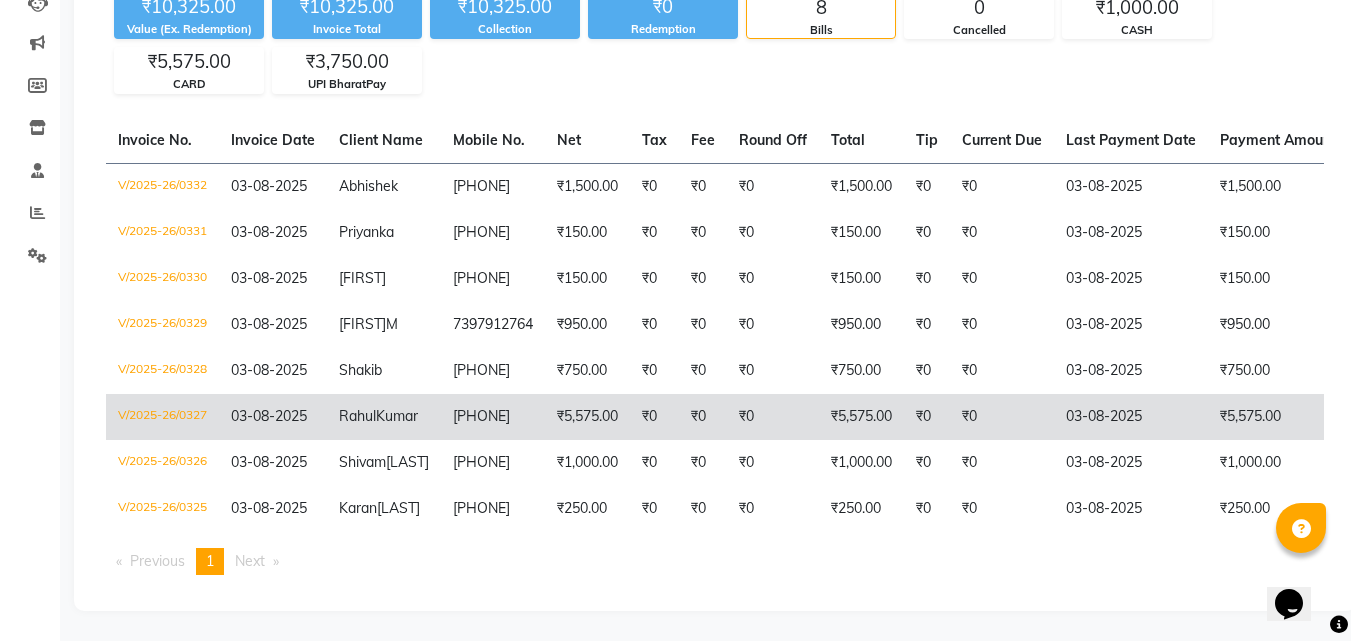 click on "7798985957" 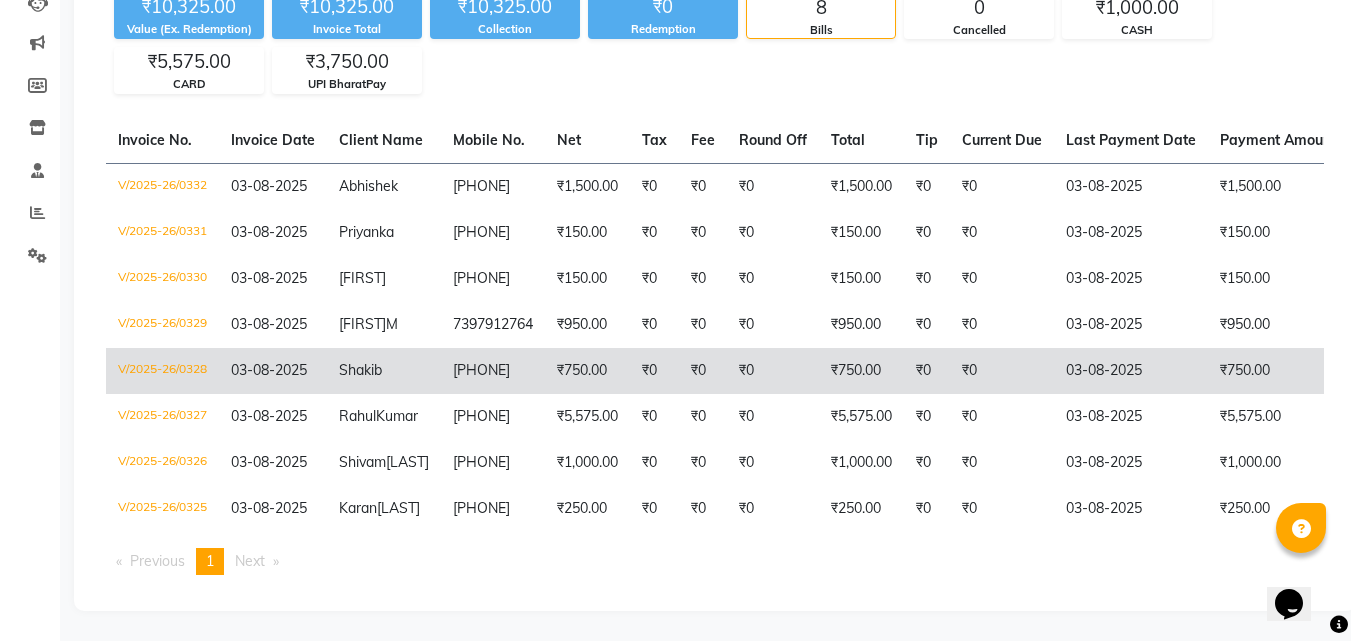 click on "8484844656" 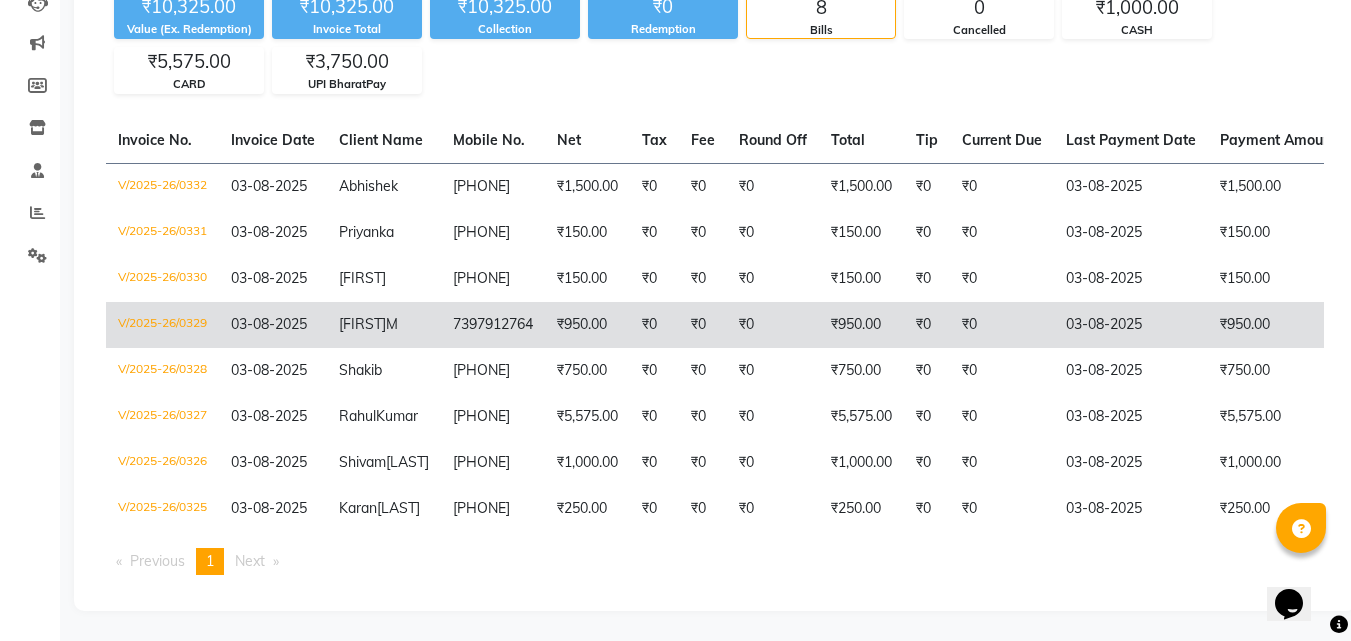click on "7397912764" 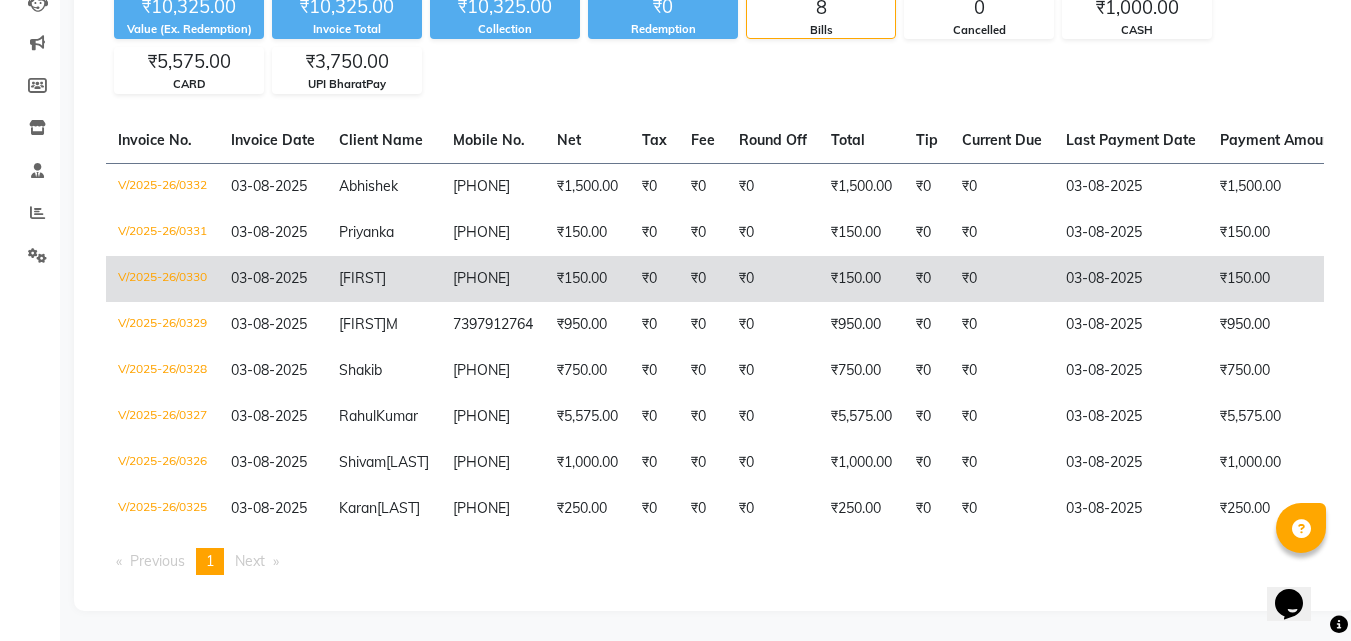 click on "6265810177" 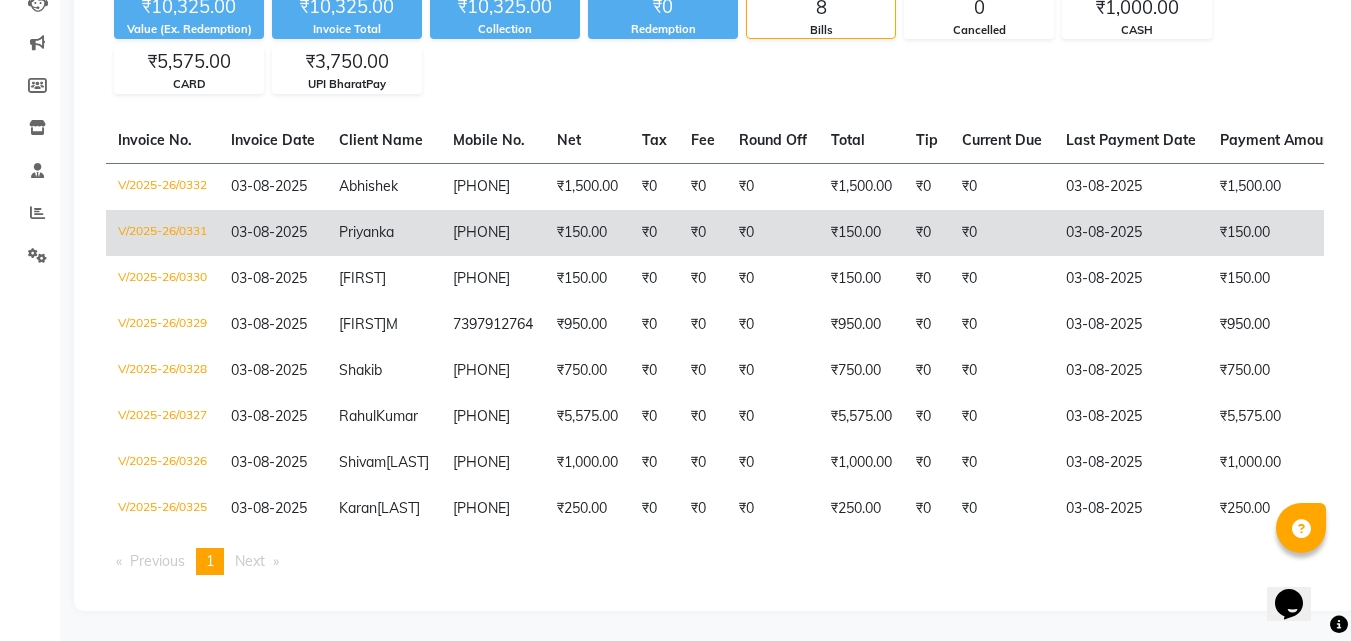 click on "9686153905" 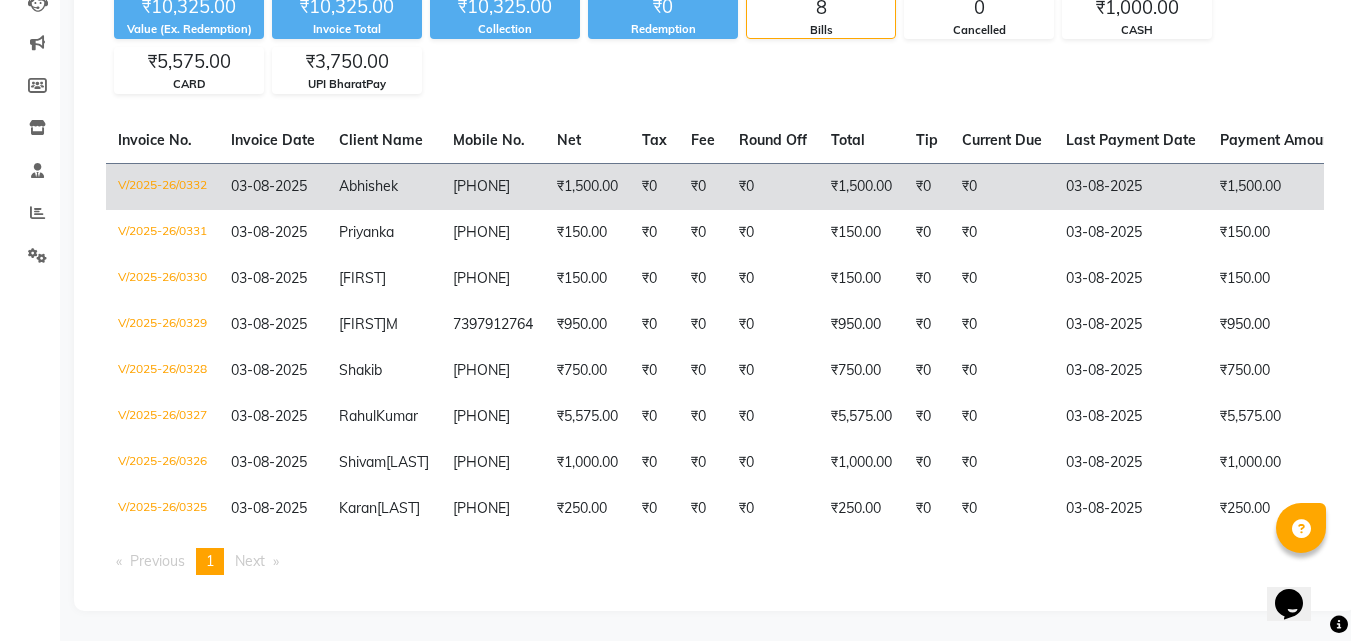 click on "₹1,500.00" 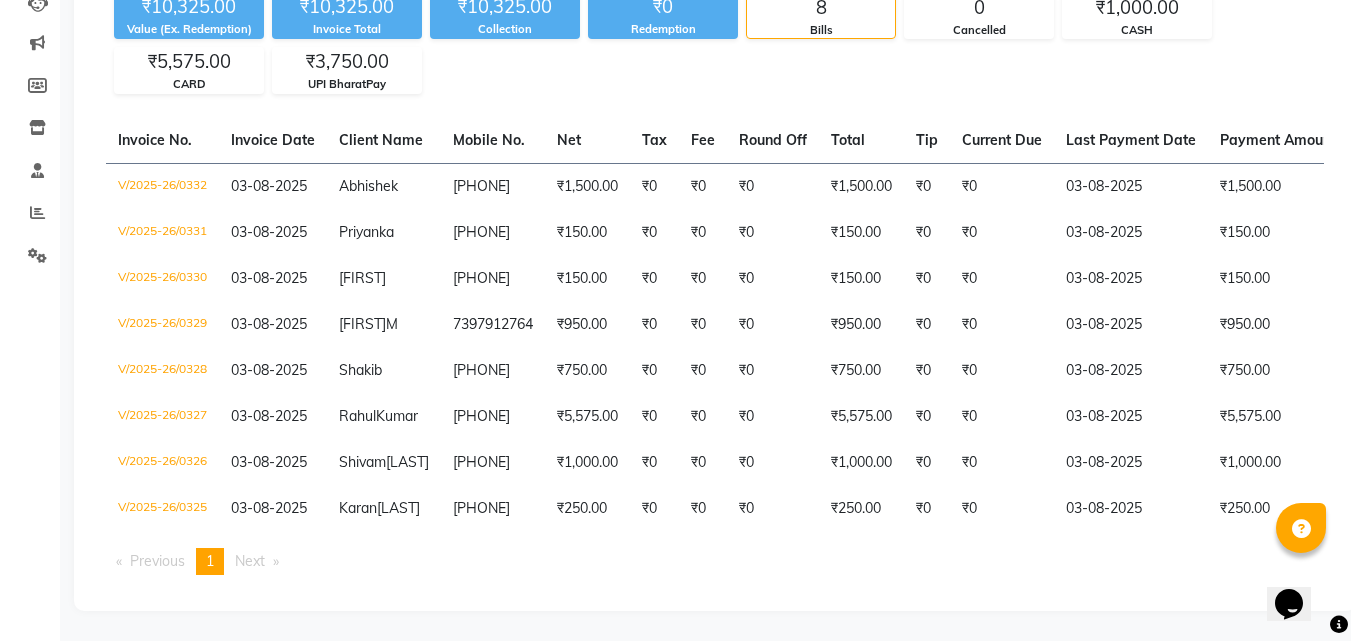 click on "Calendar  Invoice  Clients  Leads   Marketing  Members  Inventory  Staff  Reports  Settings Upcoming Tentative Confirm Bookings Generate Report Segments Page Builder" 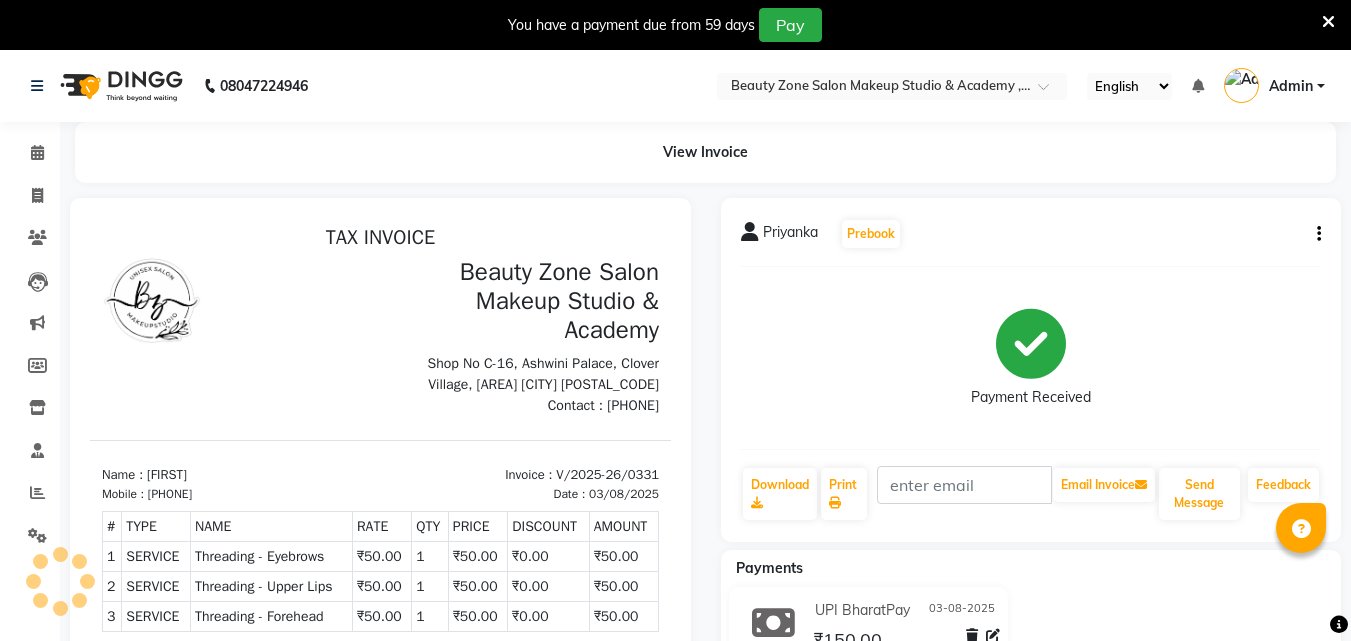 scroll, scrollTop: 0, scrollLeft: 0, axis: both 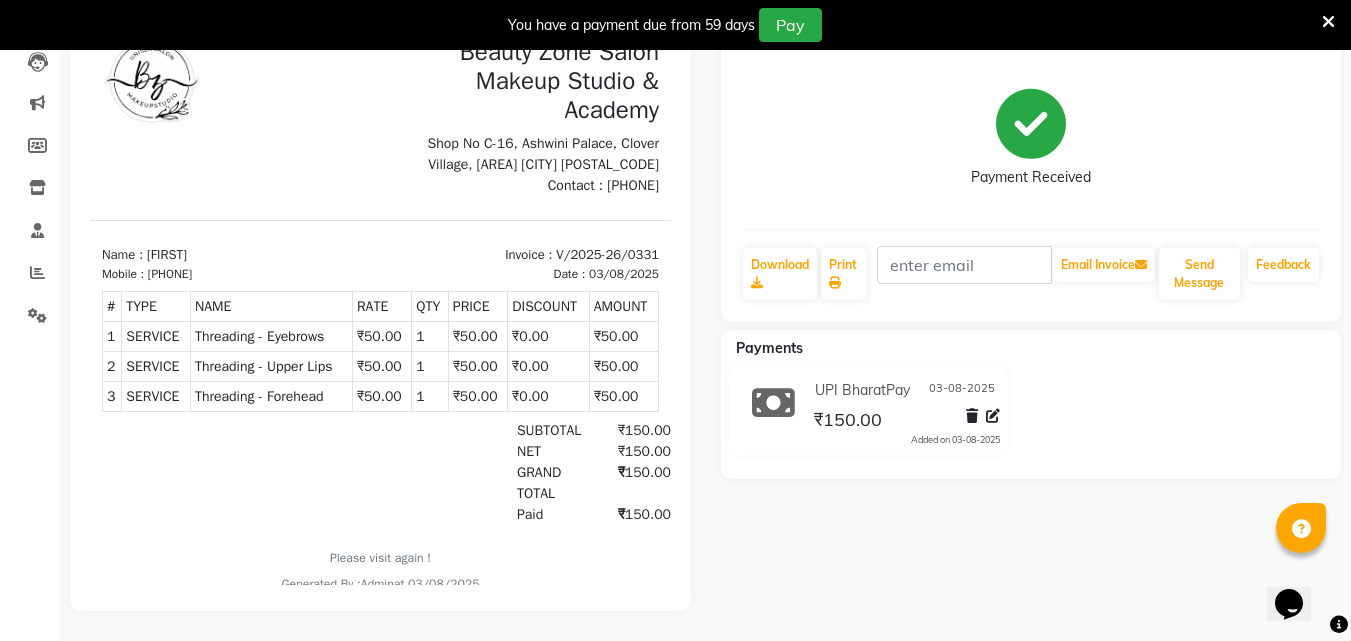 click on "[PHONE]" at bounding box center (170, 274) 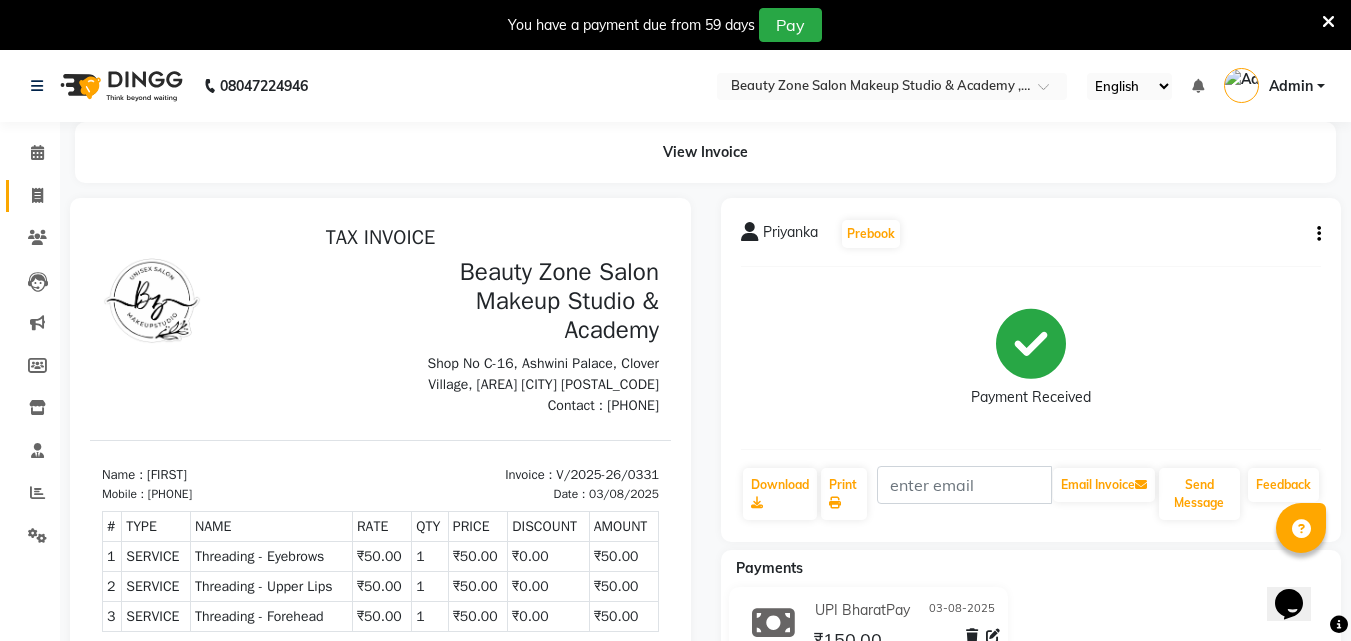 click on "Invoice" 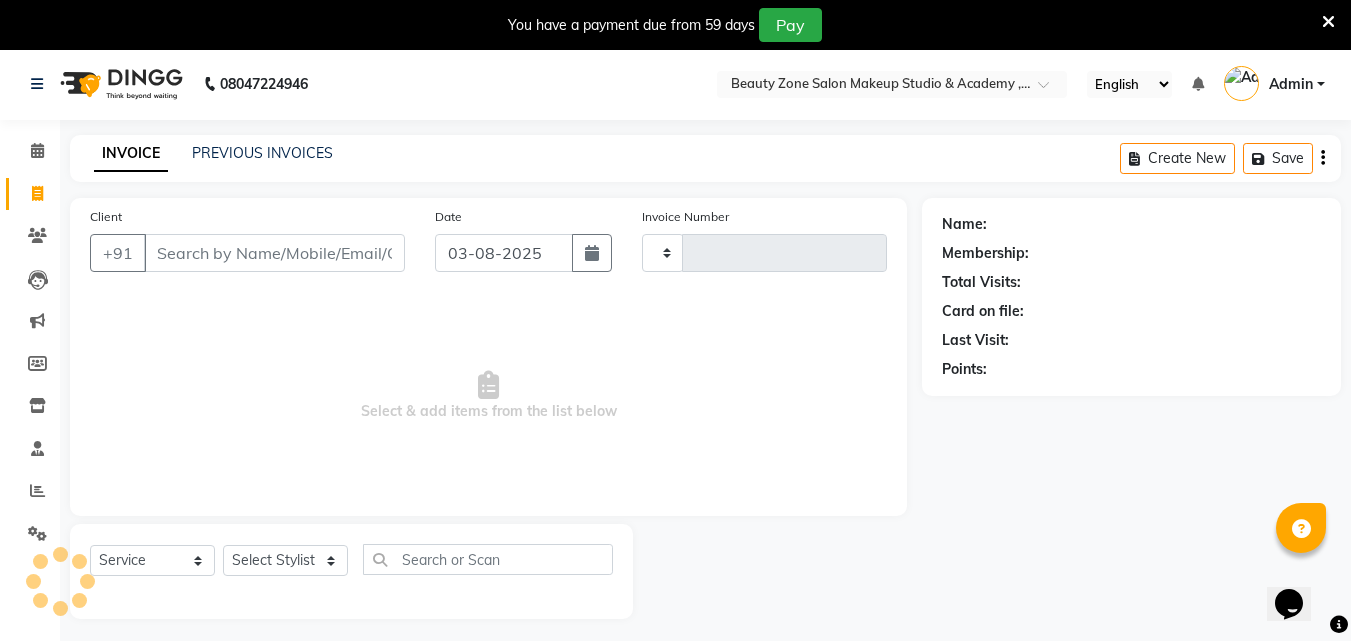 type on "0333" 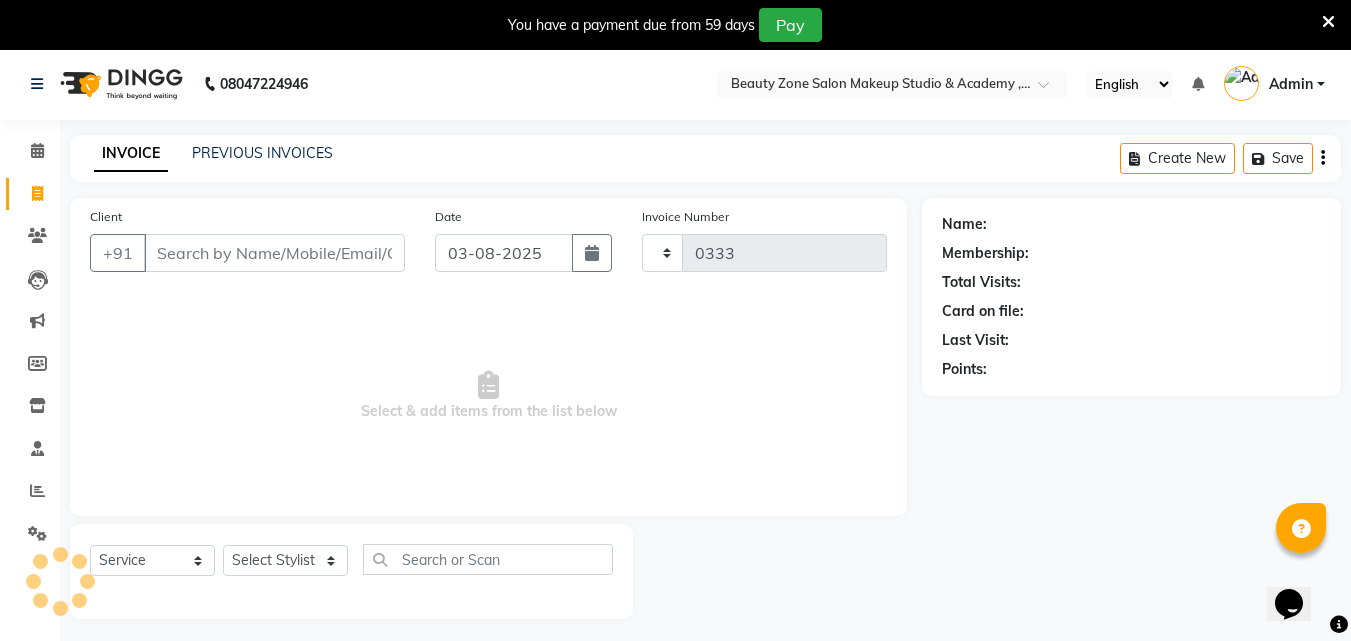 select on "4568" 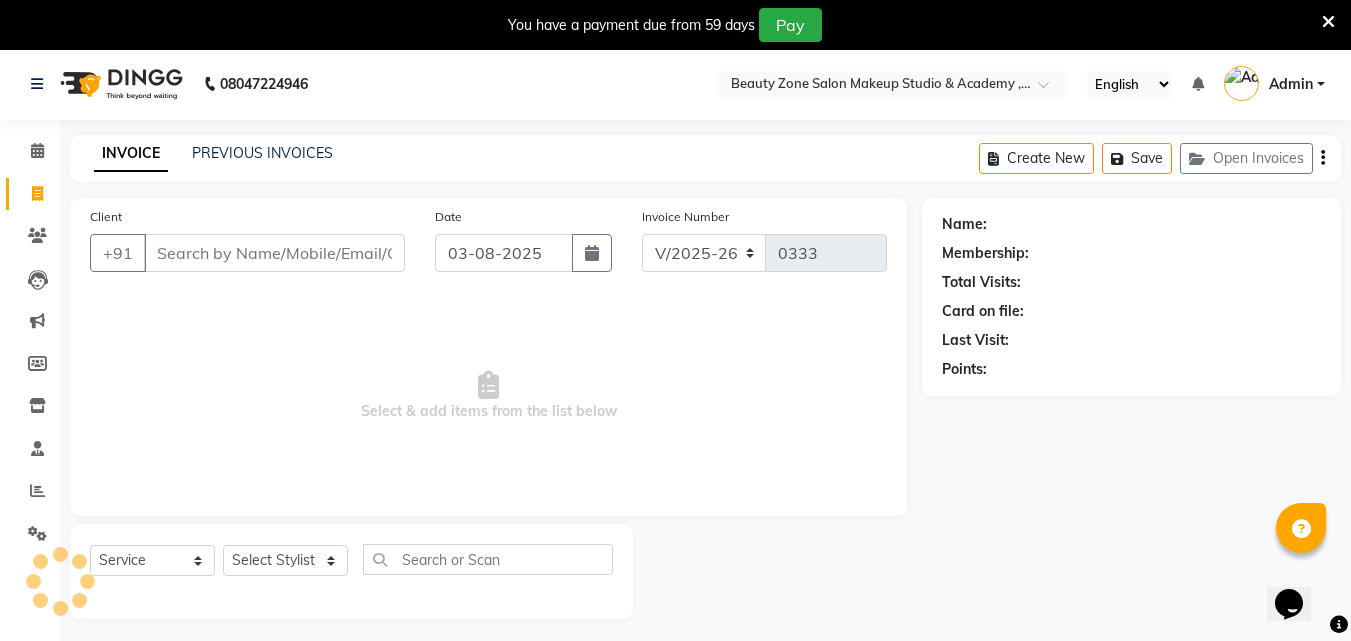 scroll, scrollTop: 50, scrollLeft: 0, axis: vertical 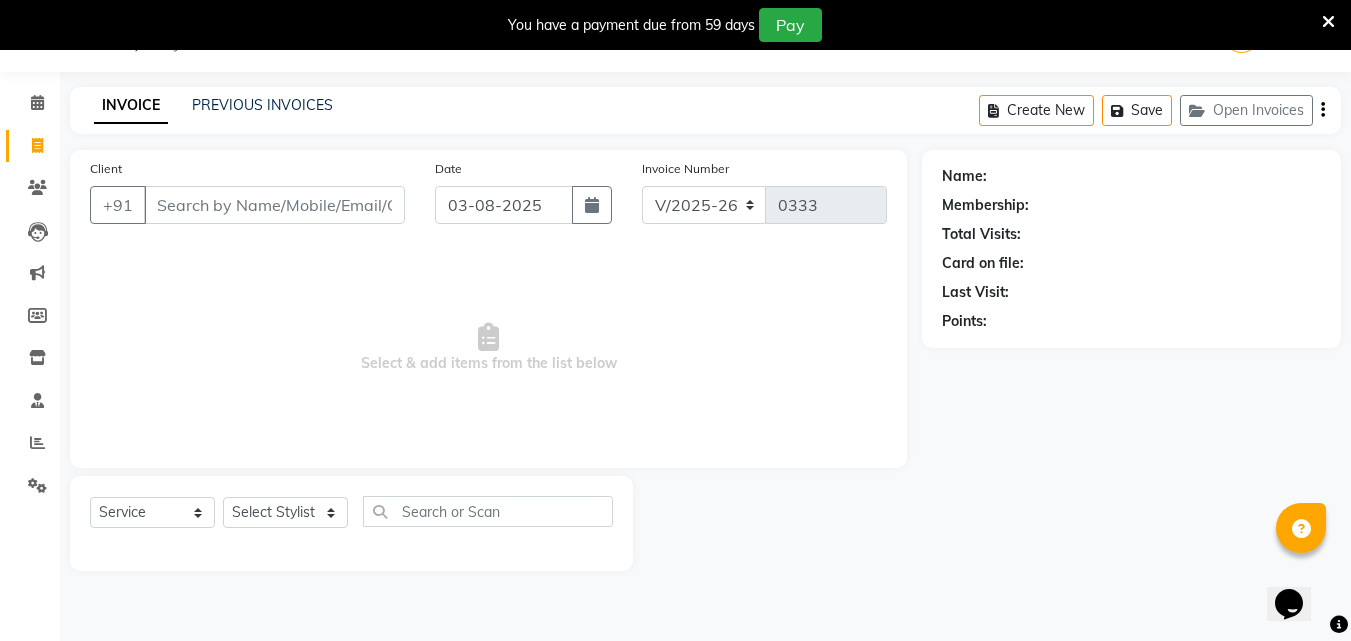 click on "Client" at bounding box center [274, 205] 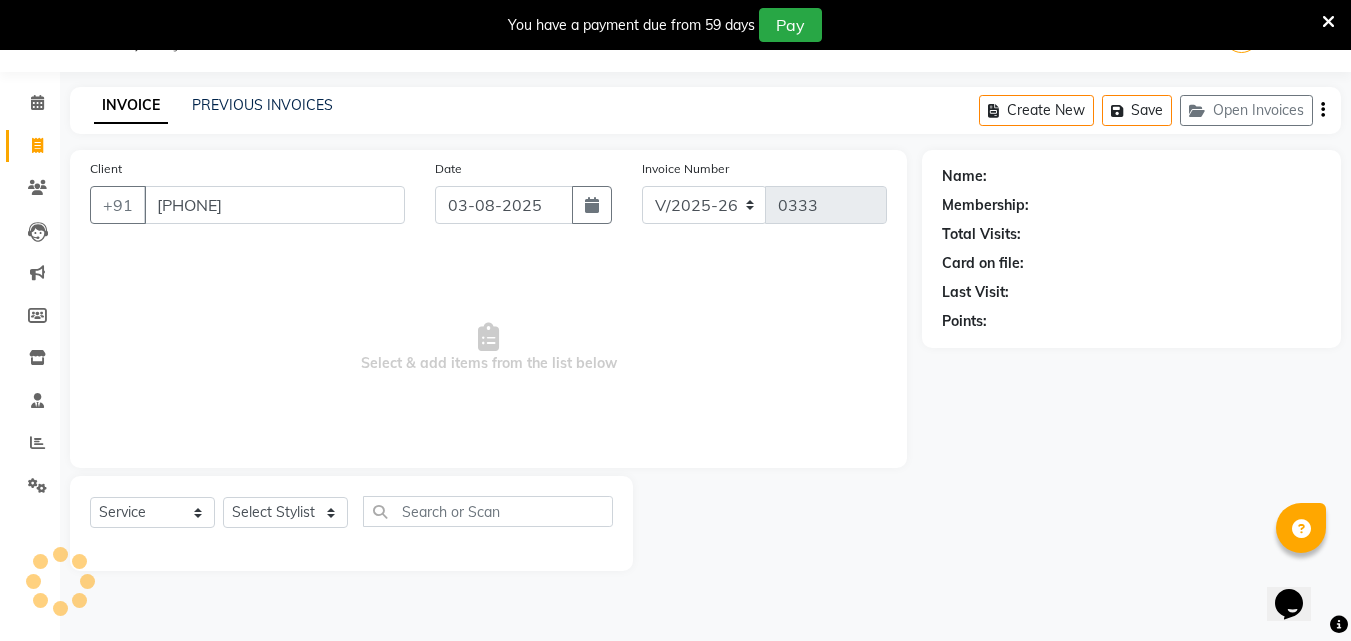 type on "919686153905" 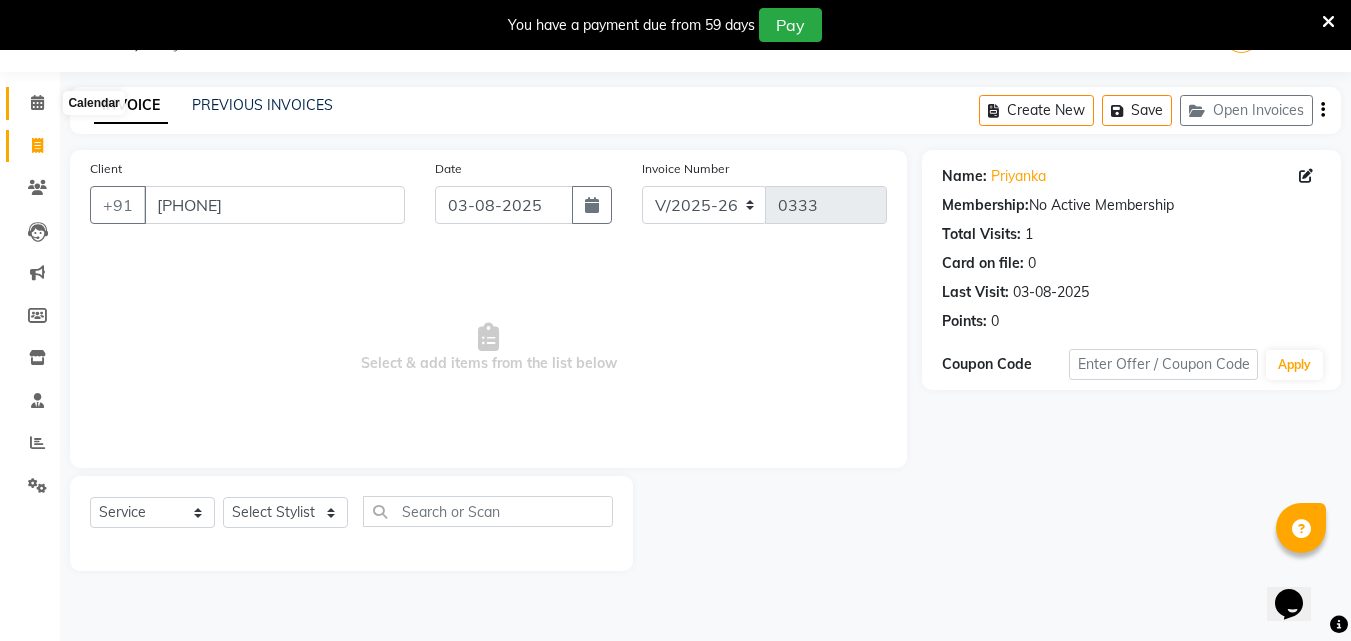 click 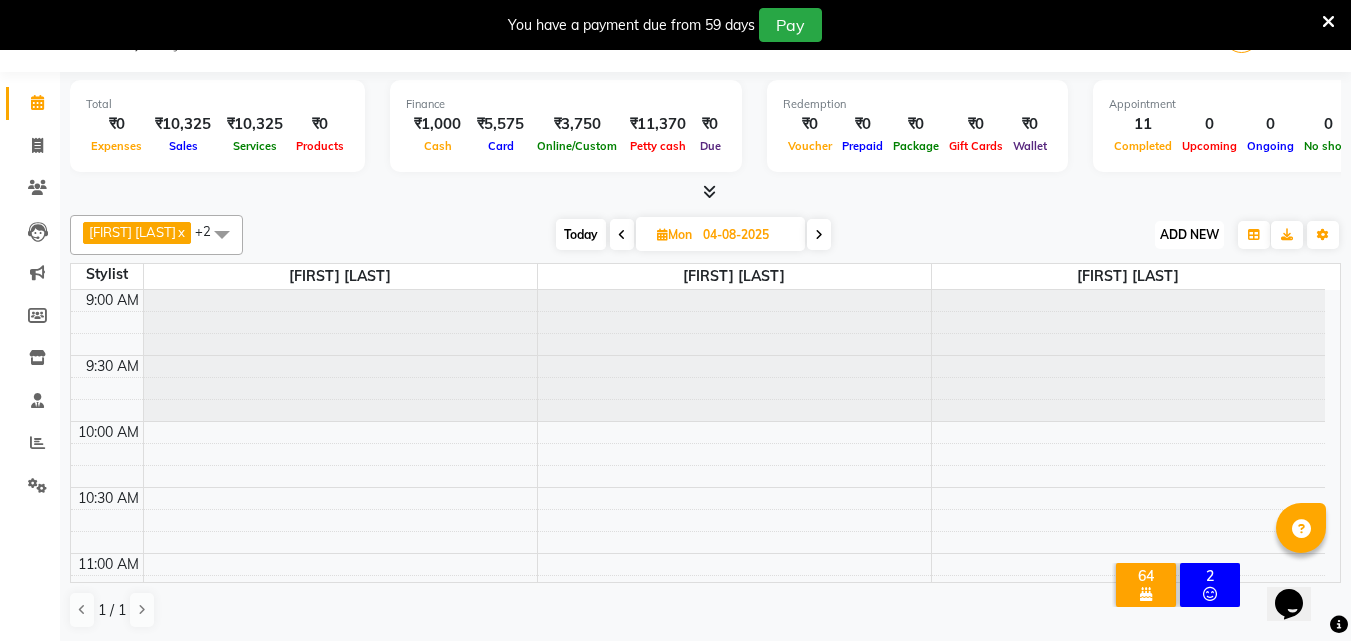 click on "ADD NEW Toggle Dropdown" at bounding box center (1189, 235) 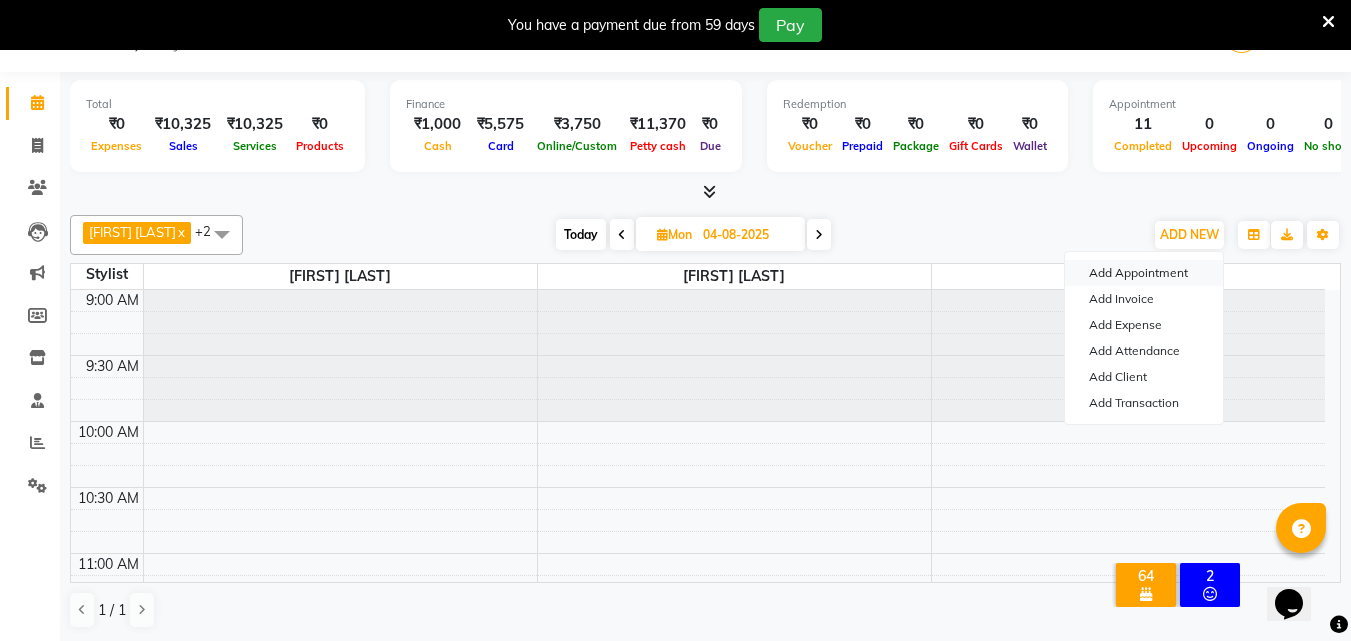 click on "Add Appointment" at bounding box center [1144, 273] 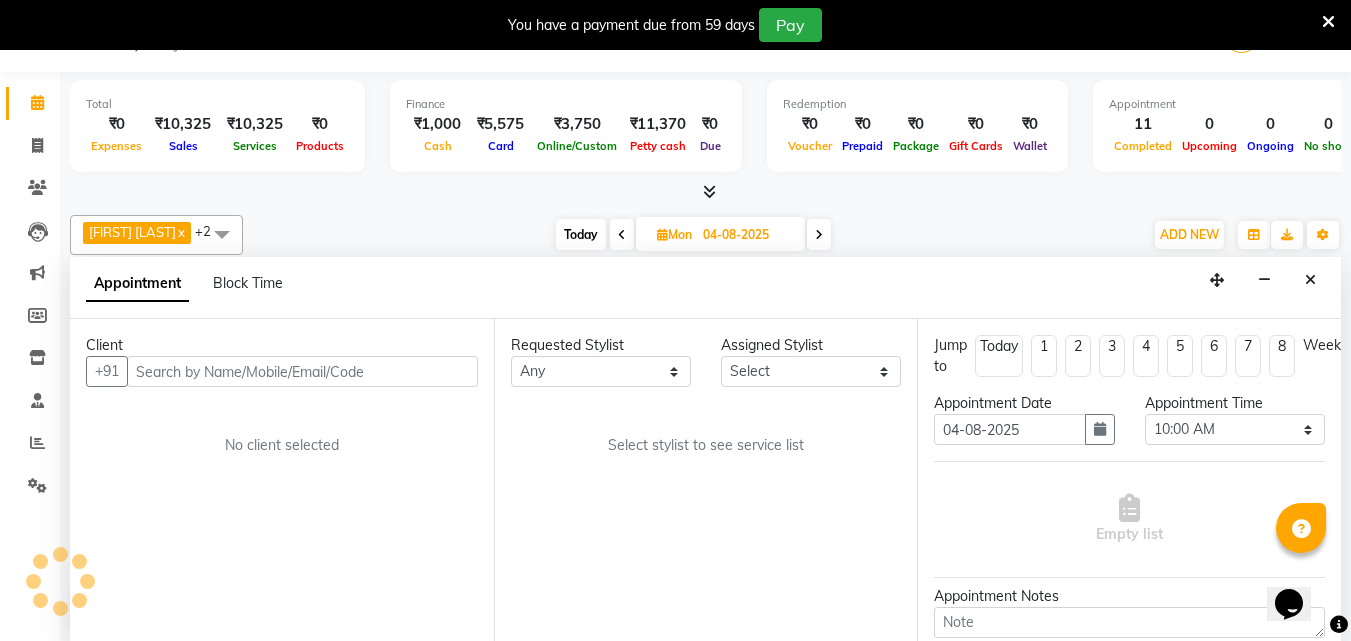 scroll, scrollTop: 51, scrollLeft: 0, axis: vertical 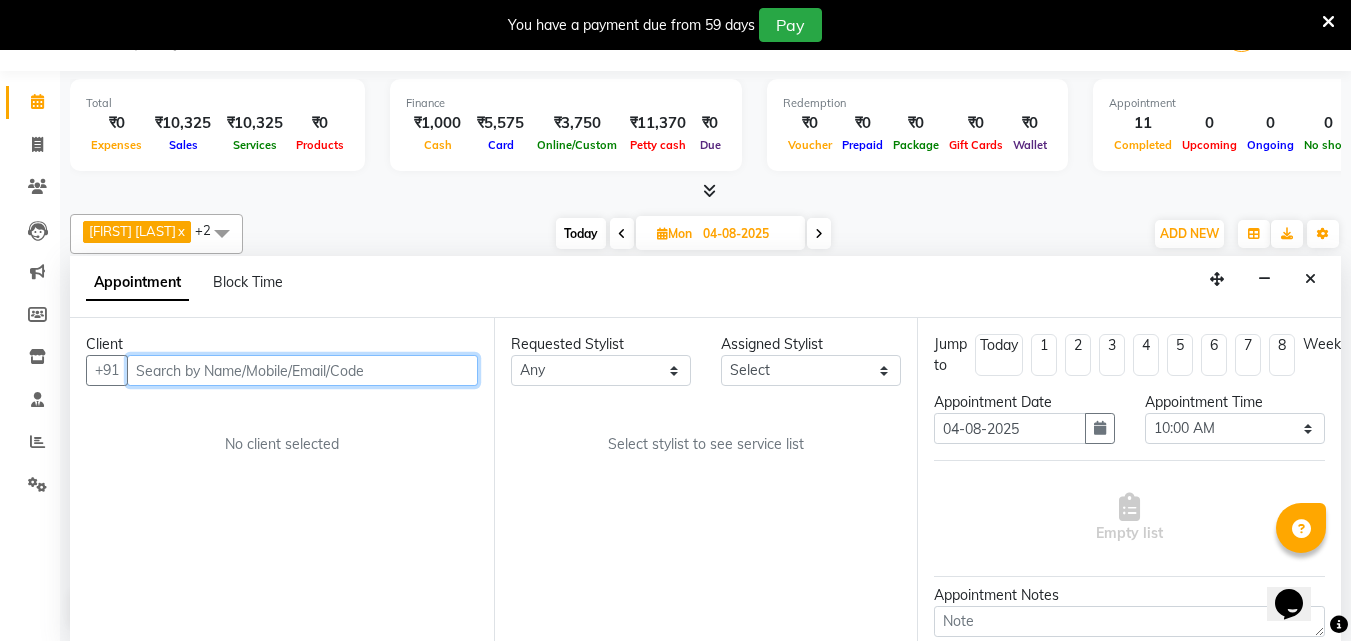 click at bounding box center (302, 370) 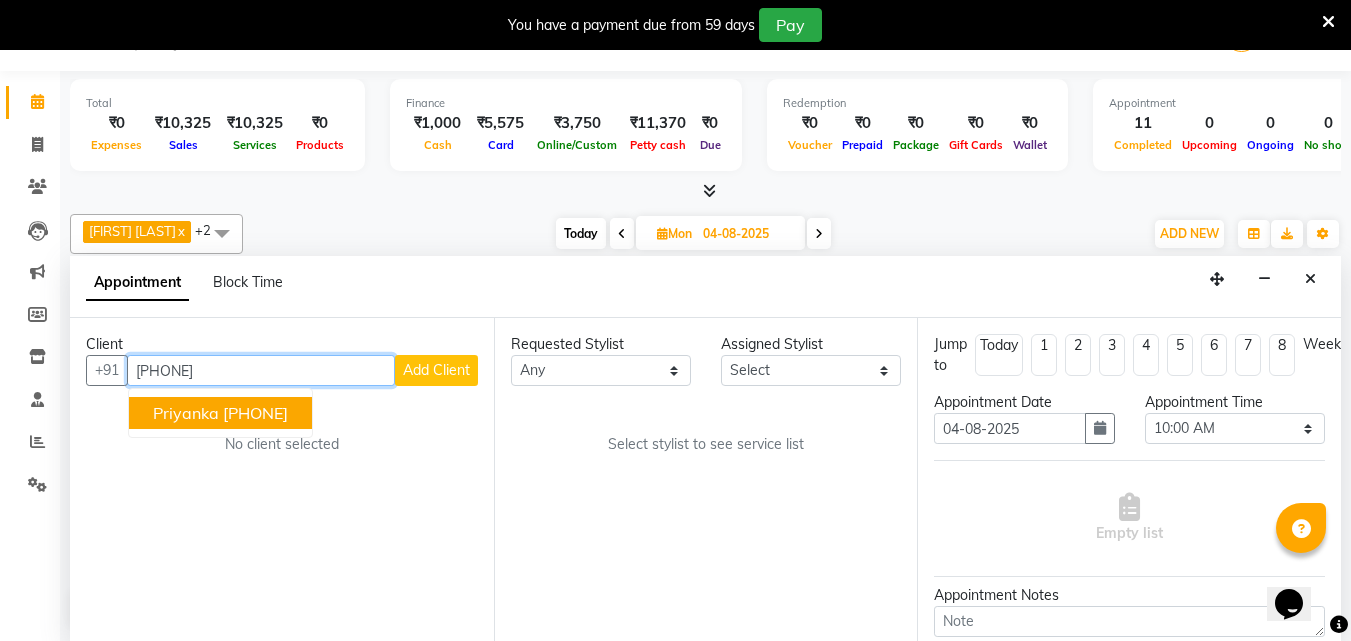 click on "9686153905" at bounding box center [255, 413] 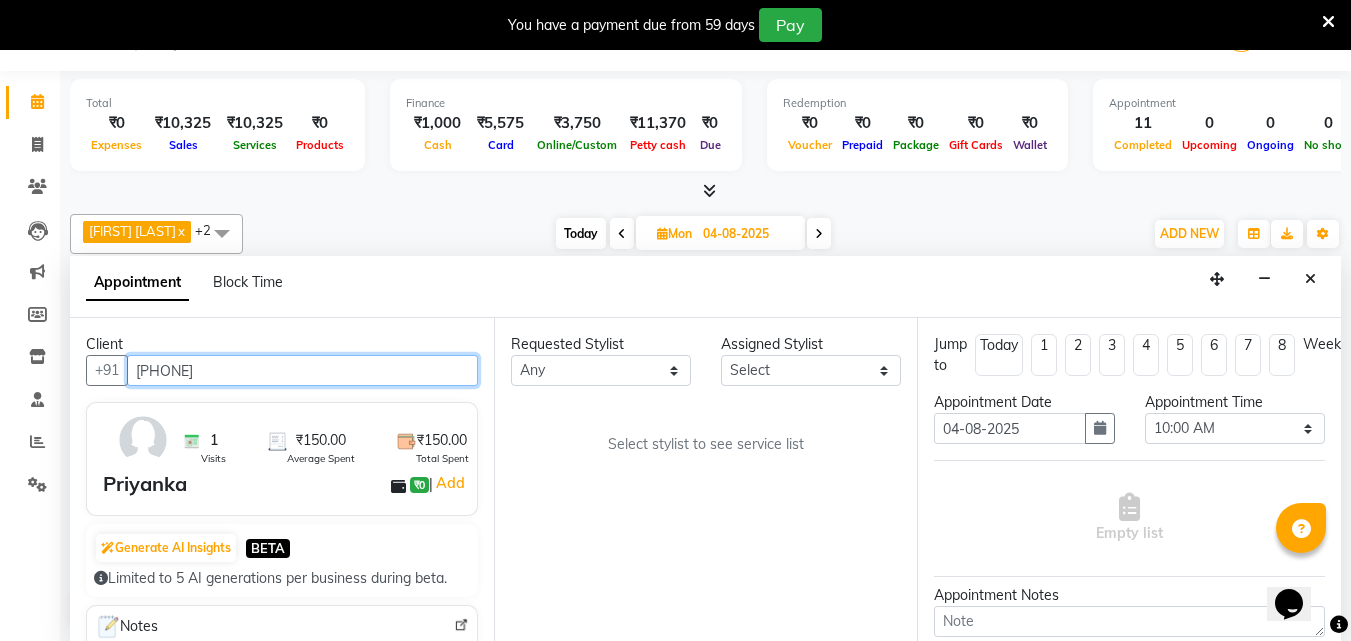 type on "9686153905" 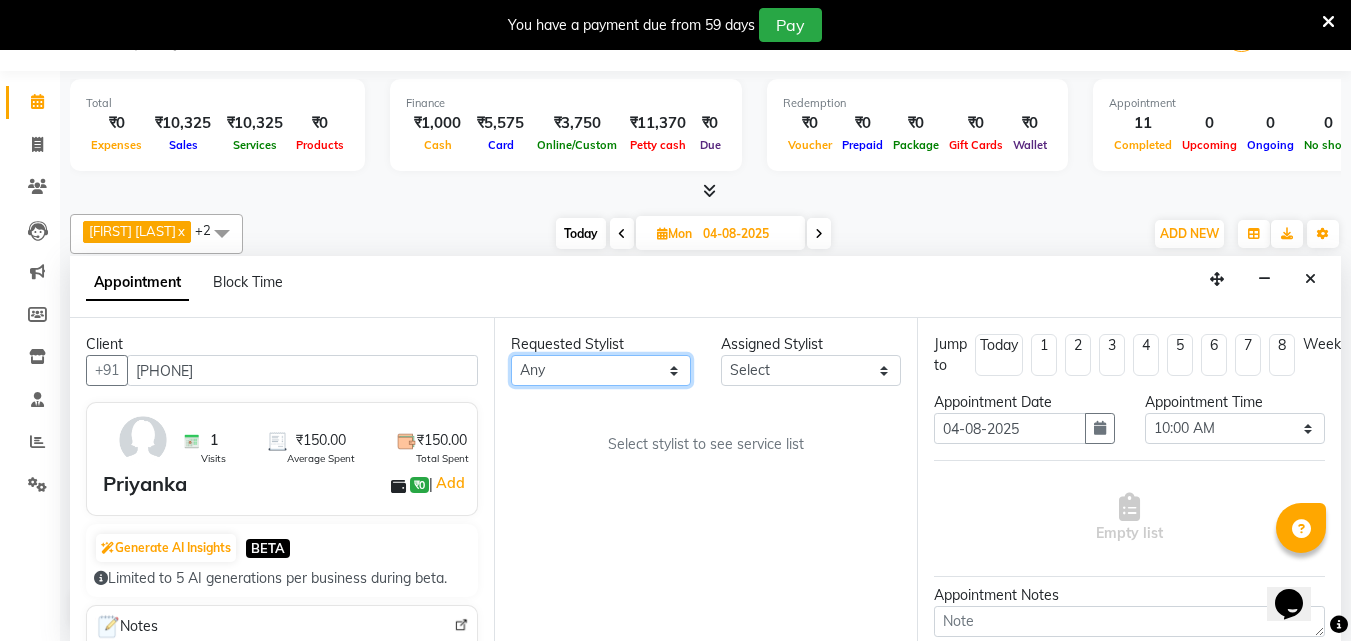 click on "Any Amol Walke Meghna Meshram Shivani Eknath Khade" at bounding box center (601, 370) 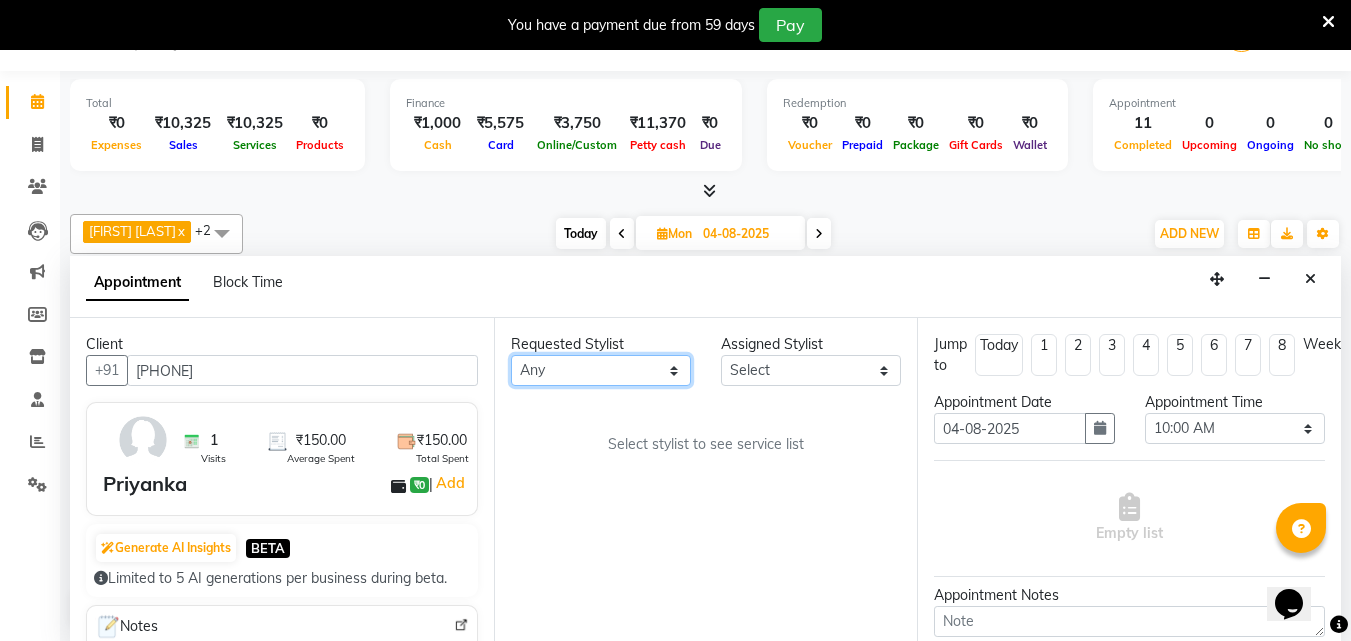 select on "83666" 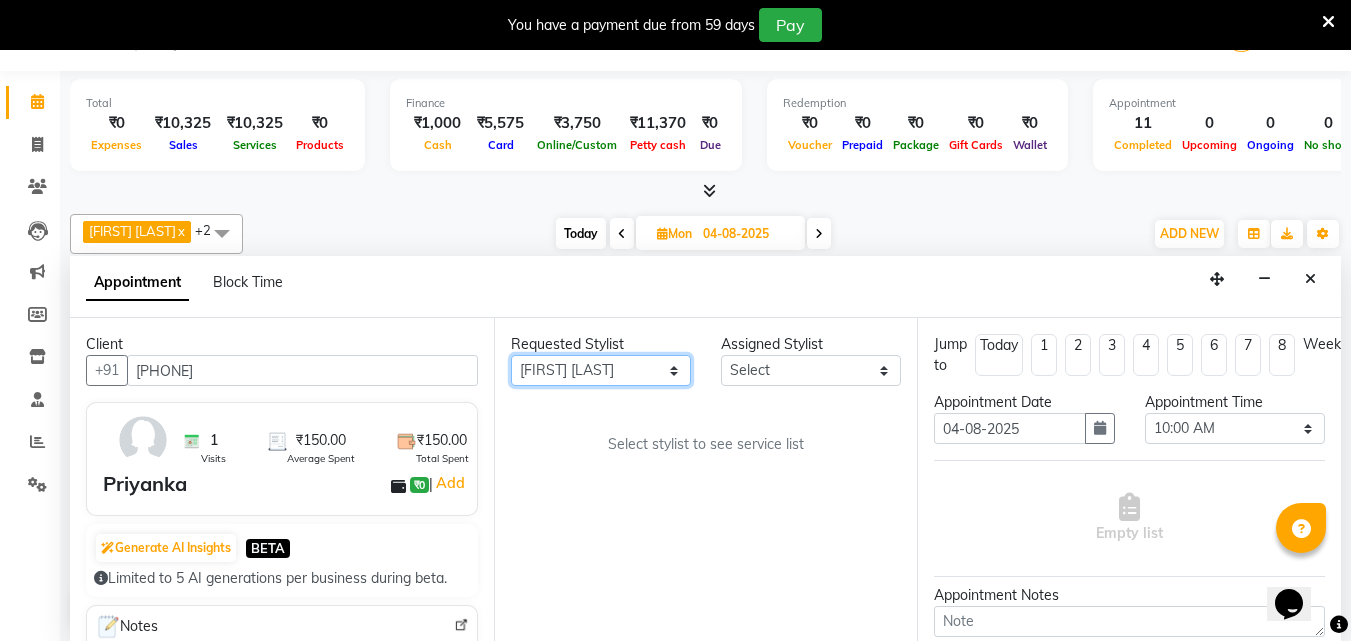 click on "Any Amol Walke Meghna Meshram Shivani Eknath Khade" at bounding box center [601, 370] 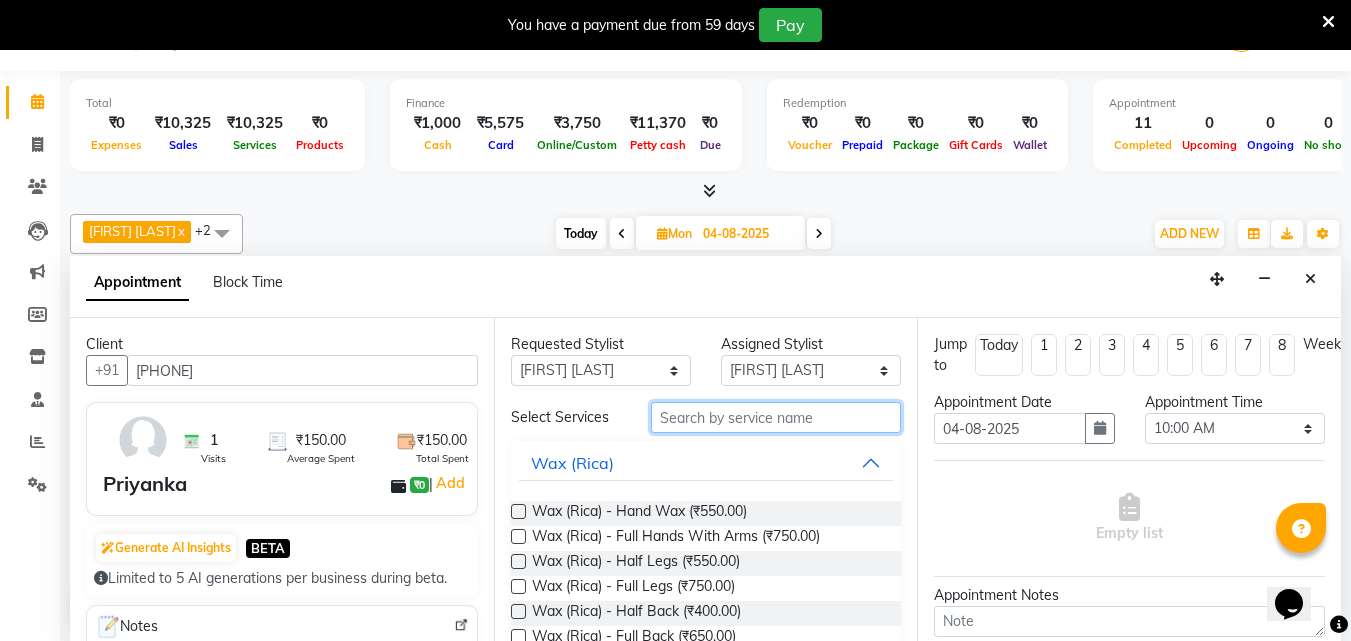 click at bounding box center [776, 417] 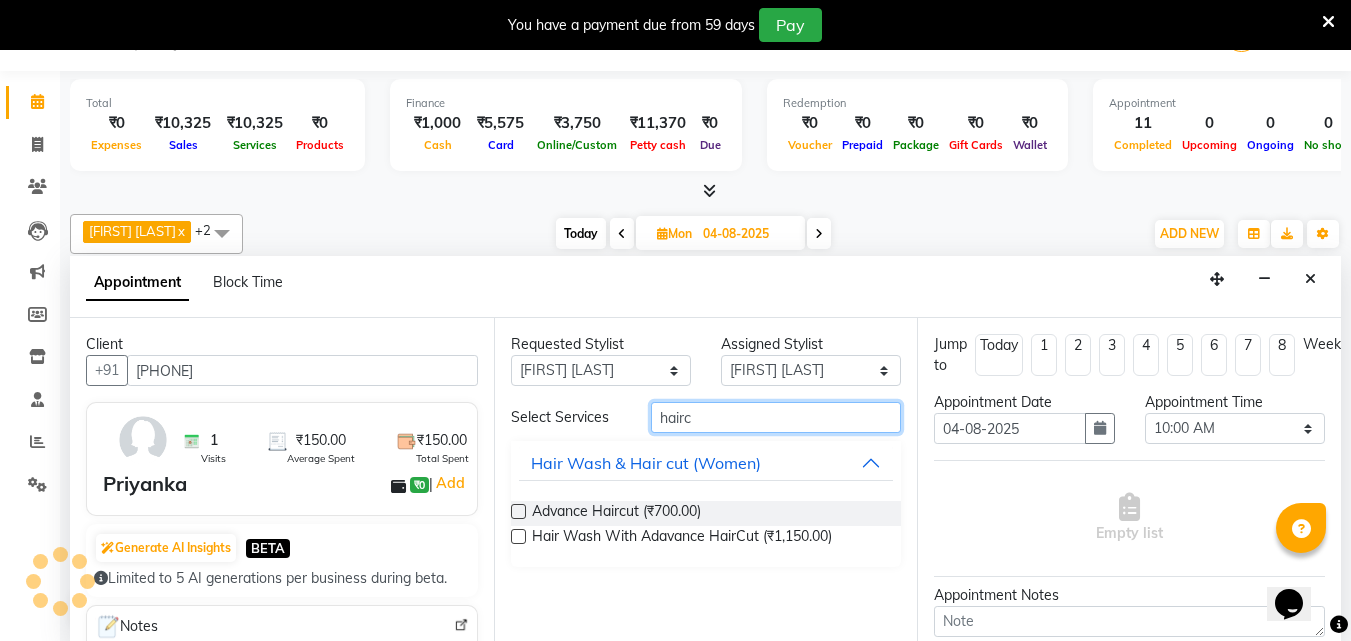 type on "hairc" 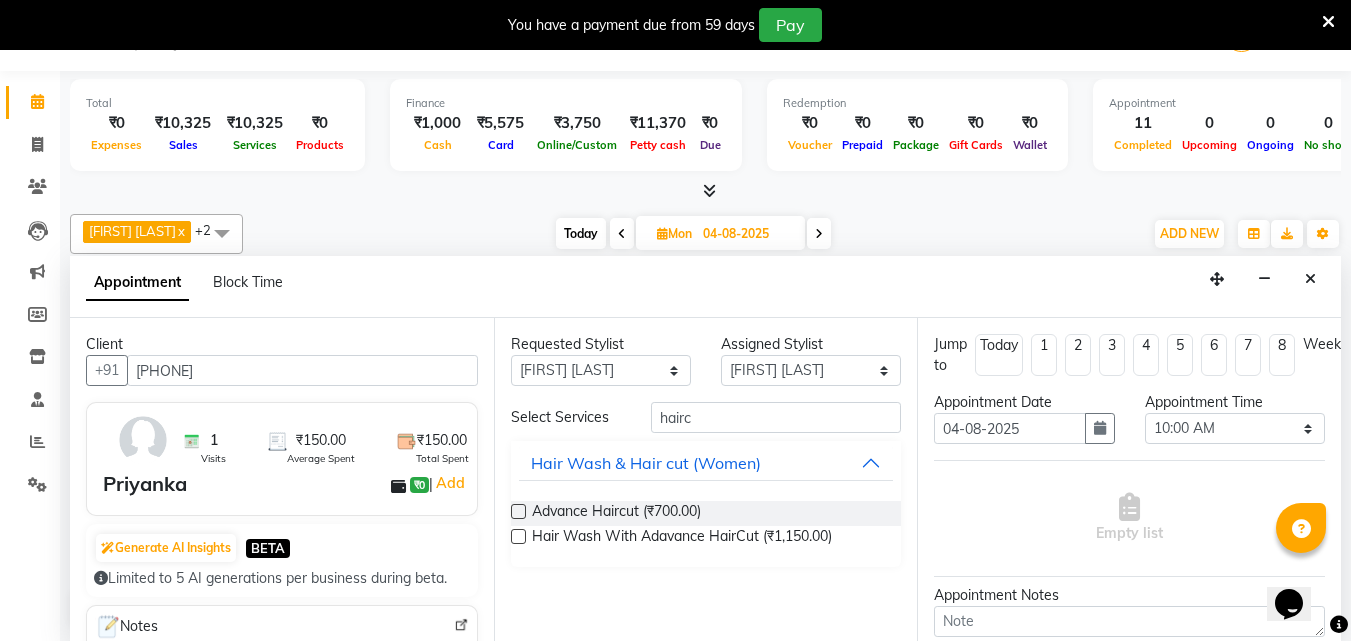 click at bounding box center (518, 511) 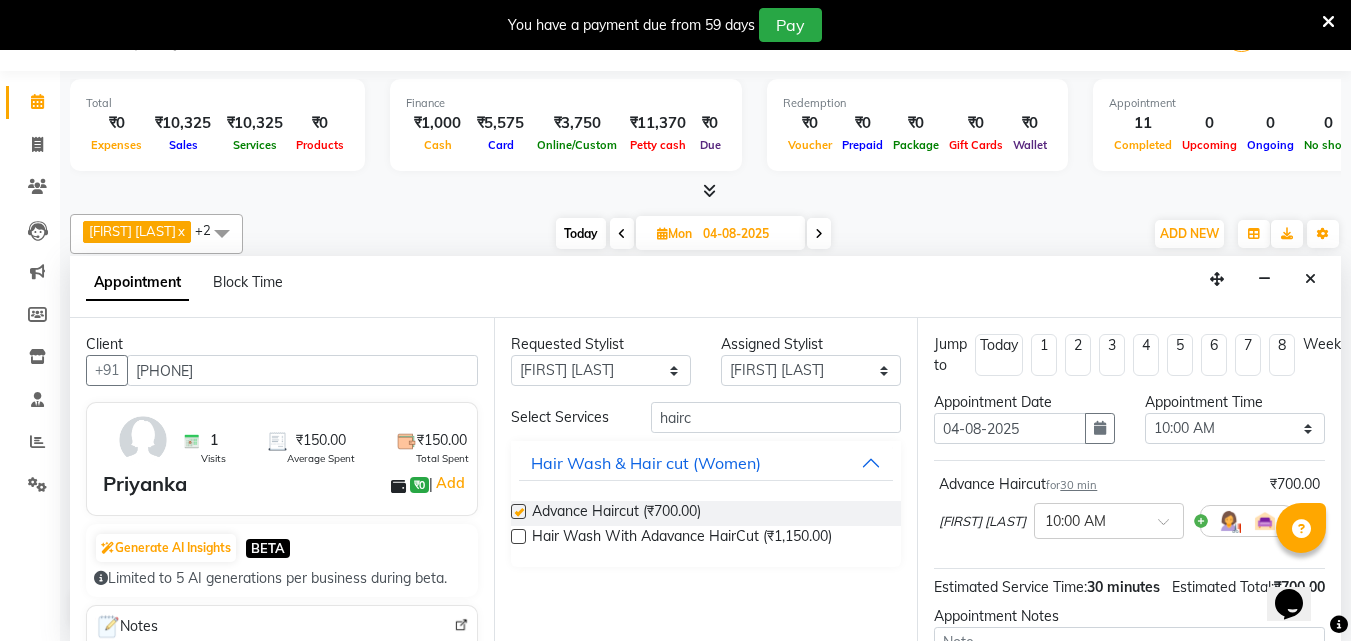 checkbox on "false" 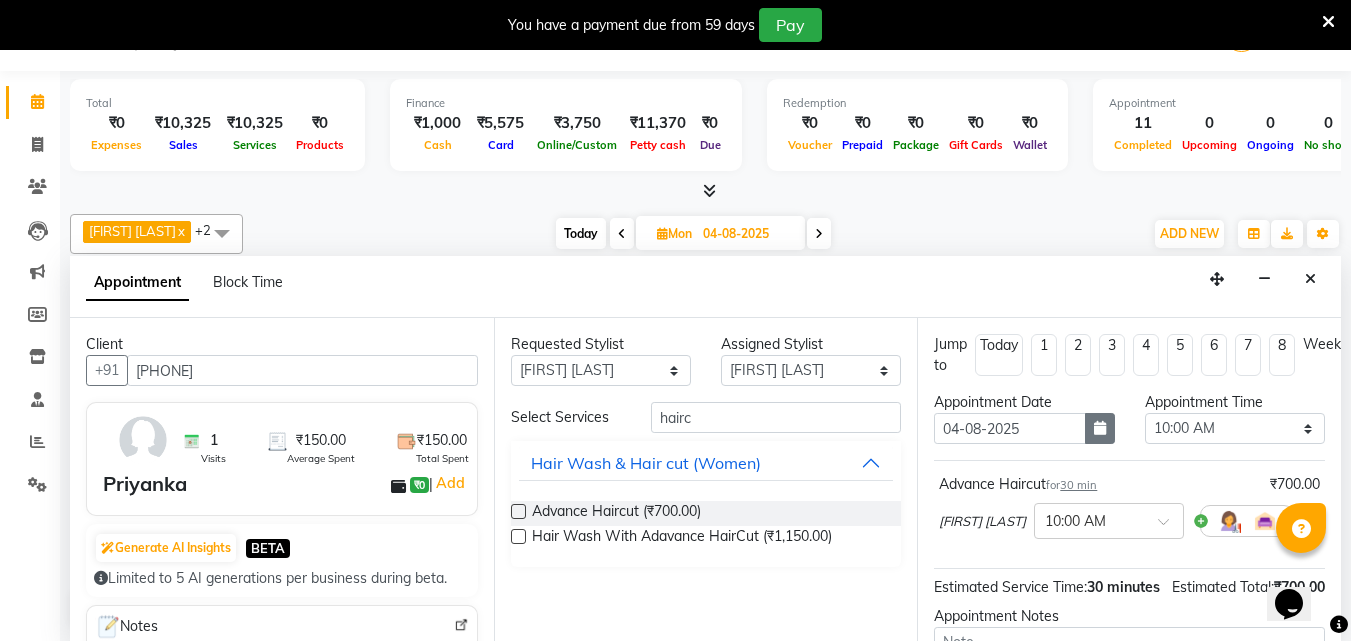 click at bounding box center (1100, 428) 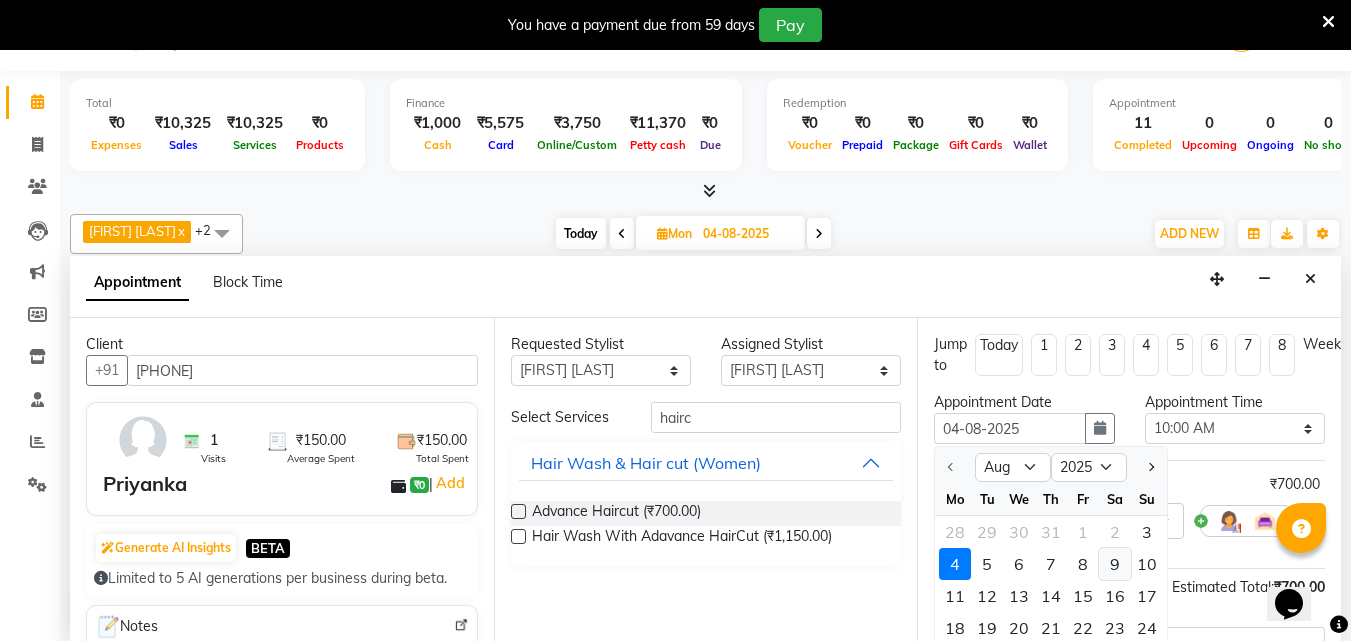 click on "9" at bounding box center [1115, 564] 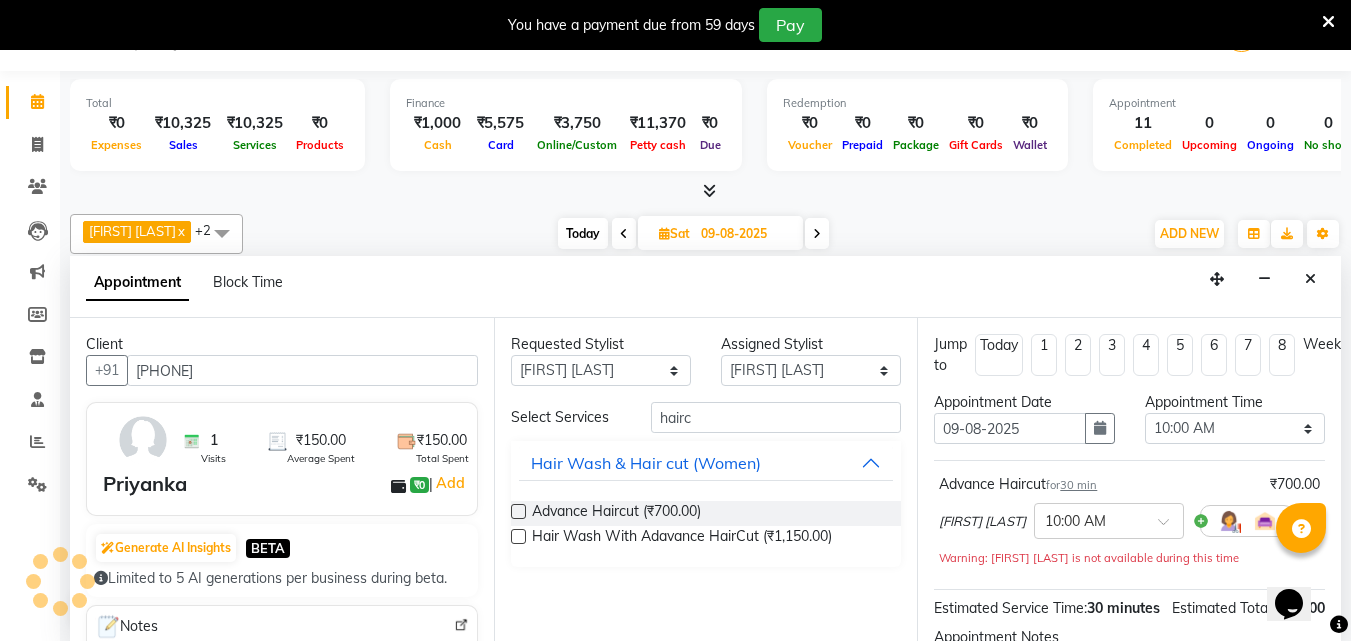 scroll, scrollTop: 1555, scrollLeft: 0, axis: vertical 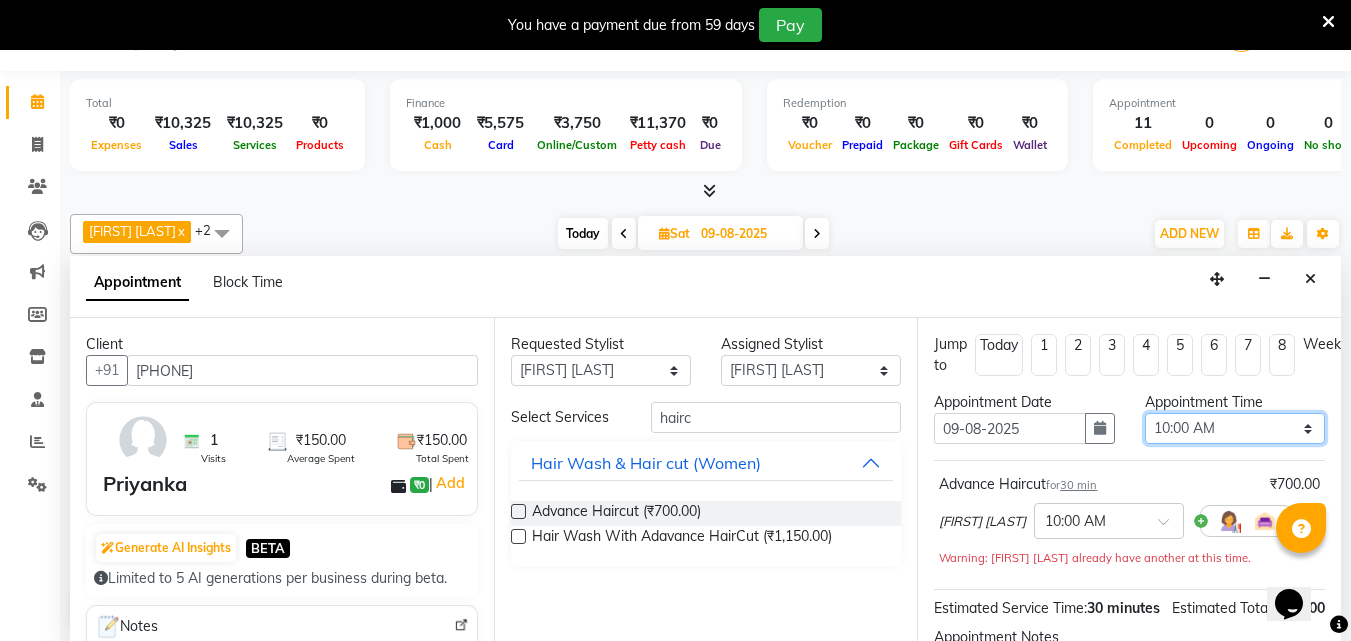 click on "Select 10:00 AM 10:15 AM 10:30 AM 10:45 AM 11:00 AM 11:15 AM 11:30 AM 11:45 AM 12:00 PM 12:15 PM 12:30 PM 12:45 PM 01:00 PM 01:15 PM 01:30 PM 01:45 PM 02:00 PM 02:15 PM 02:30 PM 02:45 PM 03:00 PM 03:15 PM 03:30 PM 03:45 PM 04:00 PM 04:15 PM 04:30 PM 04:45 PM 05:00 PM 05:15 PM 05:30 PM 05:45 PM 06:00 PM 06:15 PM 06:30 PM 06:45 PM 07:00 PM 07:15 PM 07:30 PM 07:45 PM 08:00 PM 08:15 PM 08:30 PM 08:45 PM 09:00 PM 09:15 PM 09:30 PM 09:45 PM 10:00 PM" at bounding box center (1235, 428) 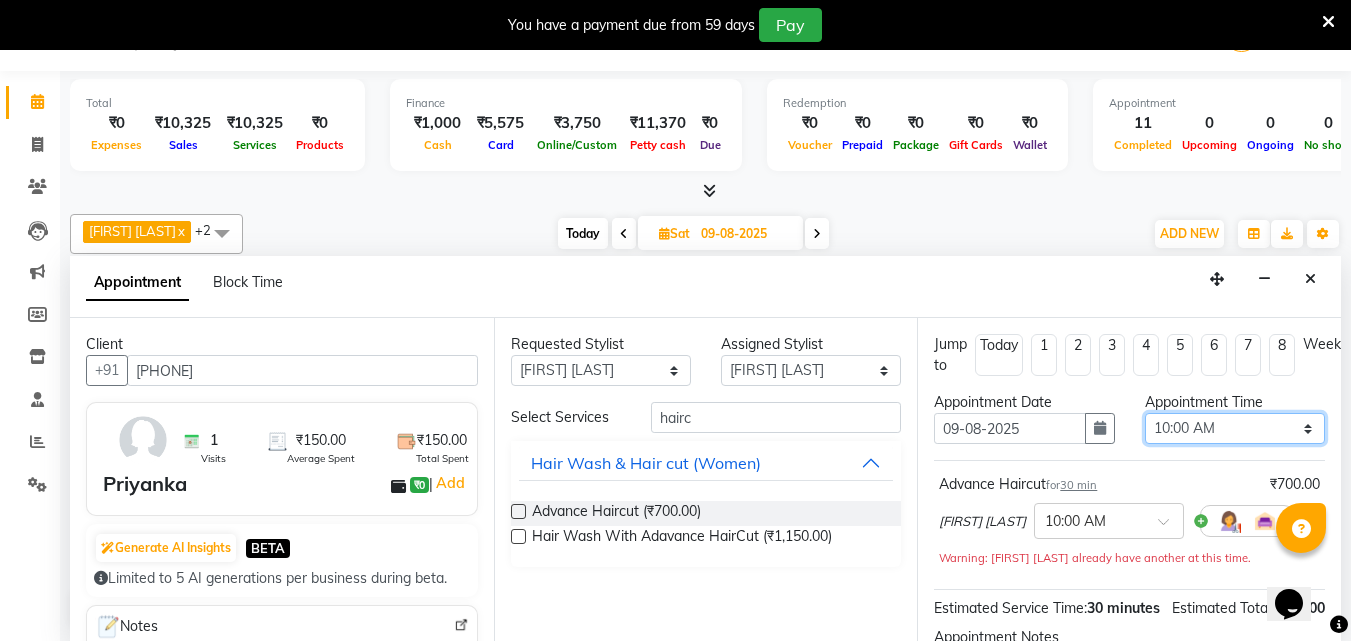 select on "705" 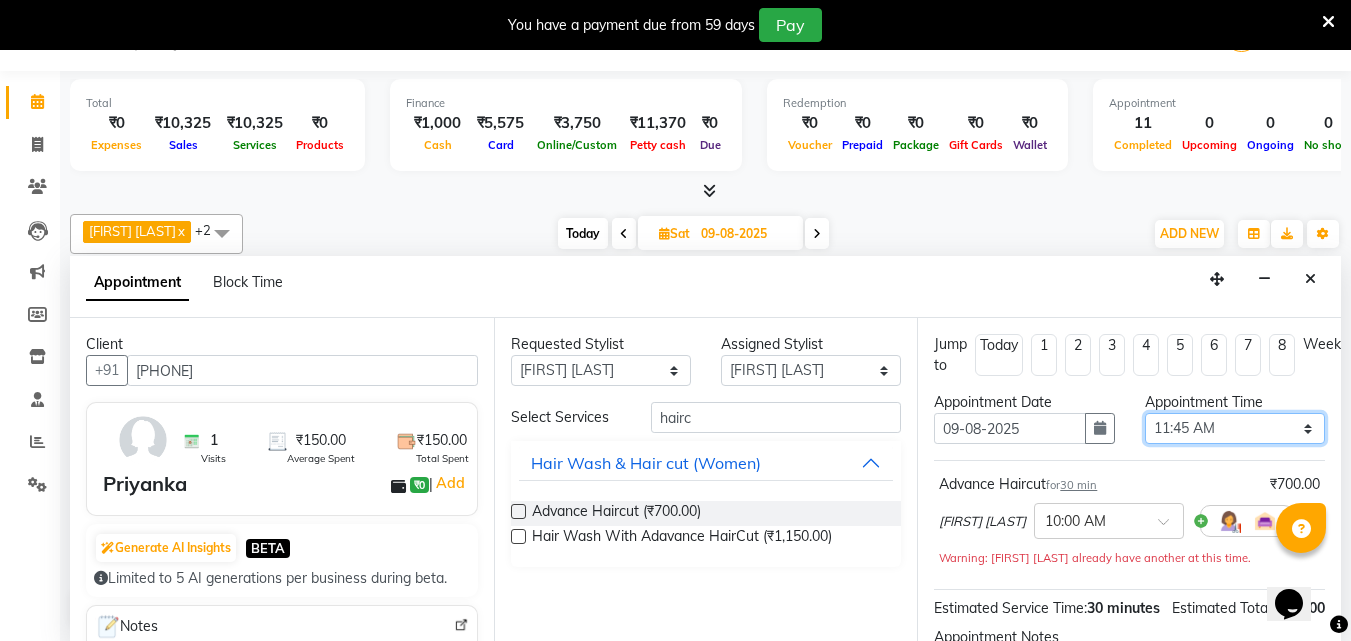 click on "Select 10:00 AM 10:15 AM 10:30 AM 10:45 AM 11:00 AM 11:15 AM 11:30 AM 11:45 AM 12:00 PM 12:15 PM 12:30 PM 12:45 PM 01:00 PM 01:15 PM 01:30 PM 01:45 PM 02:00 PM 02:15 PM 02:30 PM 02:45 PM 03:00 PM 03:15 PM 03:30 PM 03:45 PM 04:00 PM 04:15 PM 04:30 PM 04:45 PM 05:00 PM 05:15 PM 05:30 PM 05:45 PM 06:00 PM 06:15 PM 06:30 PM 06:45 PM 07:00 PM 07:15 PM 07:30 PM 07:45 PM 08:00 PM 08:15 PM 08:30 PM 08:45 PM 09:00 PM 09:15 PM 09:30 PM 09:45 PM 10:00 PM" at bounding box center [1235, 428] 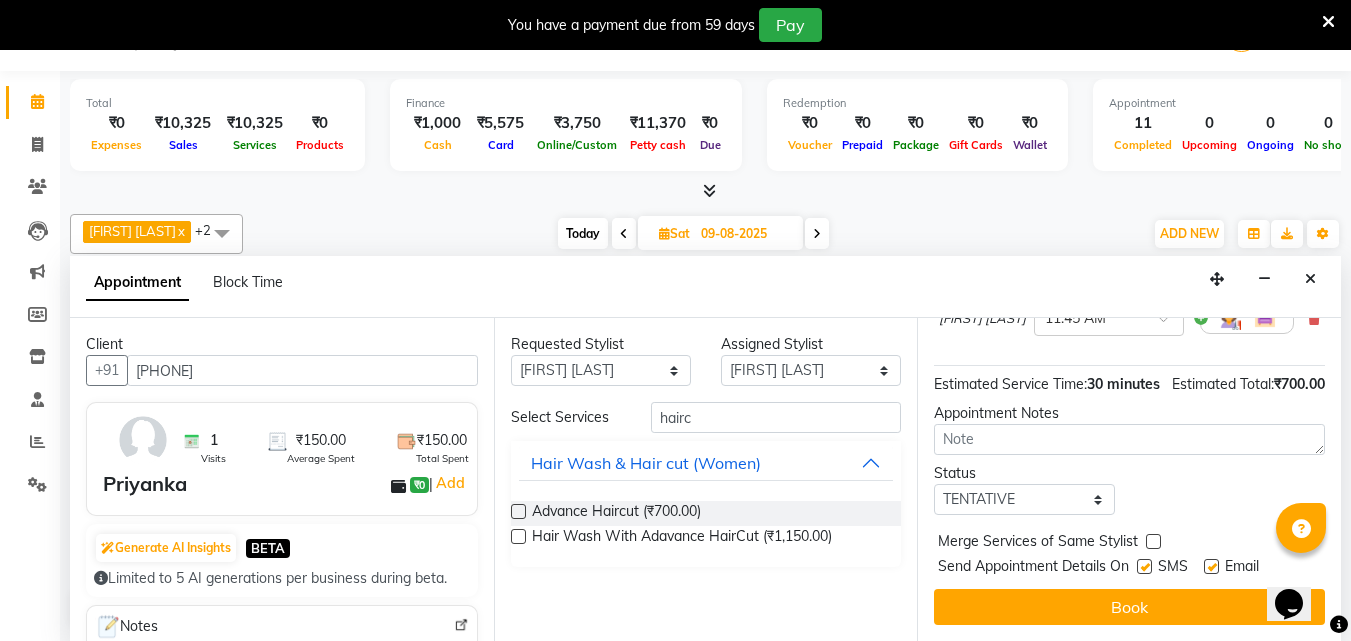 scroll, scrollTop: 262, scrollLeft: 0, axis: vertical 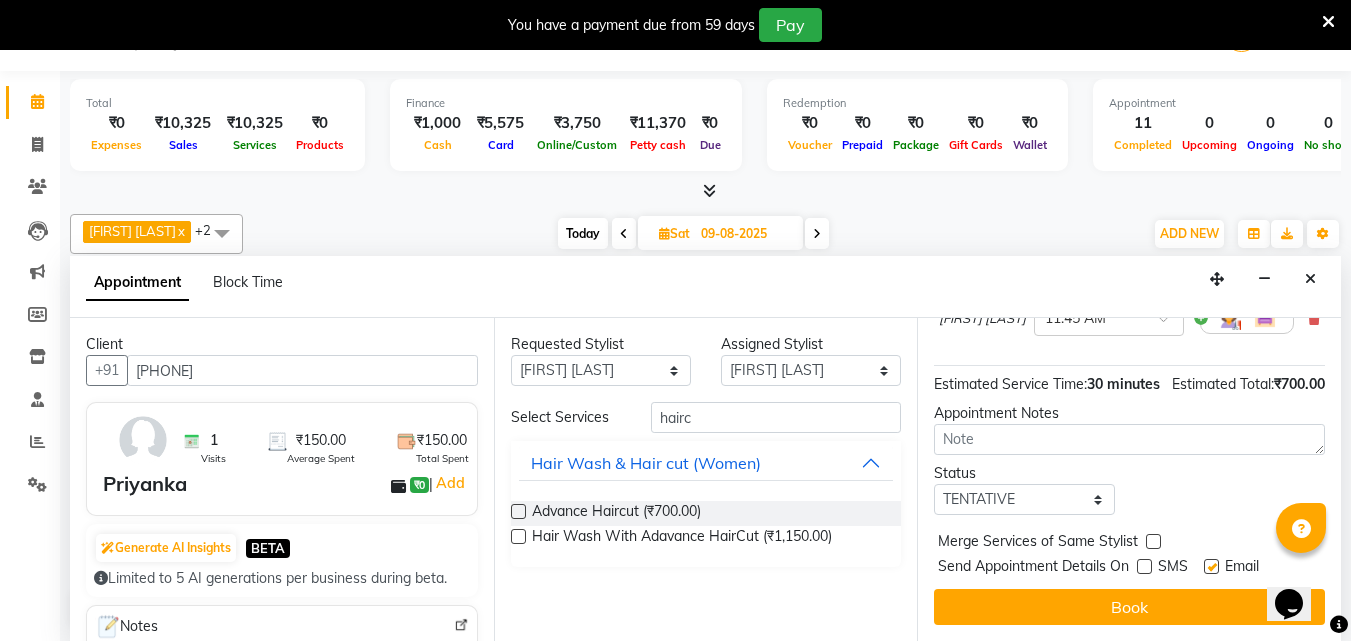 click at bounding box center (1211, 566) 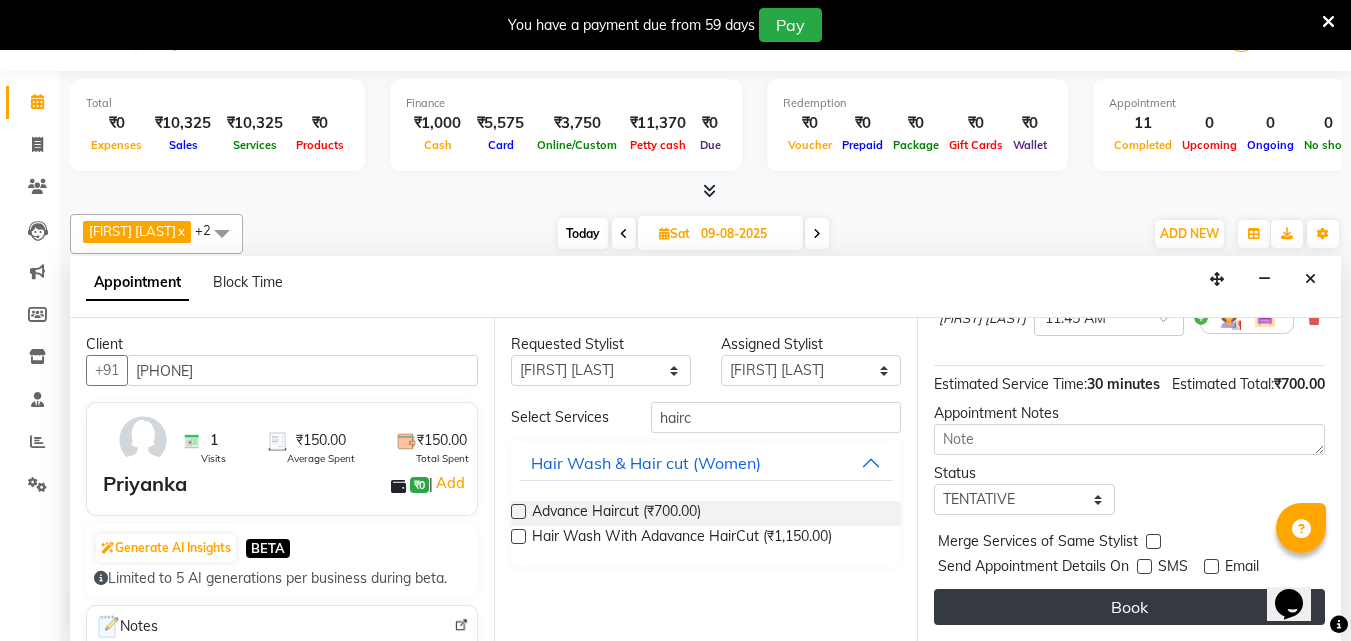 click on "Book" at bounding box center (1129, 607) 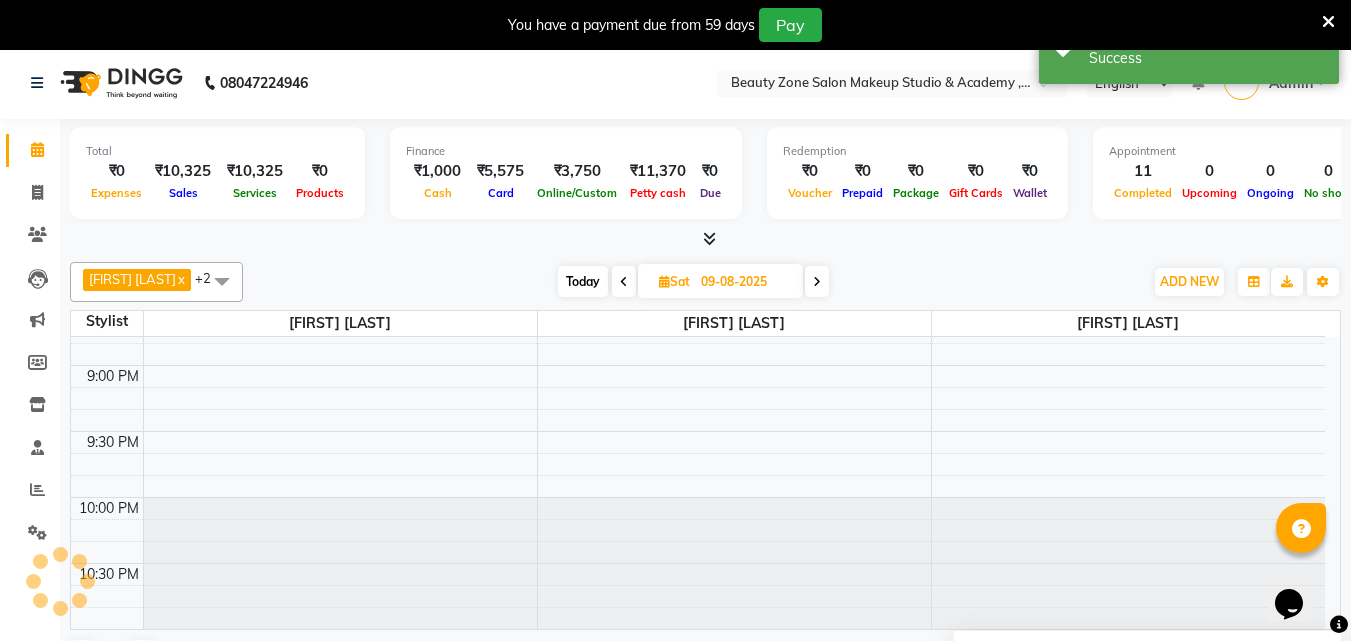 scroll, scrollTop: 0, scrollLeft: 0, axis: both 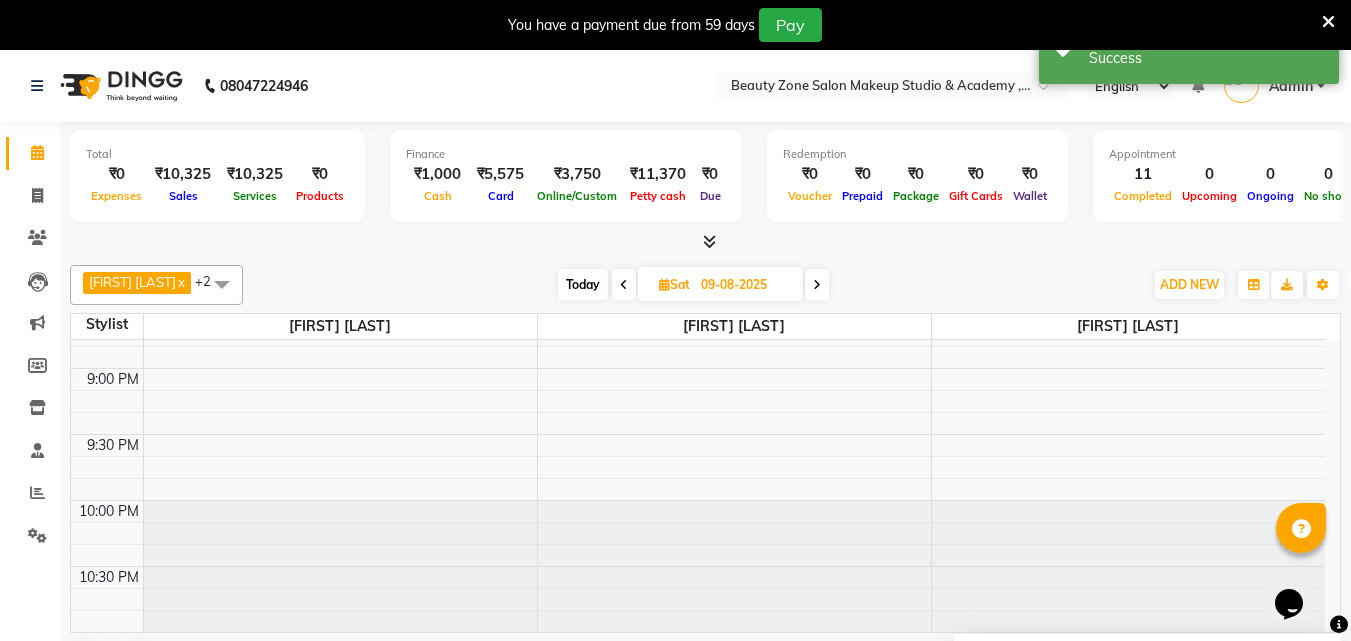 click at bounding box center (709, 241) 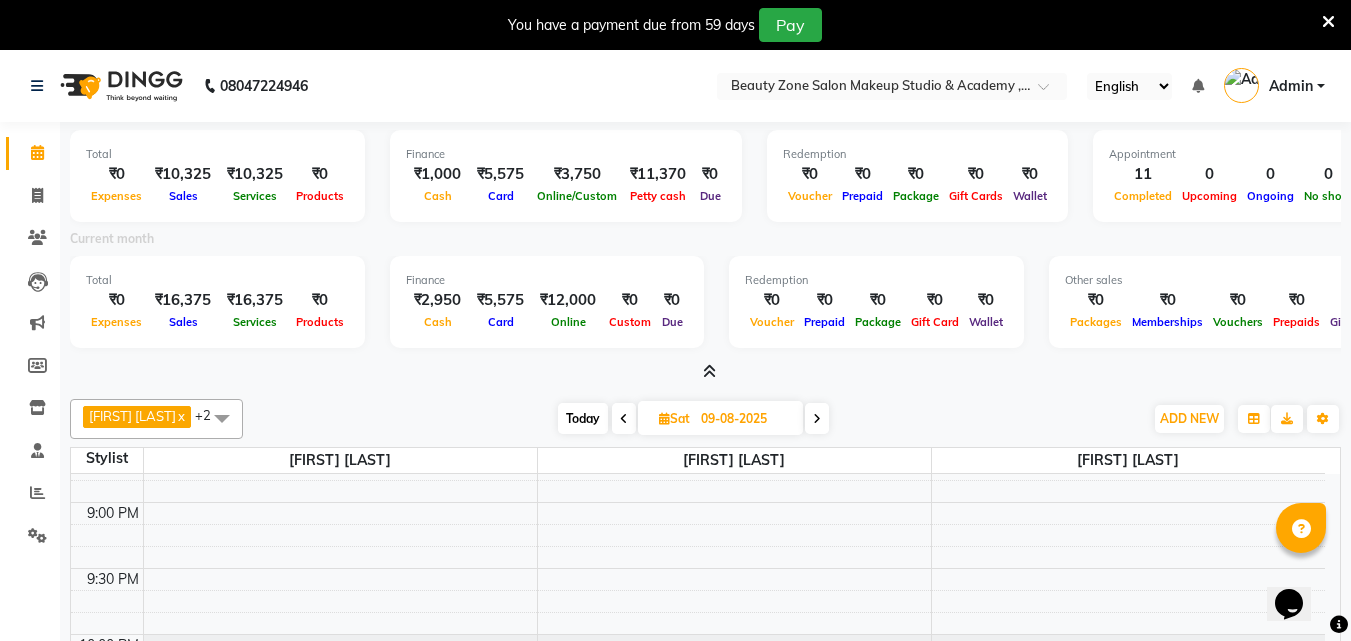 click at bounding box center (709, 371) 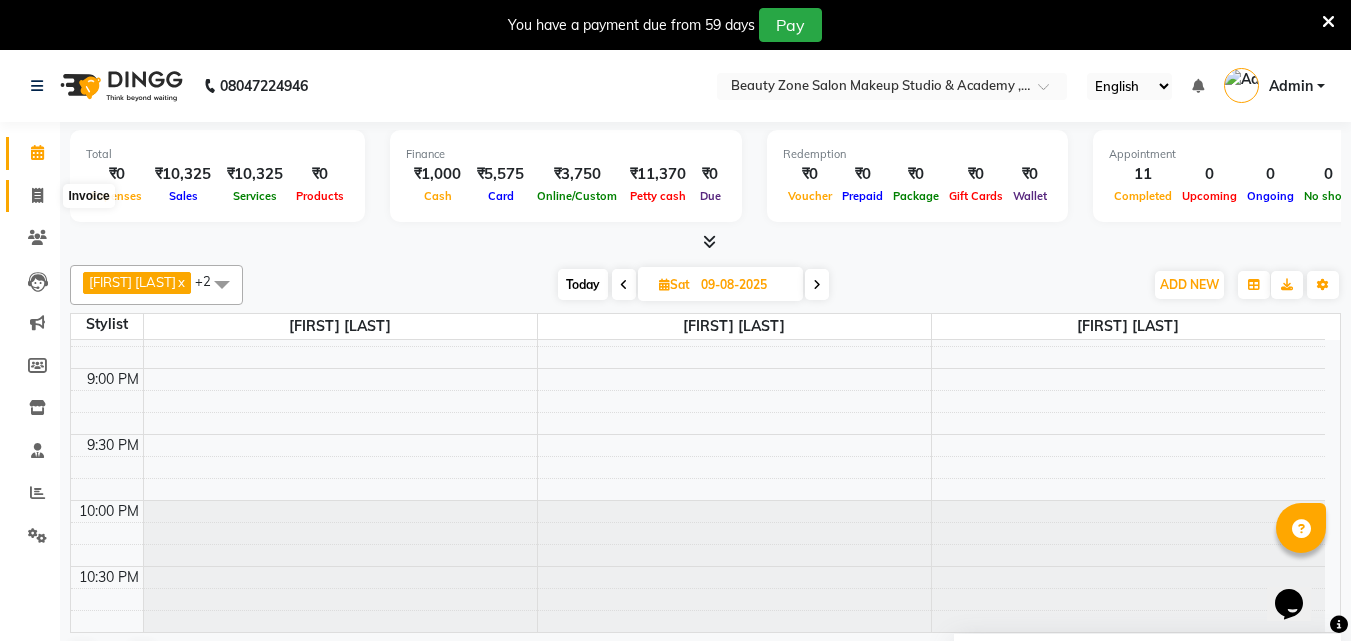 click 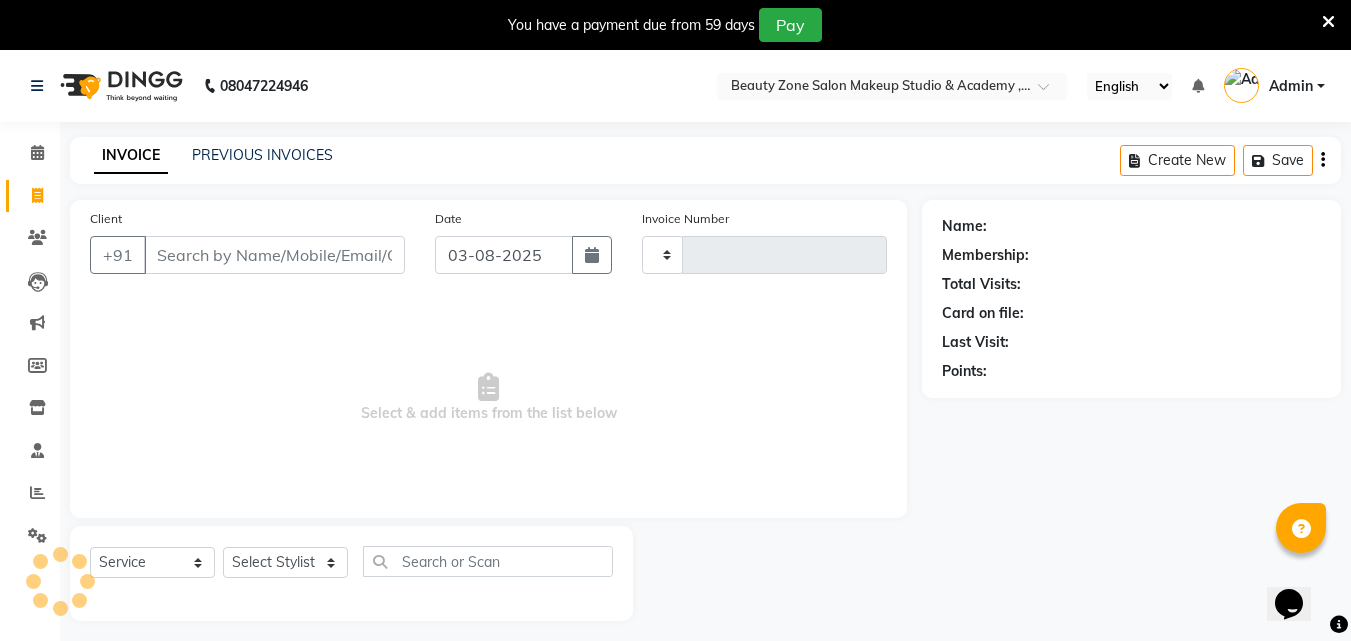 type on "0333" 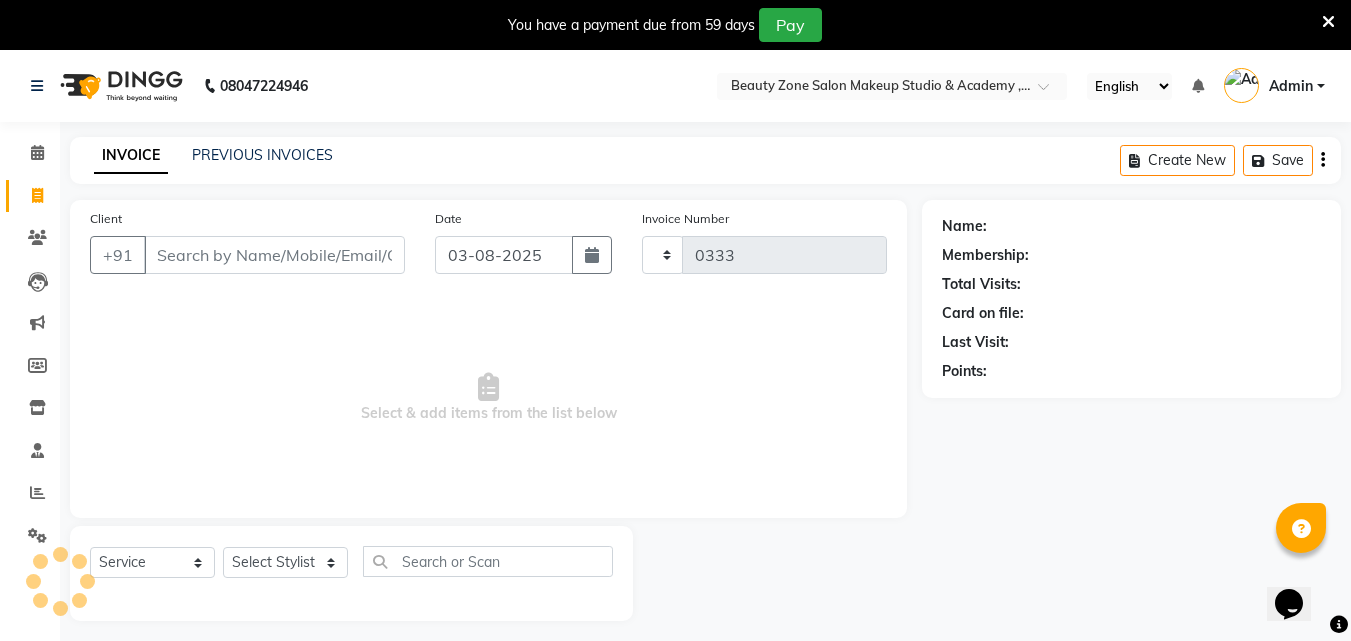select on "4568" 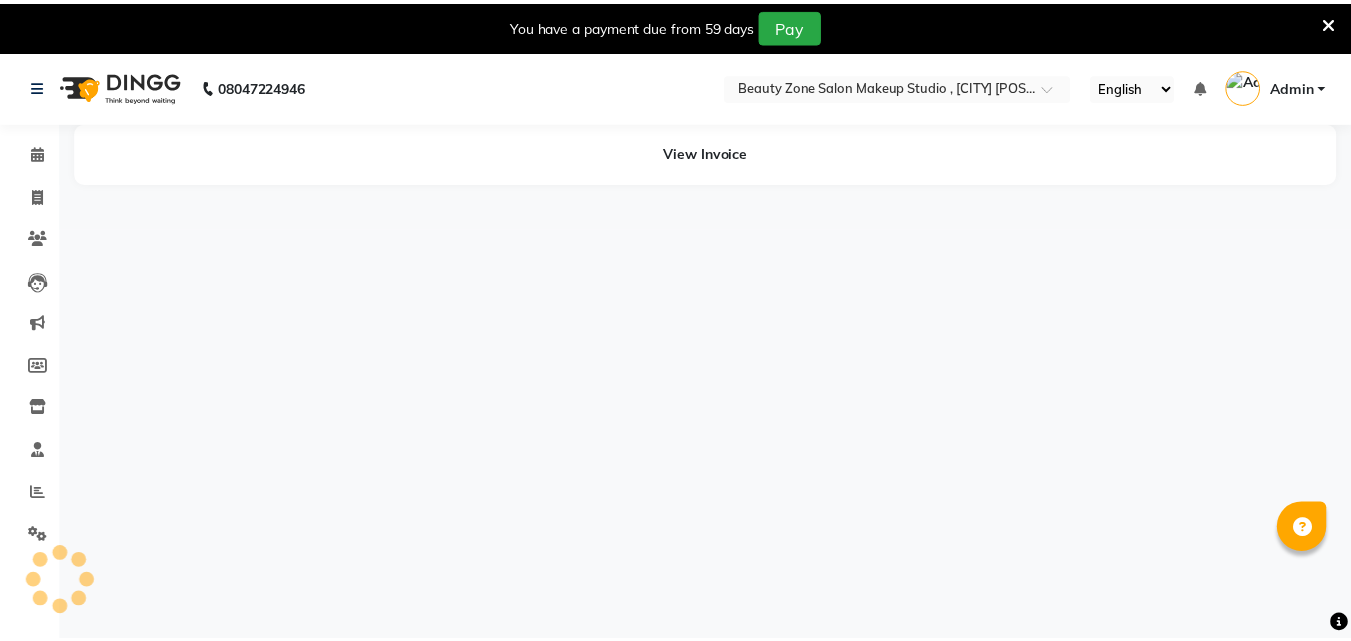 scroll, scrollTop: 0, scrollLeft: 0, axis: both 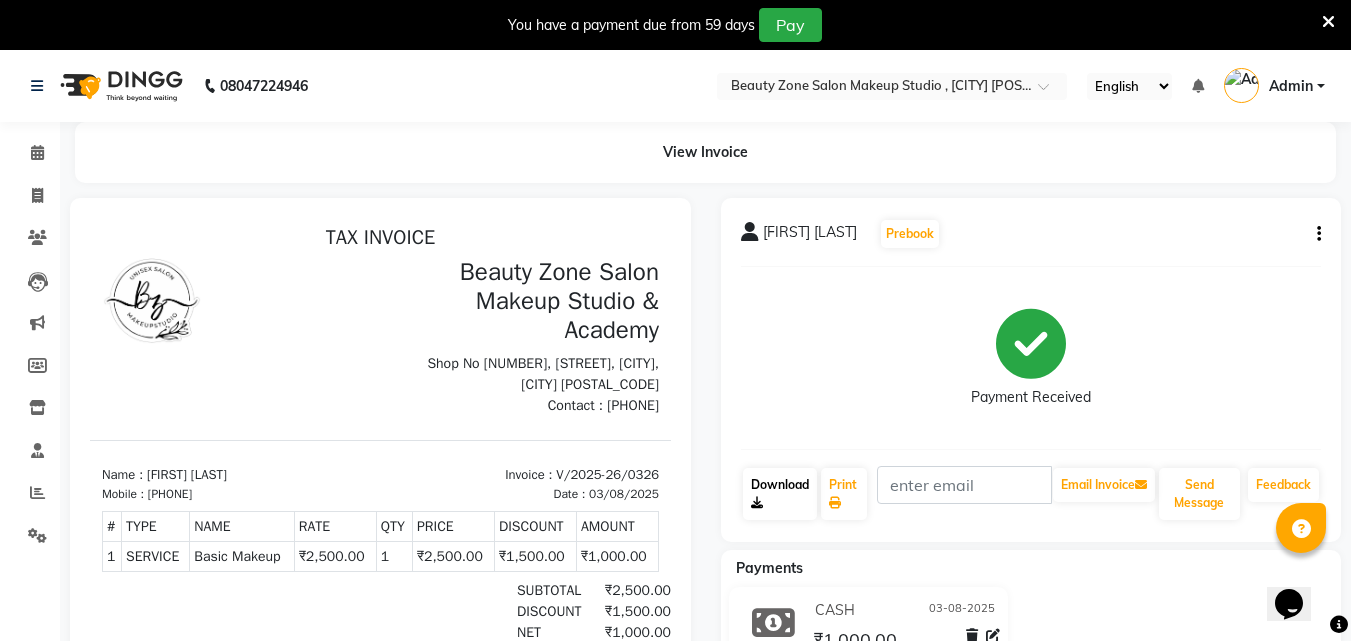 click 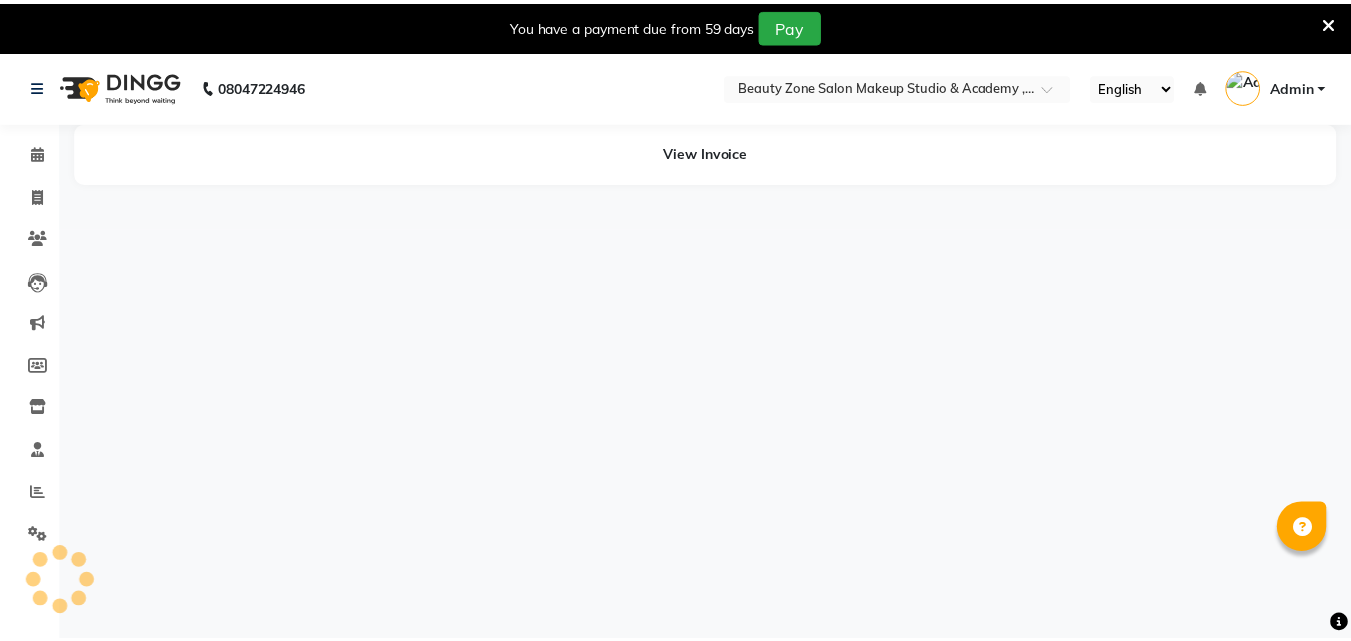 scroll, scrollTop: 0, scrollLeft: 0, axis: both 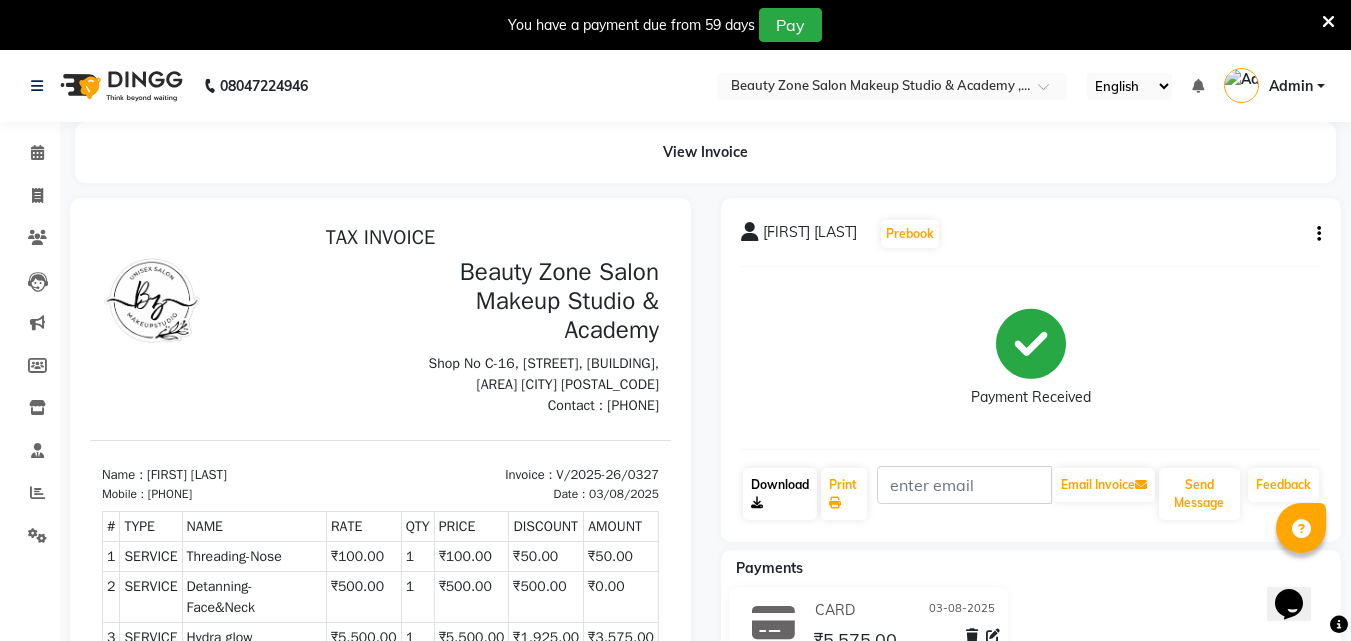 click on "Download" 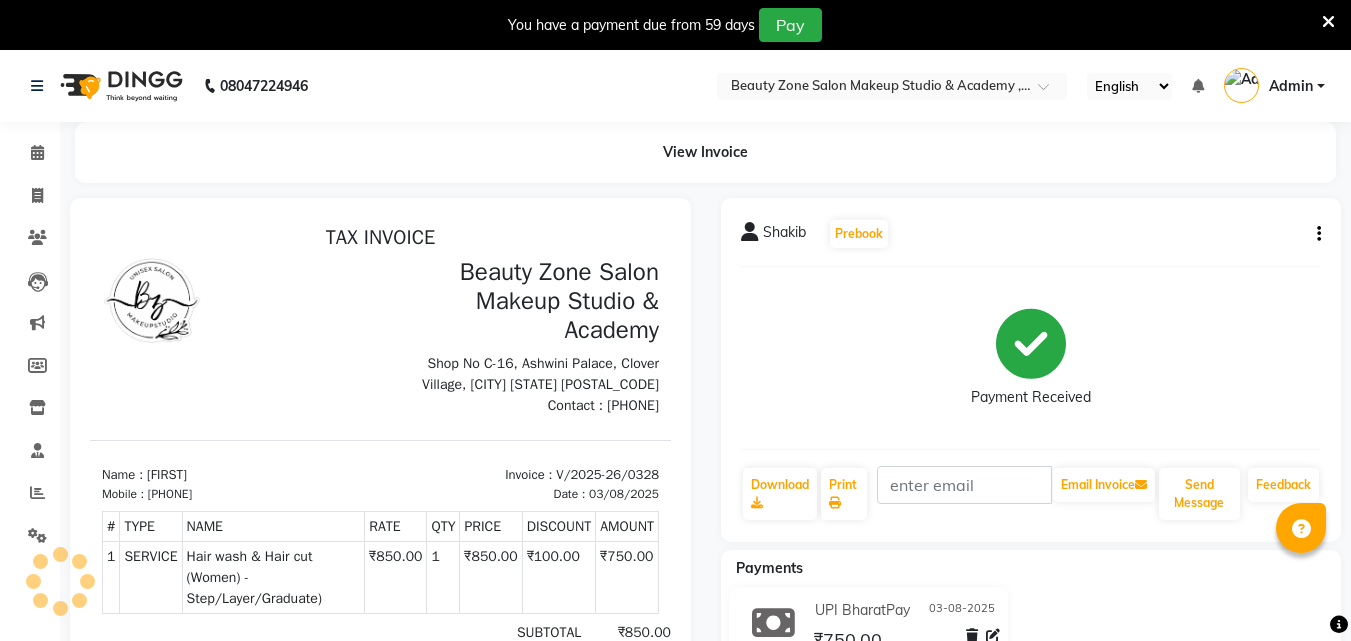 scroll, scrollTop: 0, scrollLeft: 0, axis: both 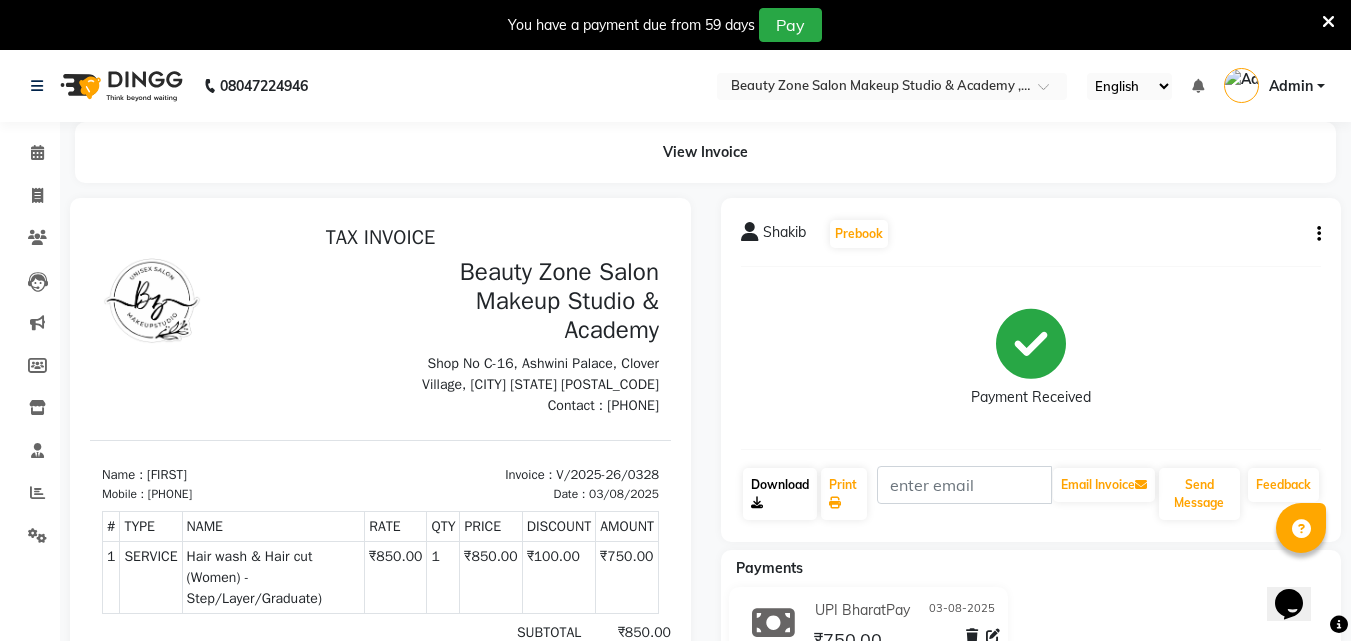 click 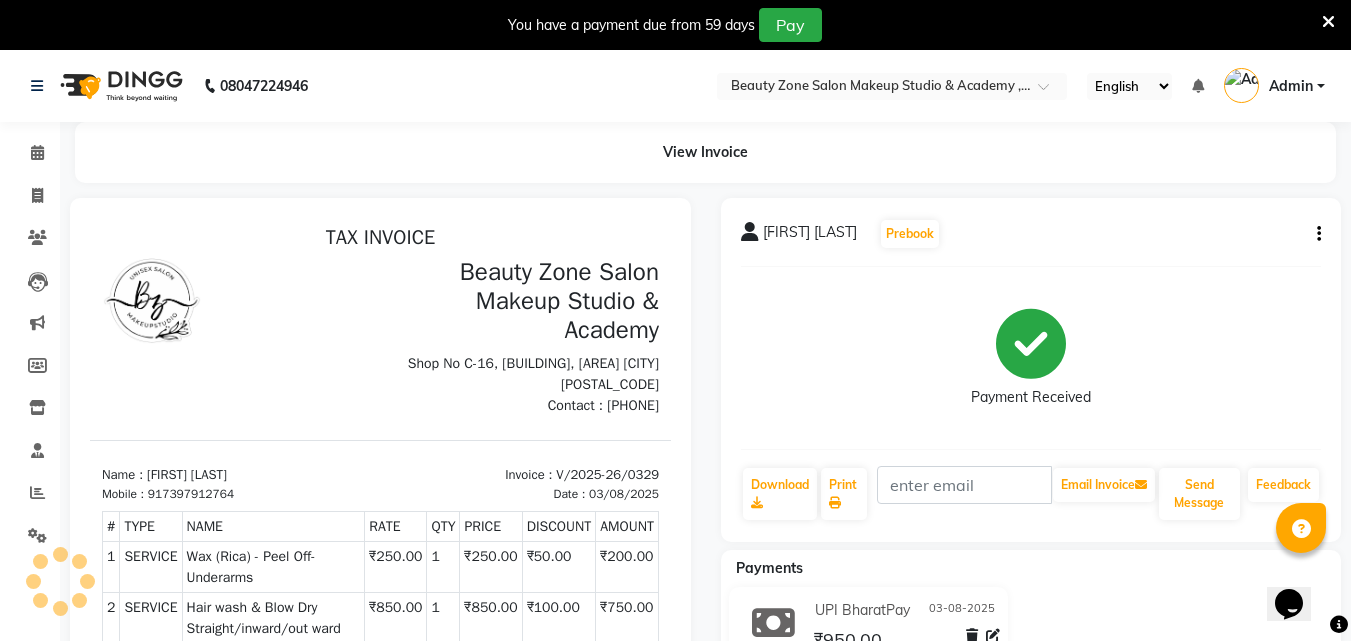 scroll, scrollTop: 0, scrollLeft: 0, axis: both 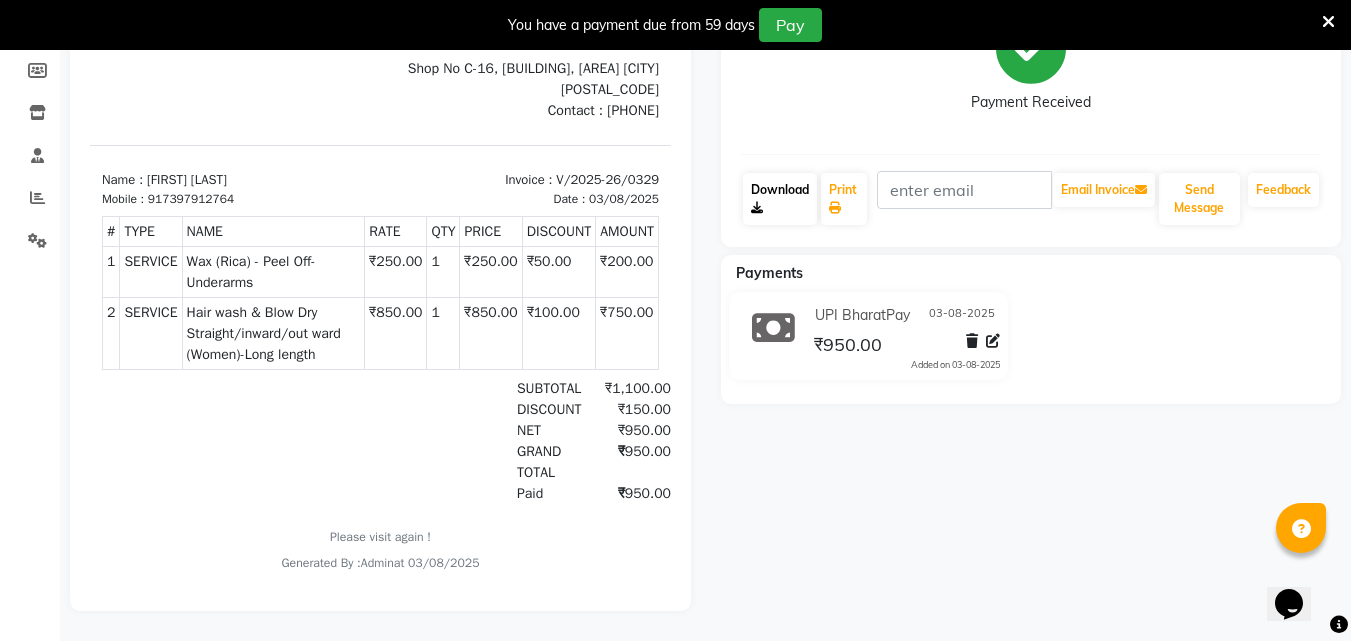 click on "Download" 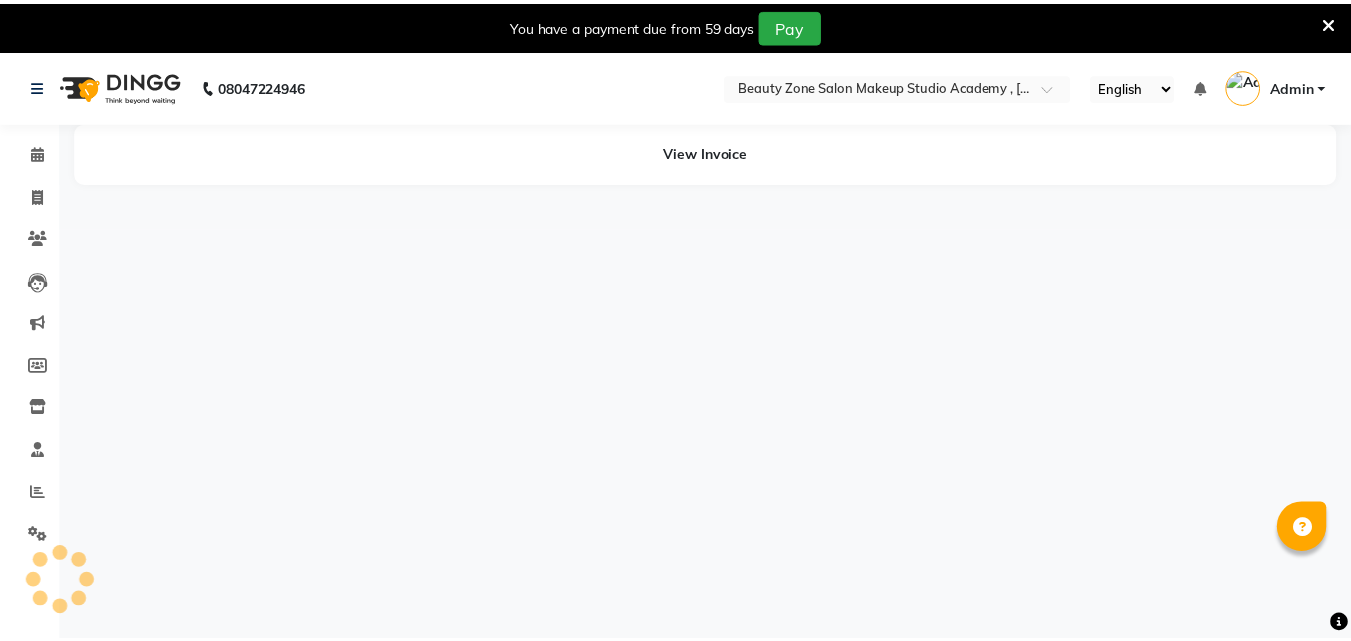 scroll, scrollTop: 0, scrollLeft: 0, axis: both 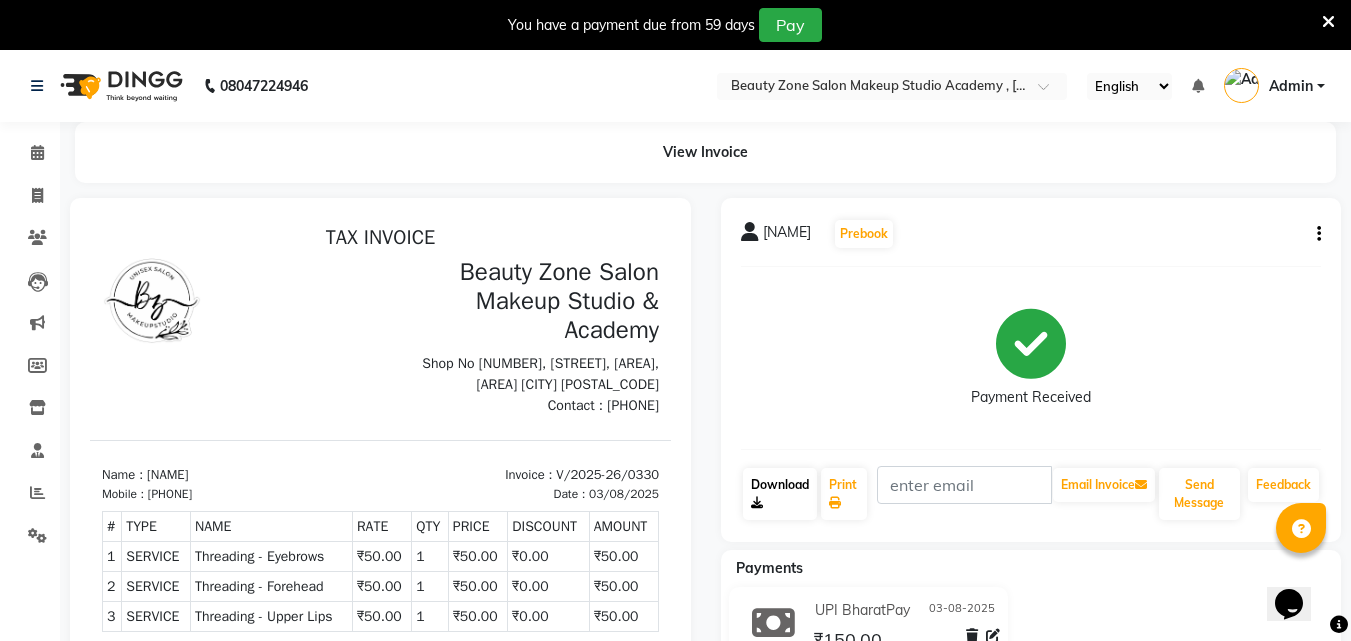 click on "Download" 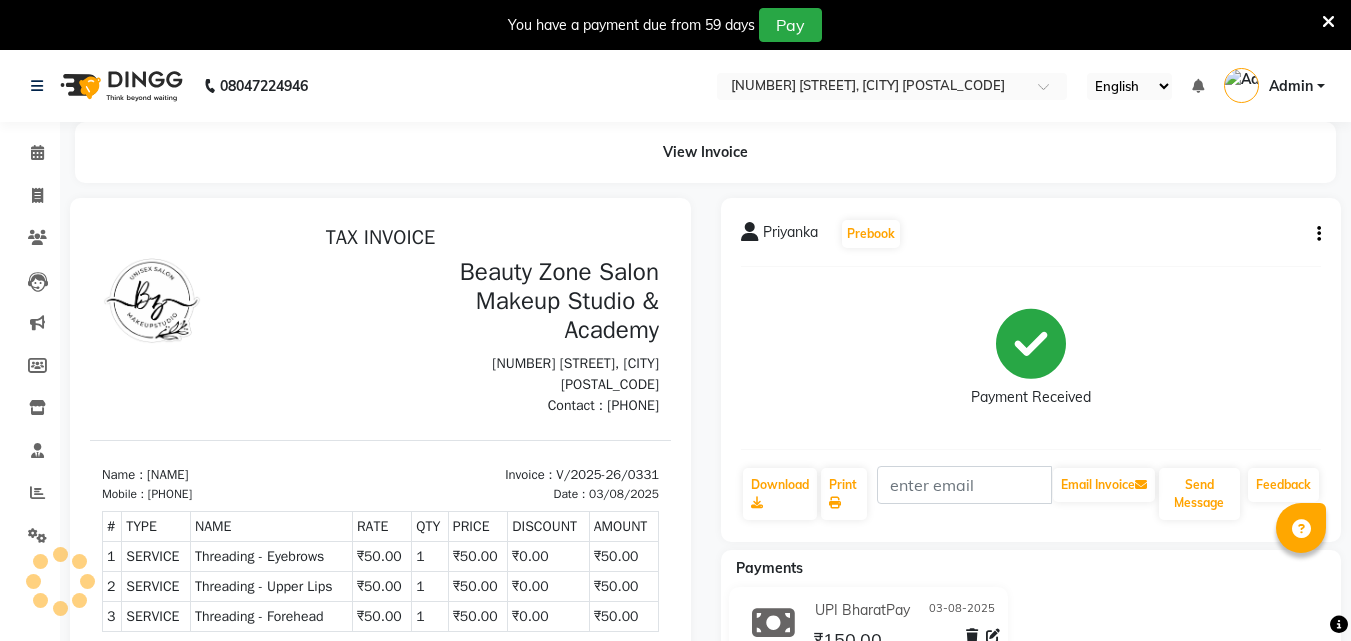 scroll, scrollTop: 0, scrollLeft: 0, axis: both 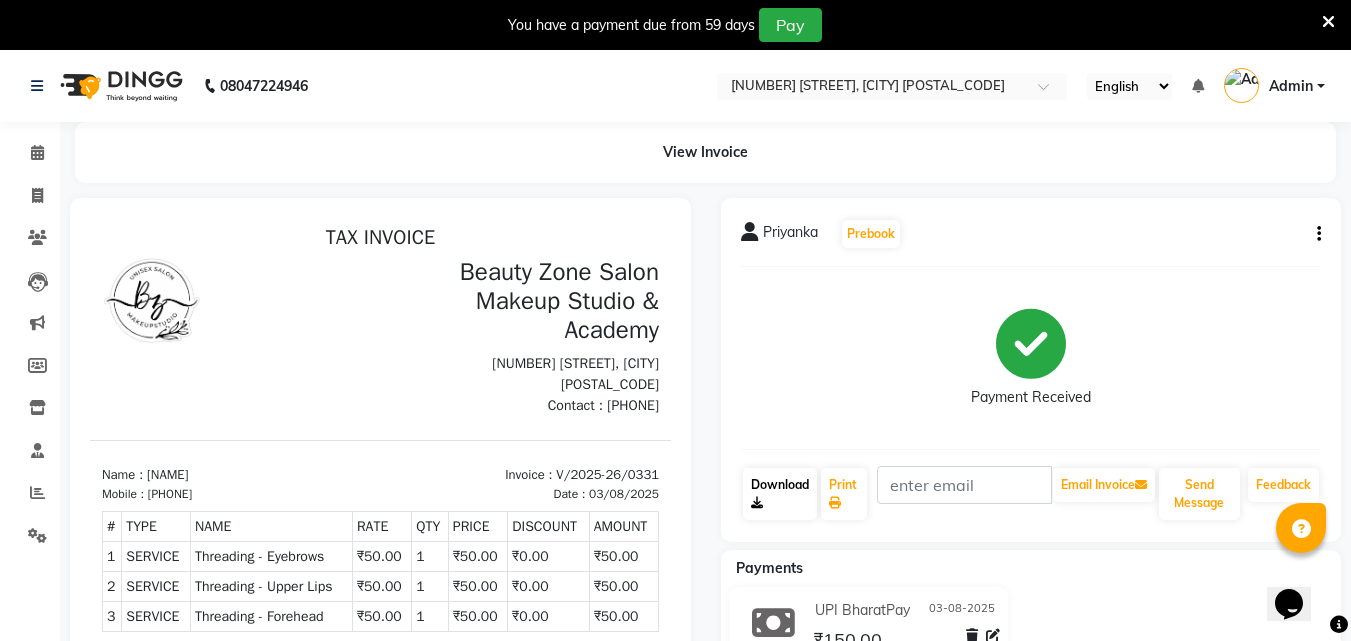 click 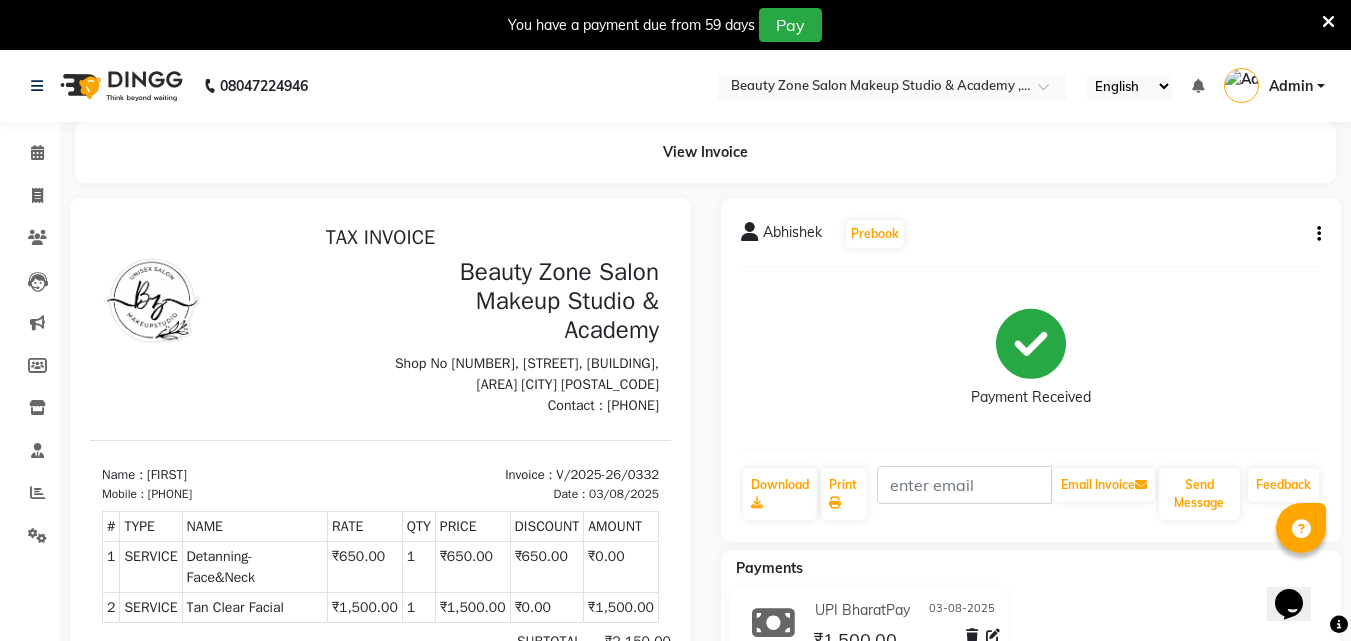 scroll, scrollTop: 0, scrollLeft: 0, axis: both 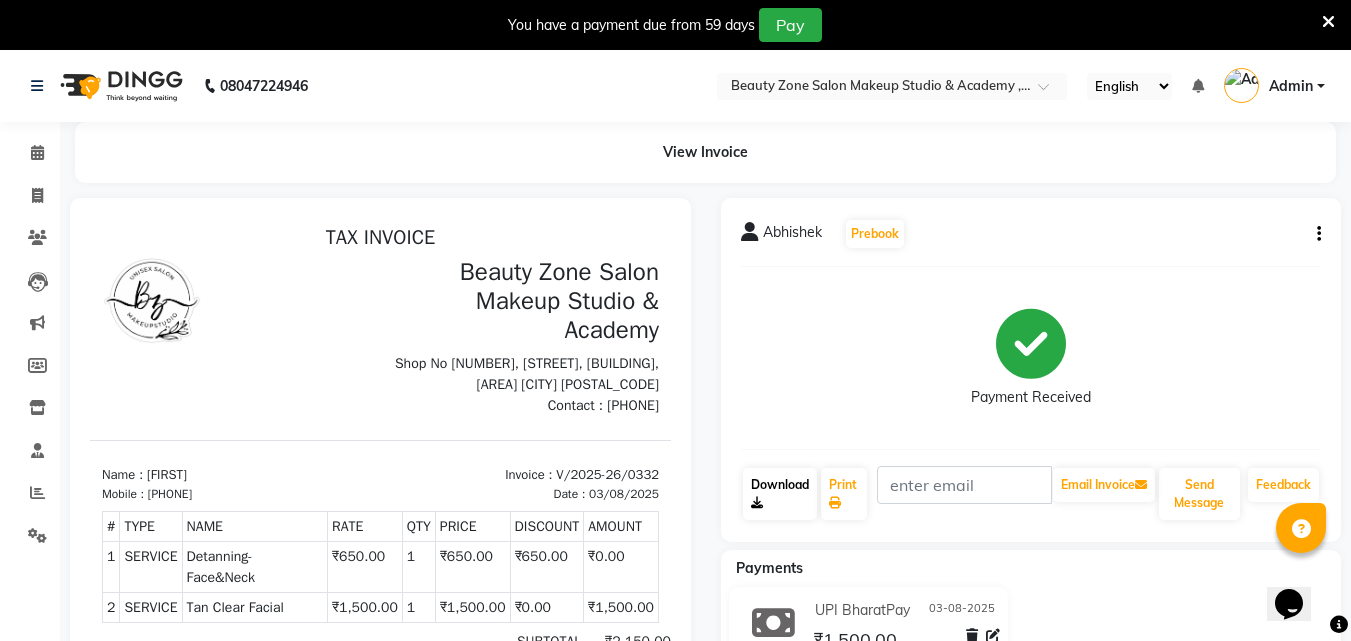 click on "Download" 